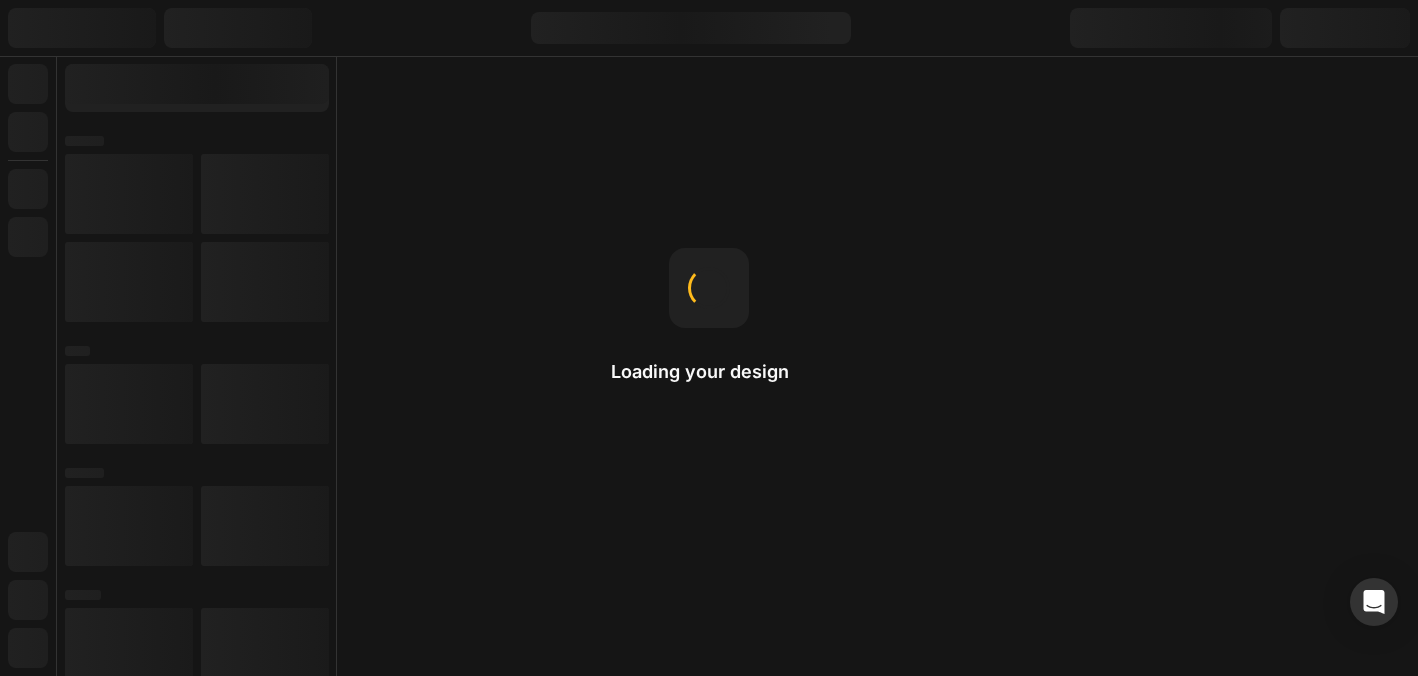scroll, scrollTop: 0, scrollLeft: 0, axis: both 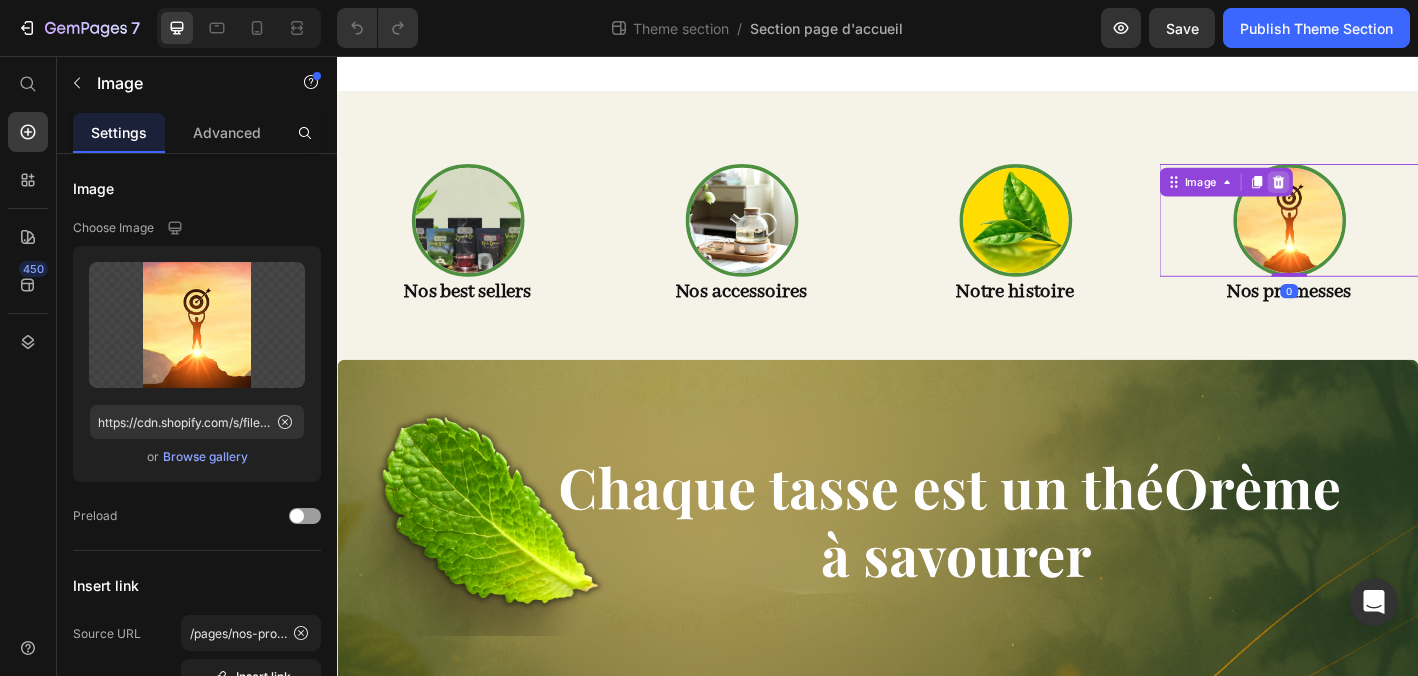 click 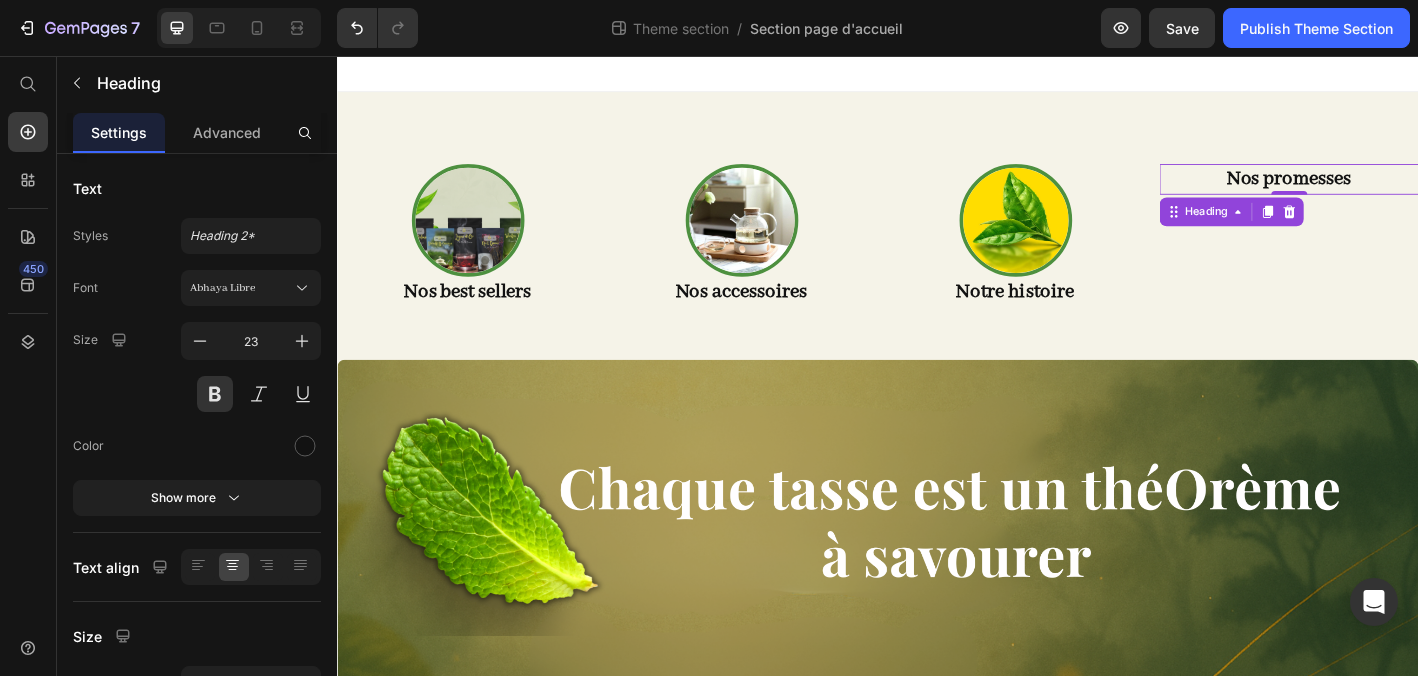 click on "Heading" at bounding box center (1329, 229) 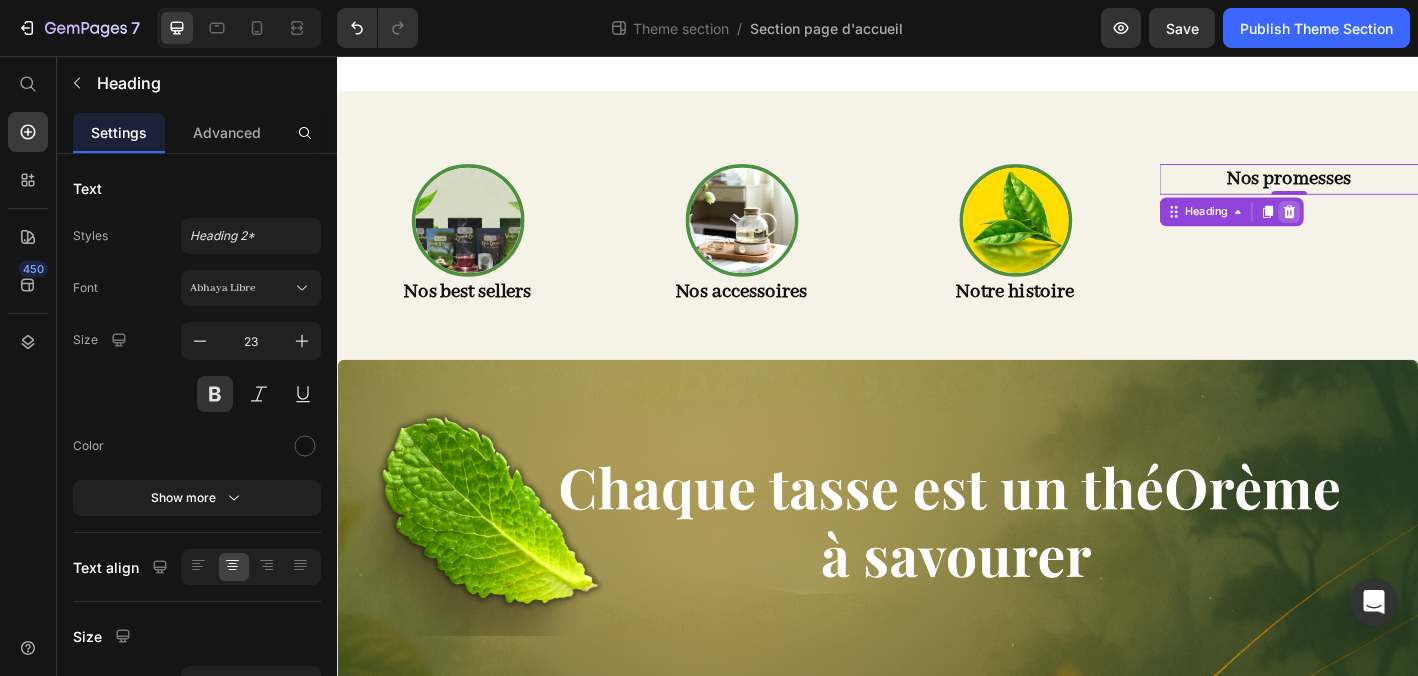 click 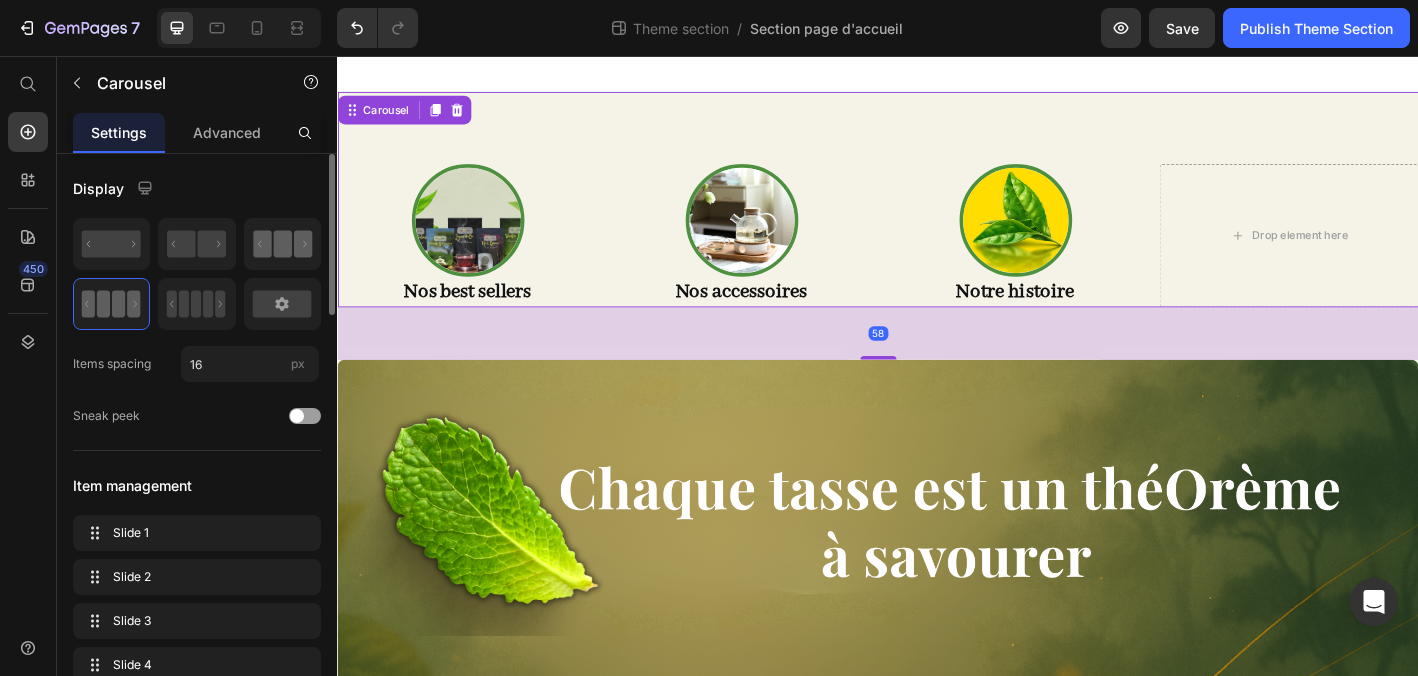click 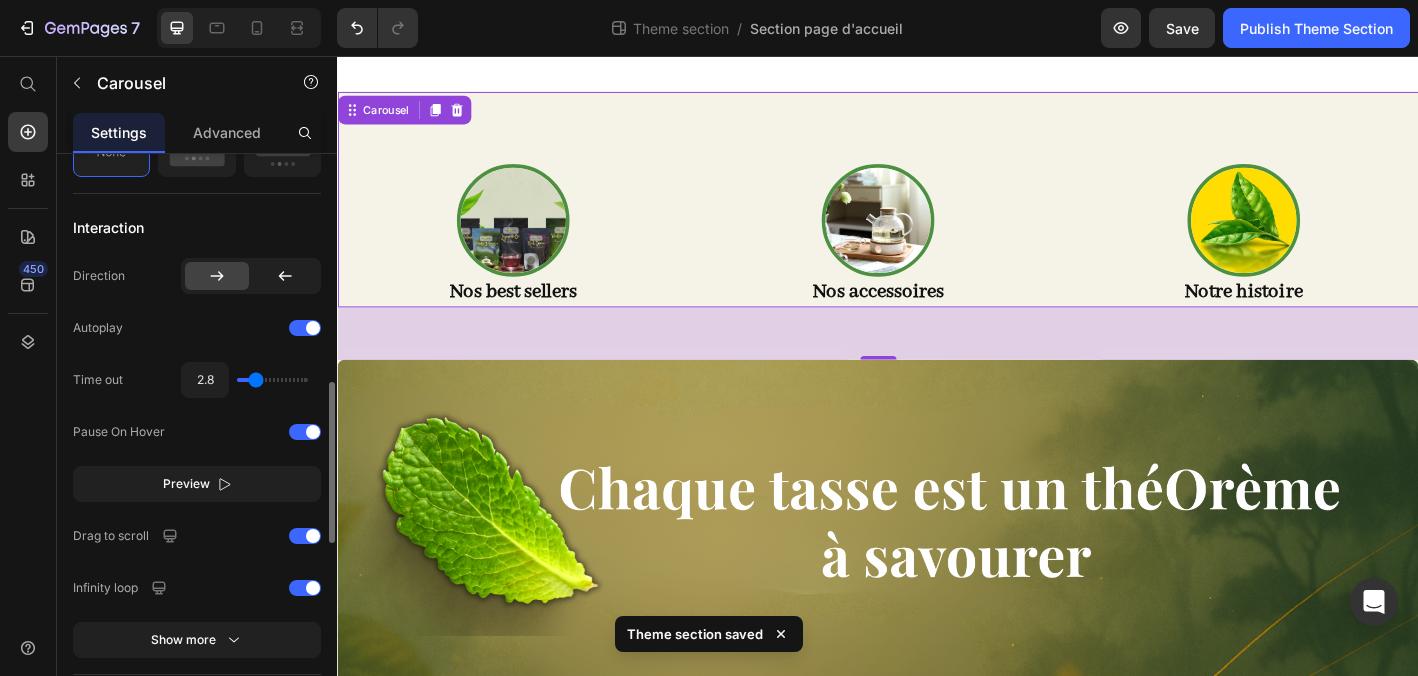 scroll, scrollTop: 818, scrollLeft: 0, axis: vertical 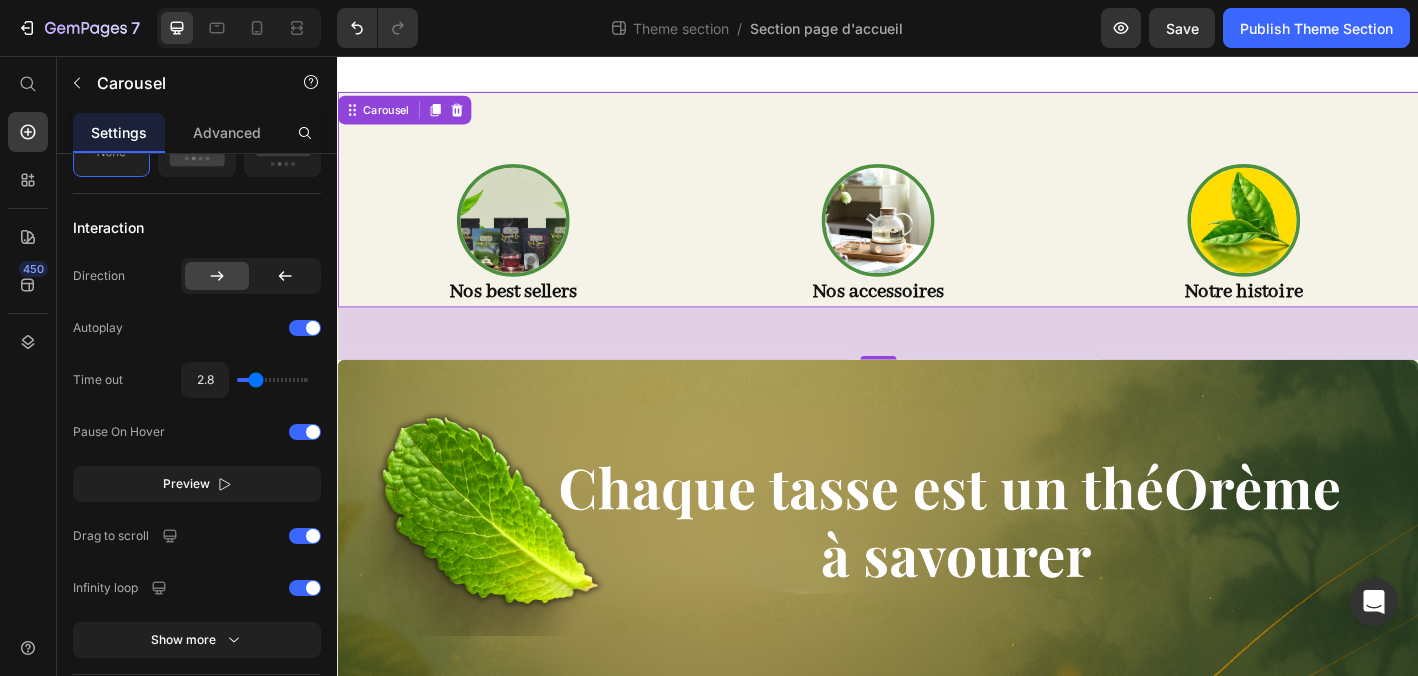 click at bounding box center (937, 76) 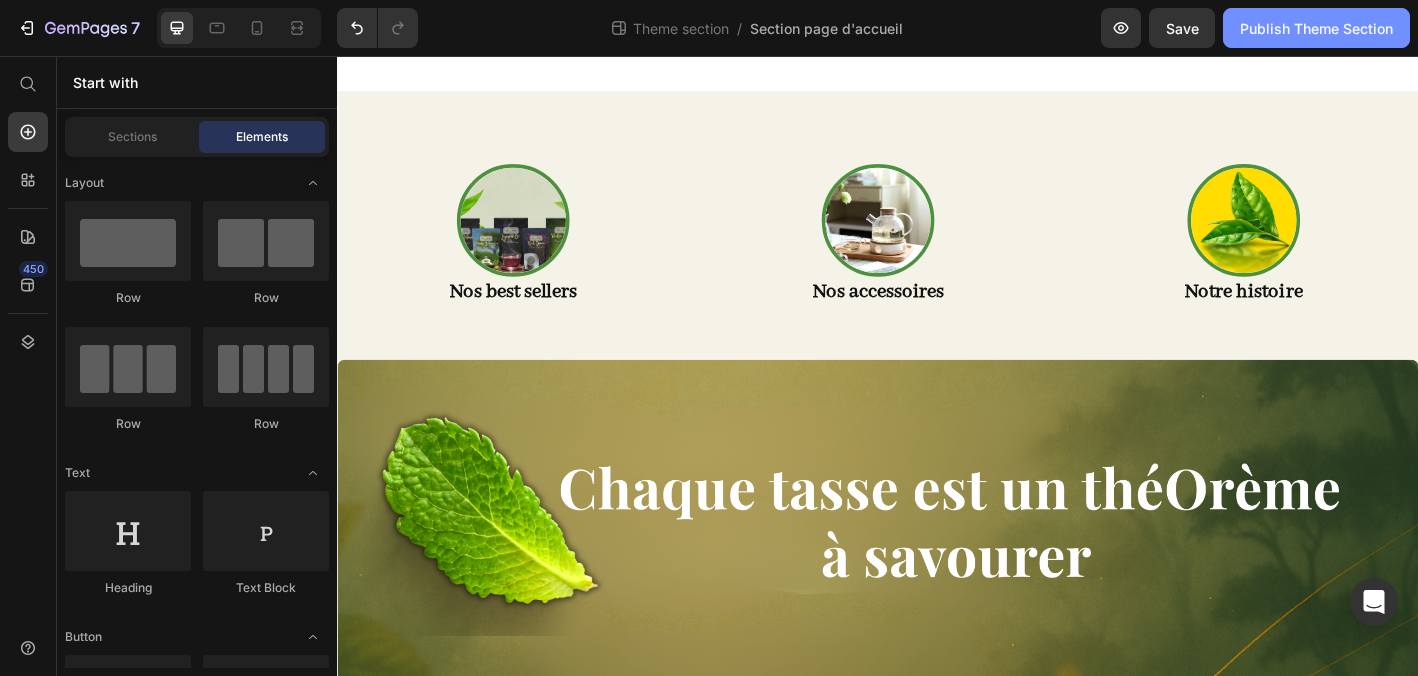 click on "Publish Theme Section" 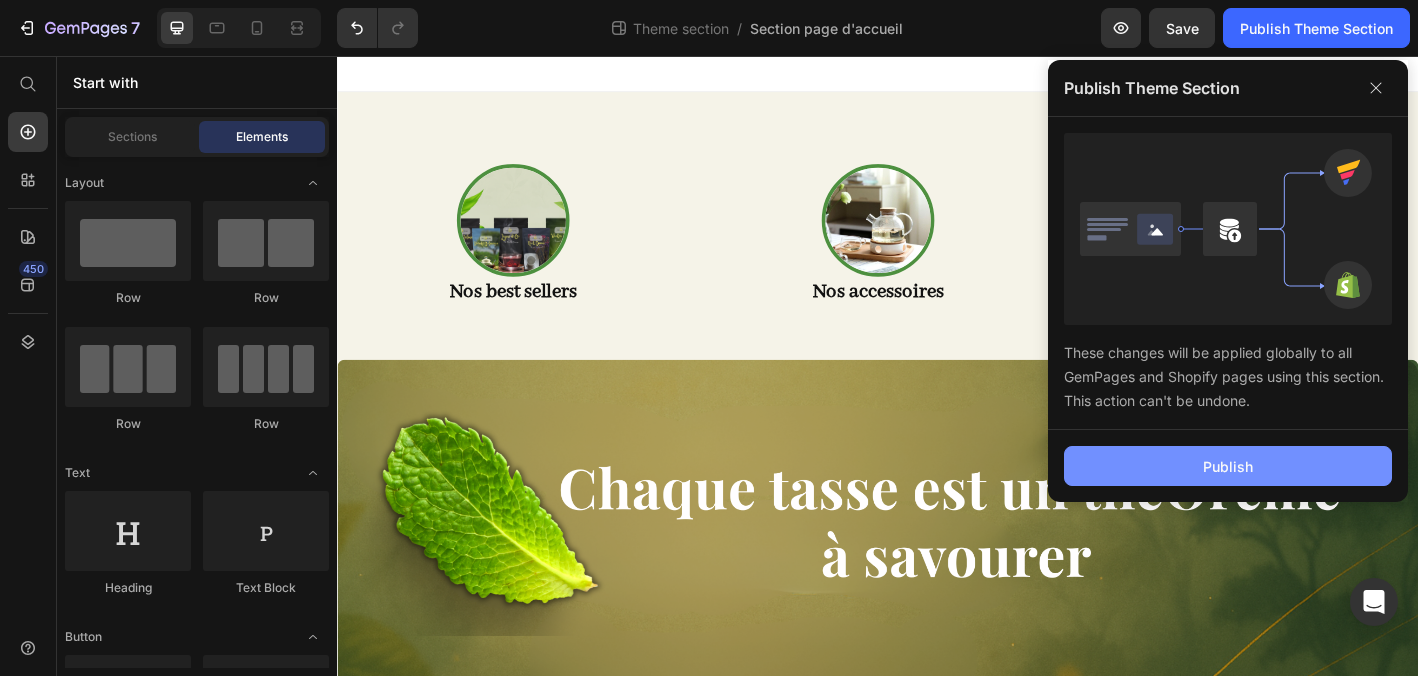 click on "Publish" 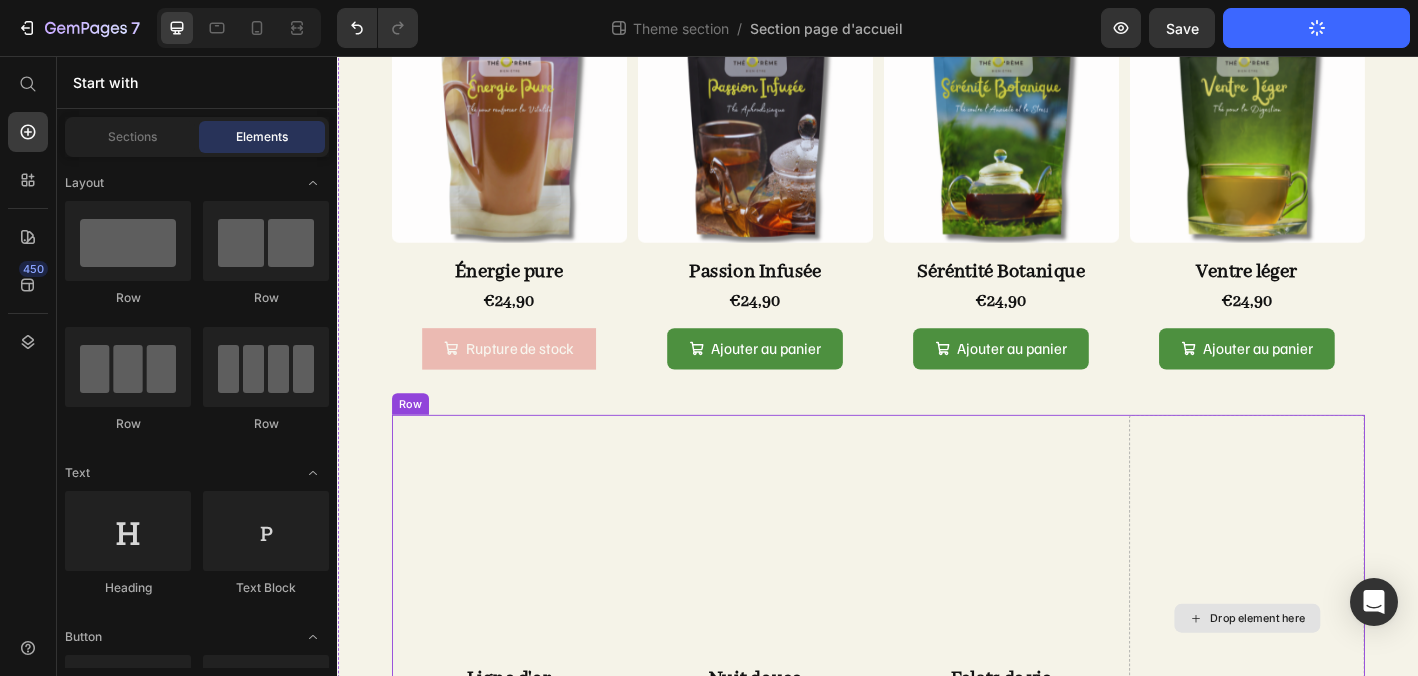 scroll, scrollTop: 863, scrollLeft: 0, axis: vertical 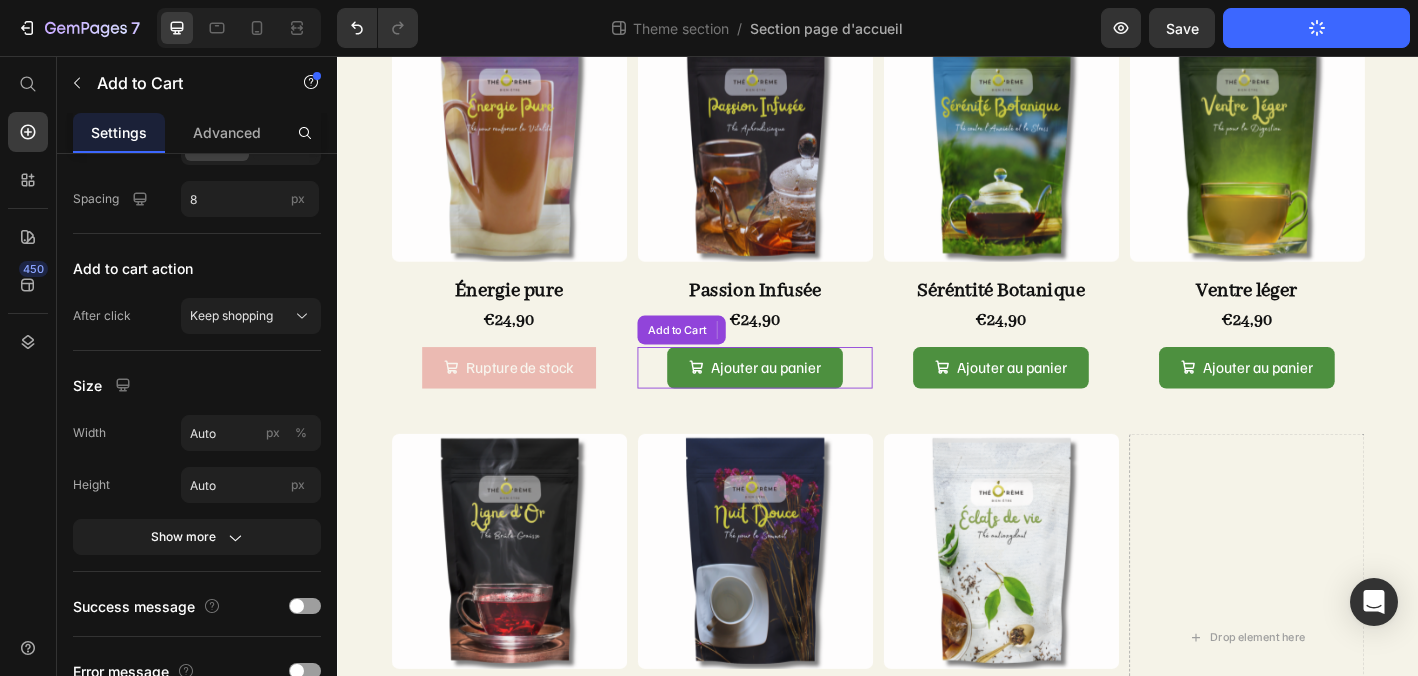 click on "Ajouter au panier Add to Cart" at bounding box center (800, 402) 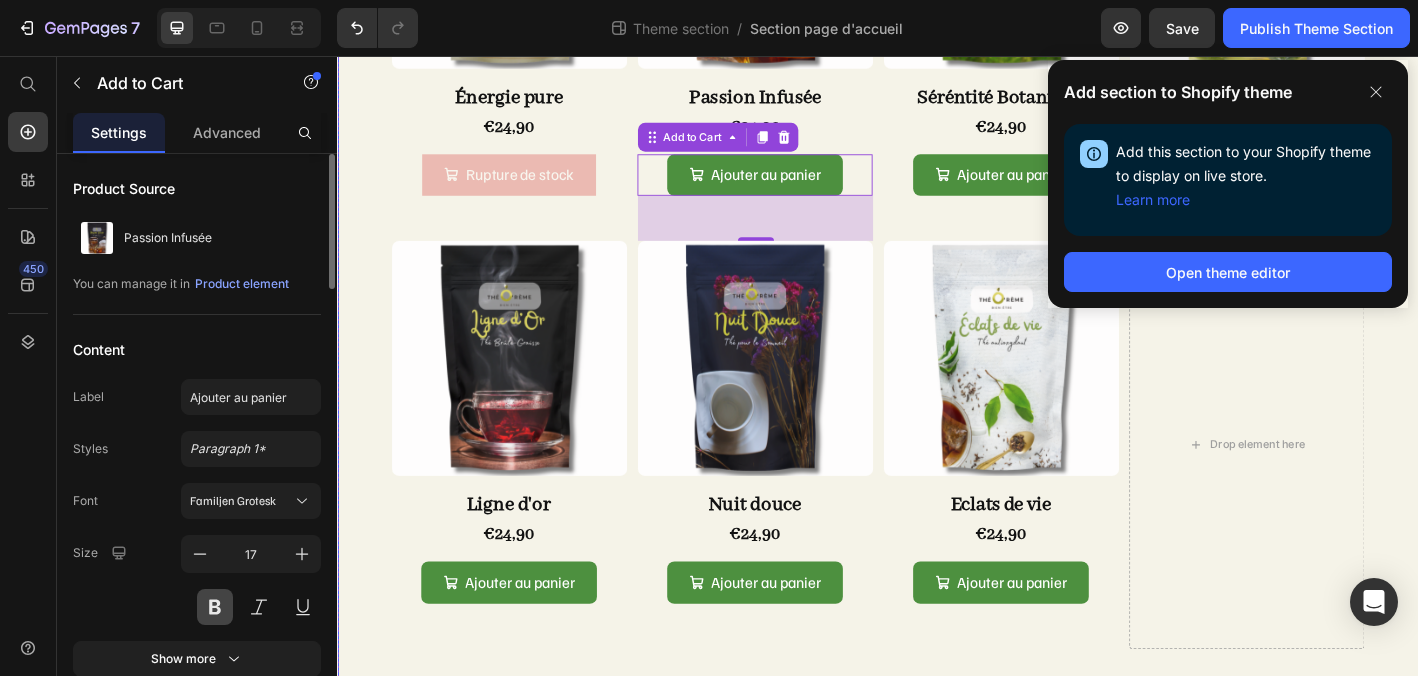scroll, scrollTop: 1080, scrollLeft: 0, axis: vertical 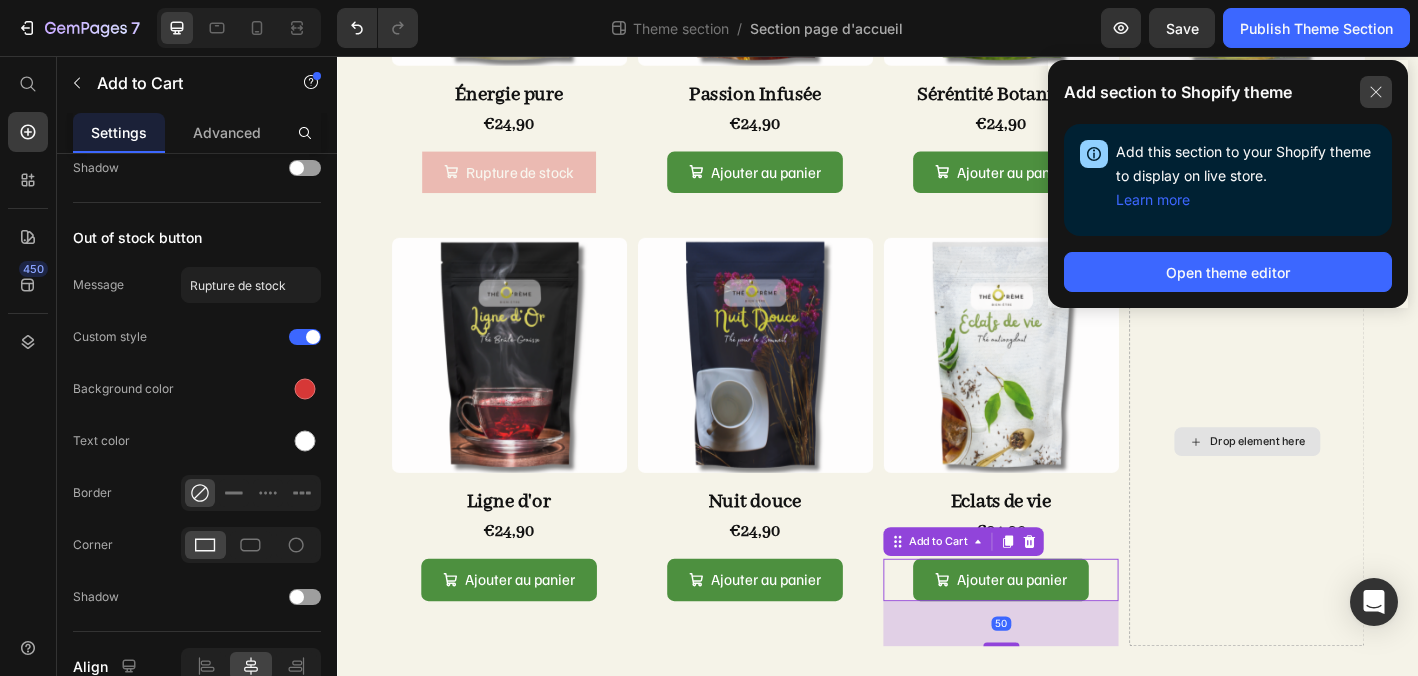 click 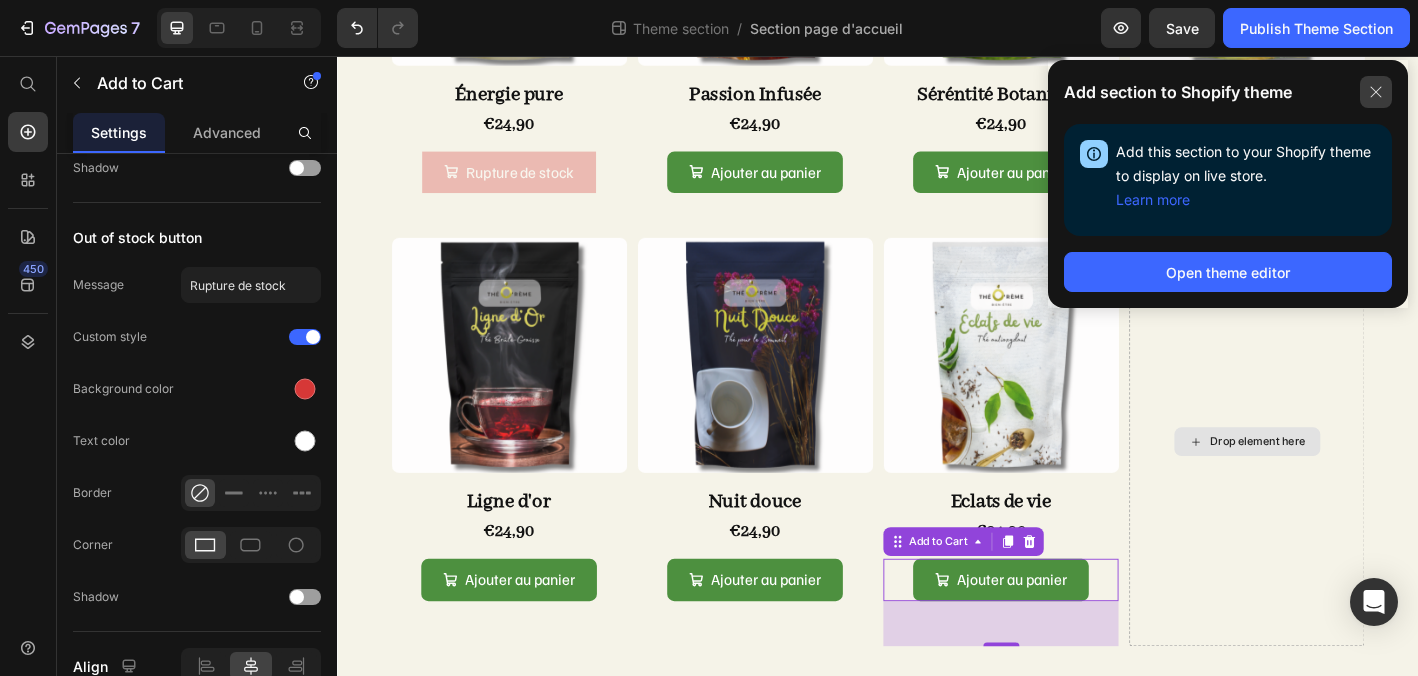 click 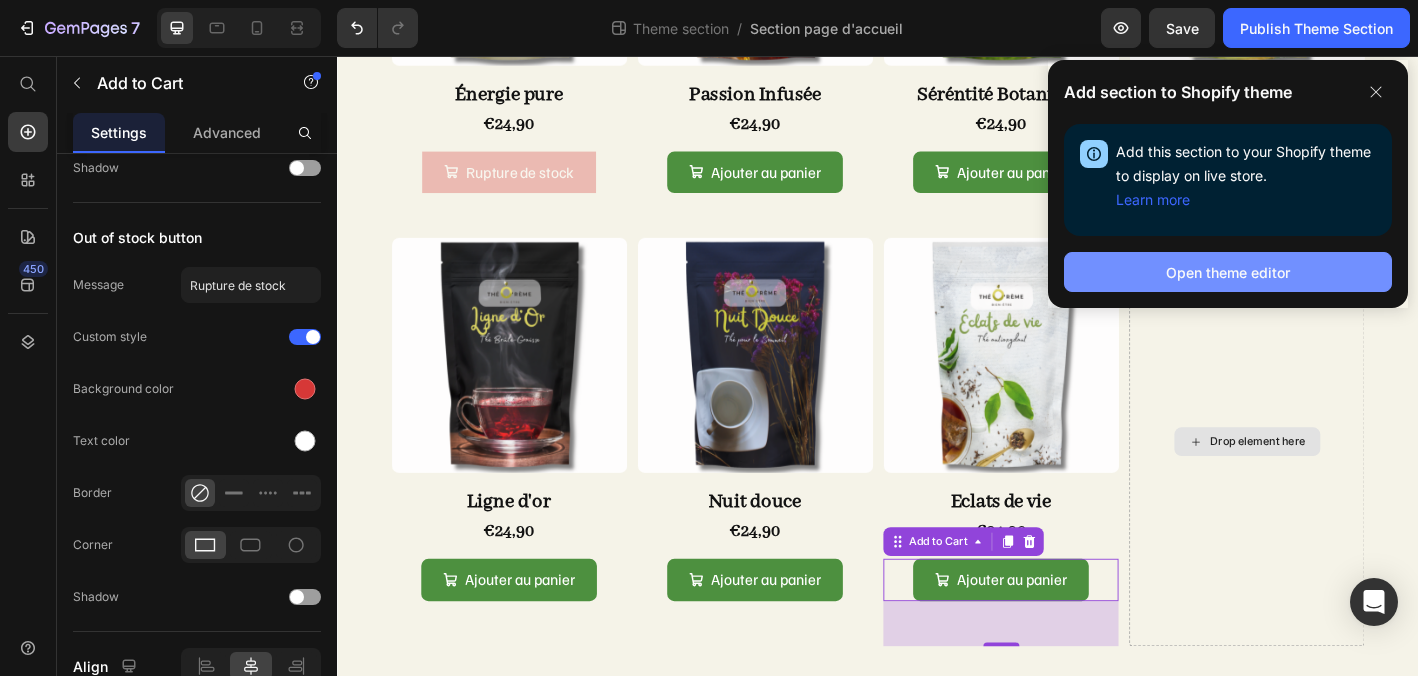 click on "Open theme editor" at bounding box center (1228, 272) 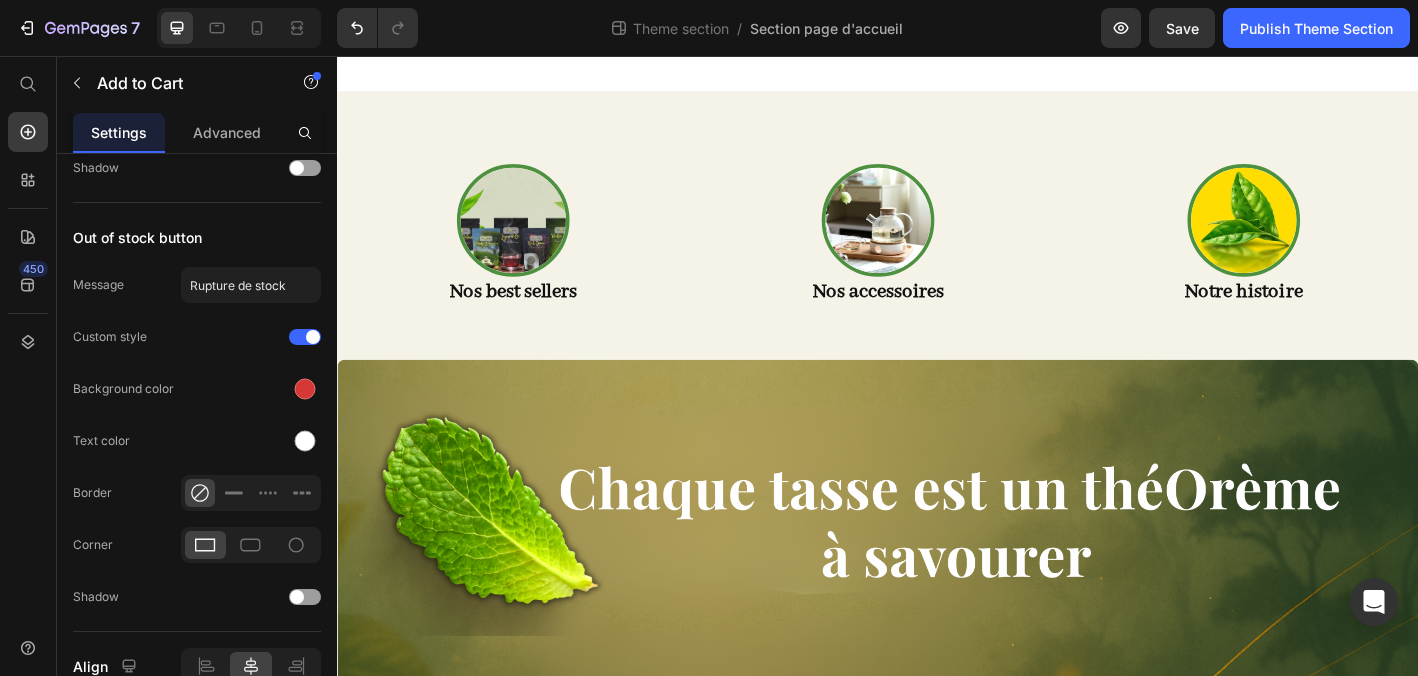 scroll, scrollTop: 0, scrollLeft: 0, axis: both 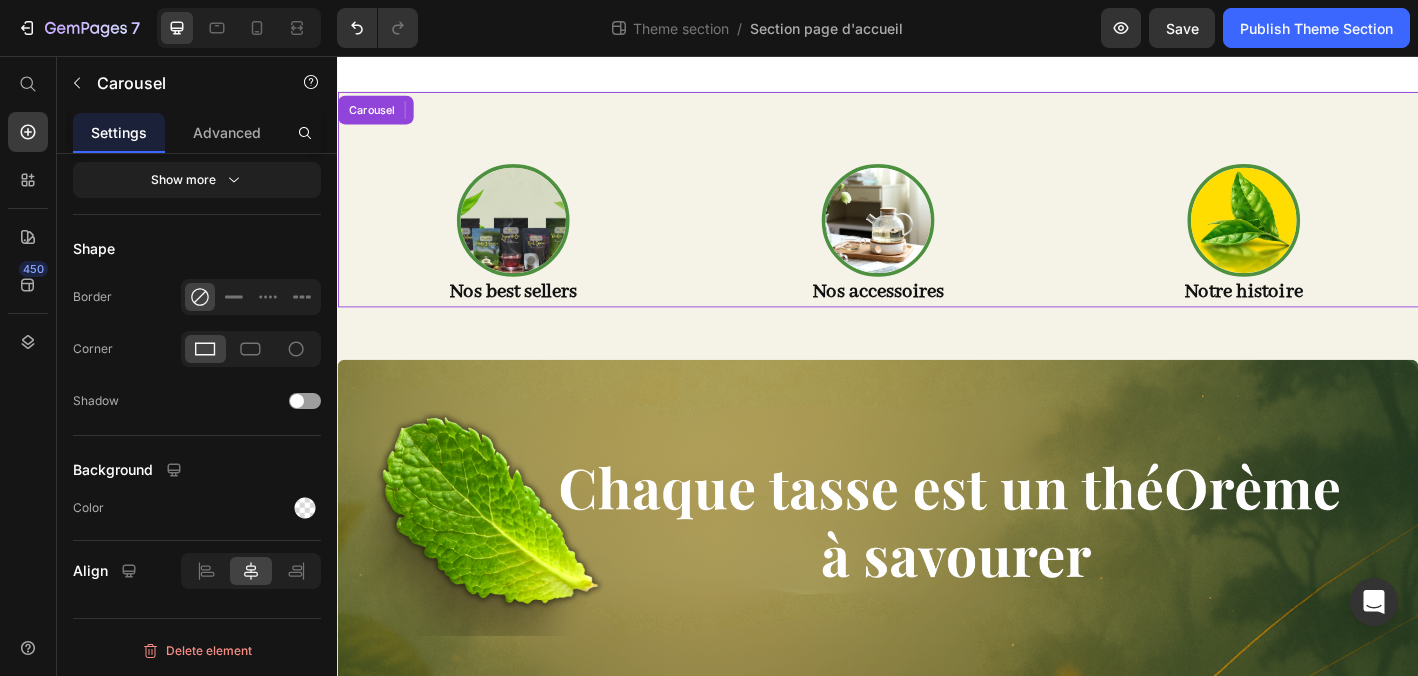 click on "Image Nos best sellers Heading Image Nos accessoires Heading Image Notre histoire Heading
Drop element here" at bounding box center (937, 255) 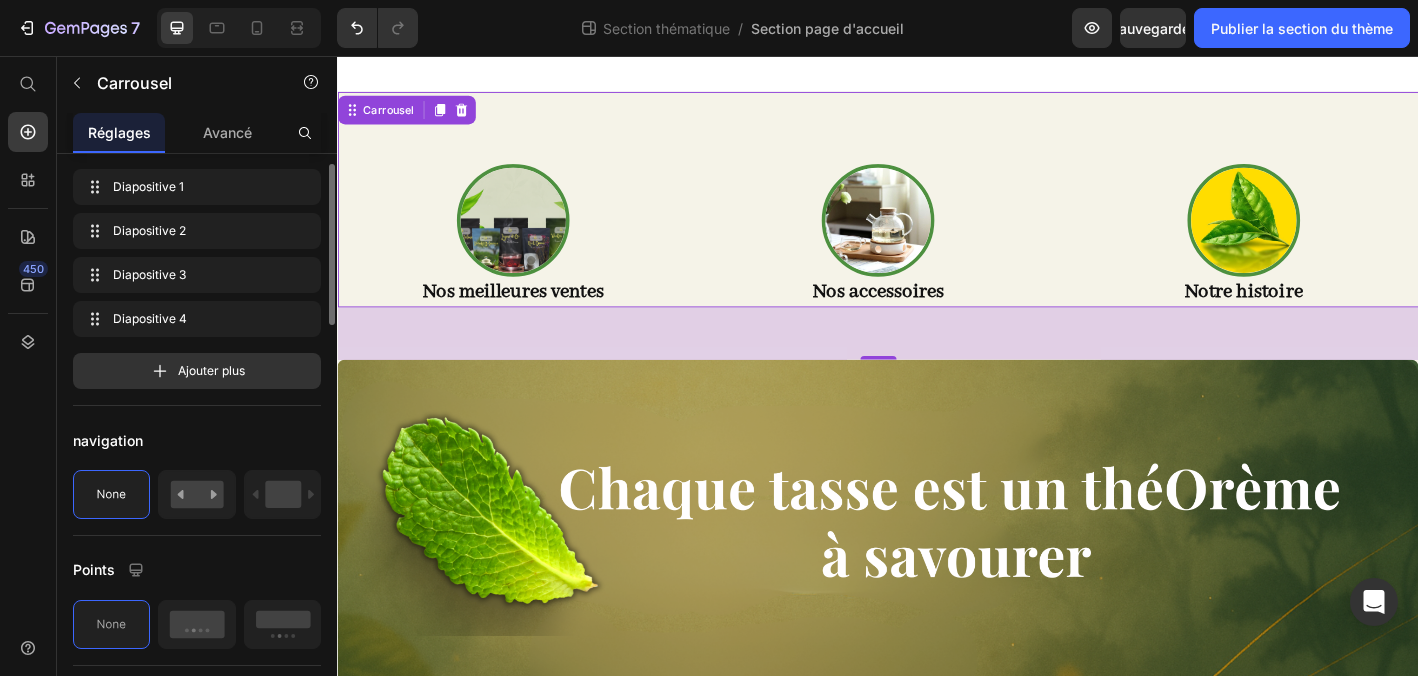 scroll, scrollTop: 0, scrollLeft: 0, axis: both 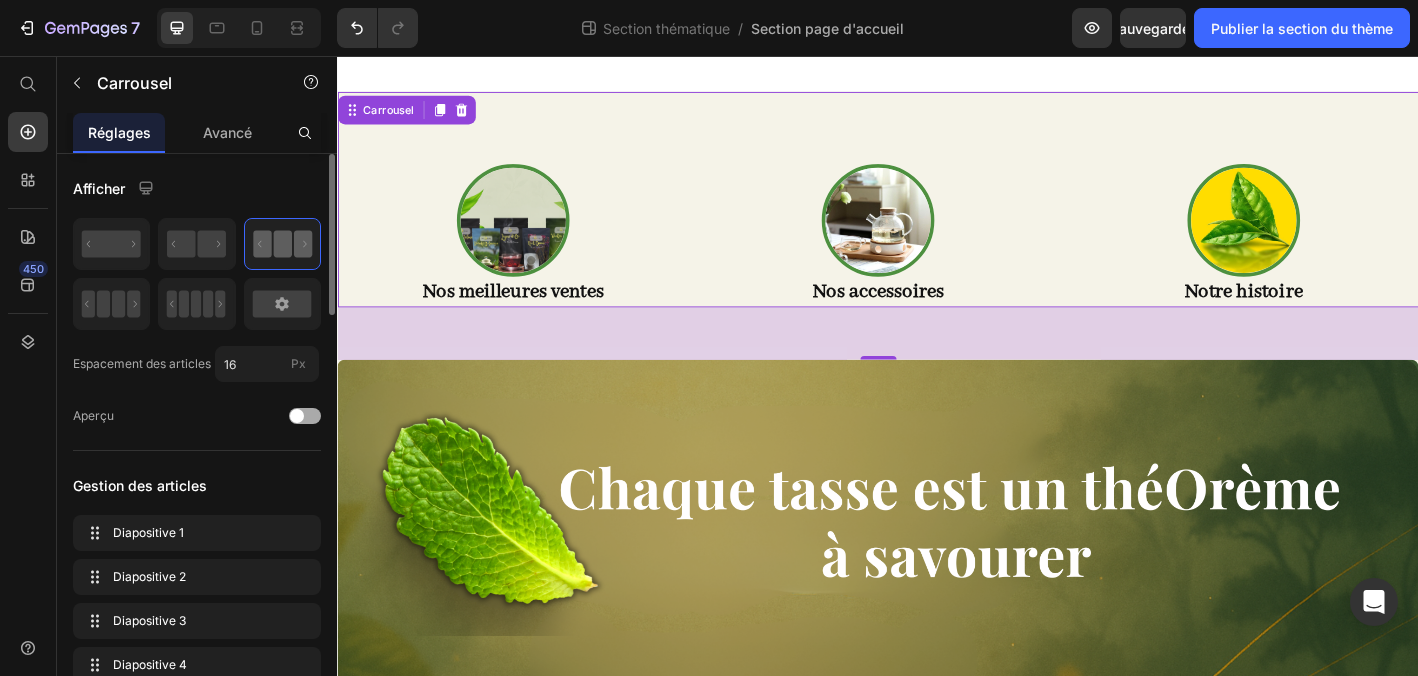 click at bounding box center (305, 416) 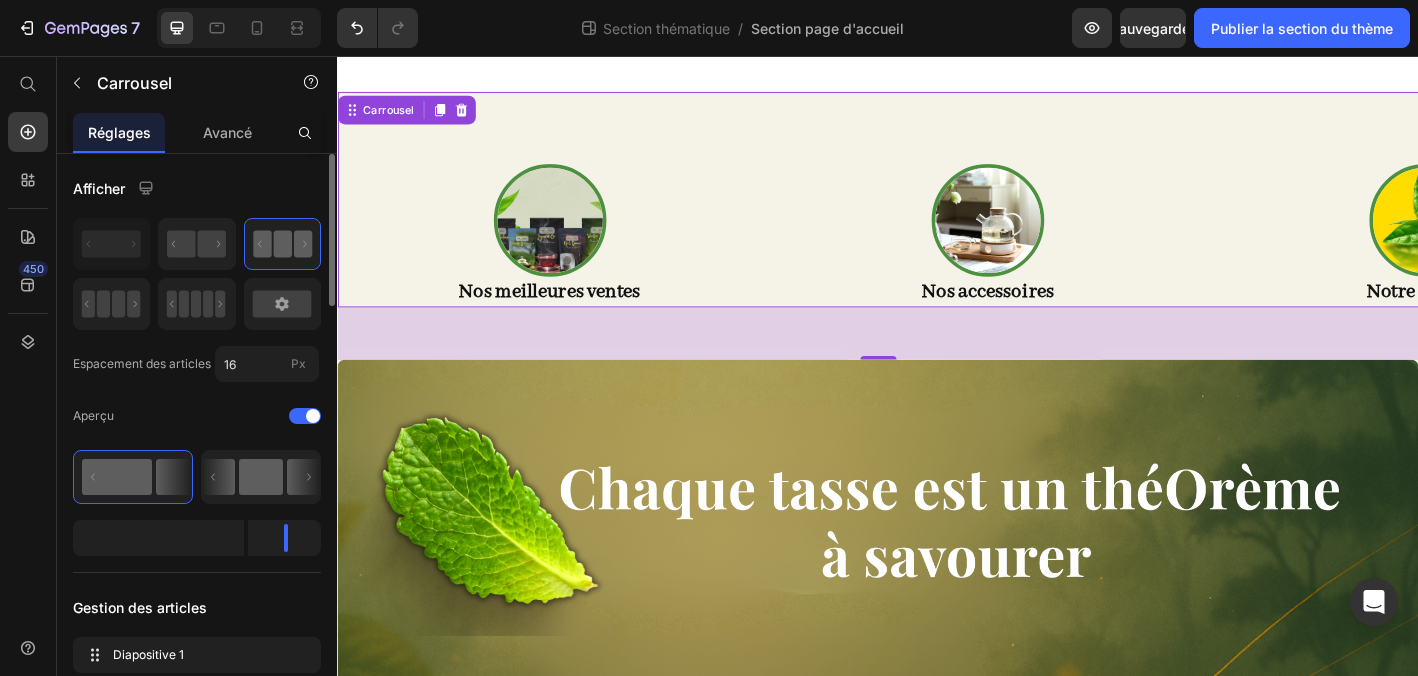 click 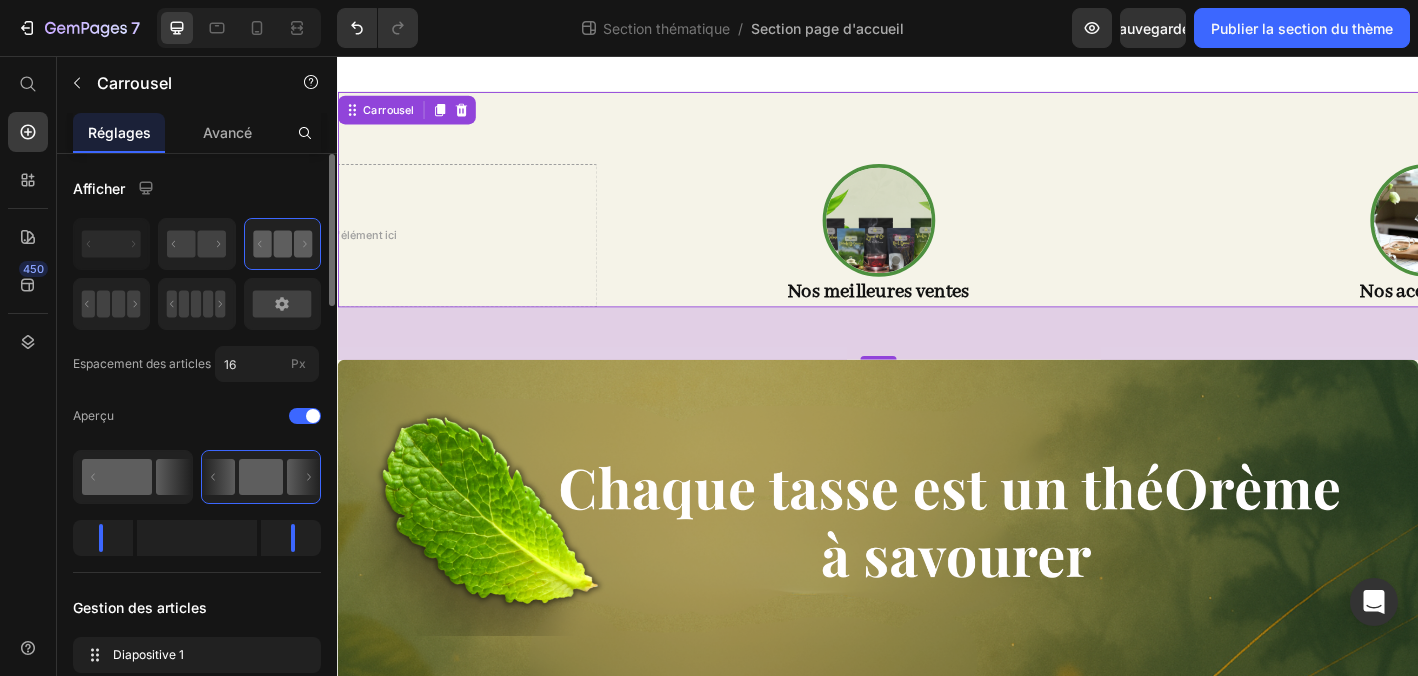 click 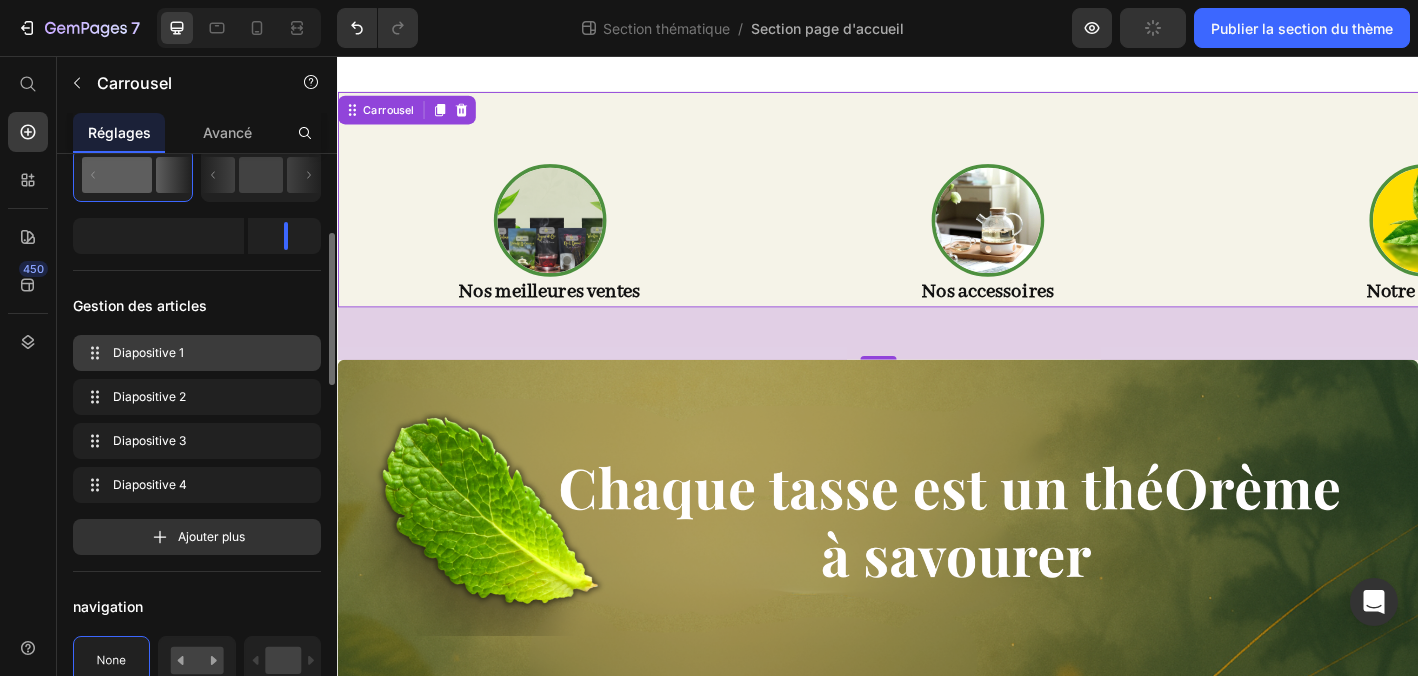 scroll, scrollTop: 304, scrollLeft: 0, axis: vertical 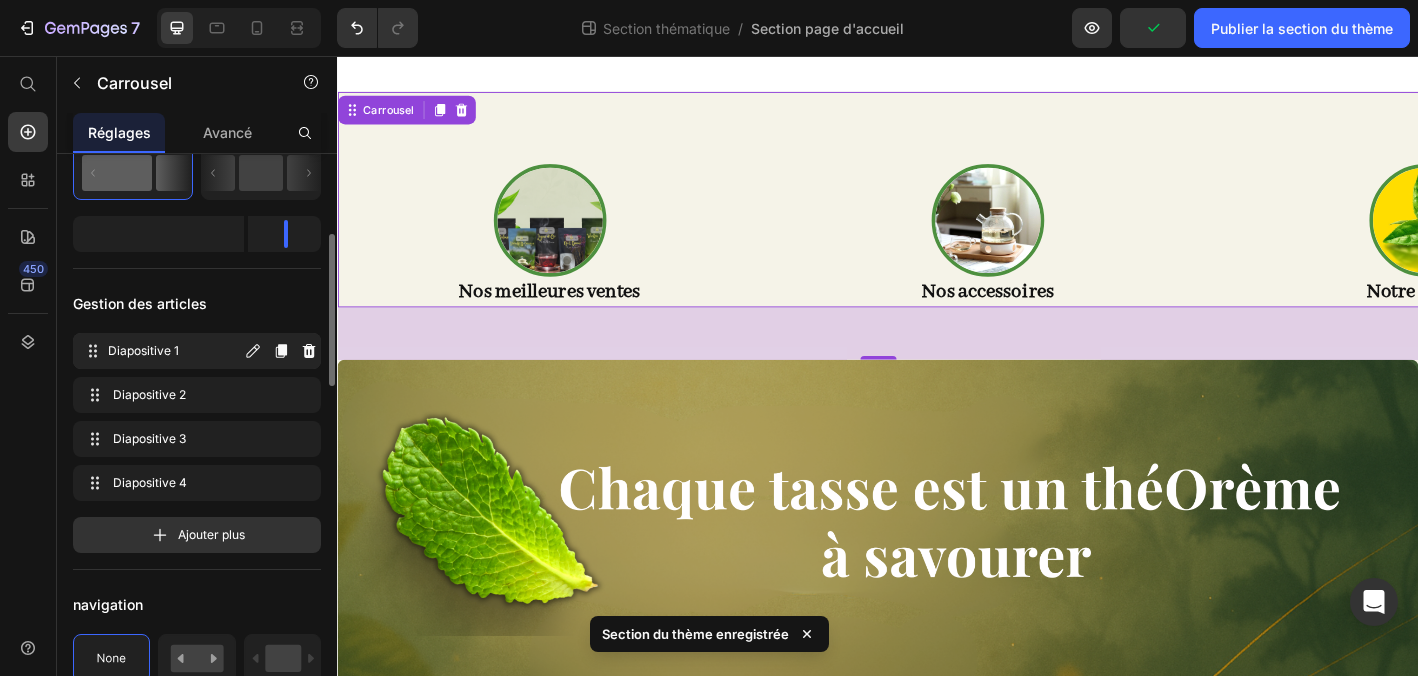 click on "Diapositive 1" at bounding box center [174, 351] 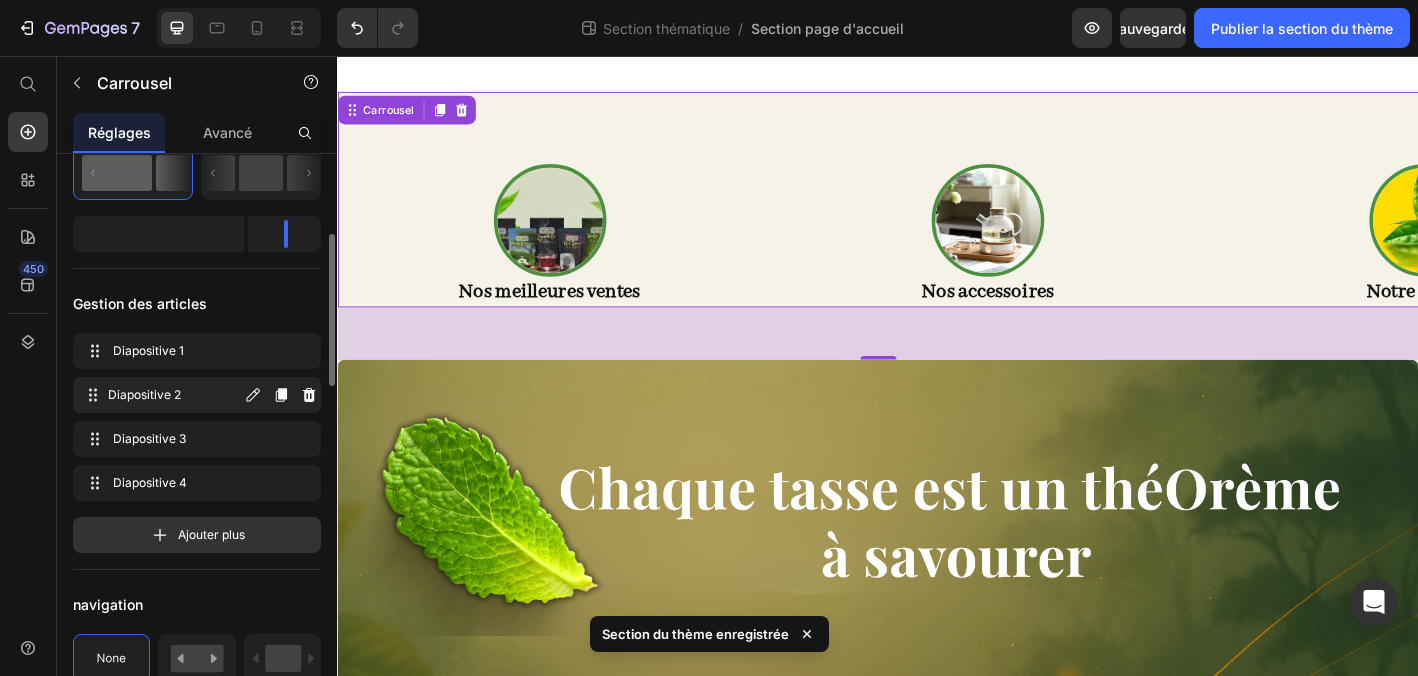 click on "Diapositive 2" at bounding box center [174, 395] 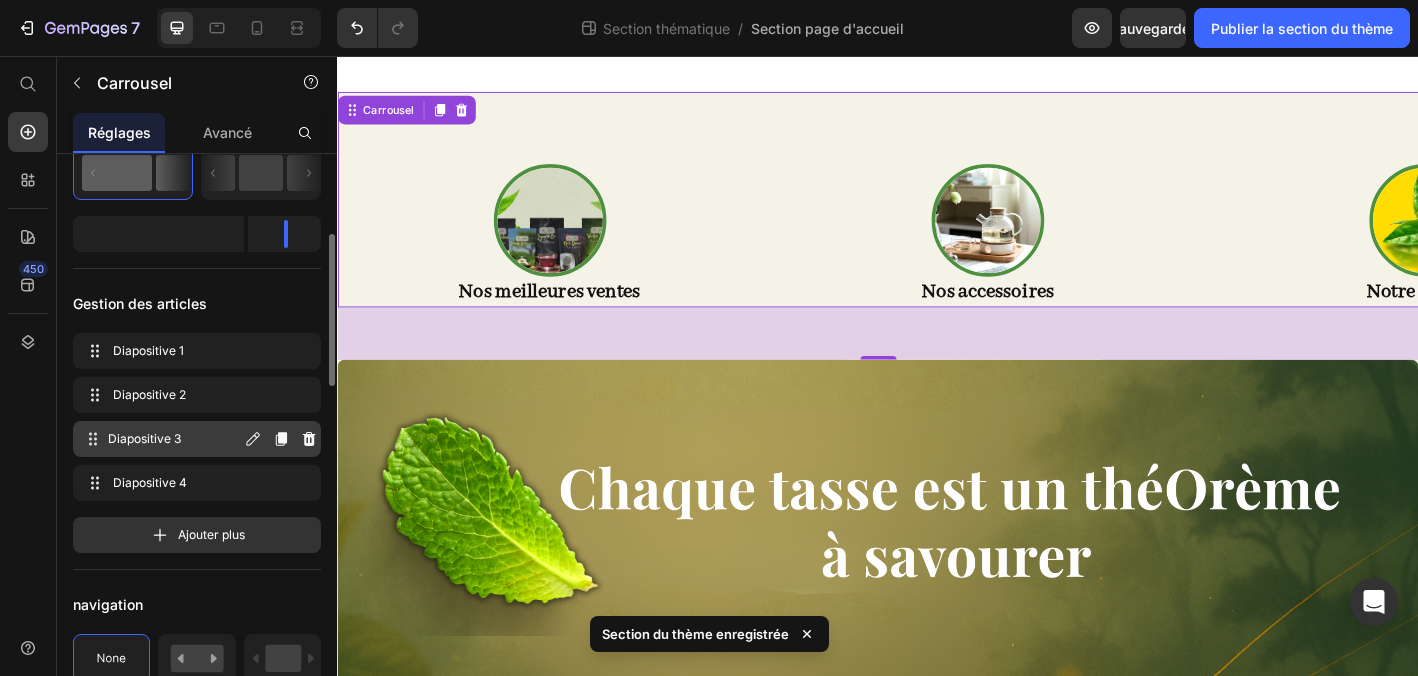 click on "Diapositive 3 Slide 3" at bounding box center [161, 439] 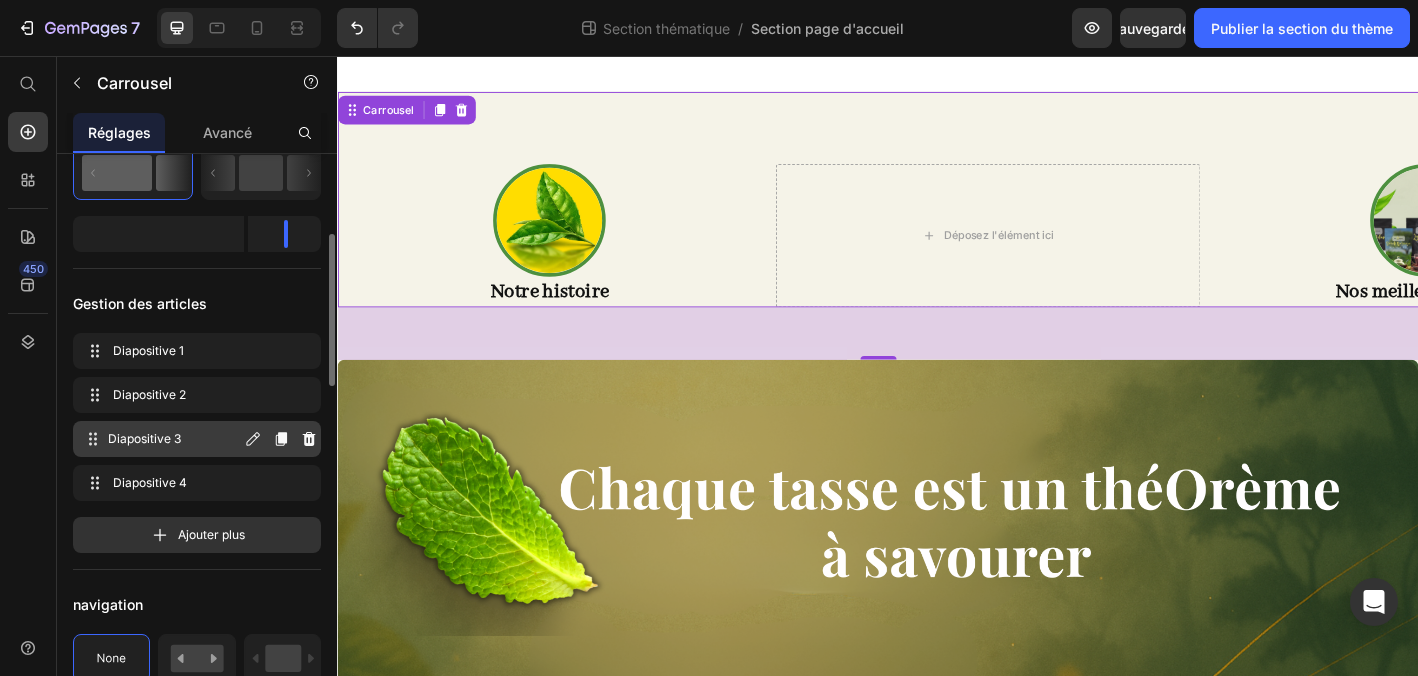 click on "Diapositive 3" at bounding box center [174, 439] 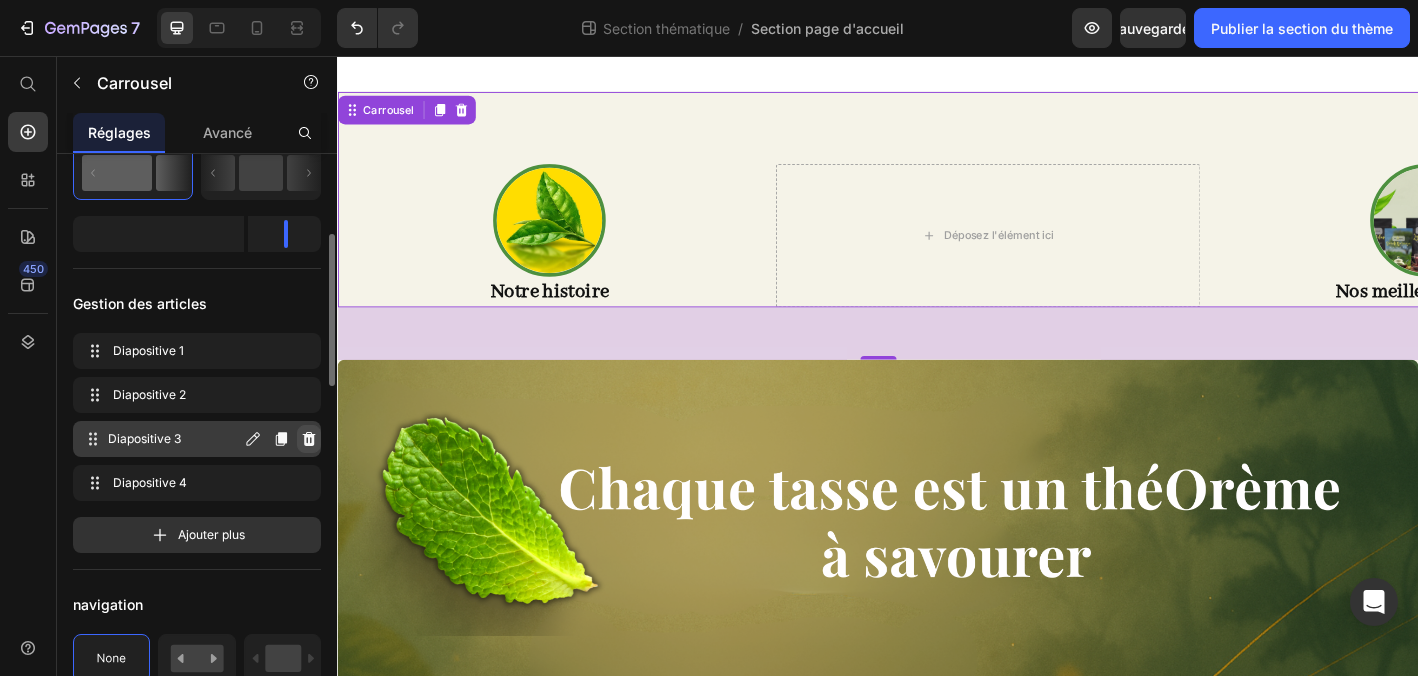 click 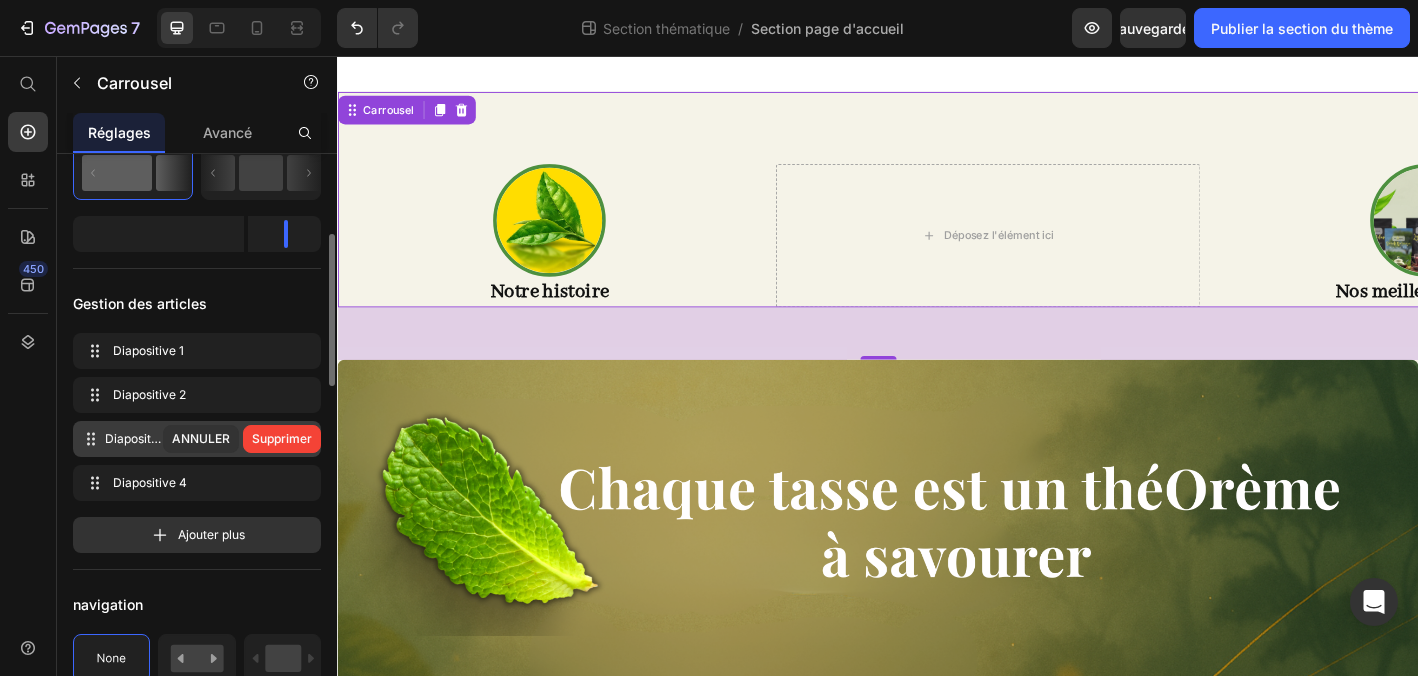 click on "Supprimer" at bounding box center [282, 439] 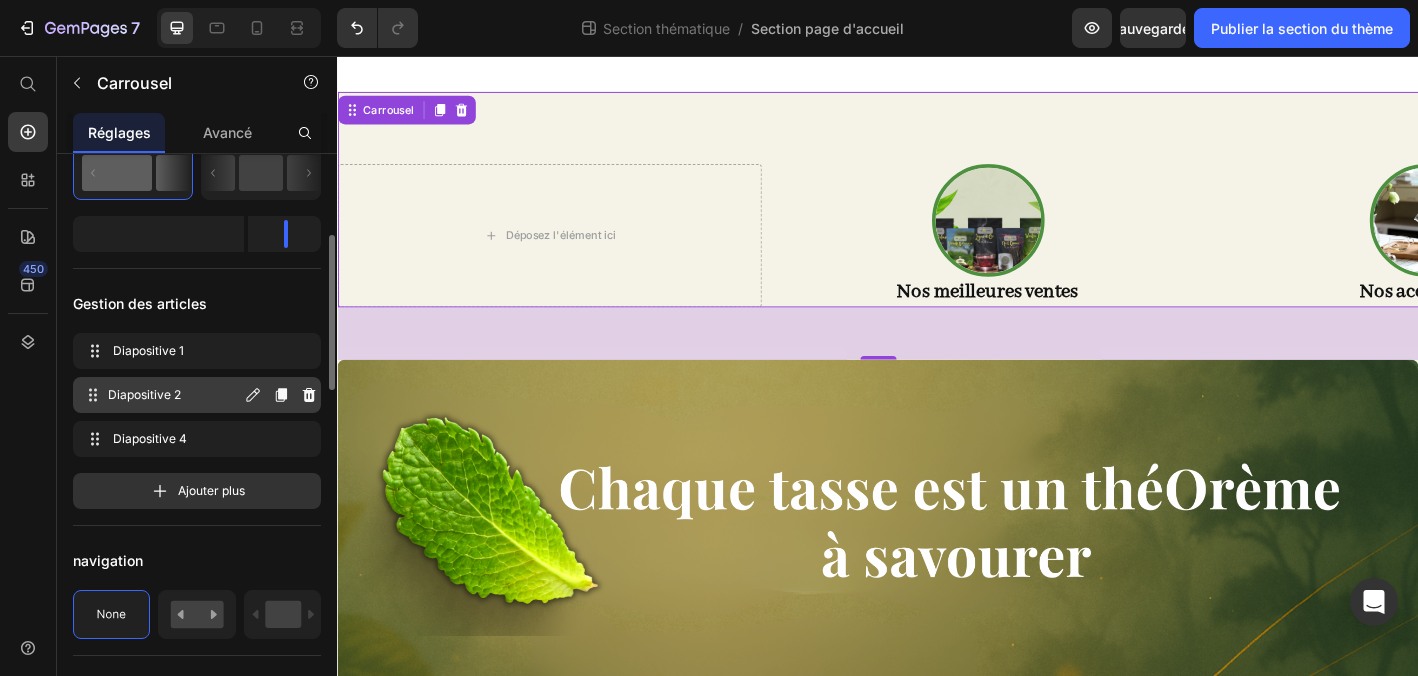 click on "Diapositive 2" at bounding box center (174, 395) 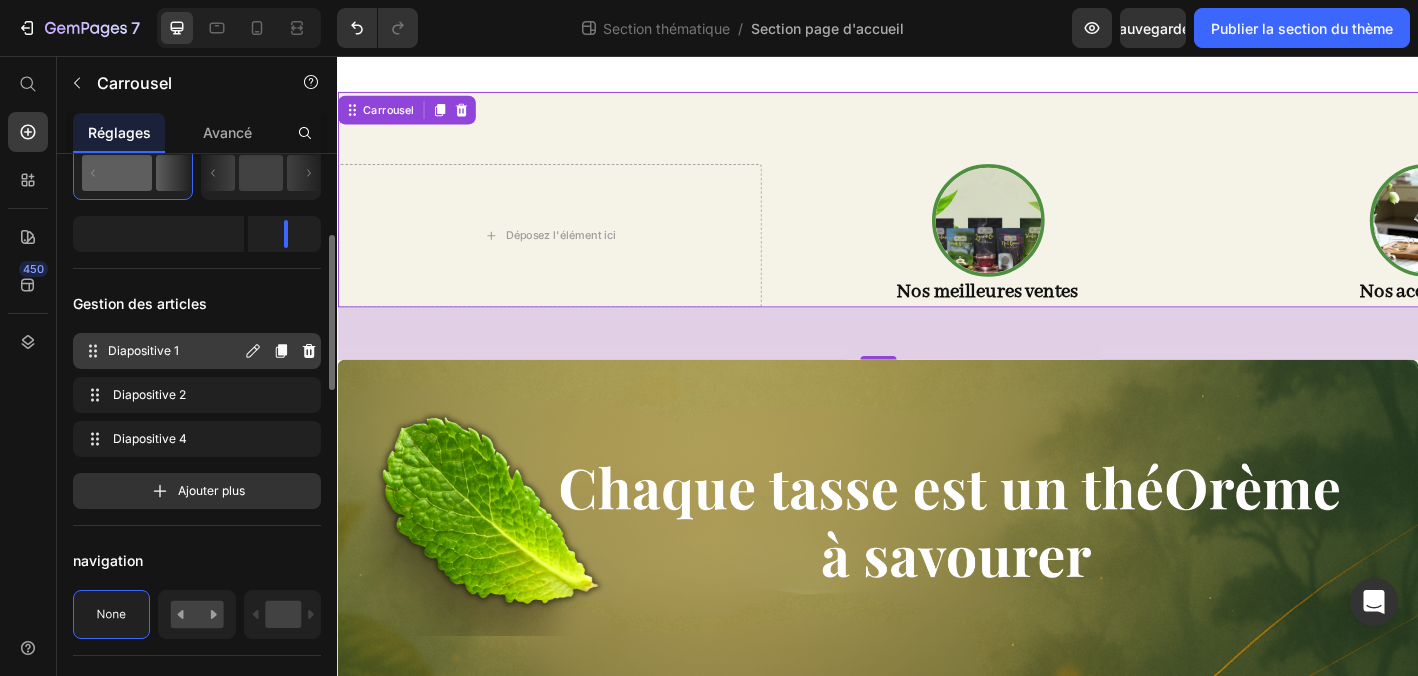 click on "Diapositive 1" at bounding box center [174, 351] 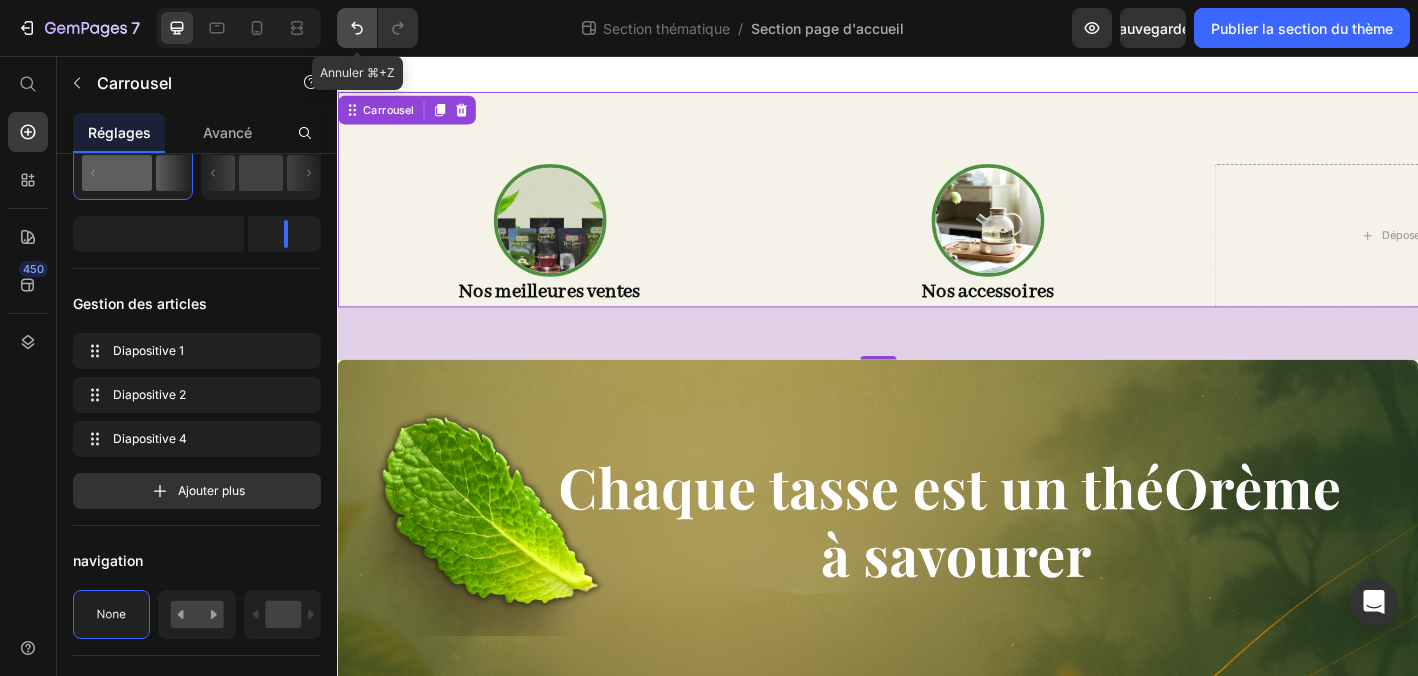 click 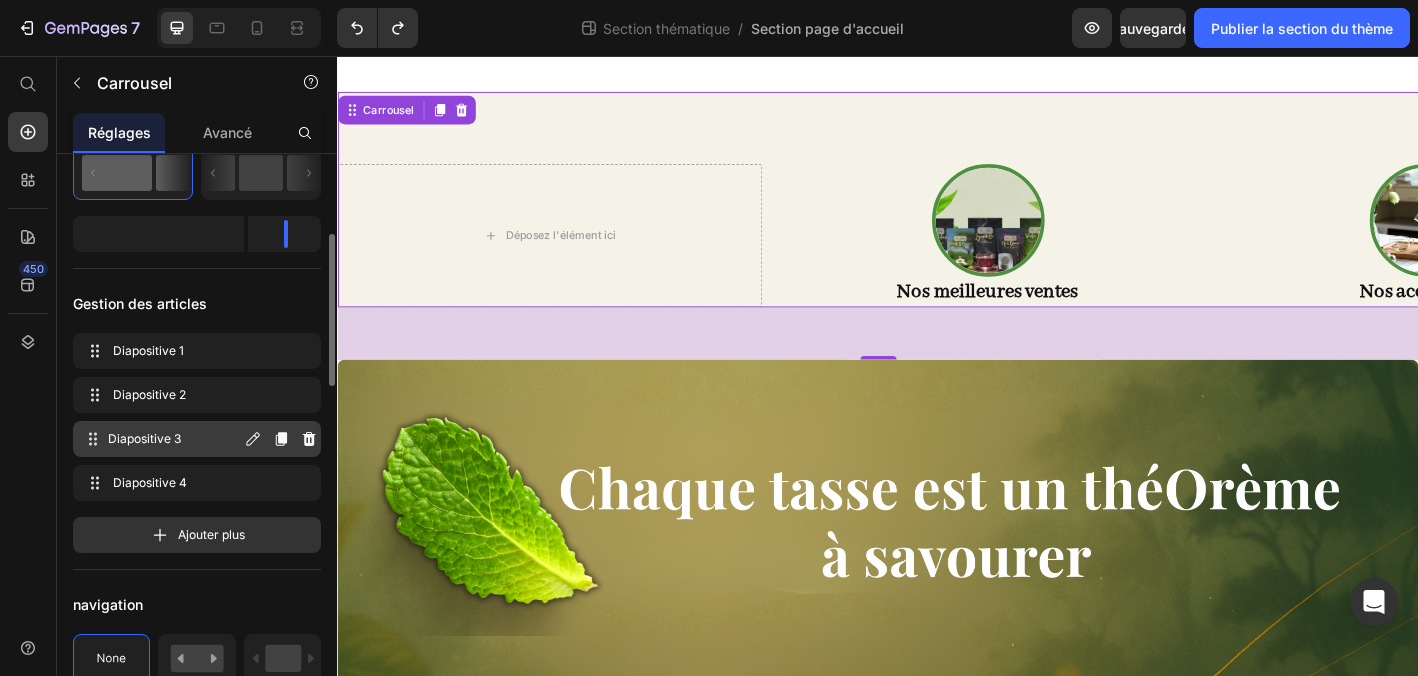 click on "Diapositive 3" at bounding box center (174, 439) 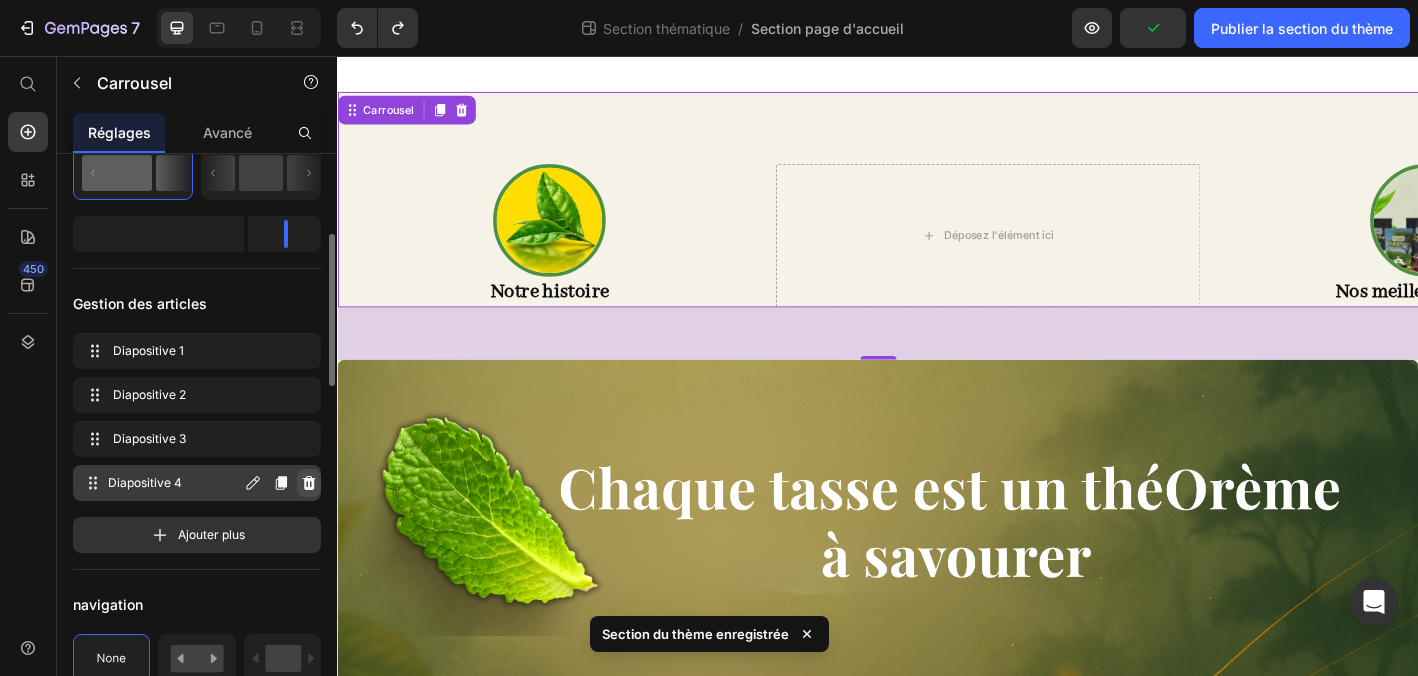 click 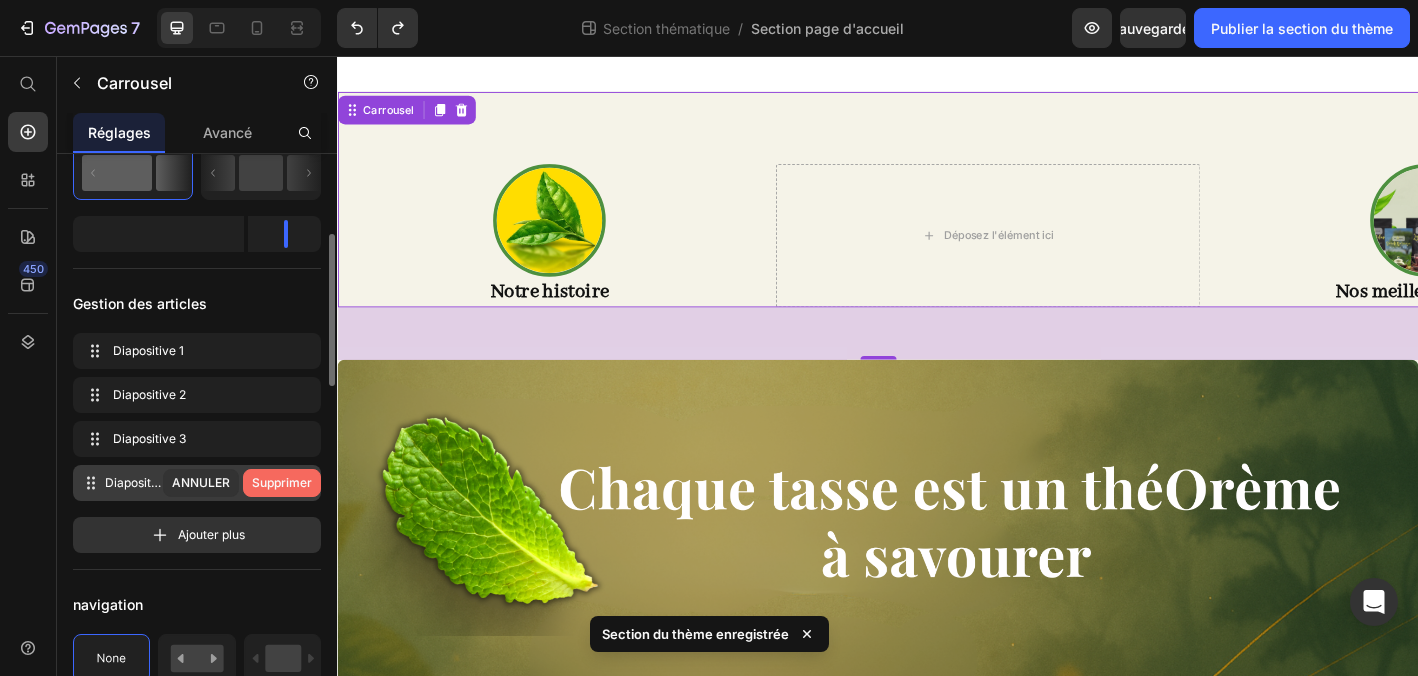 click on "Supprimer" at bounding box center (282, 483) 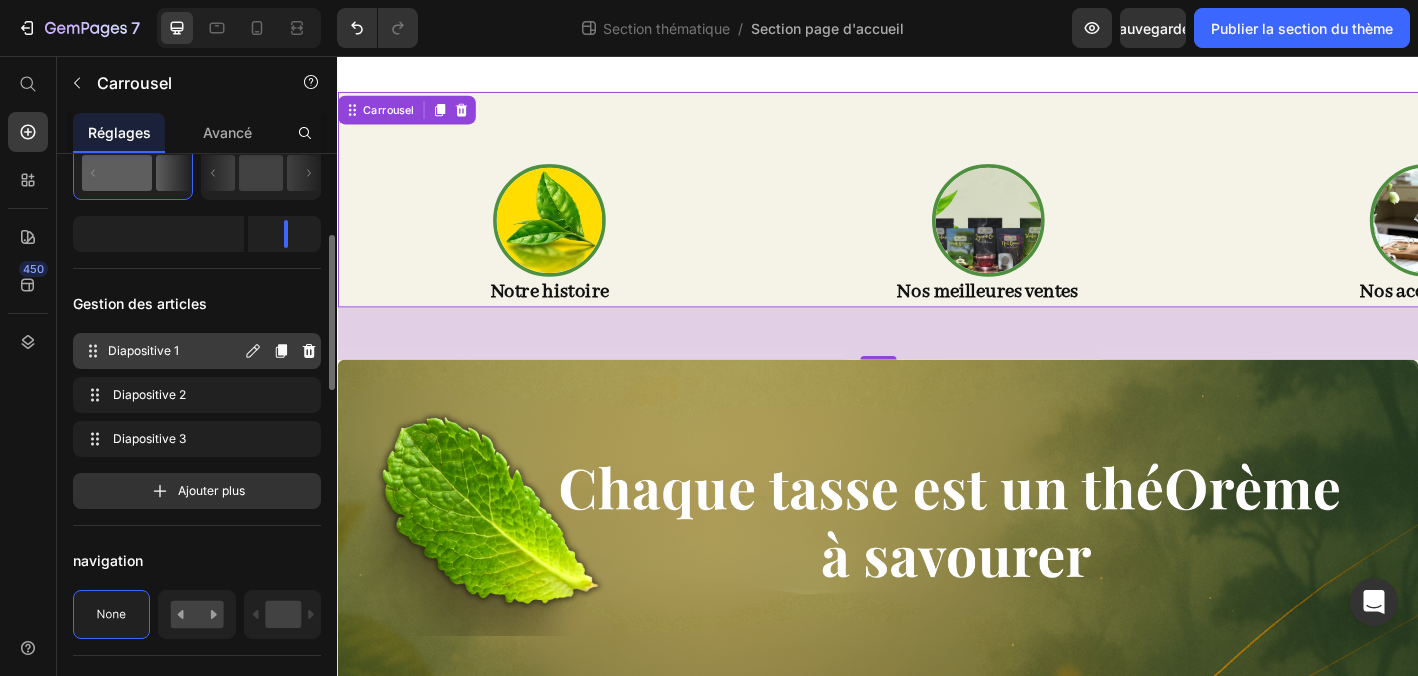 click on "Diapositive 1 Slide 1" at bounding box center (161, 351) 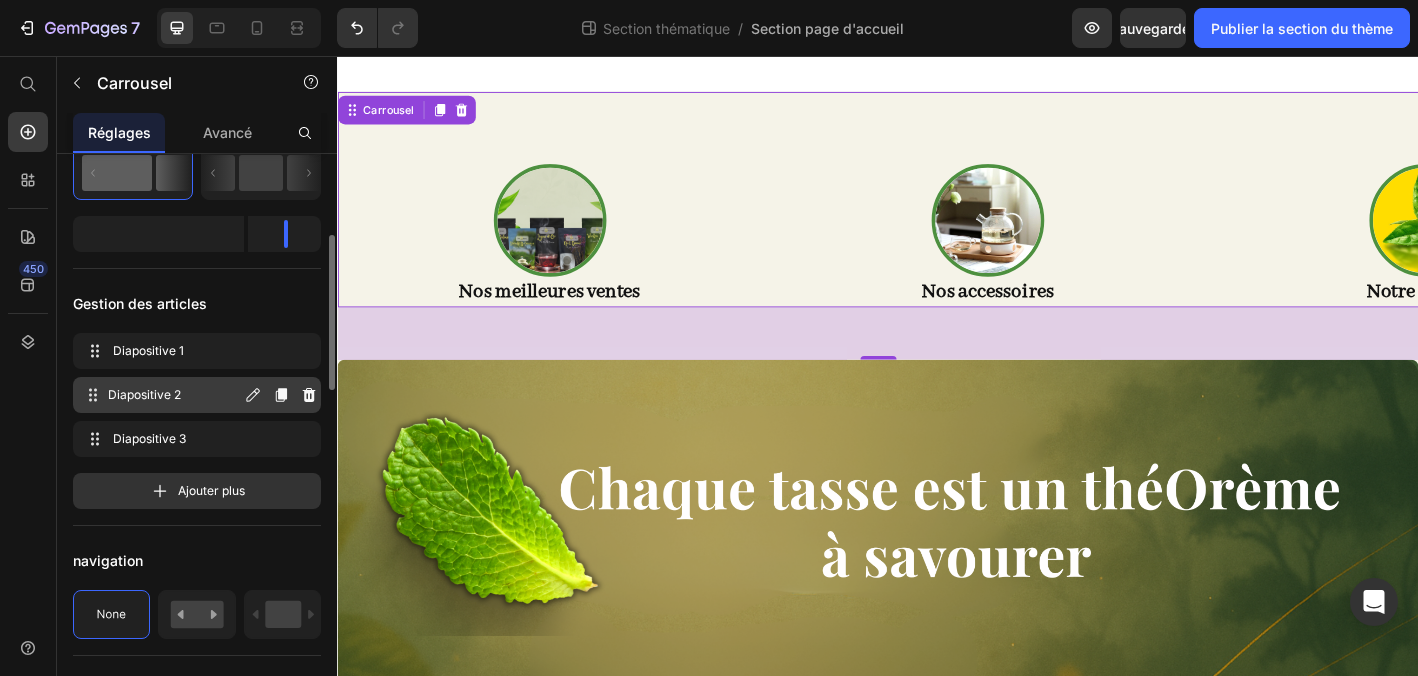 click on "Diapositive 2" at bounding box center (174, 395) 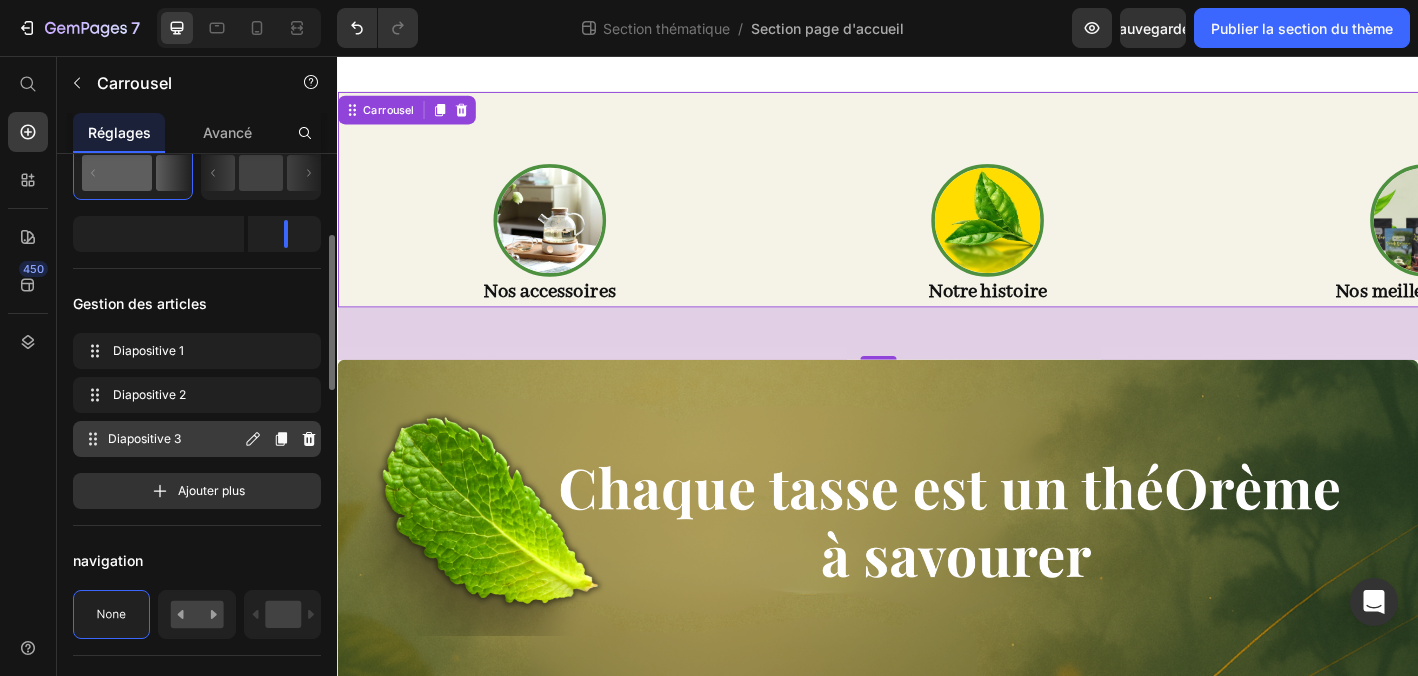 click on "Diapositive 3" at bounding box center [174, 439] 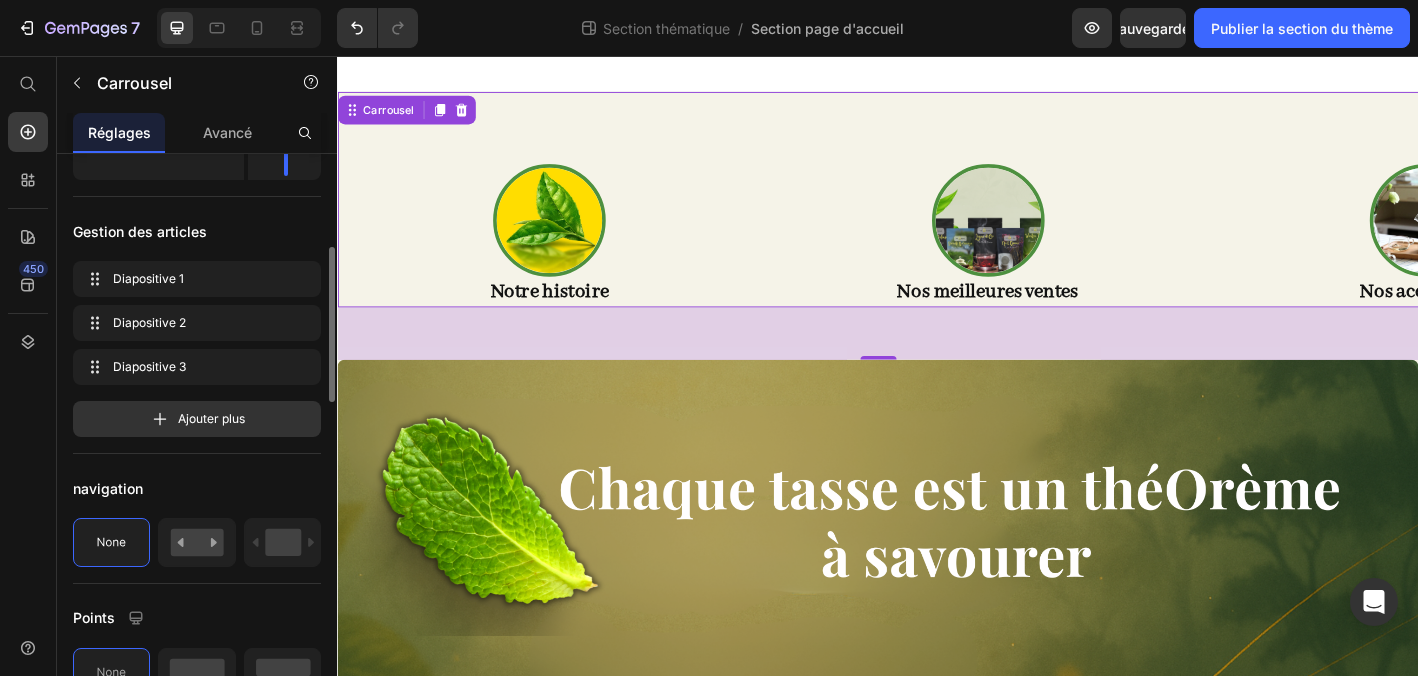 scroll, scrollTop: 370, scrollLeft: 0, axis: vertical 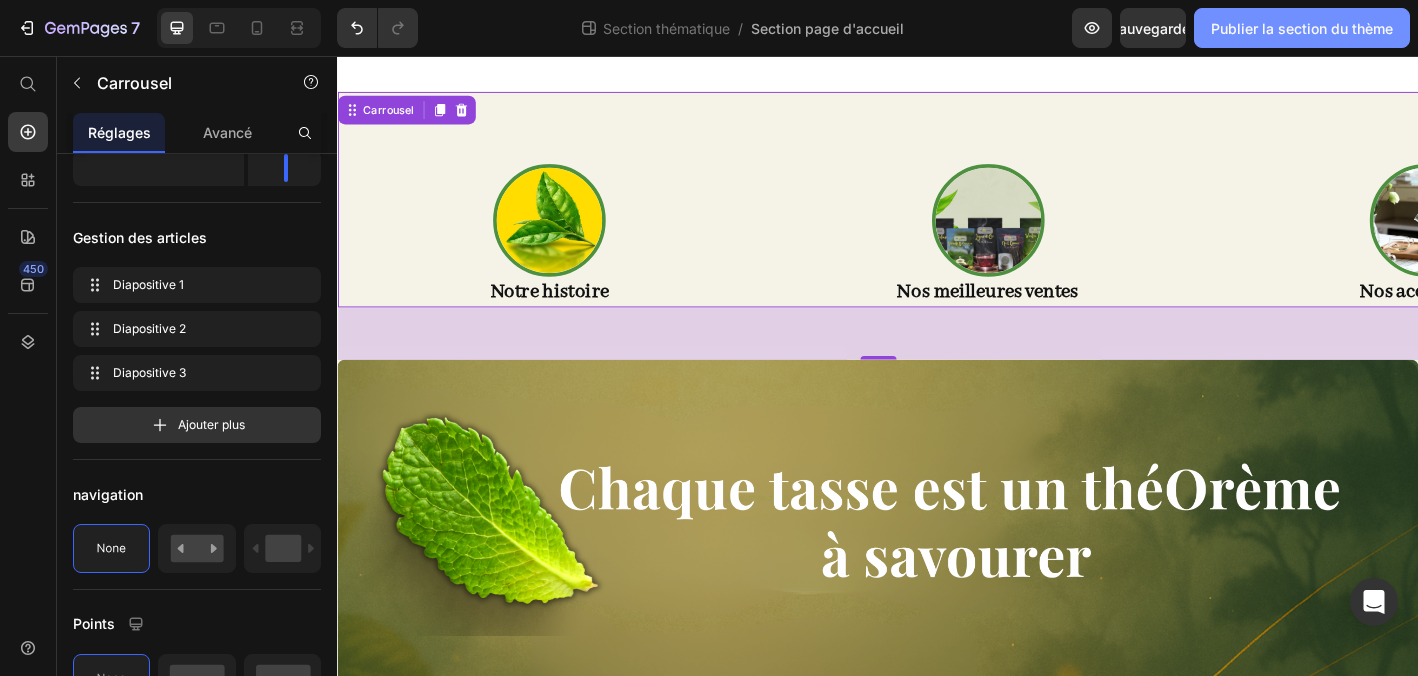 click on "Publier la section du thème" 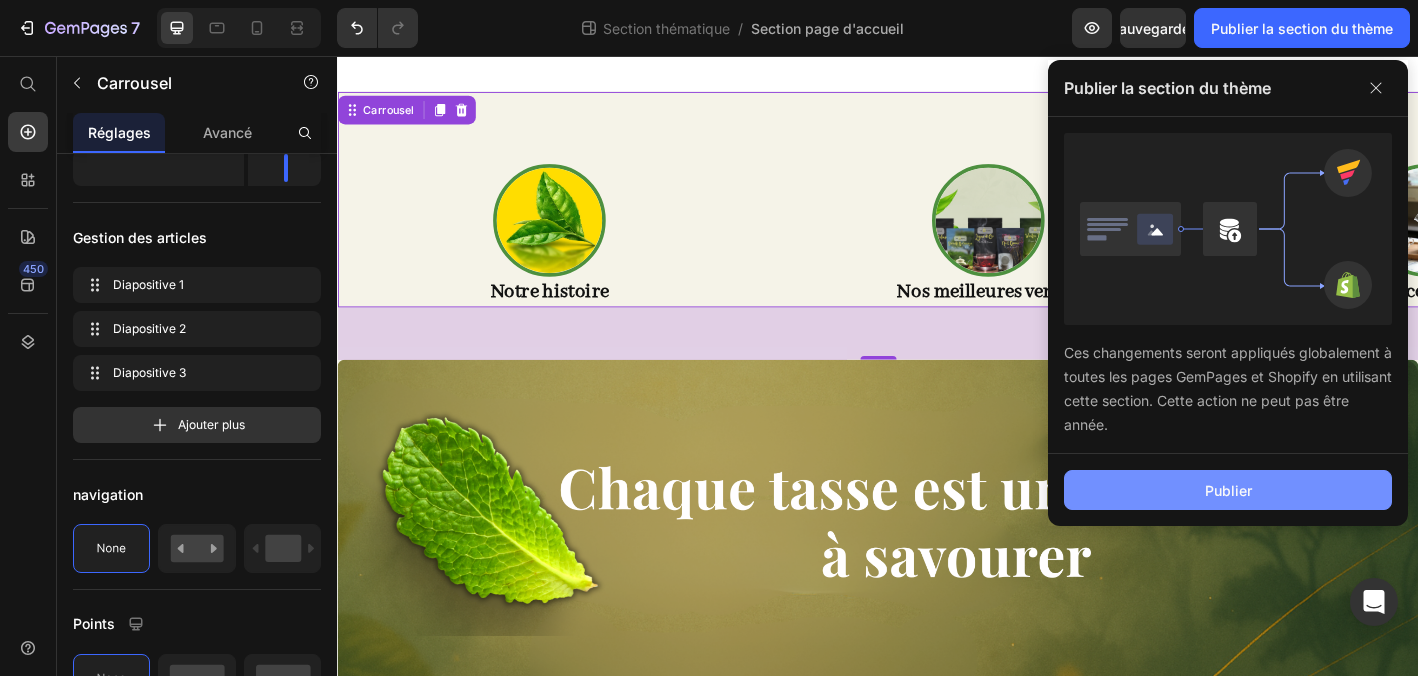 click on "Publier" at bounding box center [1228, 490] 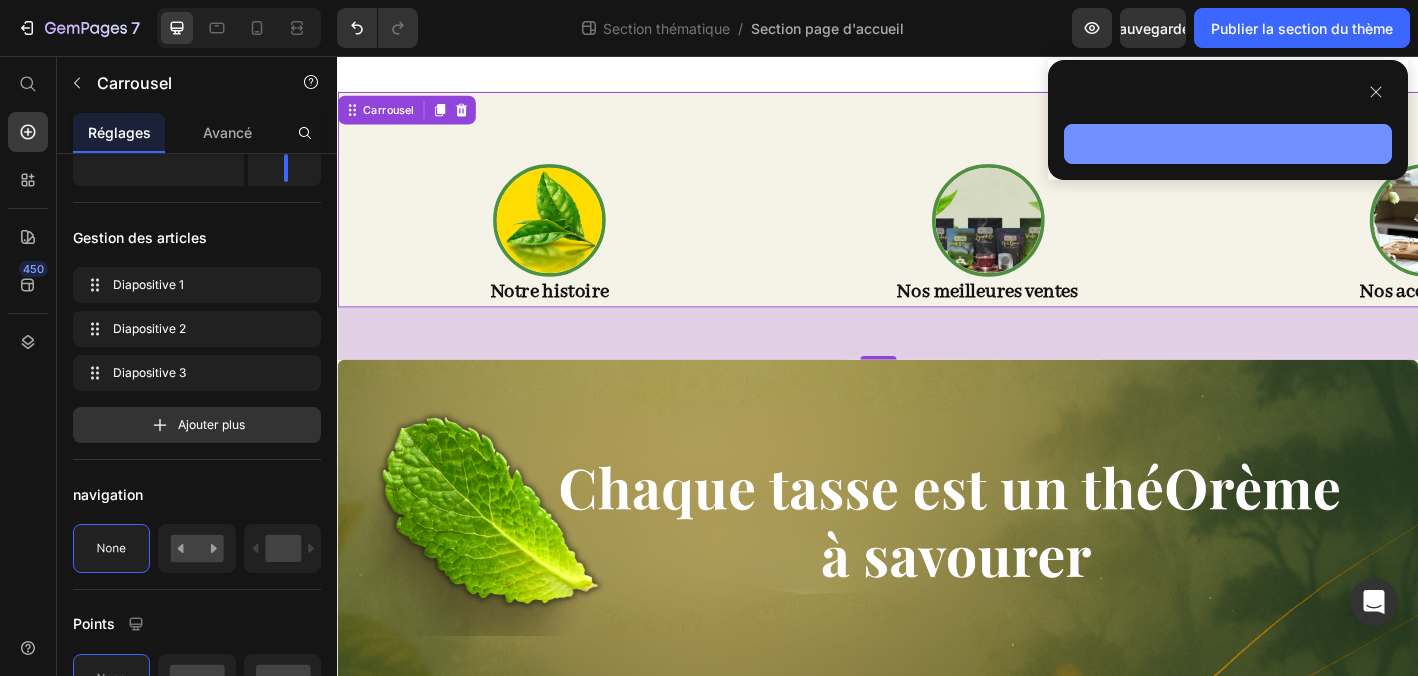 click at bounding box center (1228, 144) 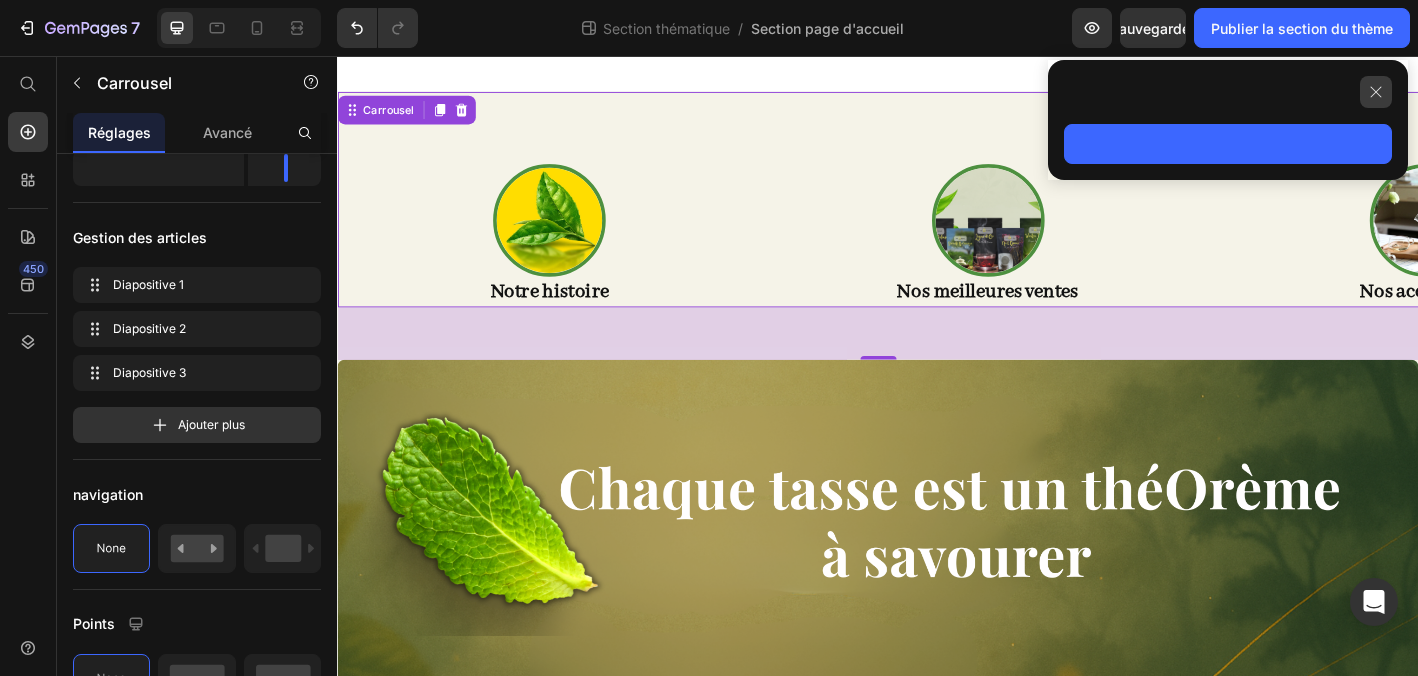 click 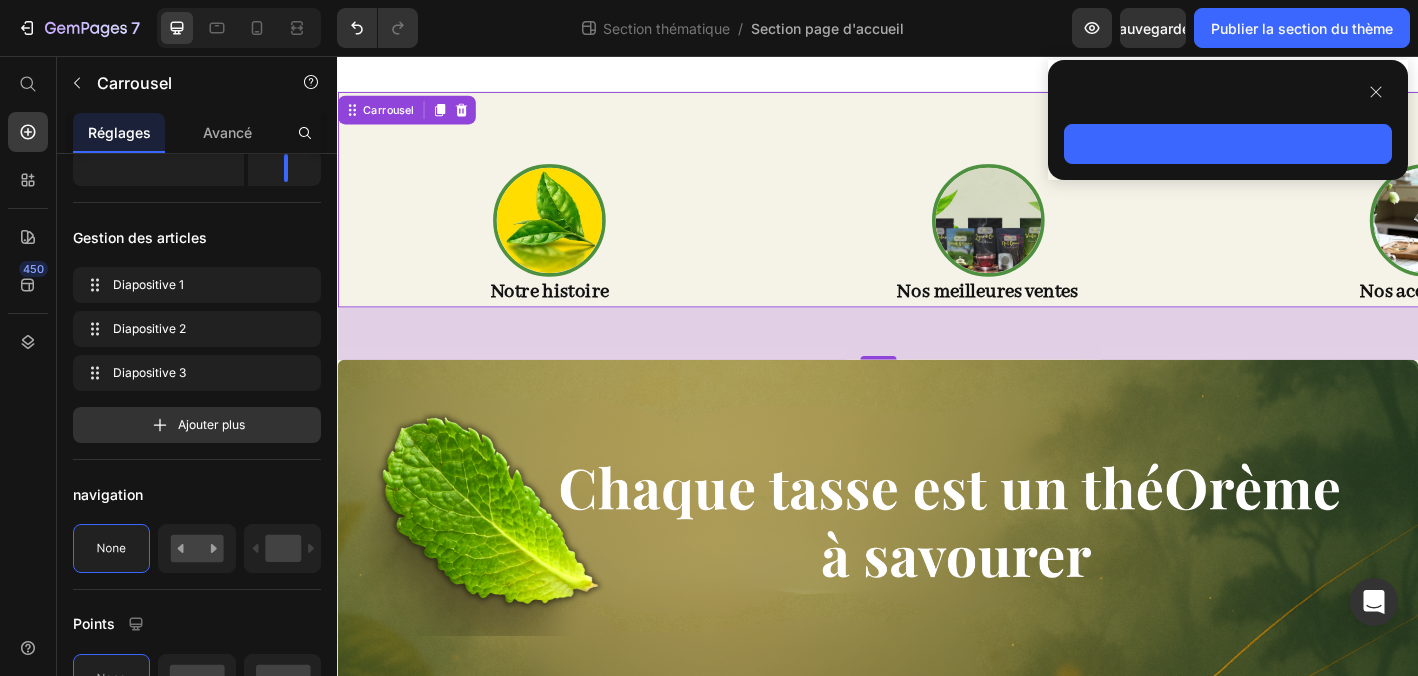 click at bounding box center (937, 76) 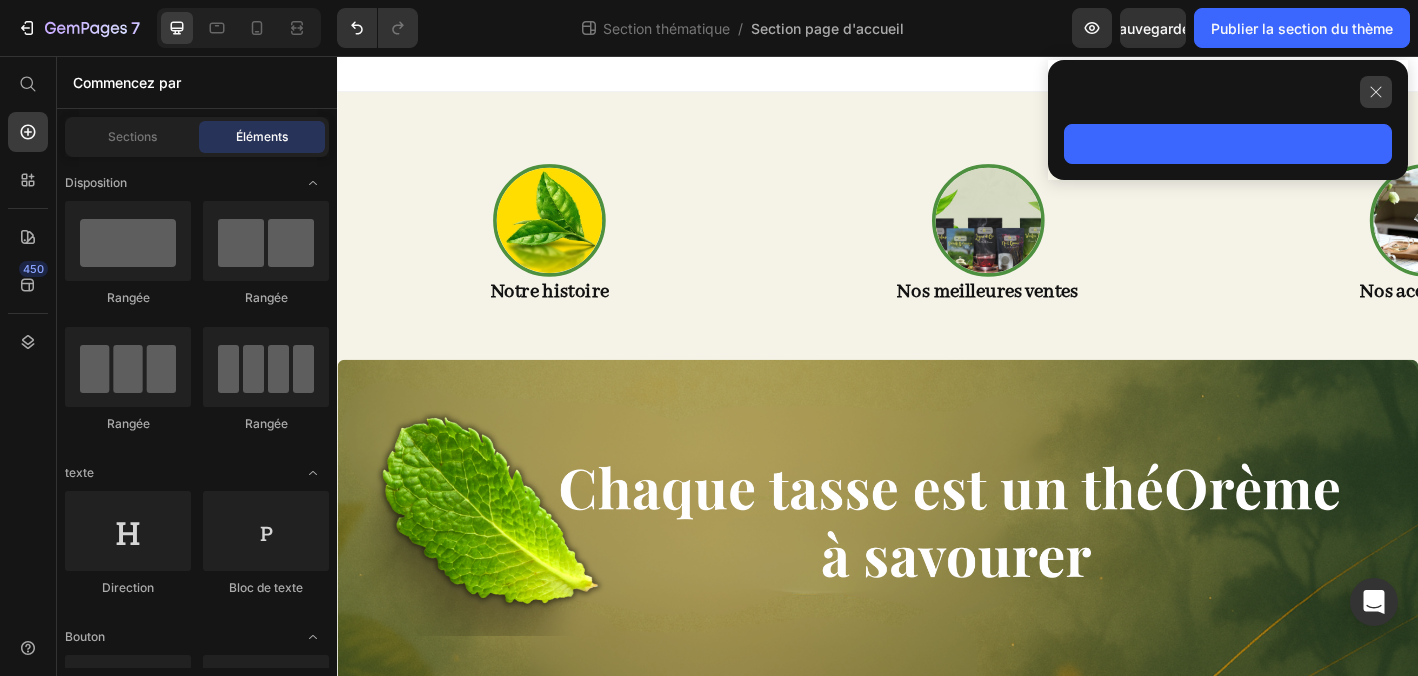 click 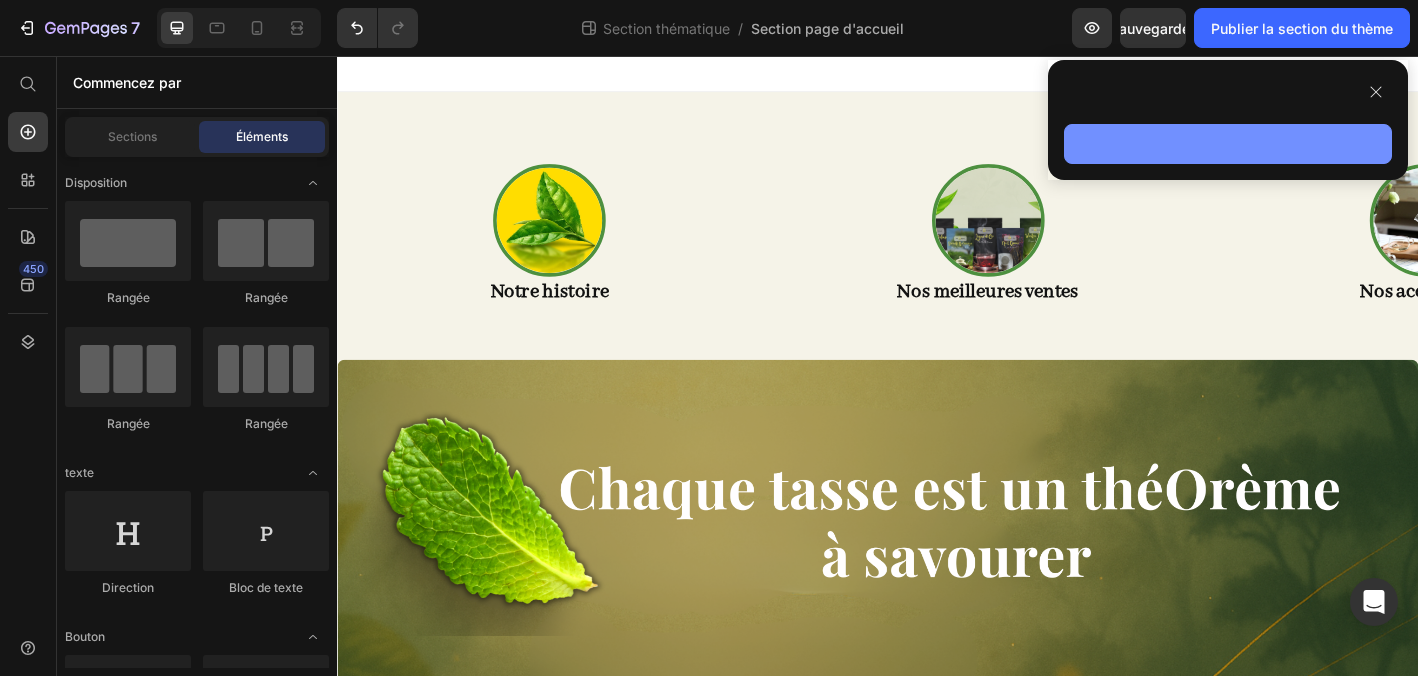 click at bounding box center [1228, 144] 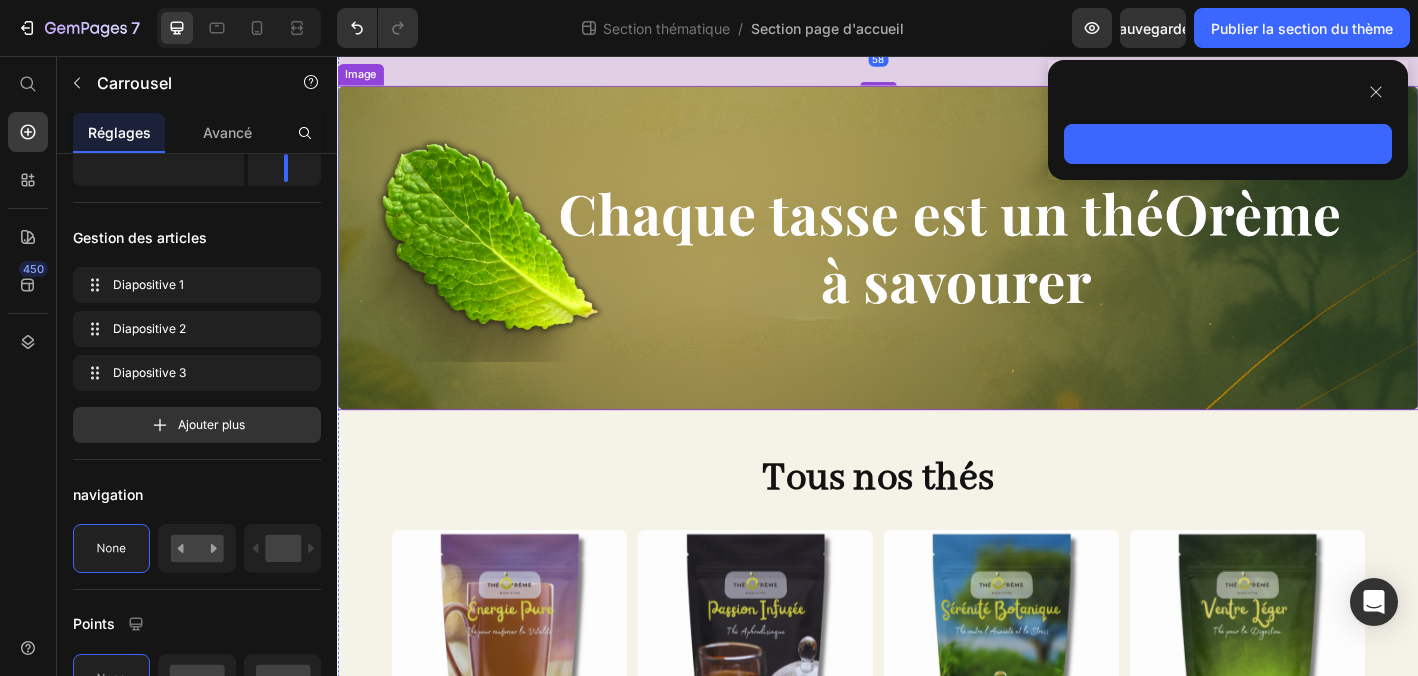 scroll, scrollTop: 358, scrollLeft: 0, axis: vertical 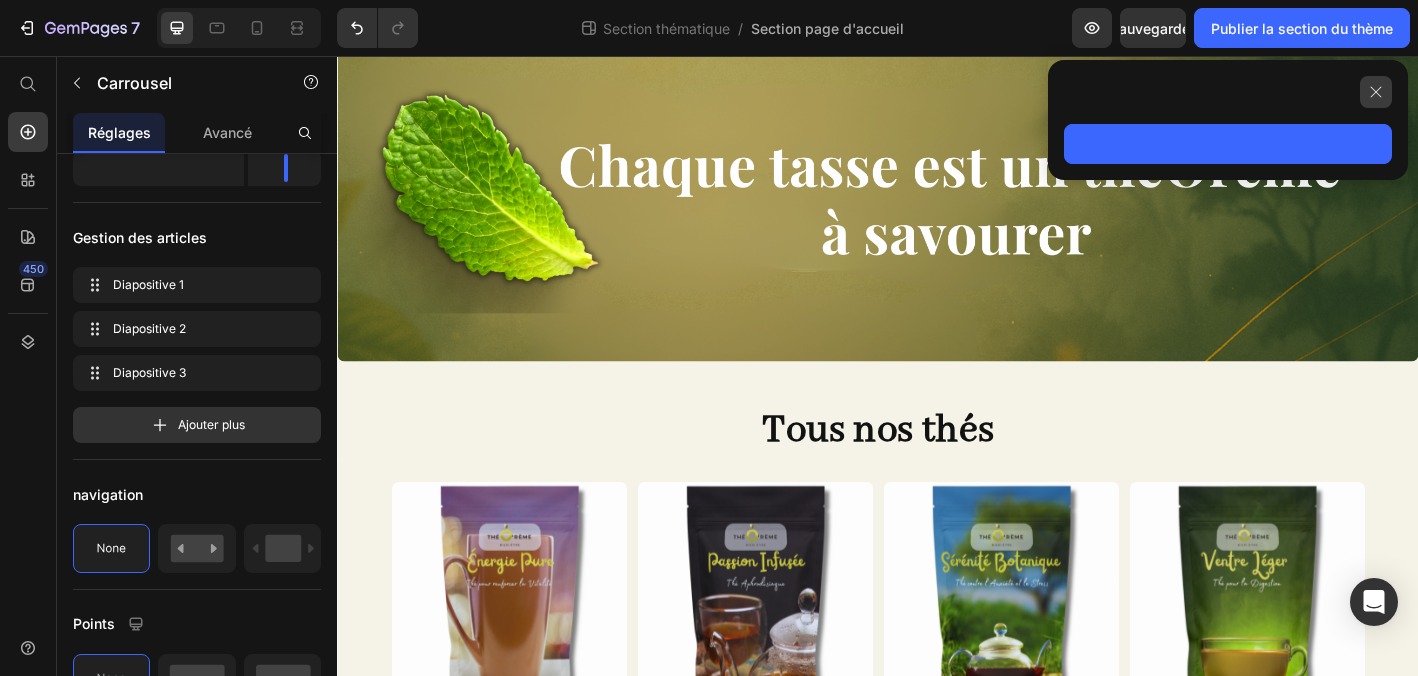 click 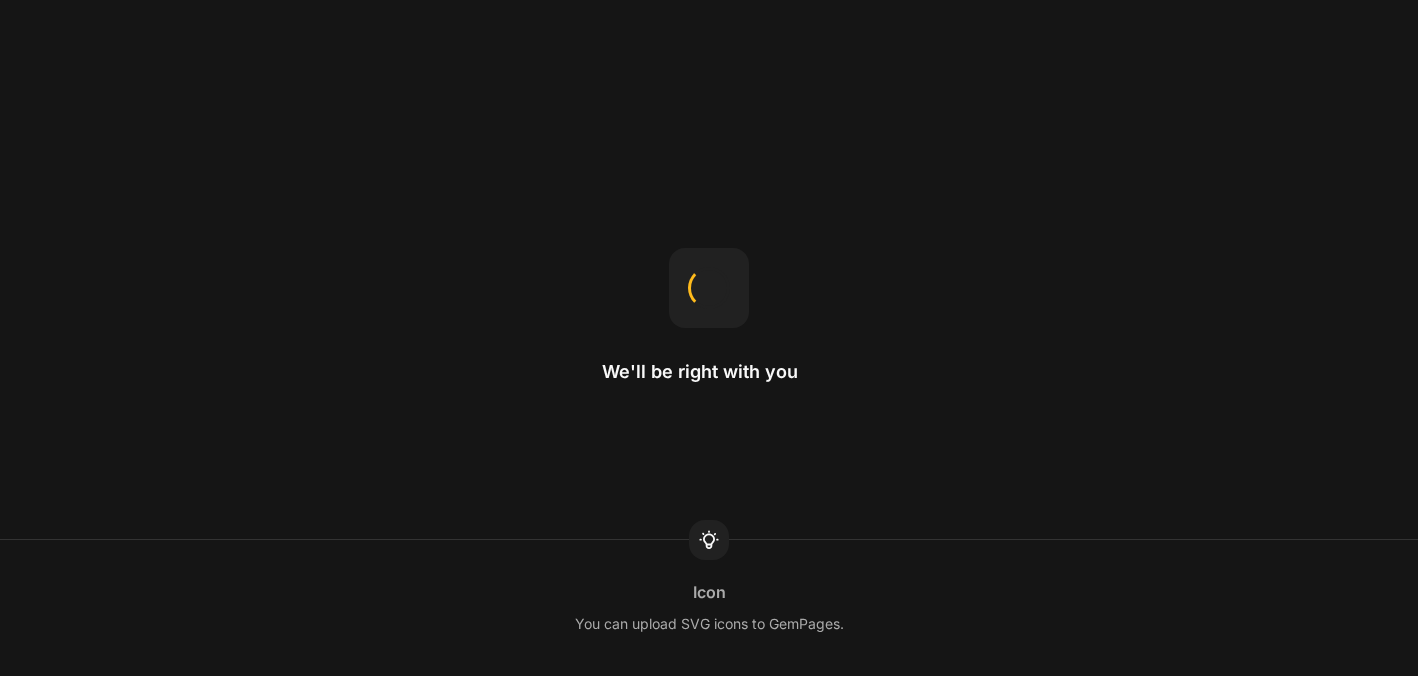 scroll, scrollTop: 0, scrollLeft: 0, axis: both 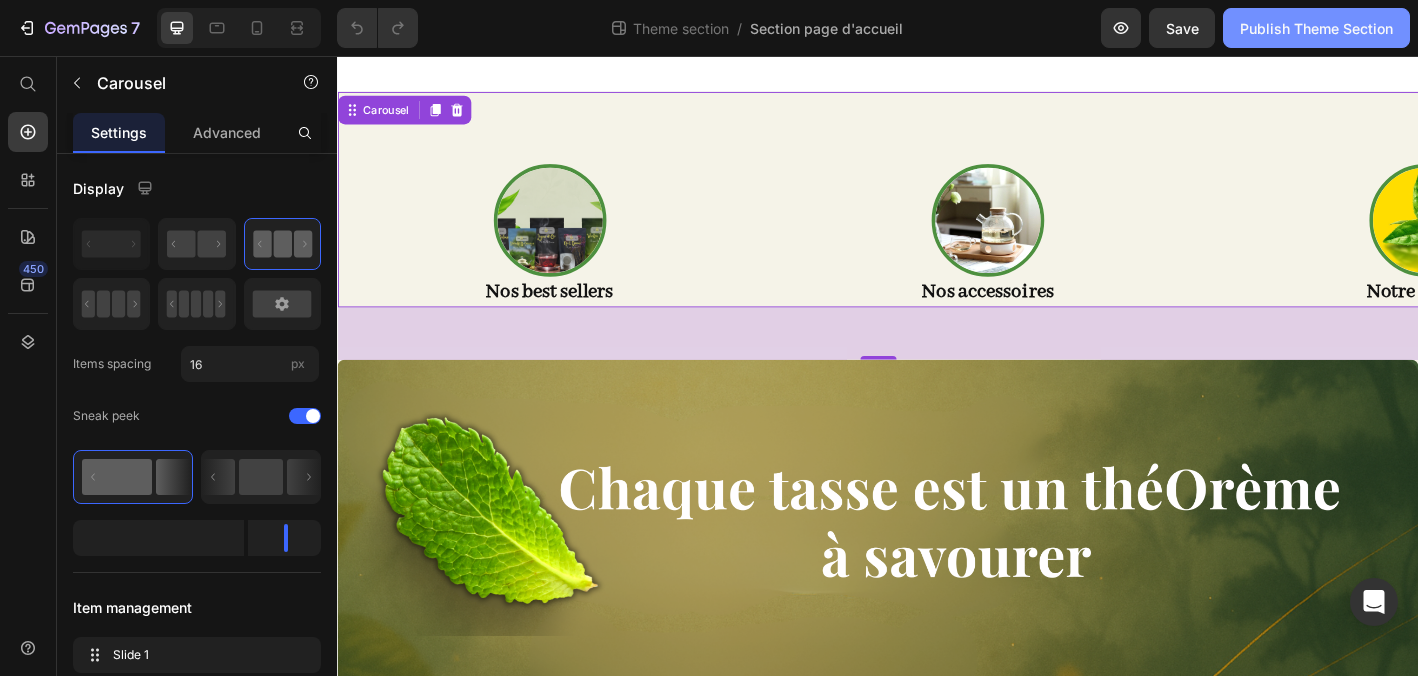 click on "Publish Theme Section" at bounding box center (1316, 28) 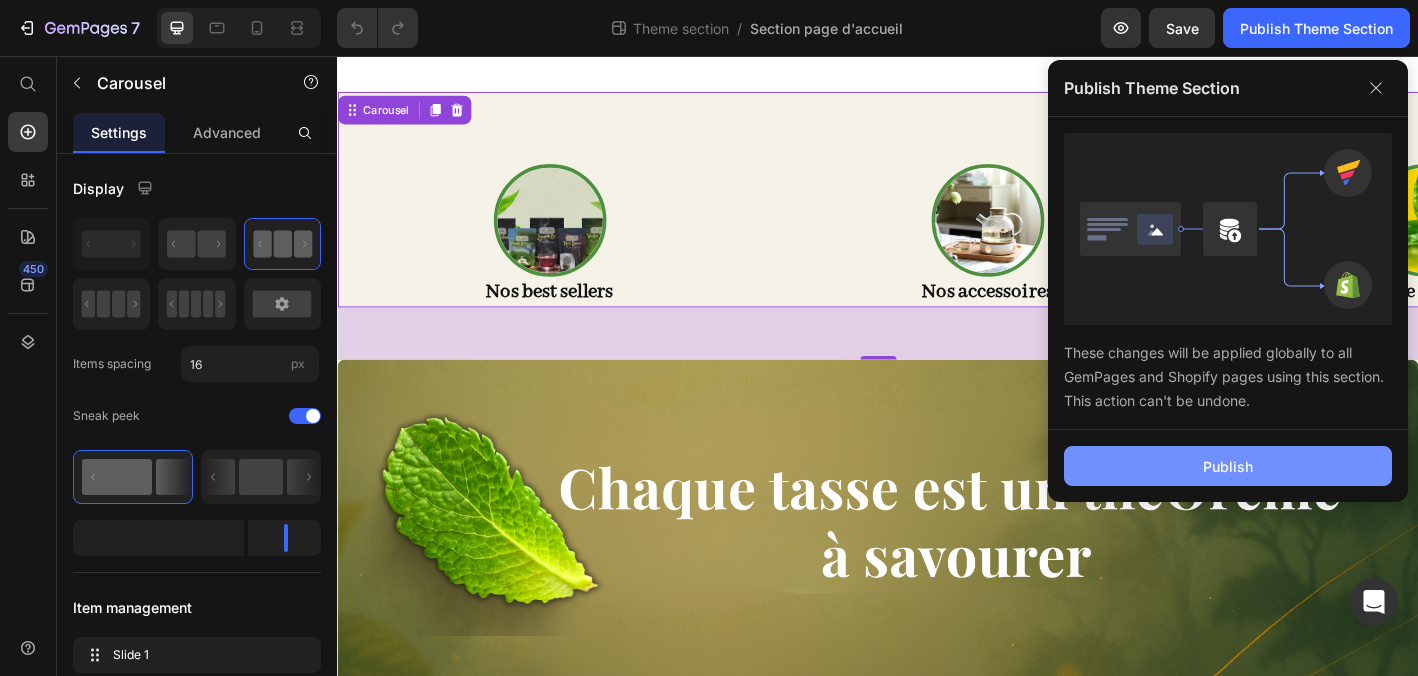 click on "Publish" 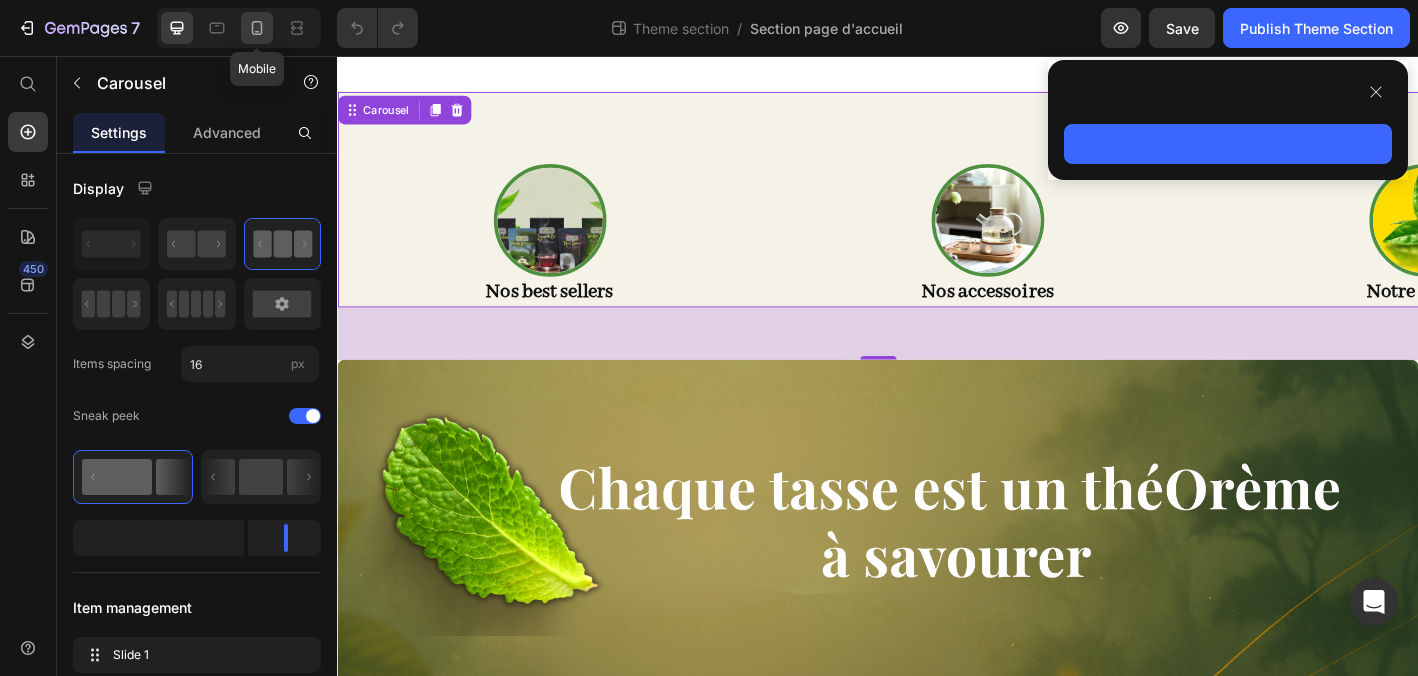 click 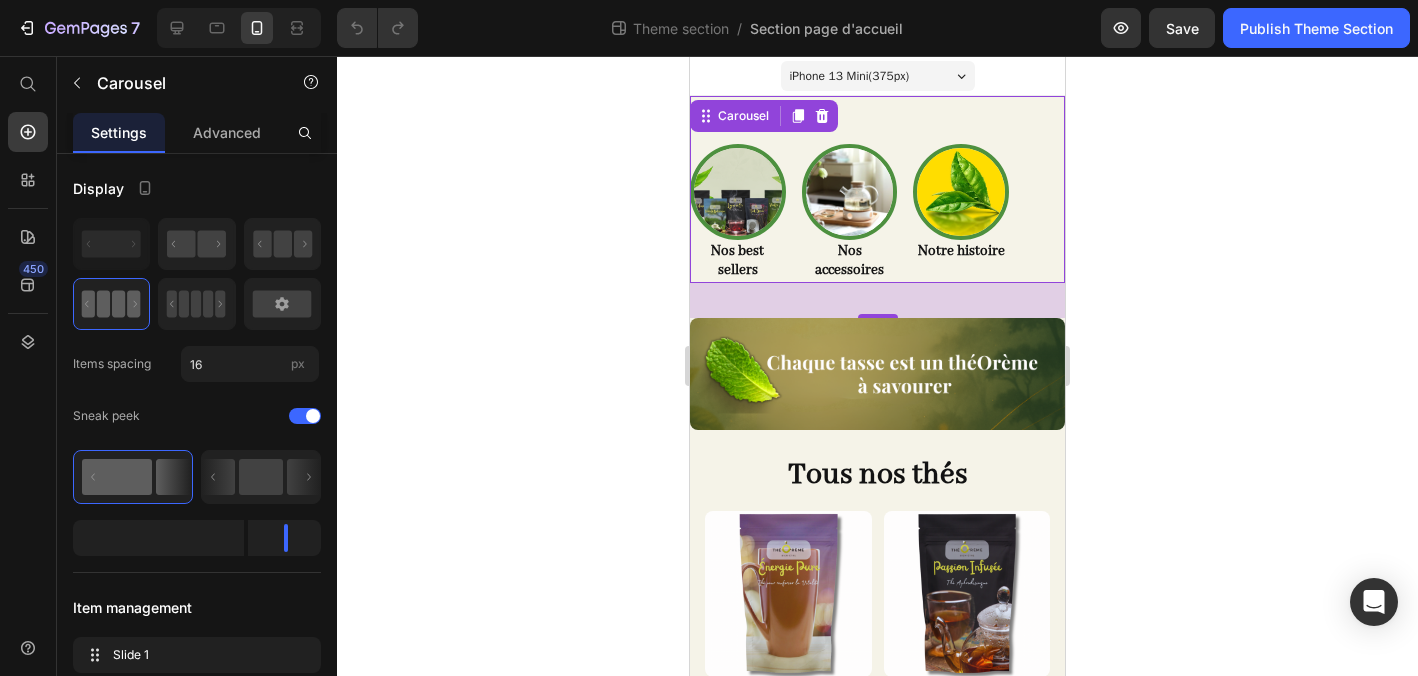 click on "Image Nos best sellers Heading Image Nos accessoires Heading Image Notre histoire Heading" at bounding box center (877, 213) 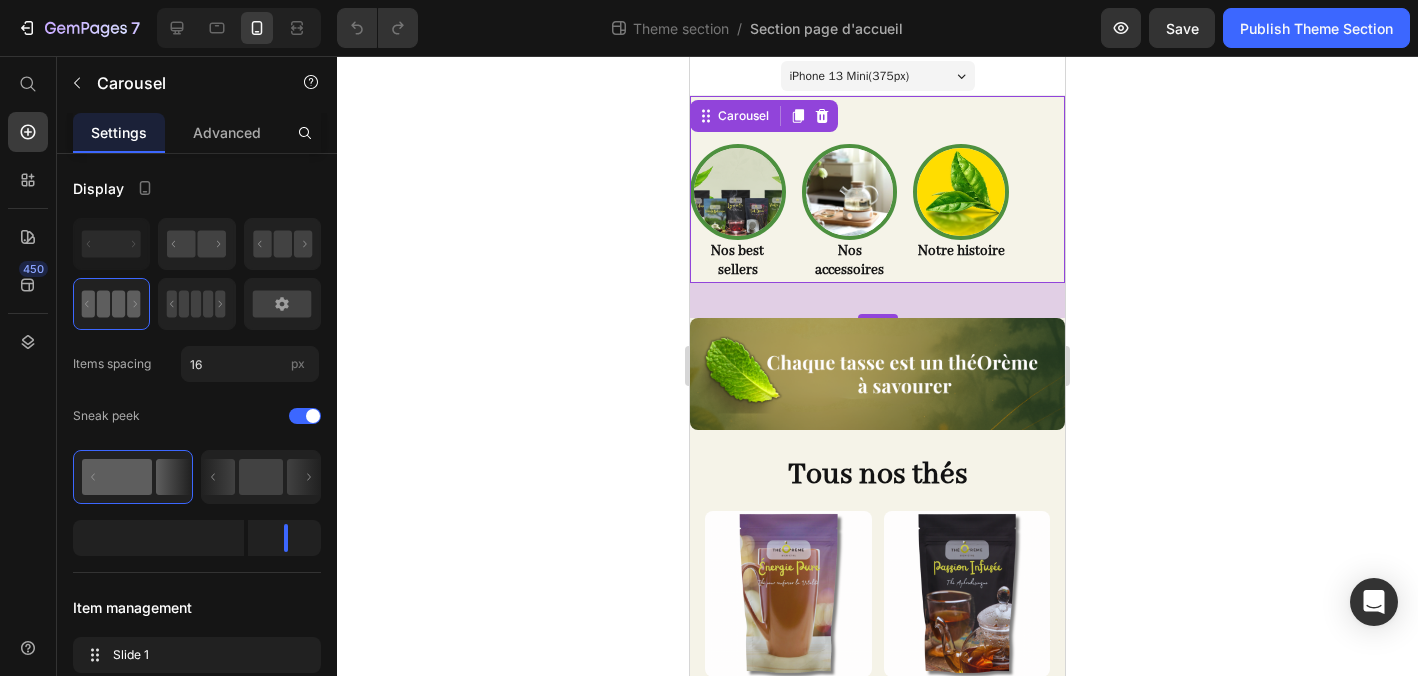 click on "Image Nos best sellers Heading Image Nos accessoires Heading Image Notre histoire Heading" at bounding box center [877, 213] 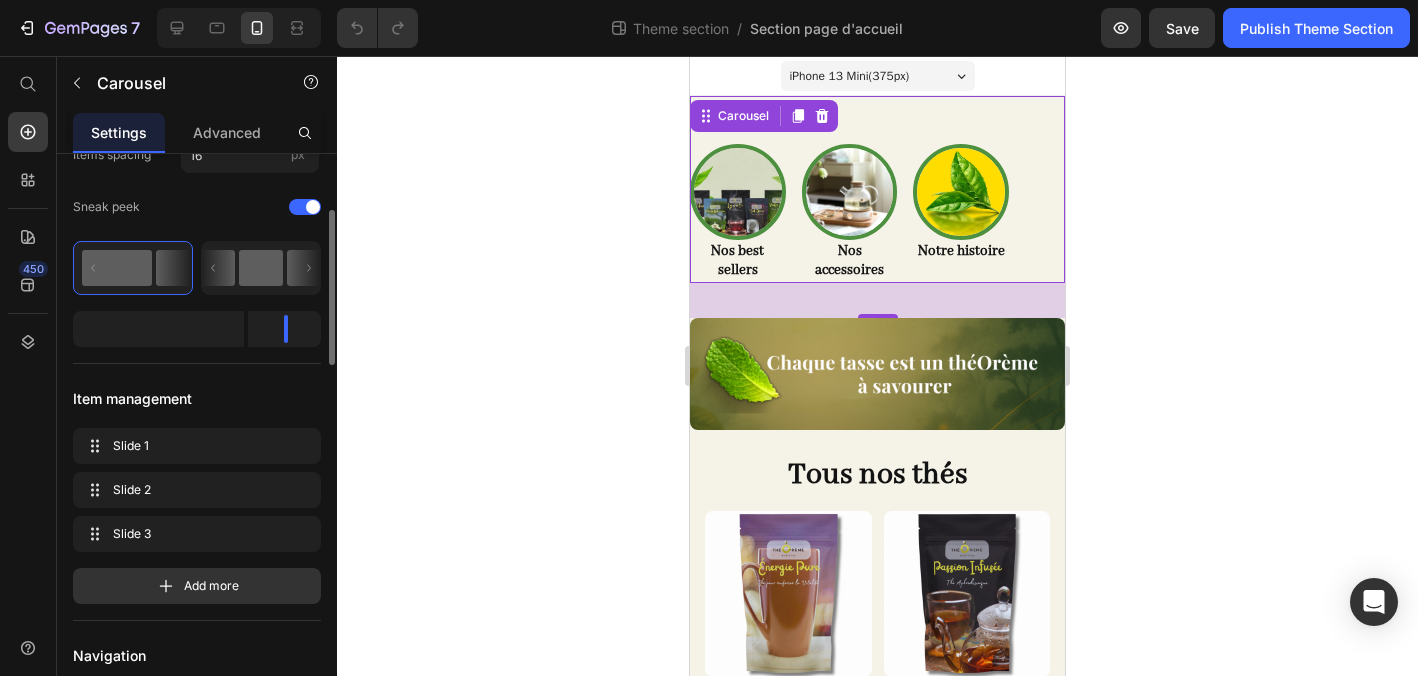 scroll, scrollTop: 208, scrollLeft: 0, axis: vertical 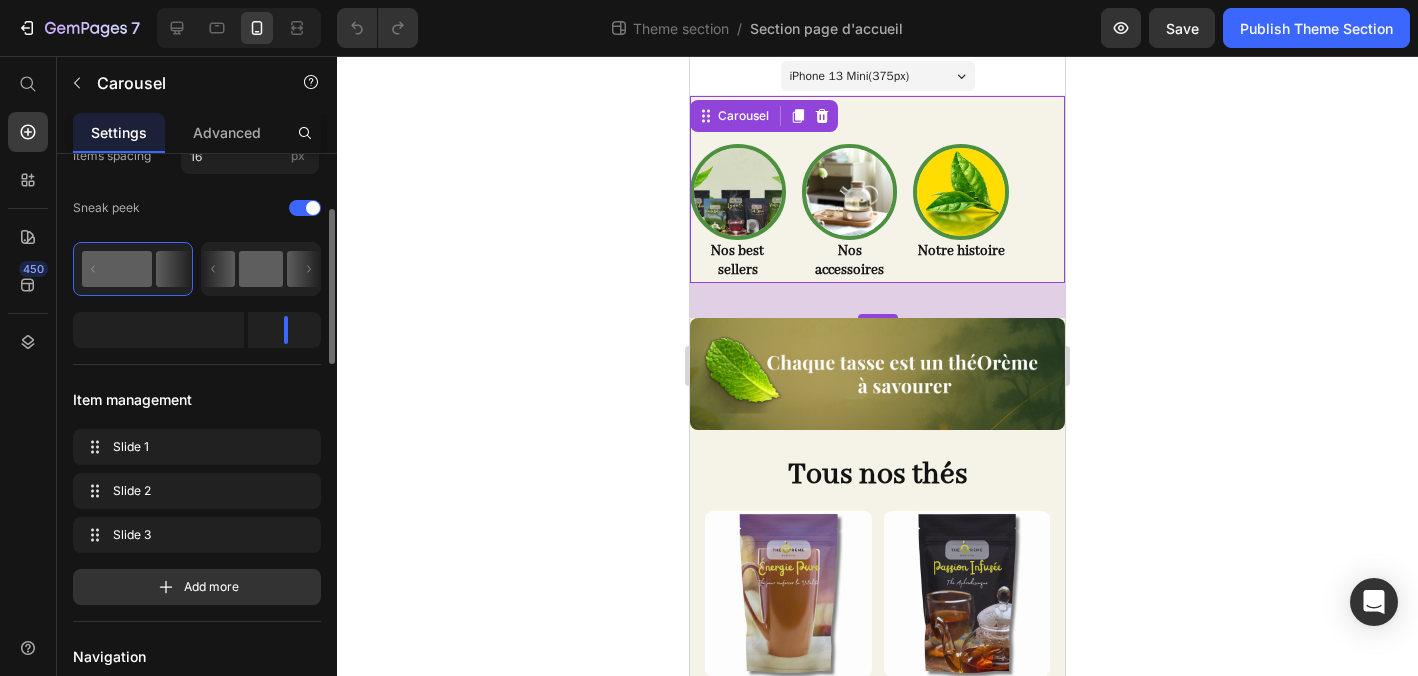 click 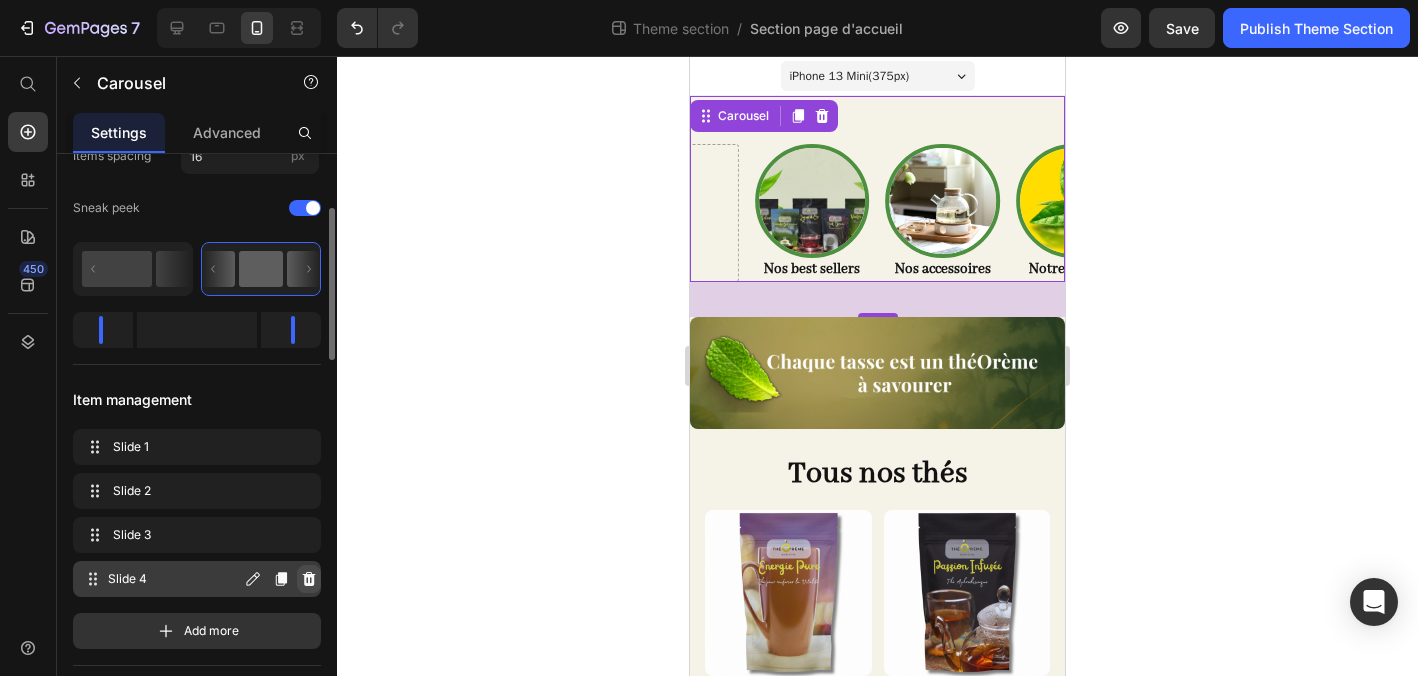 click 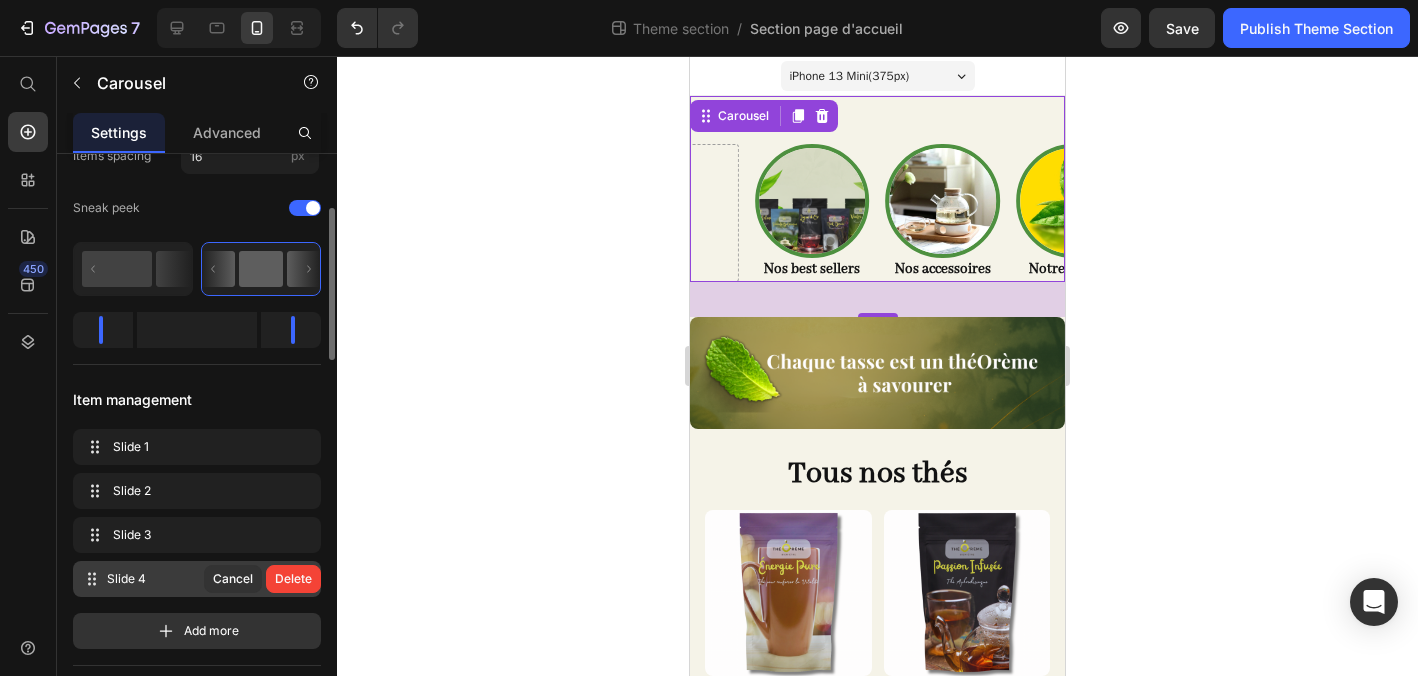 click on "Delete" at bounding box center [293, 579] 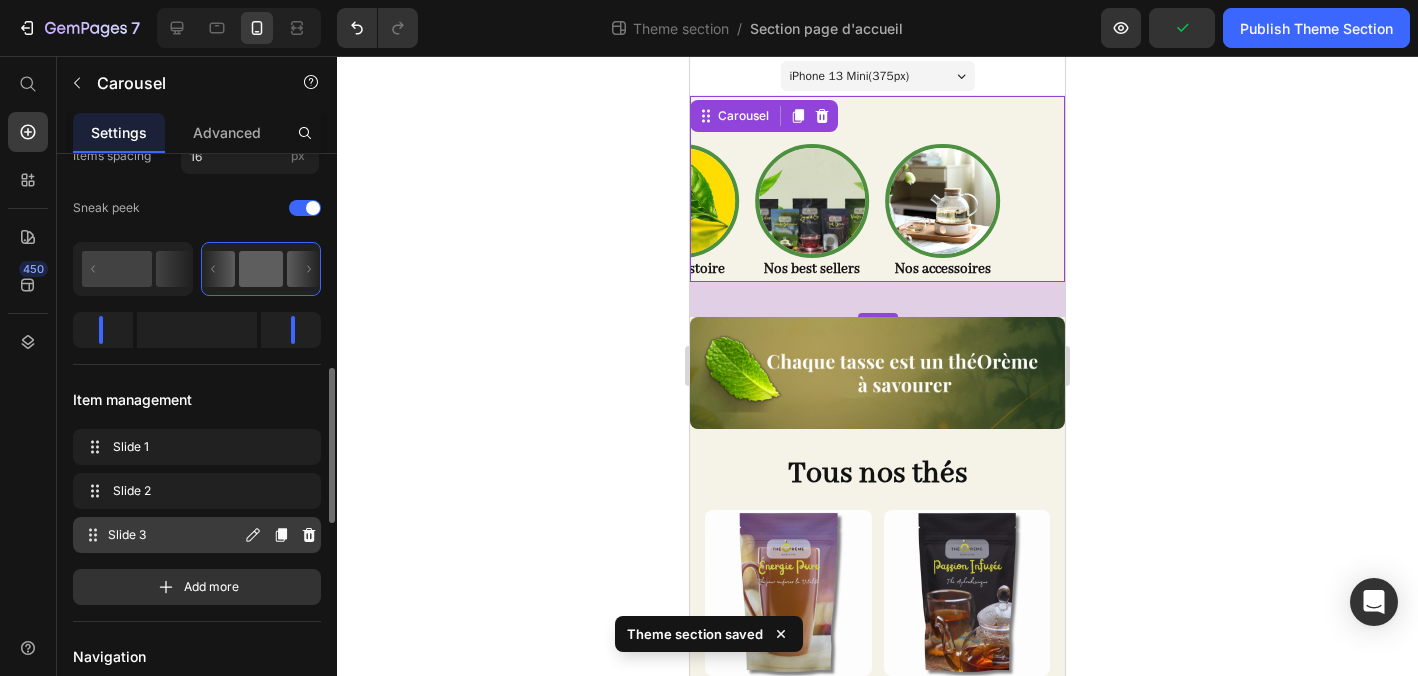 scroll, scrollTop: 379, scrollLeft: 0, axis: vertical 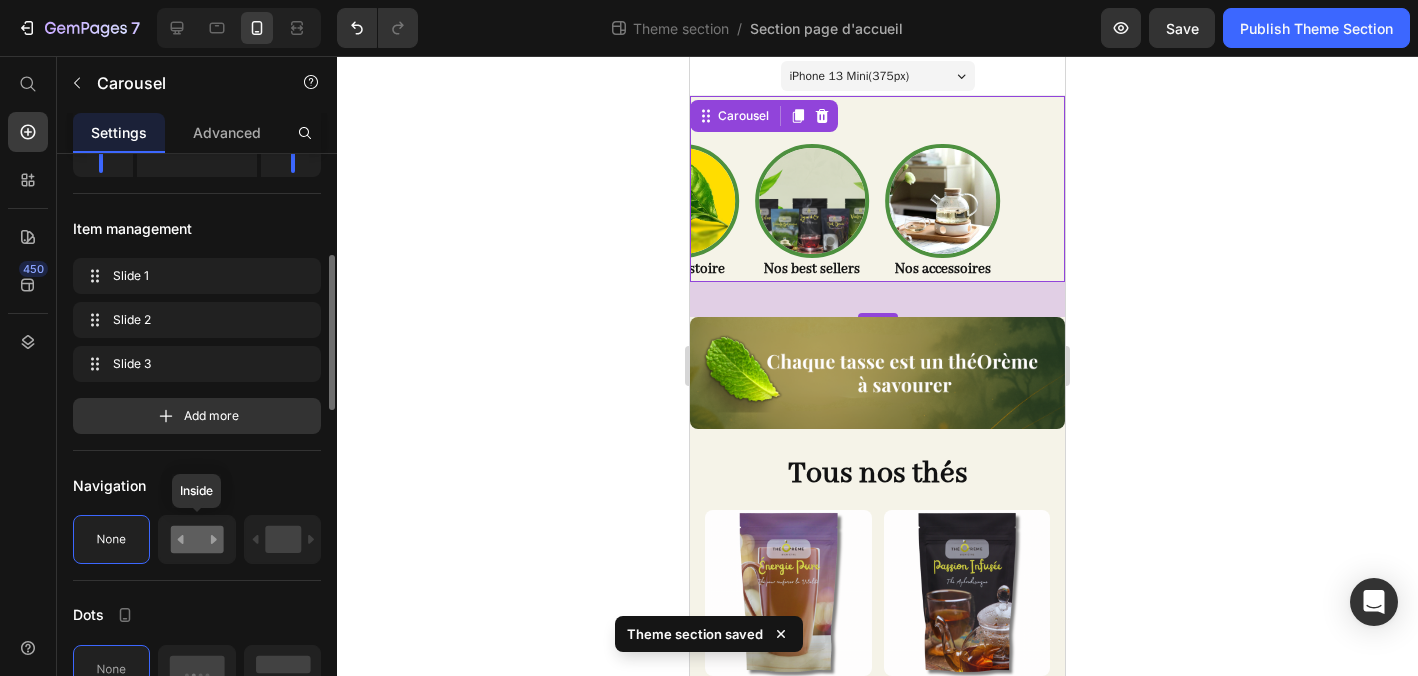 click 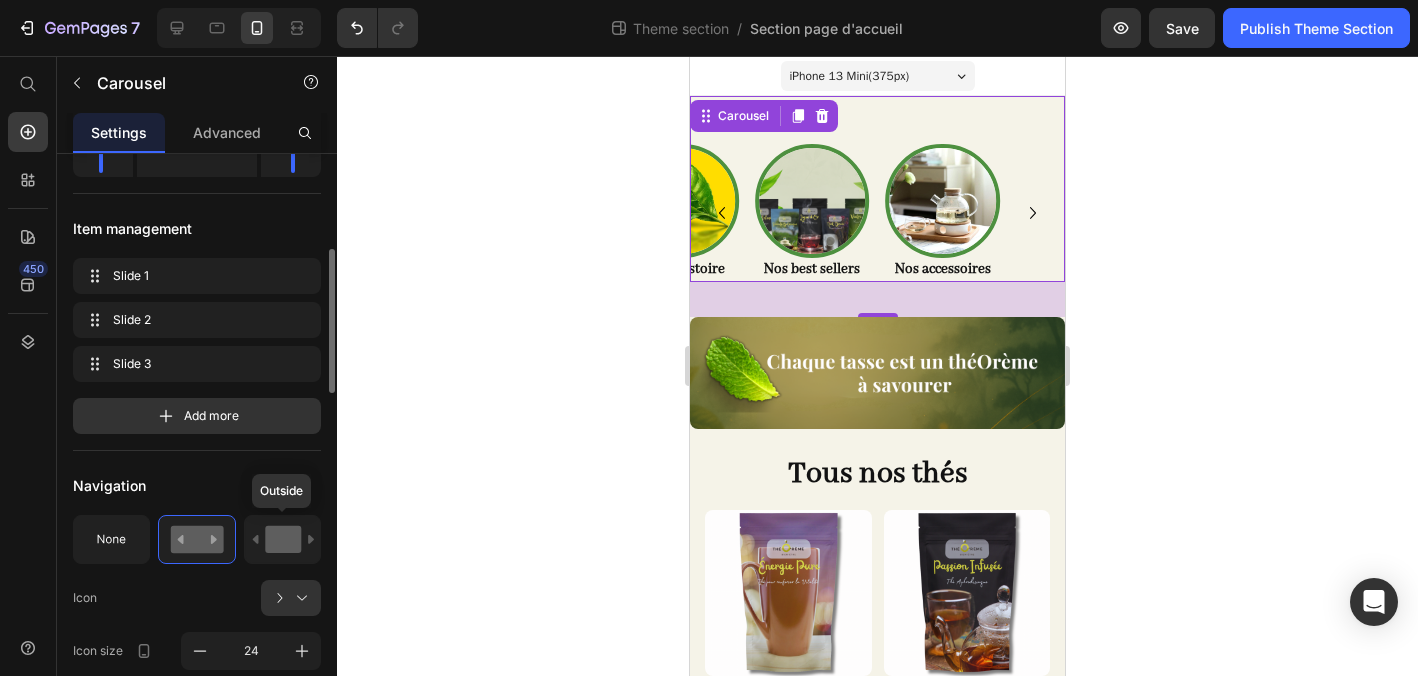 click 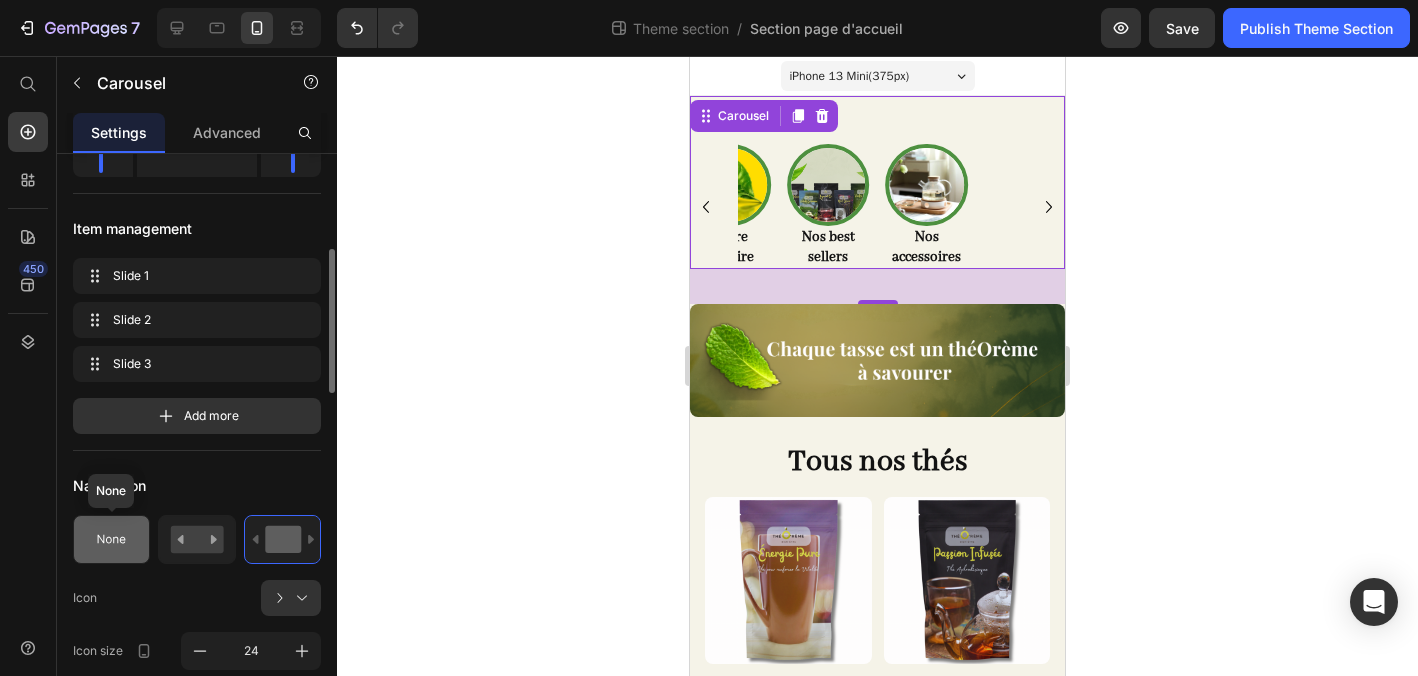 click 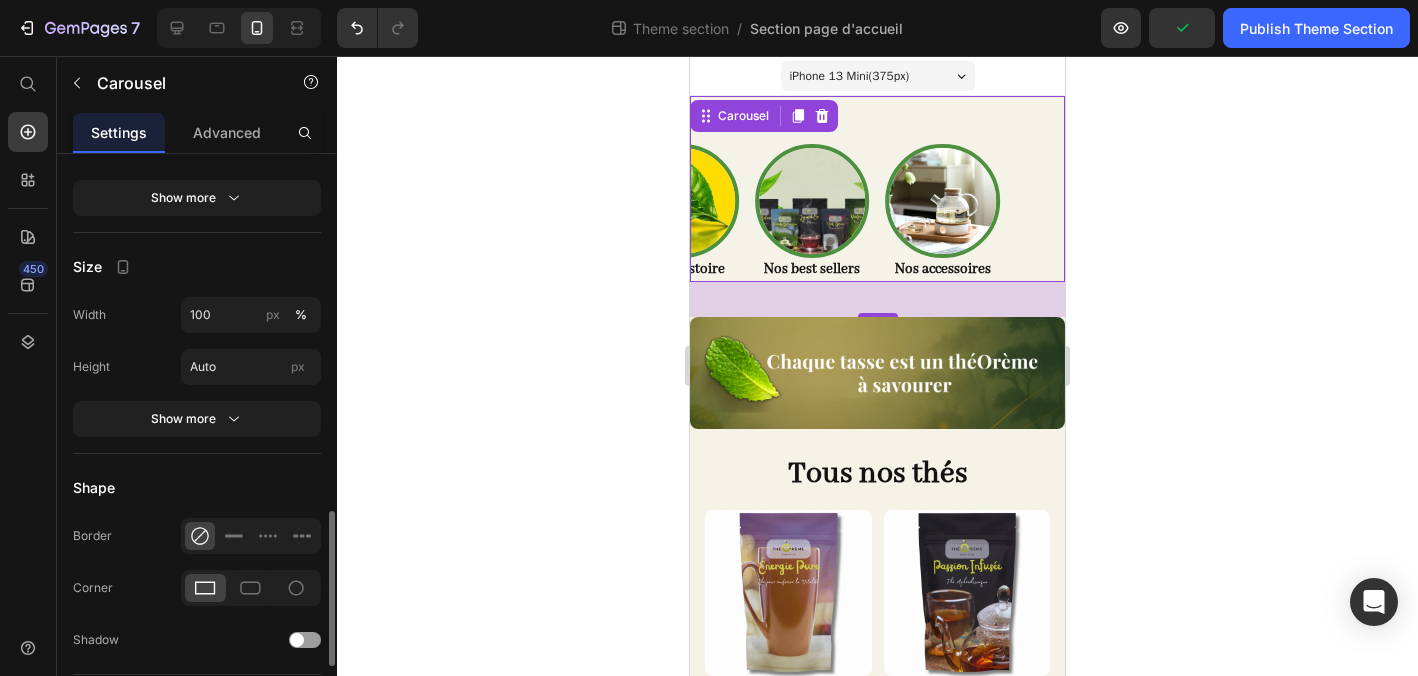 scroll, scrollTop: 1339, scrollLeft: 0, axis: vertical 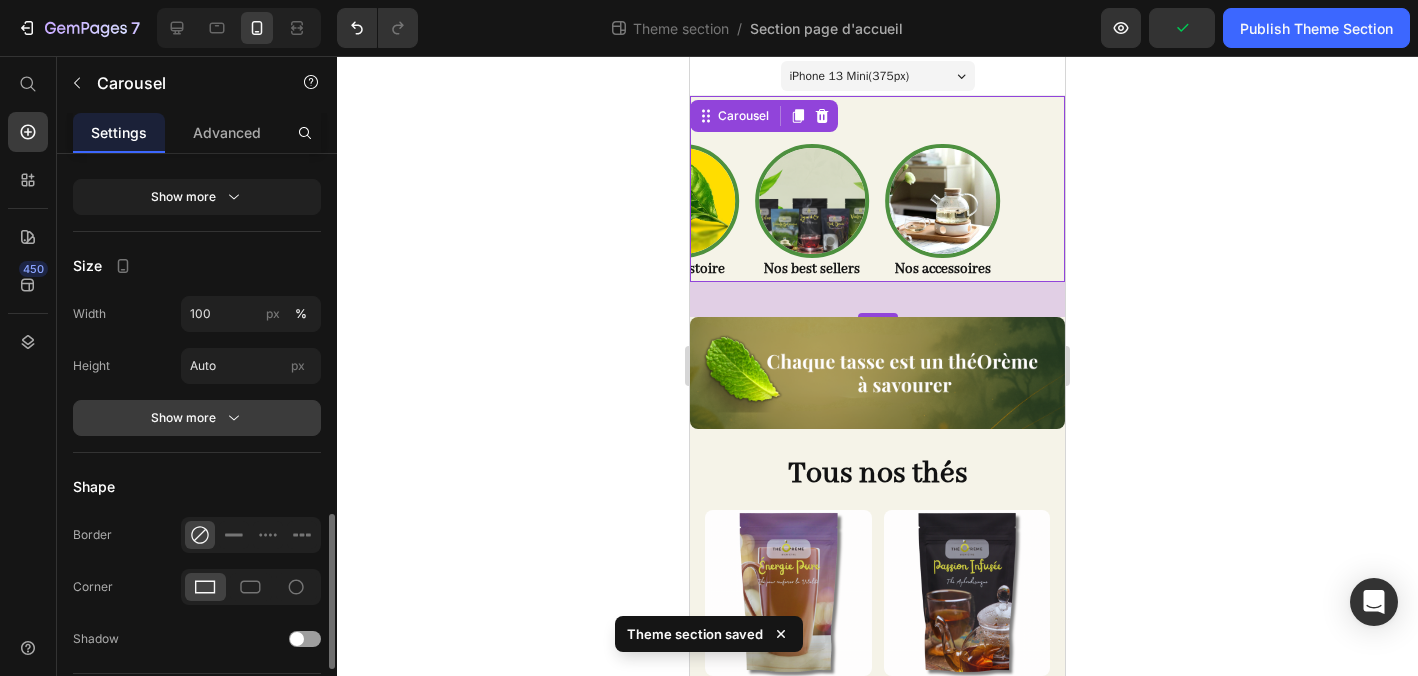 click 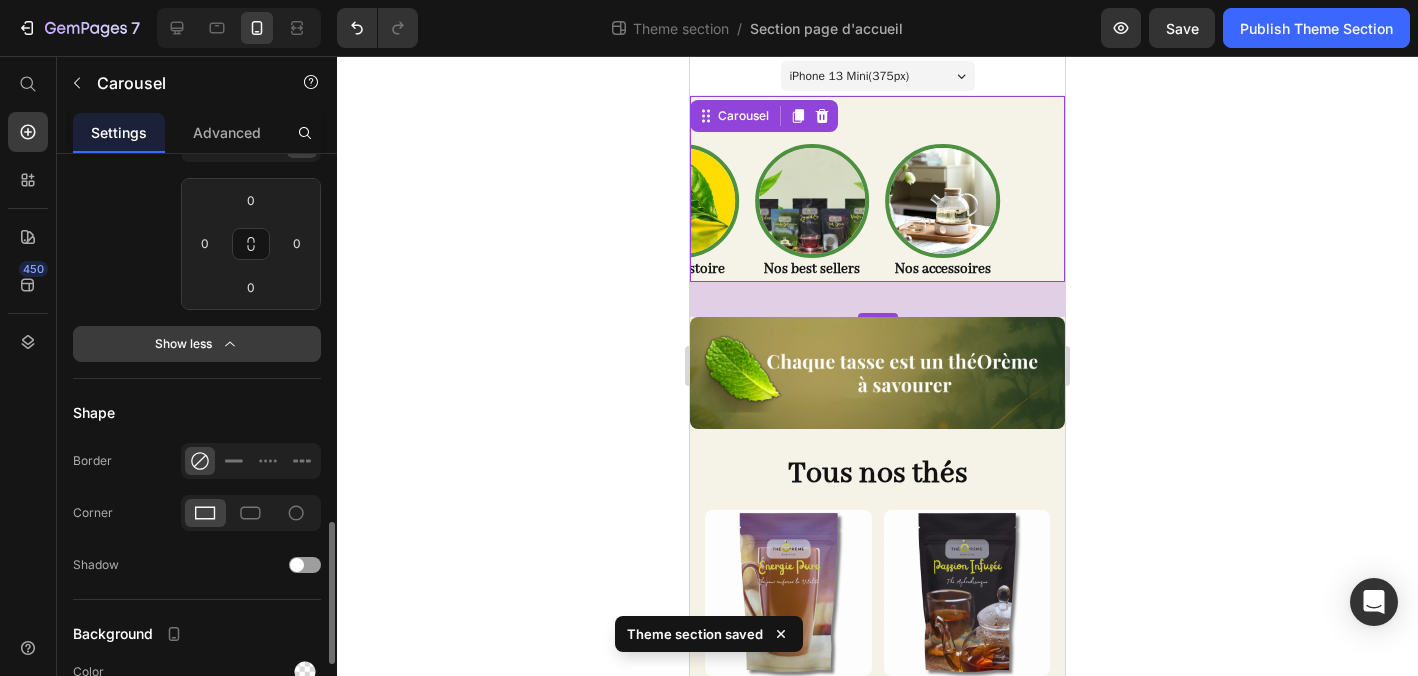 scroll, scrollTop: 1777, scrollLeft: 0, axis: vertical 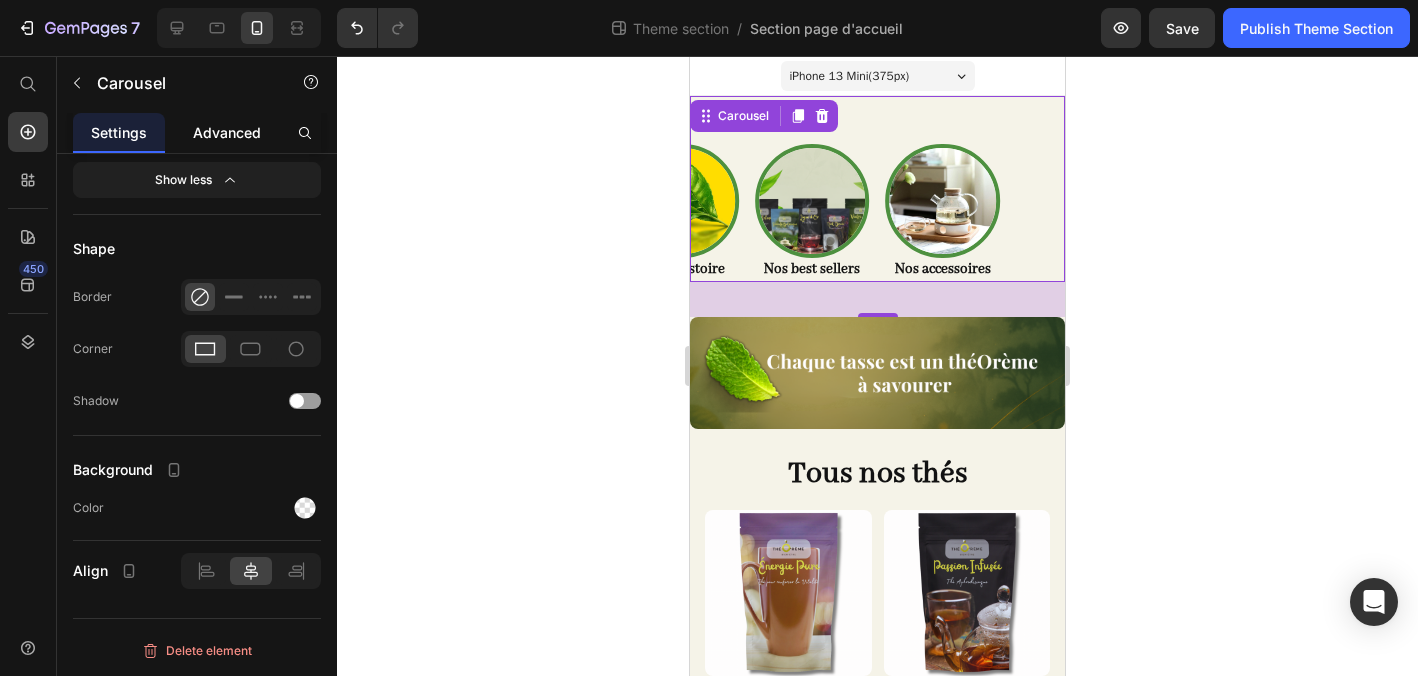 click on "Advanced" at bounding box center (227, 132) 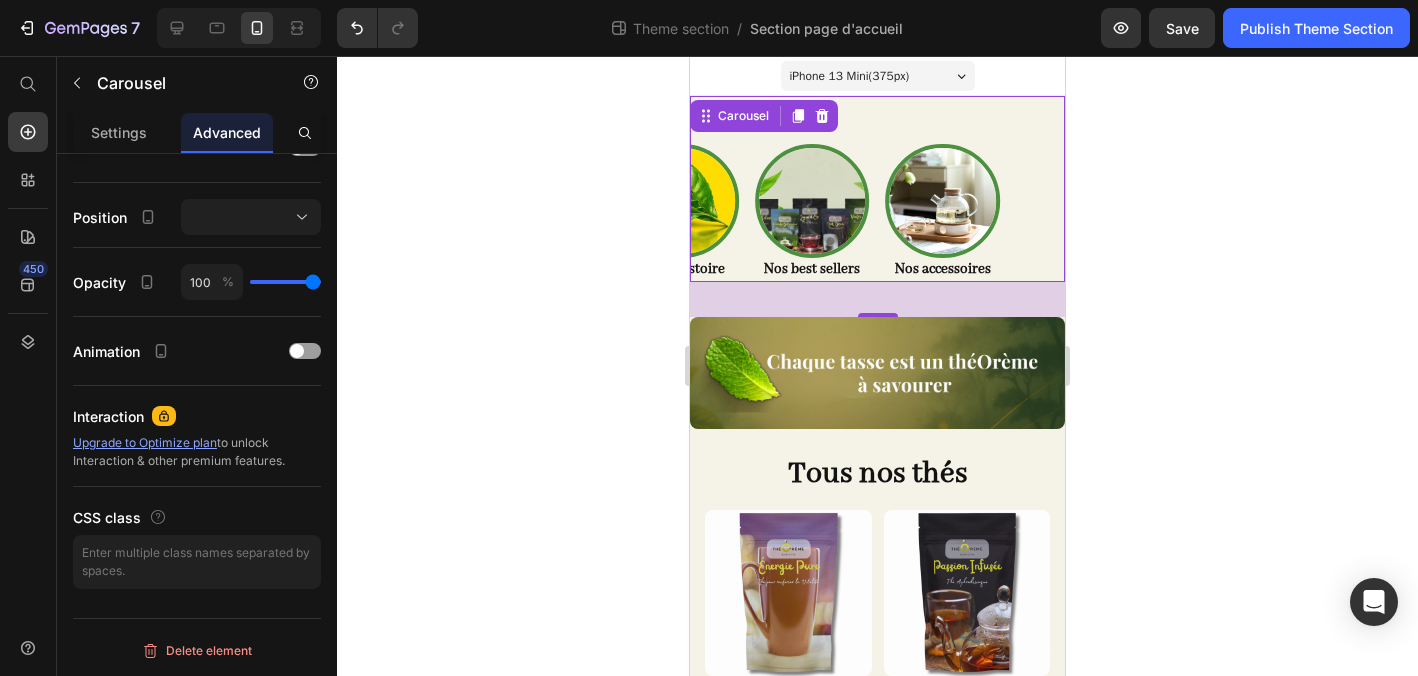 scroll, scrollTop: 0, scrollLeft: 0, axis: both 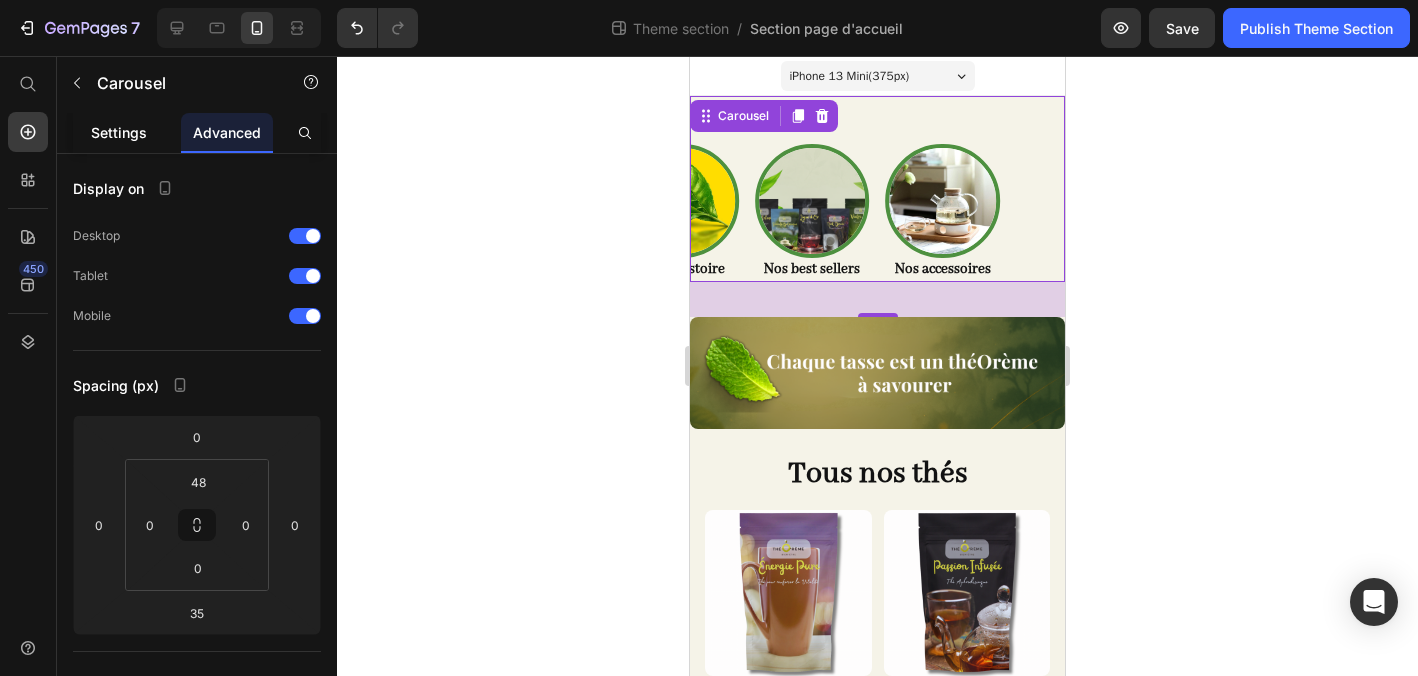 click on "Settings" at bounding box center (119, 132) 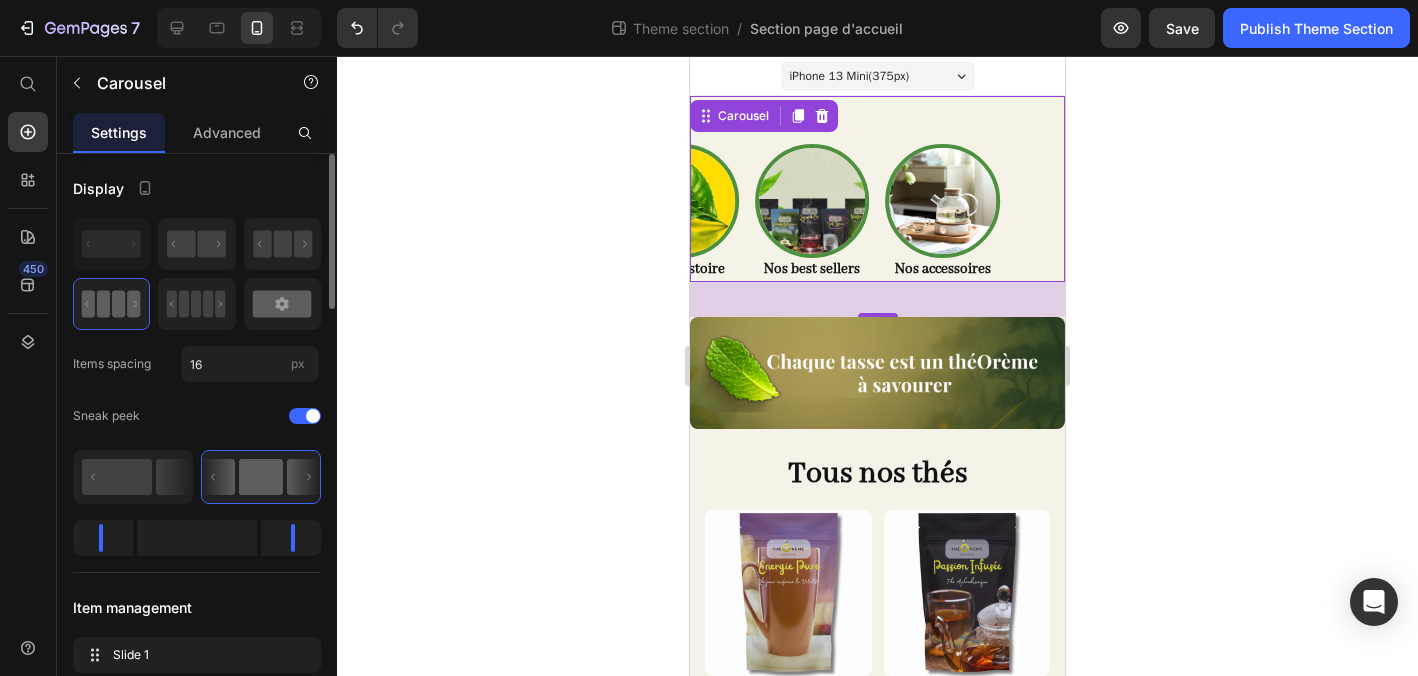 click 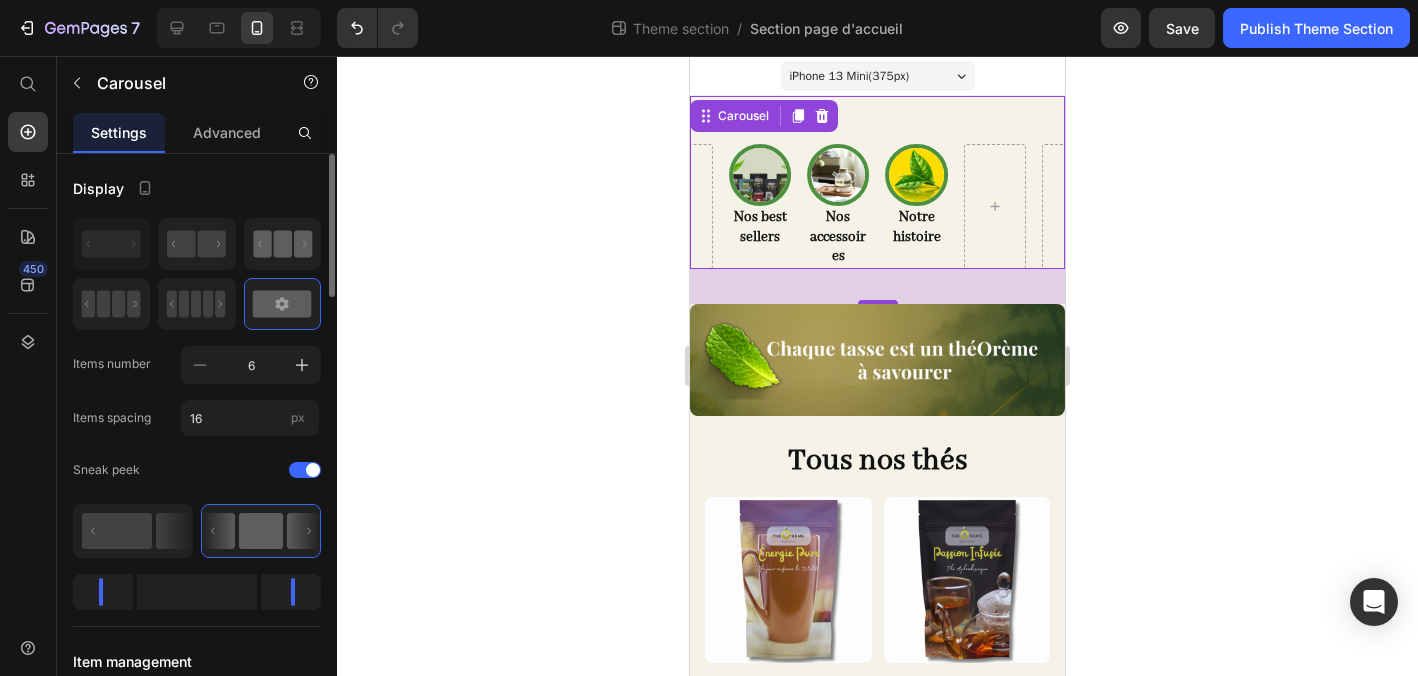 click 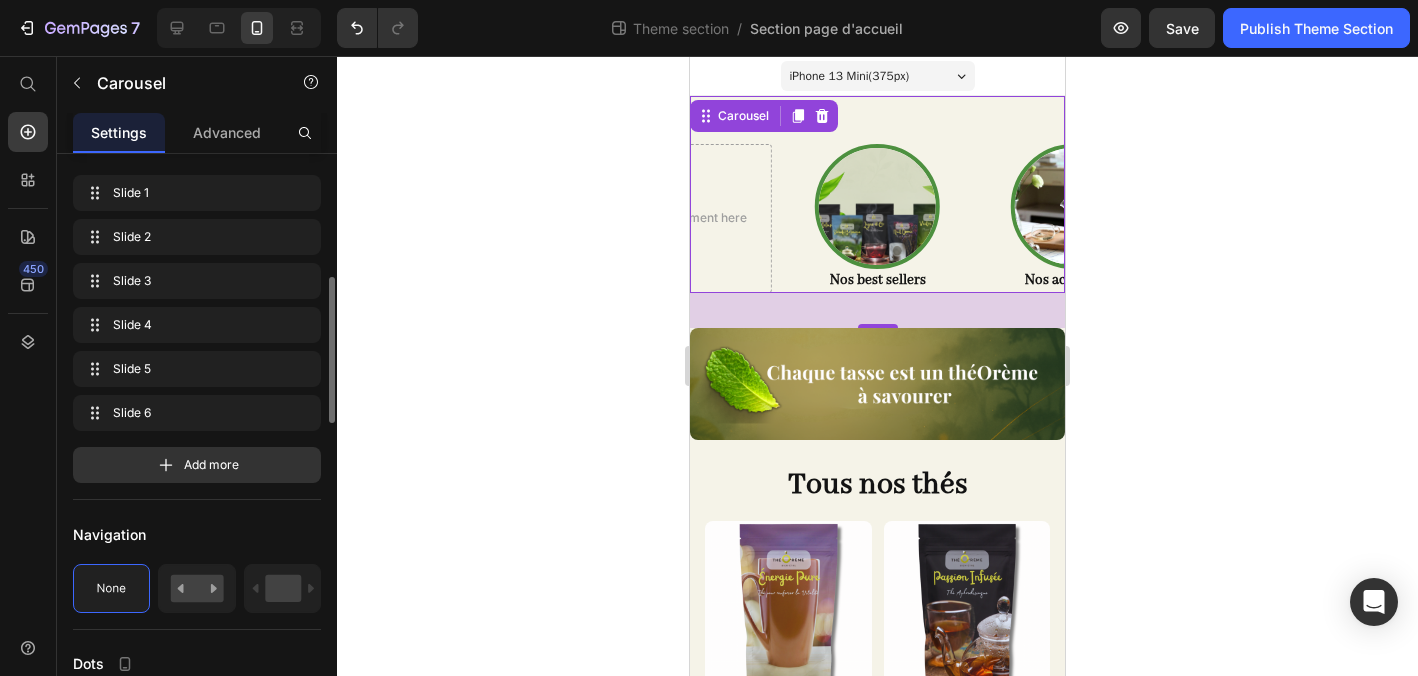 scroll, scrollTop: 467, scrollLeft: 0, axis: vertical 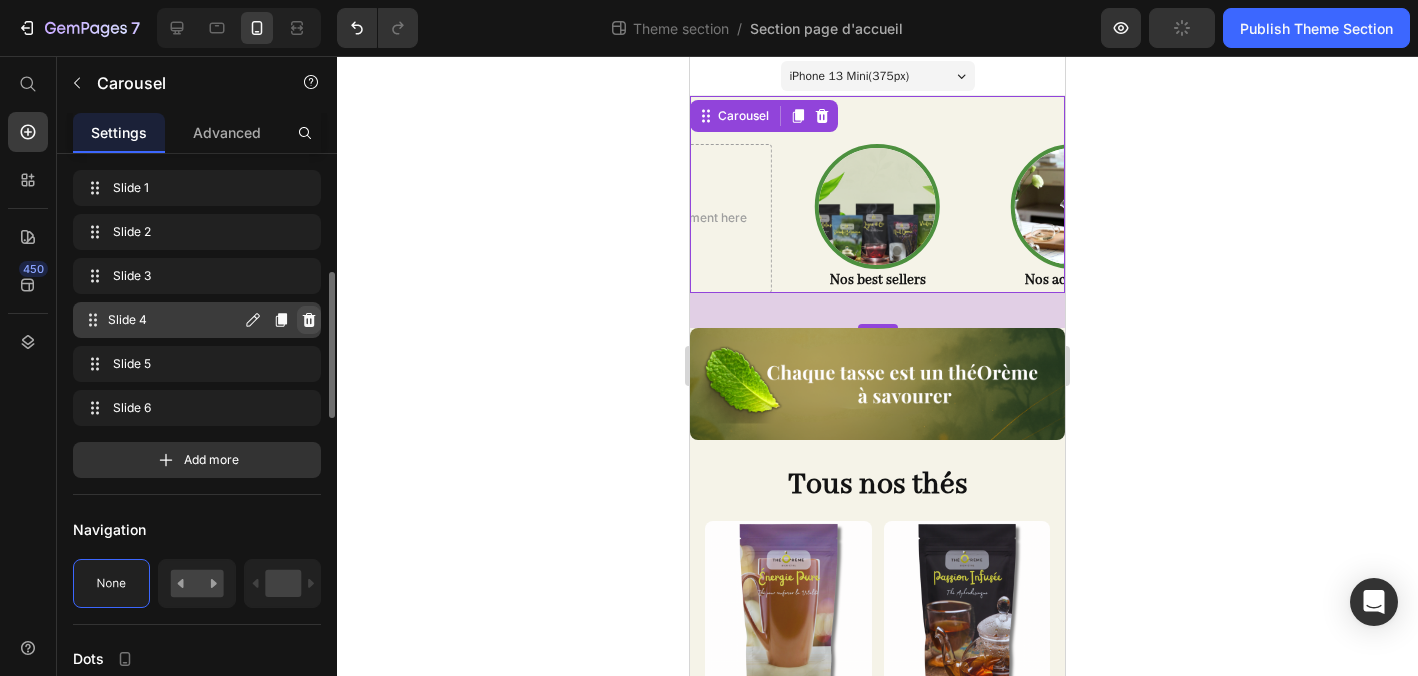 click 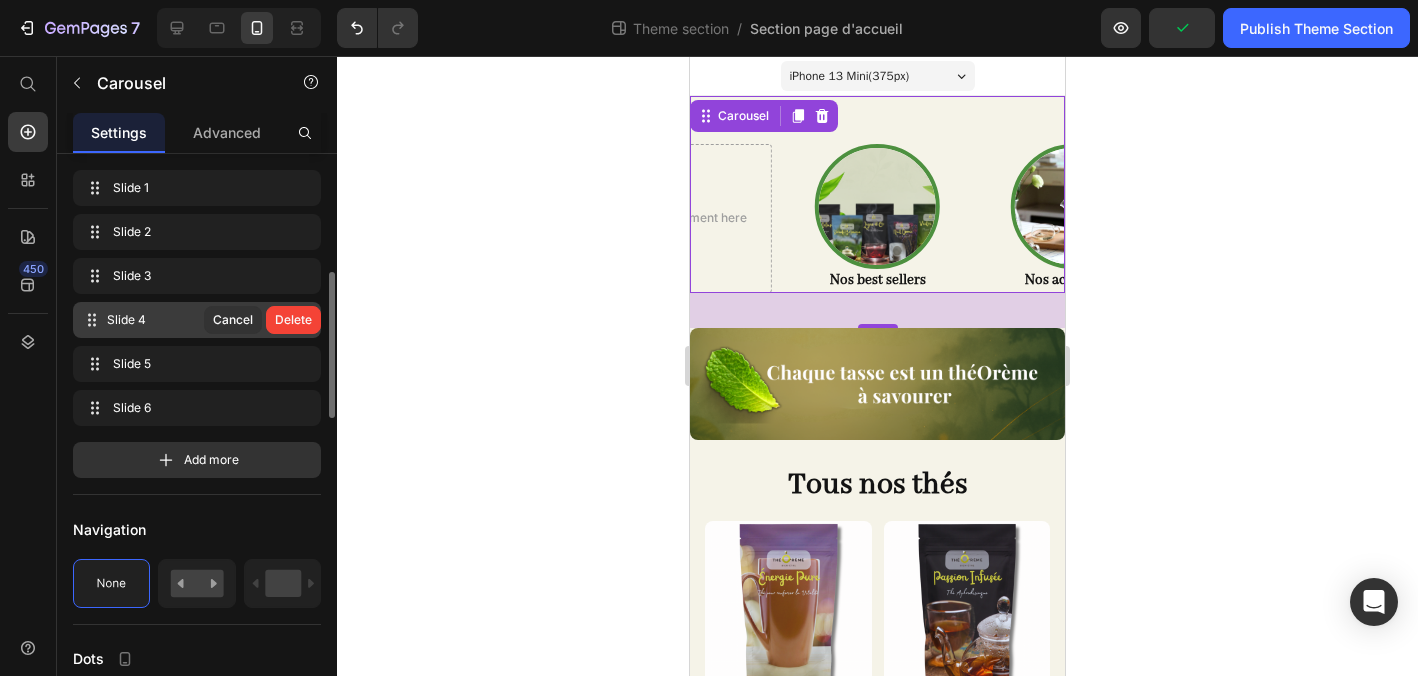 click on "Delete" at bounding box center [293, 320] 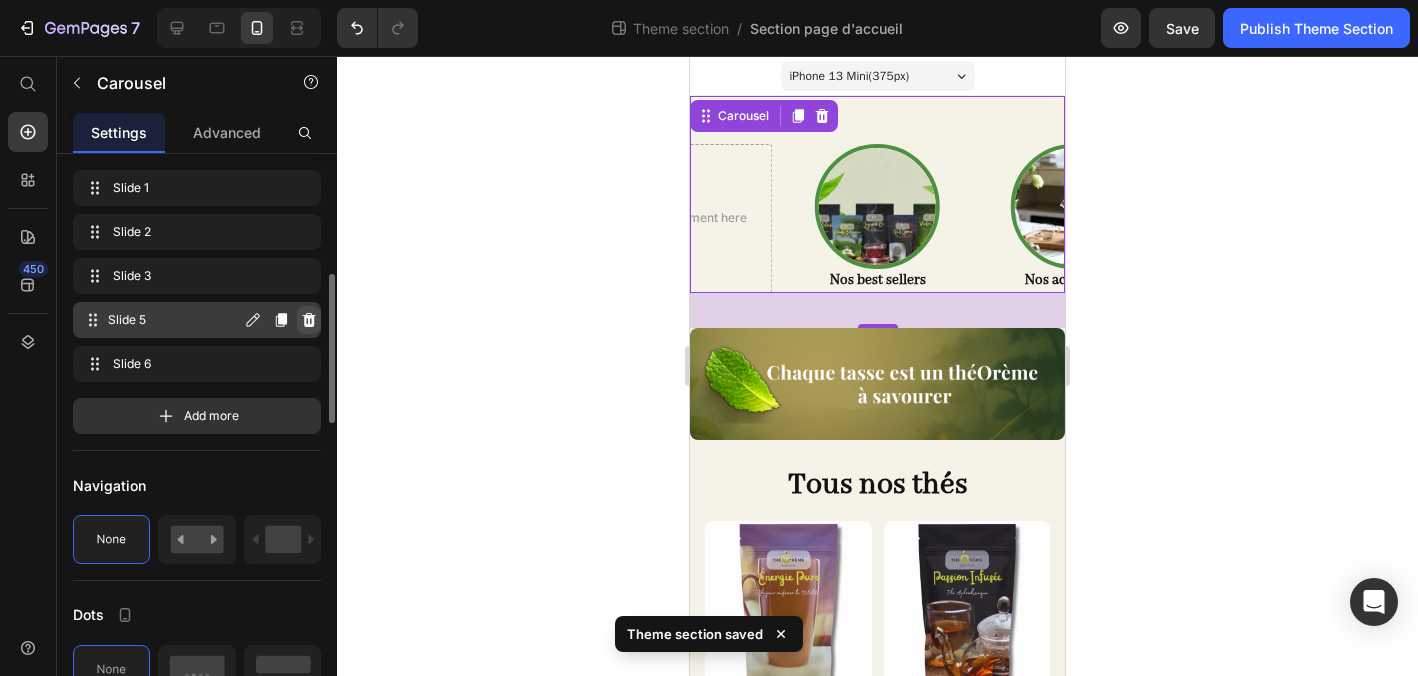 click 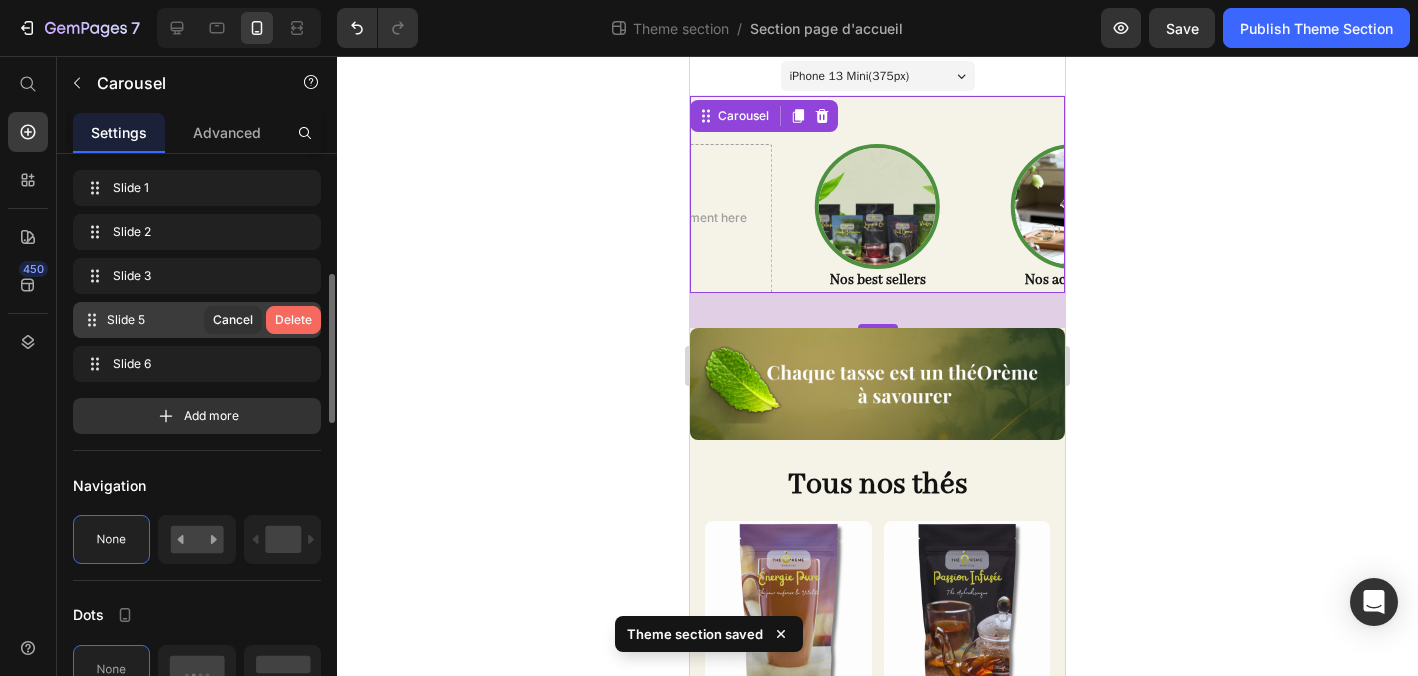 click on "Delete" at bounding box center (293, 320) 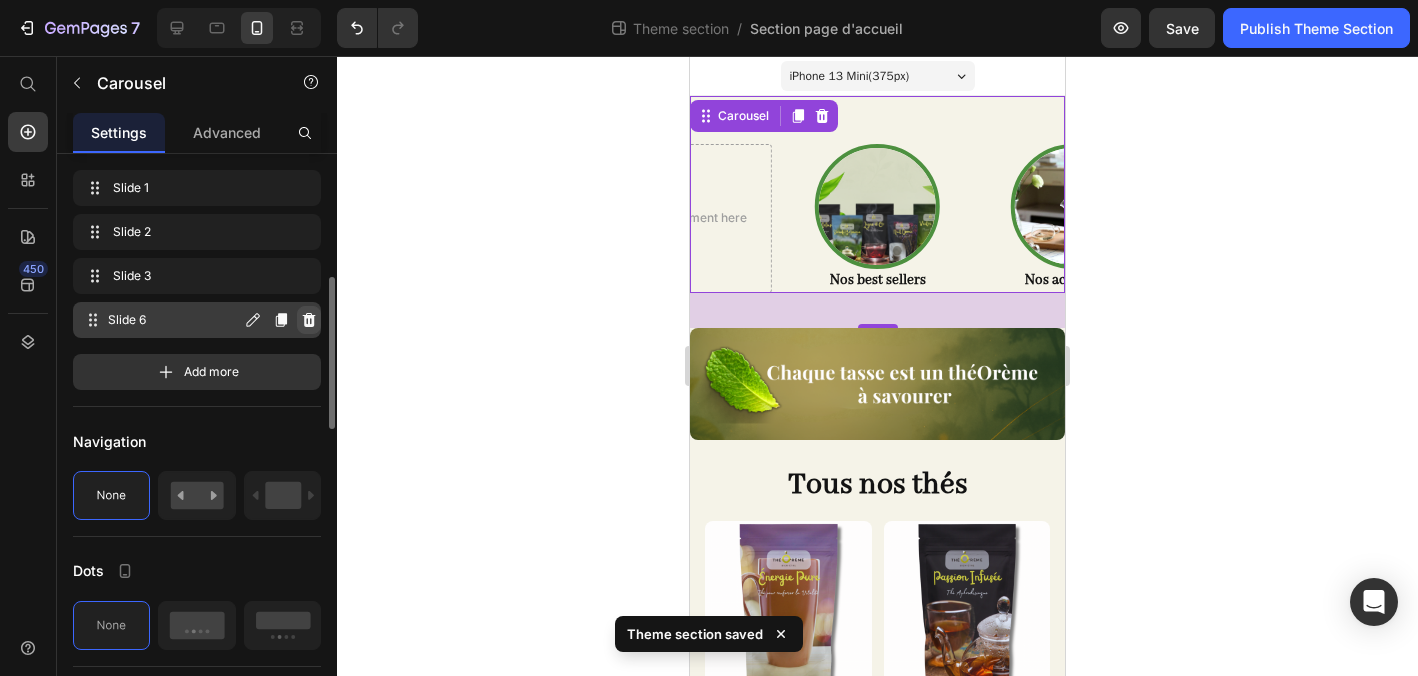 click 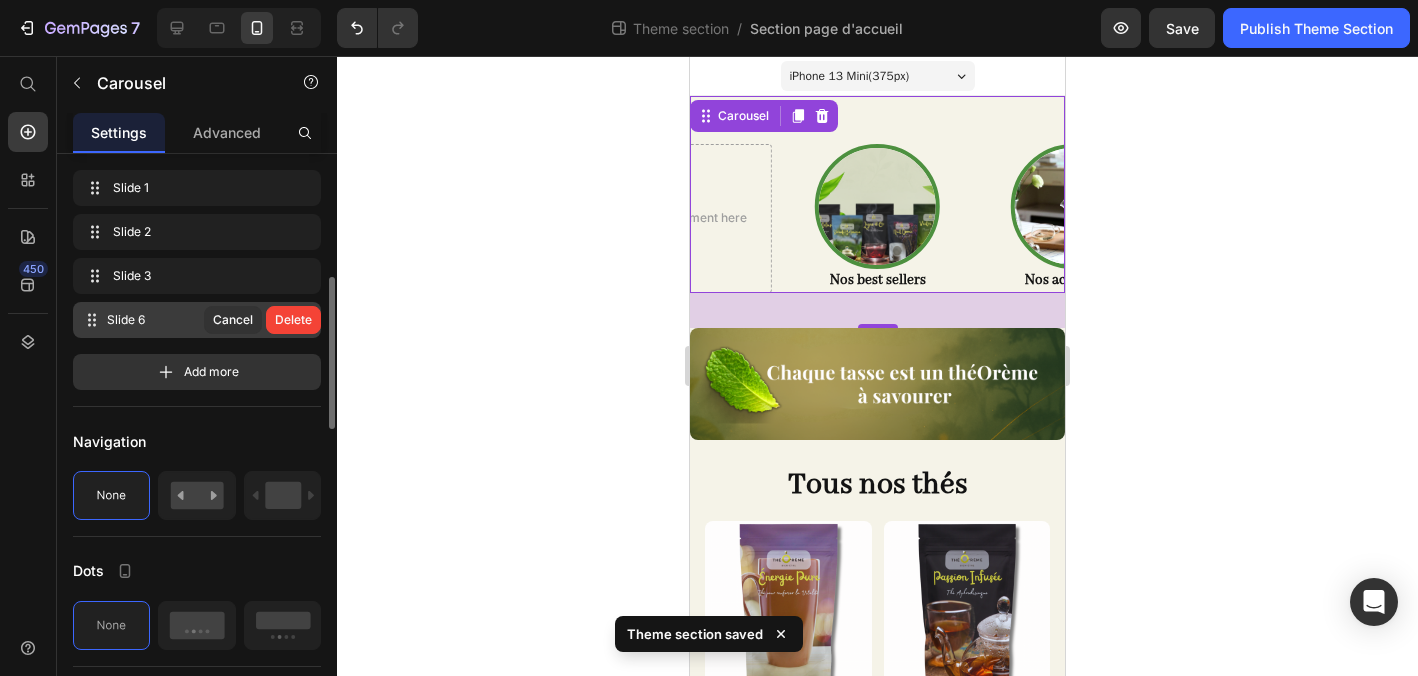 click on "Delete" at bounding box center (293, 320) 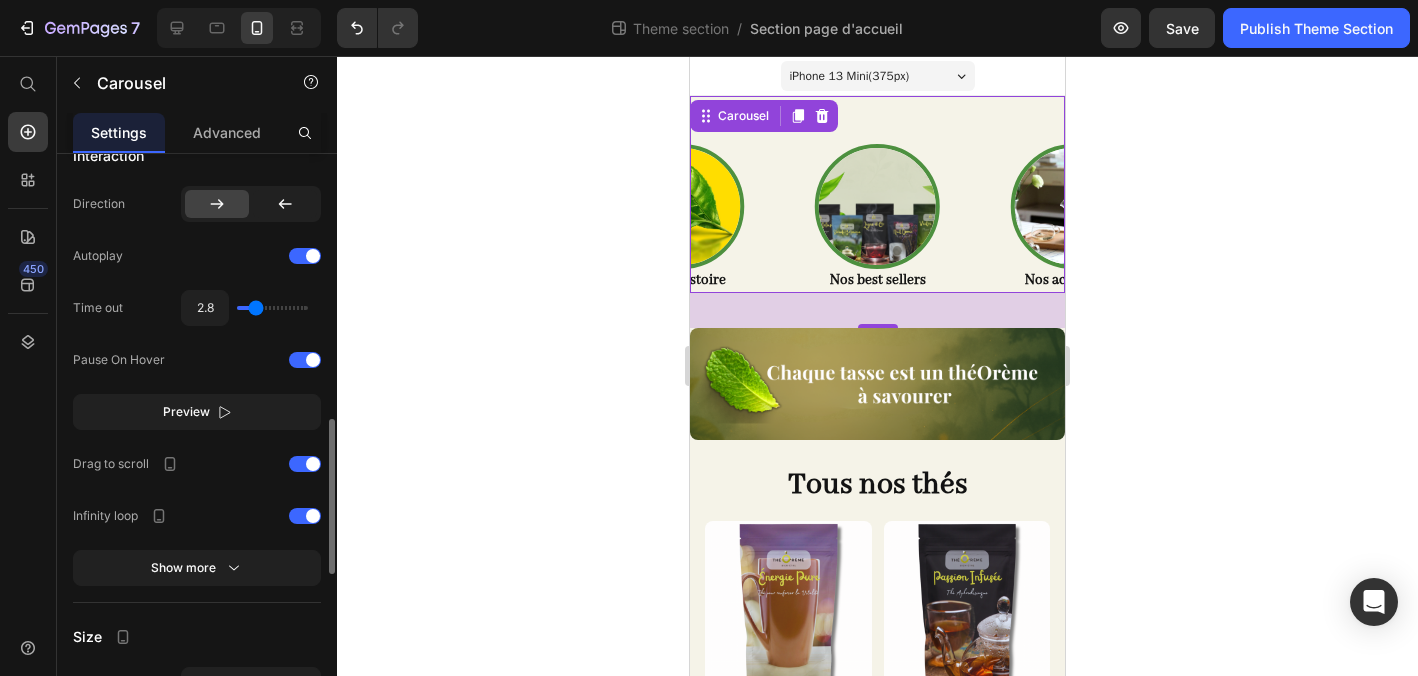 scroll, scrollTop: 968, scrollLeft: 0, axis: vertical 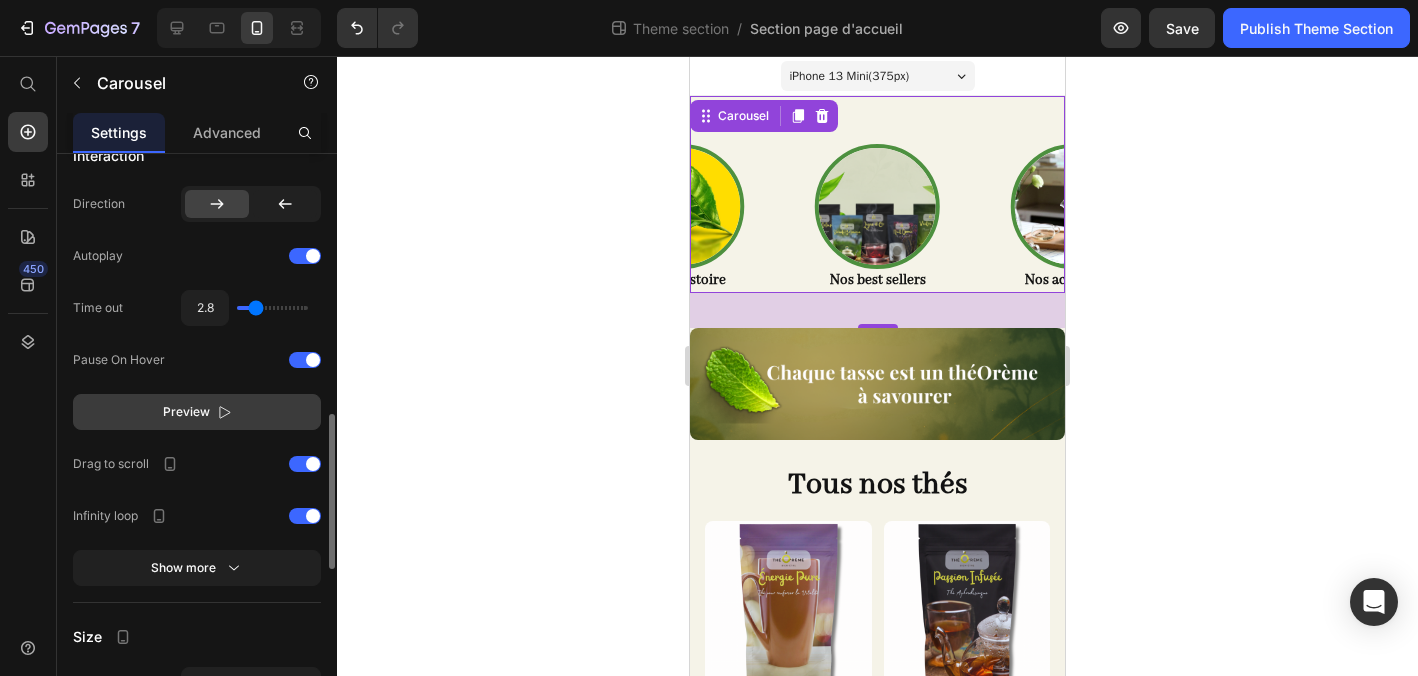 click 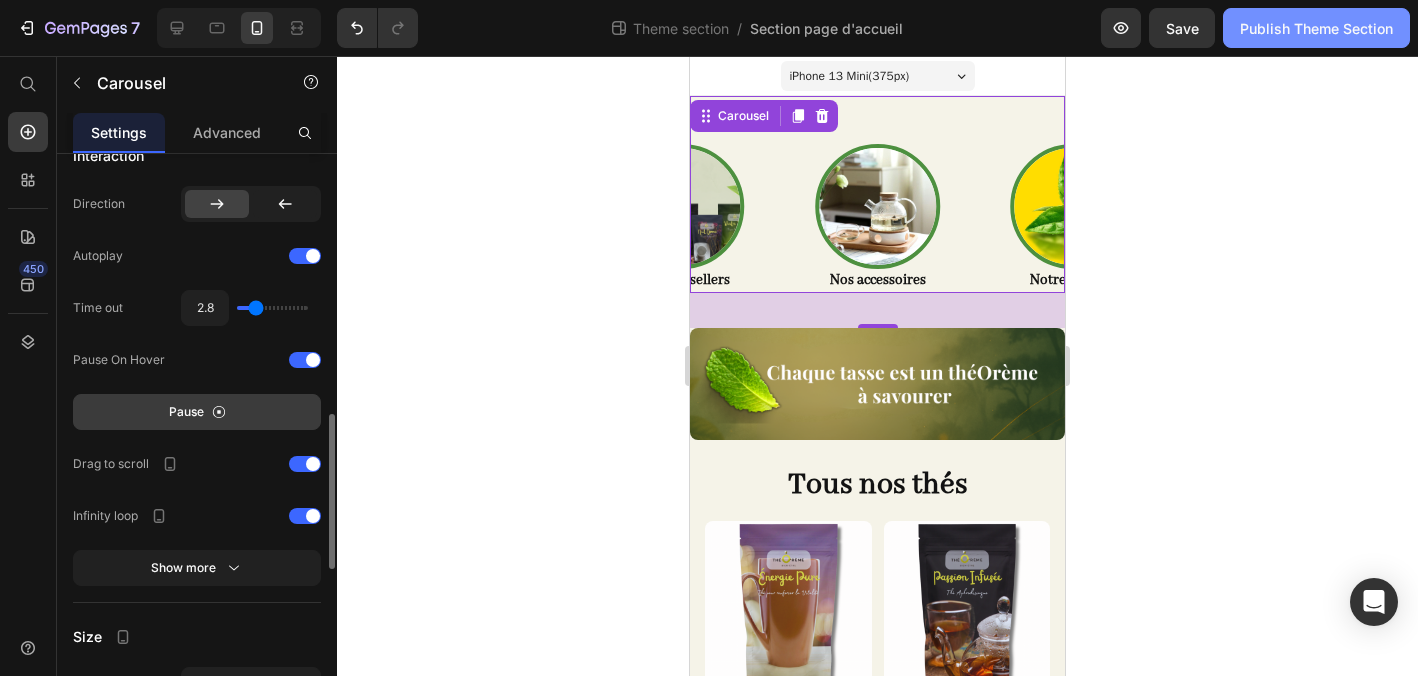 click on "Publish Theme Section" 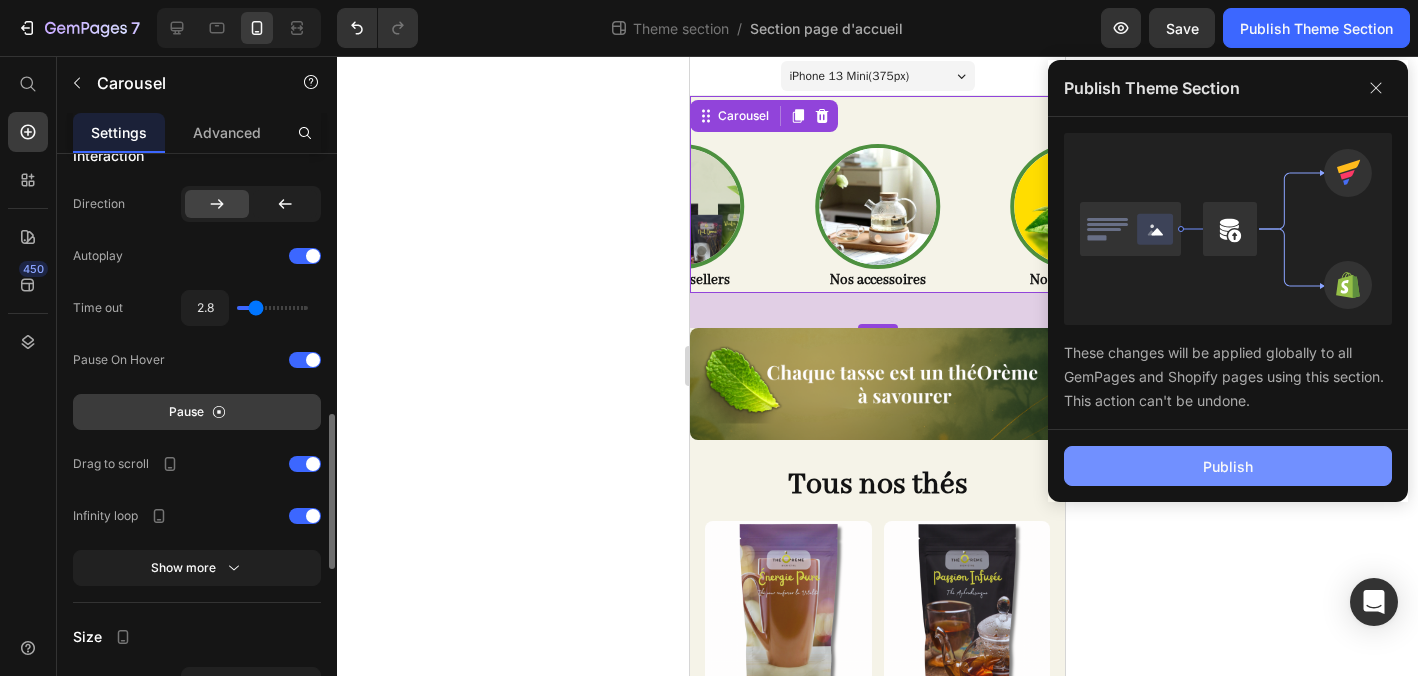 click on "Publish" 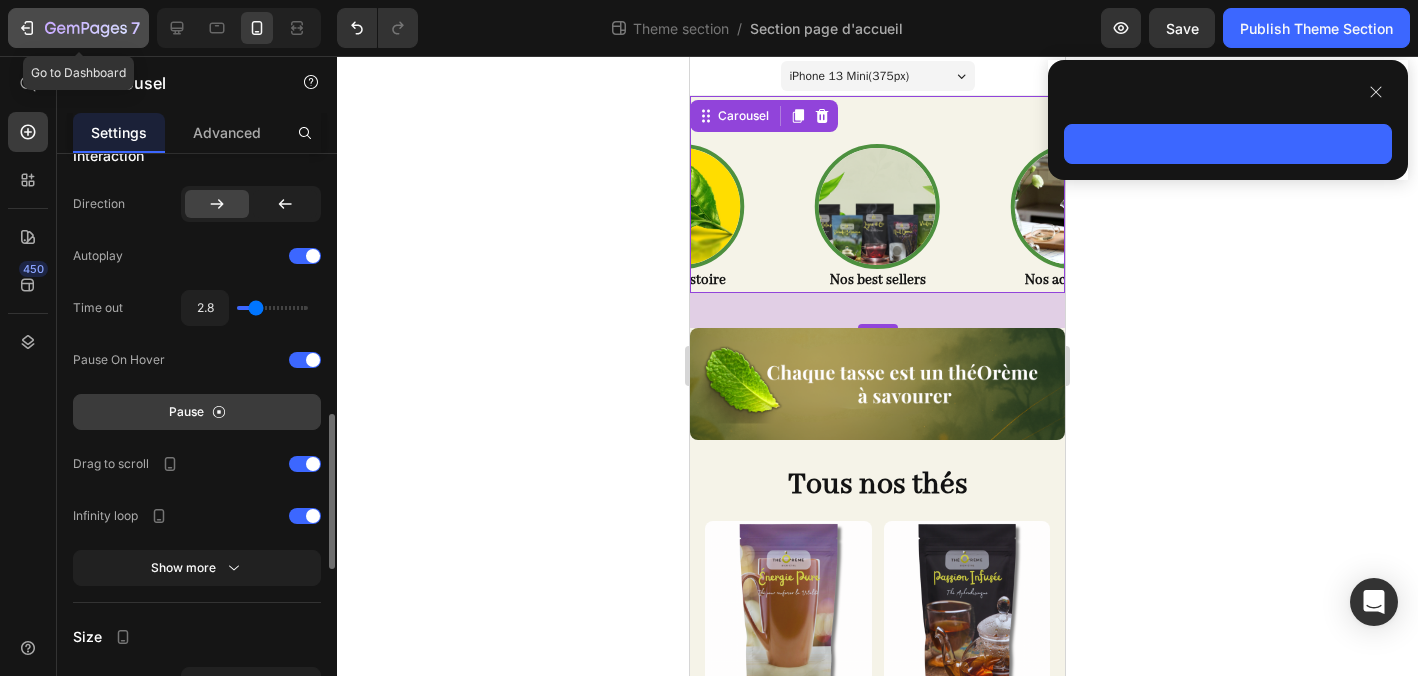 click 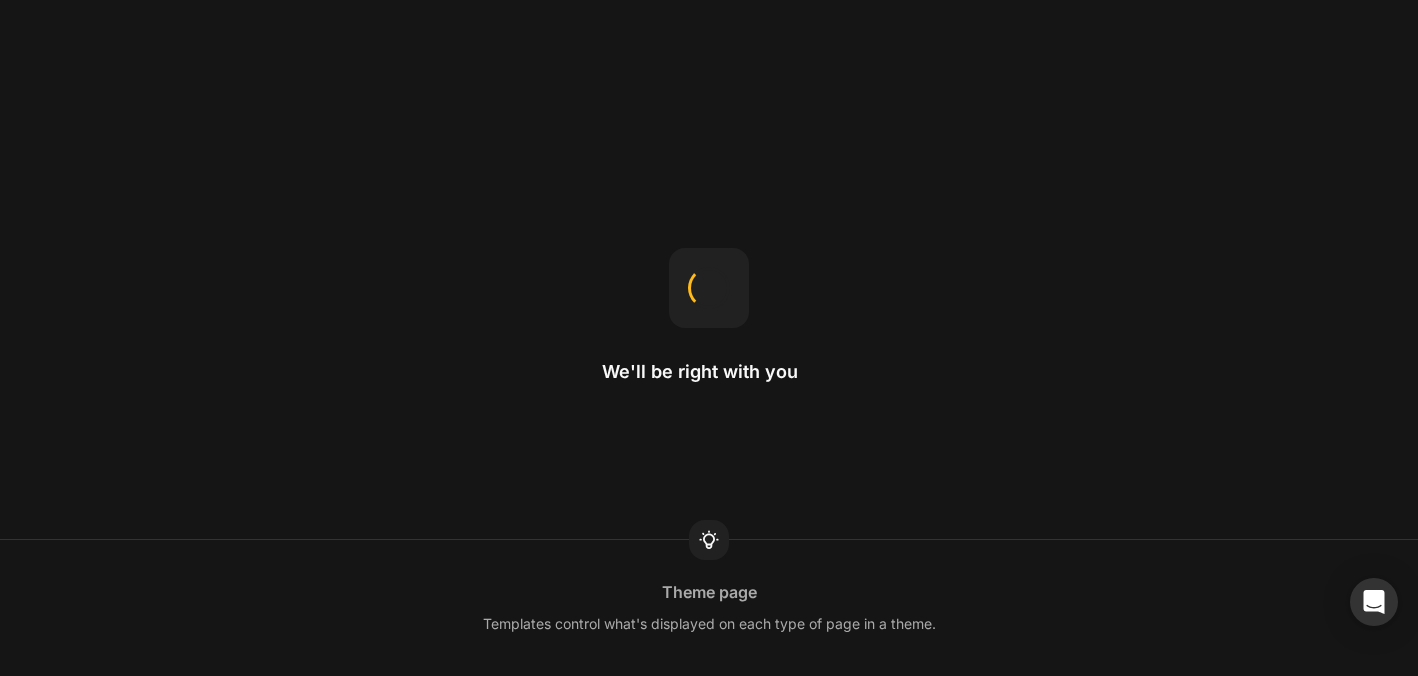 scroll, scrollTop: 0, scrollLeft: 0, axis: both 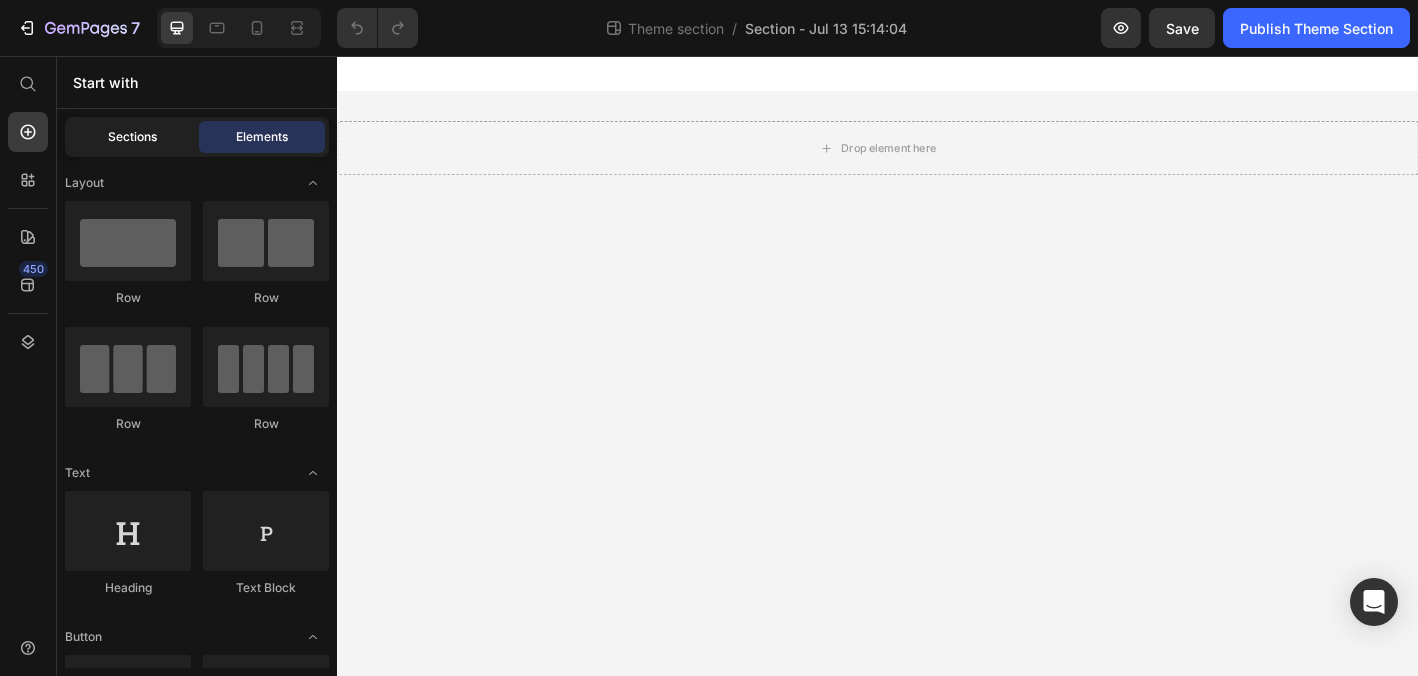 click on "Sections" 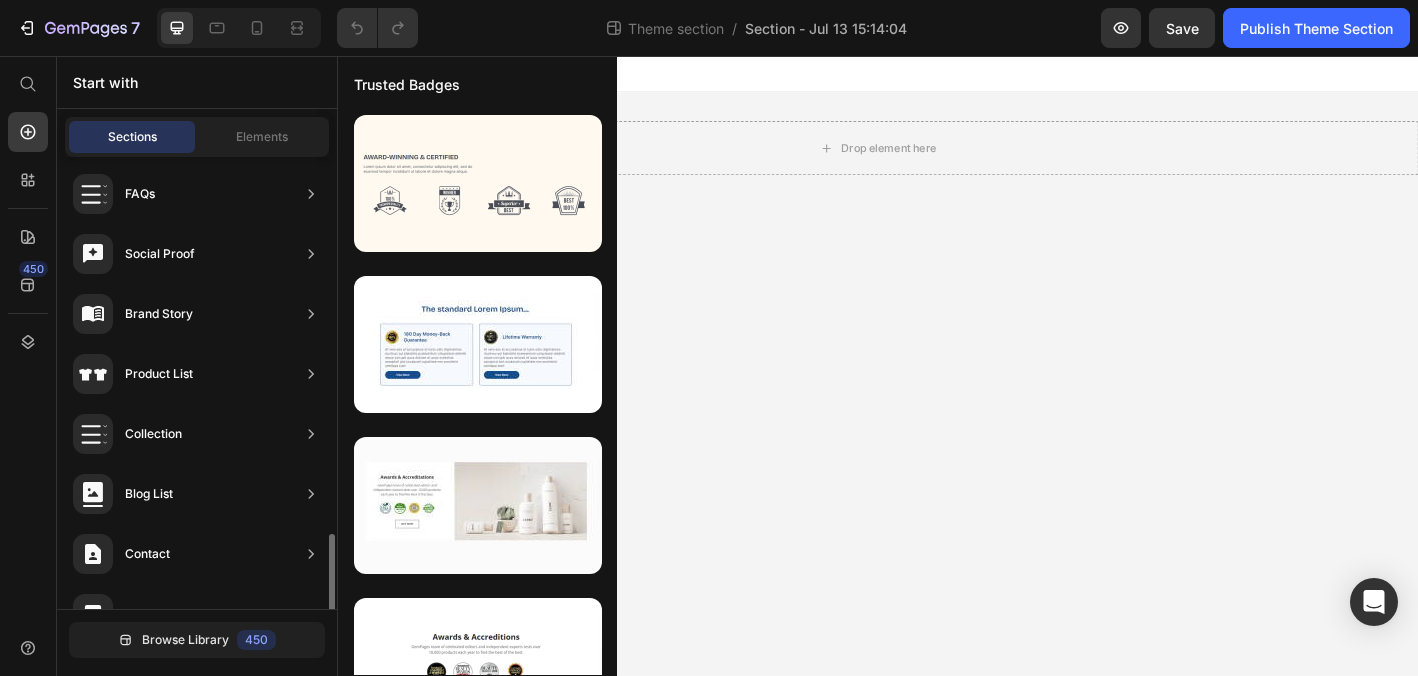 scroll, scrollTop: 708, scrollLeft: 0, axis: vertical 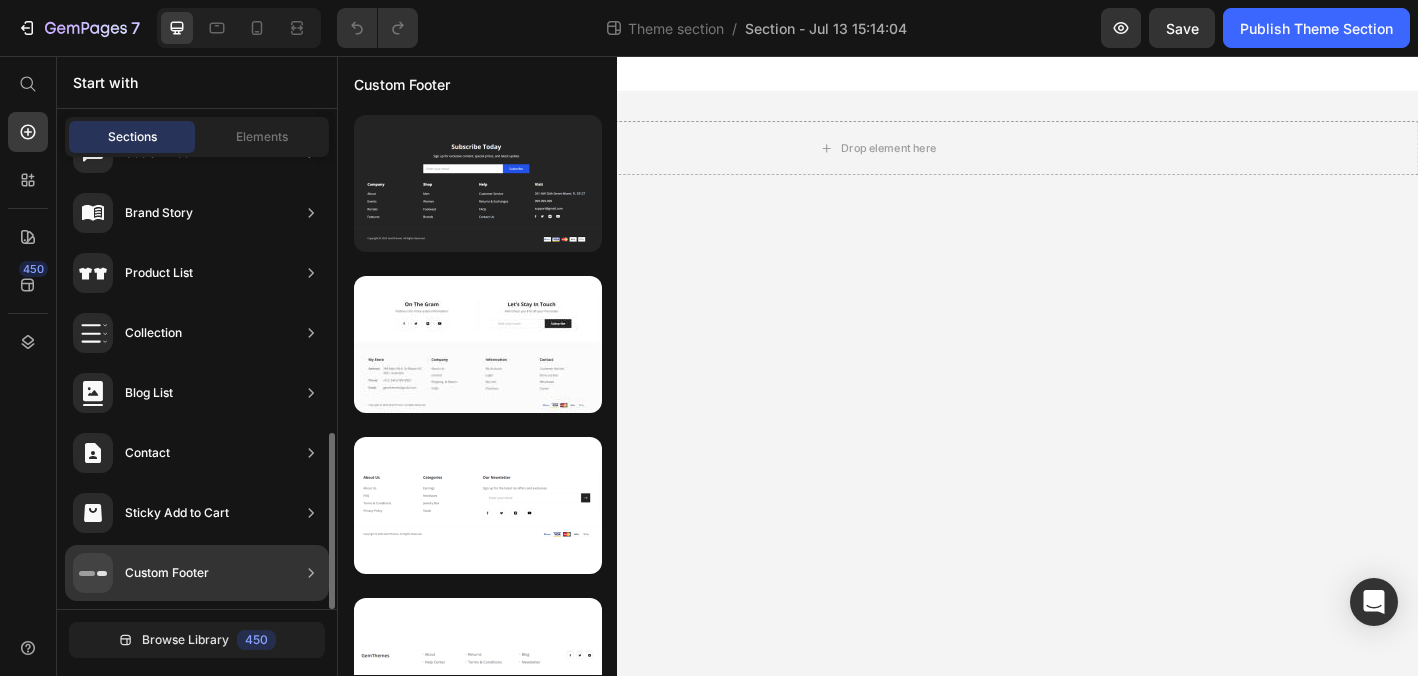click on "Custom Footer" at bounding box center (141, 573) 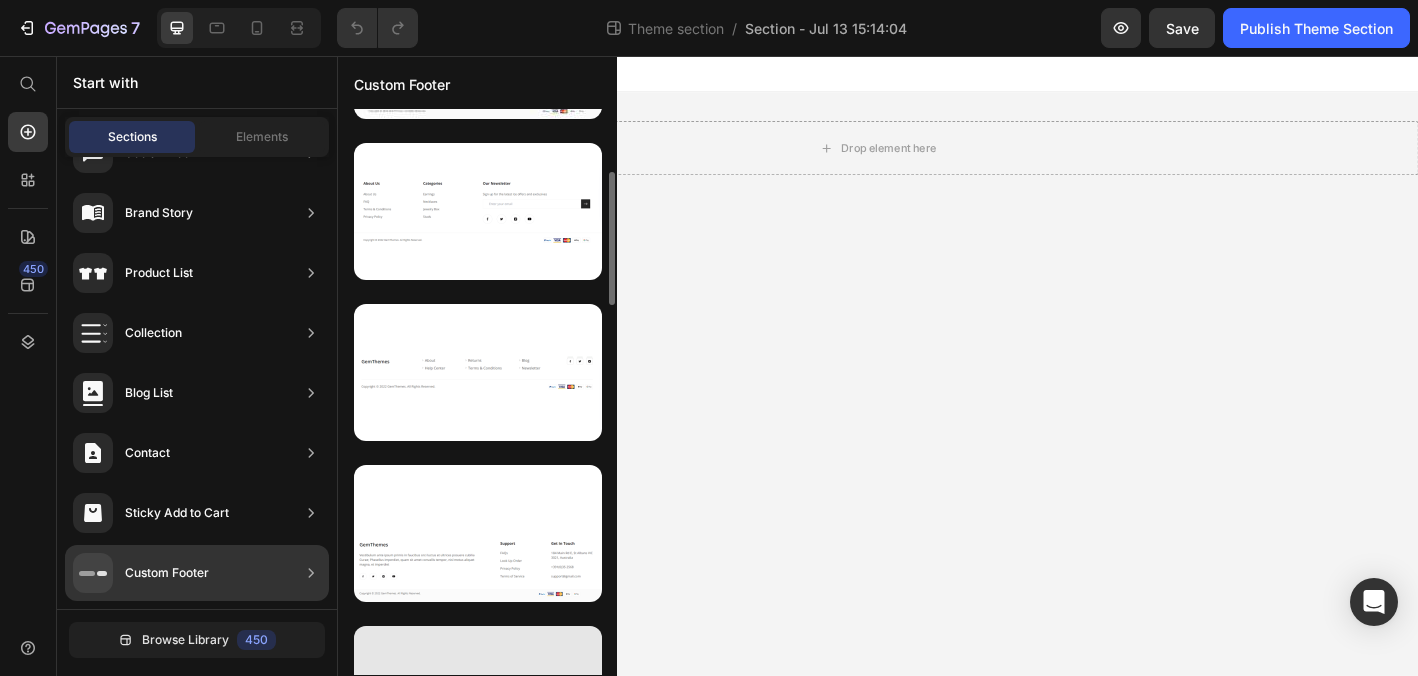 scroll, scrollTop: 276, scrollLeft: 0, axis: vertical 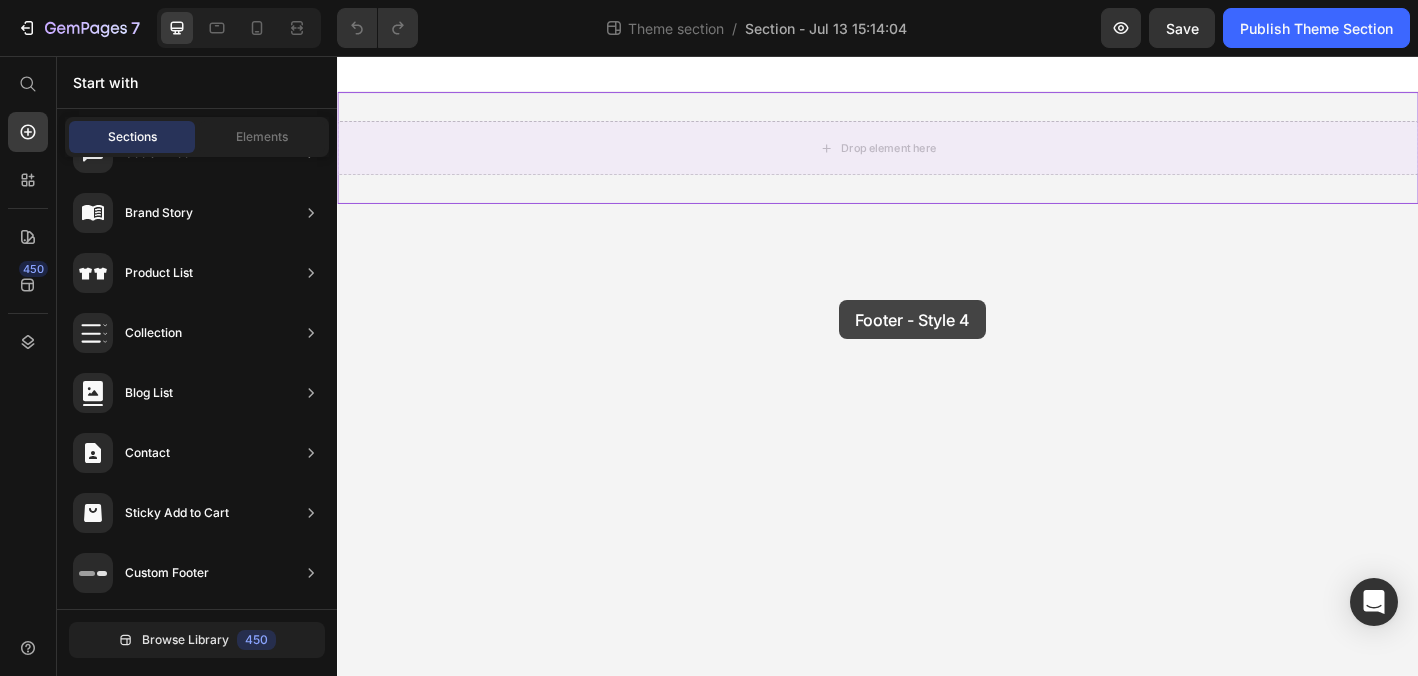 drag, startPoint x: 783, startPoint y: 468, endPoint x: 893, endPoint y: 327, distance: 178.83232 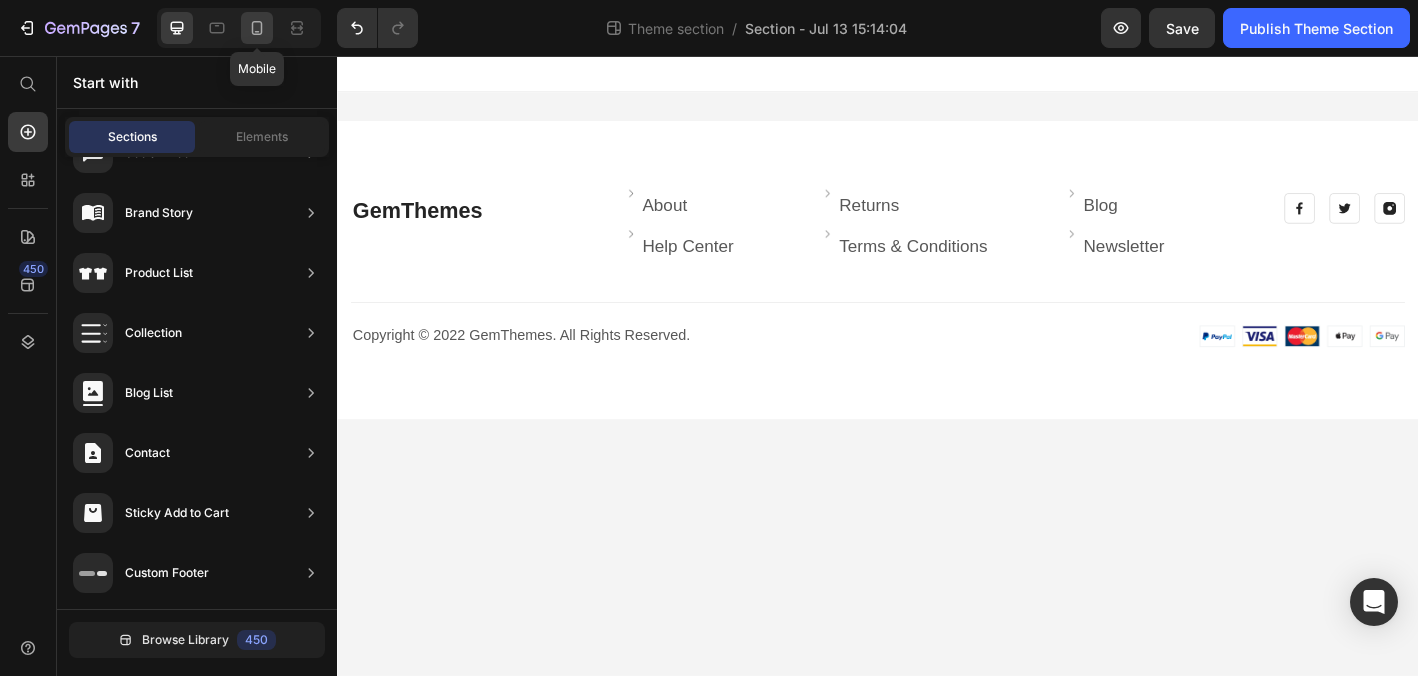 click 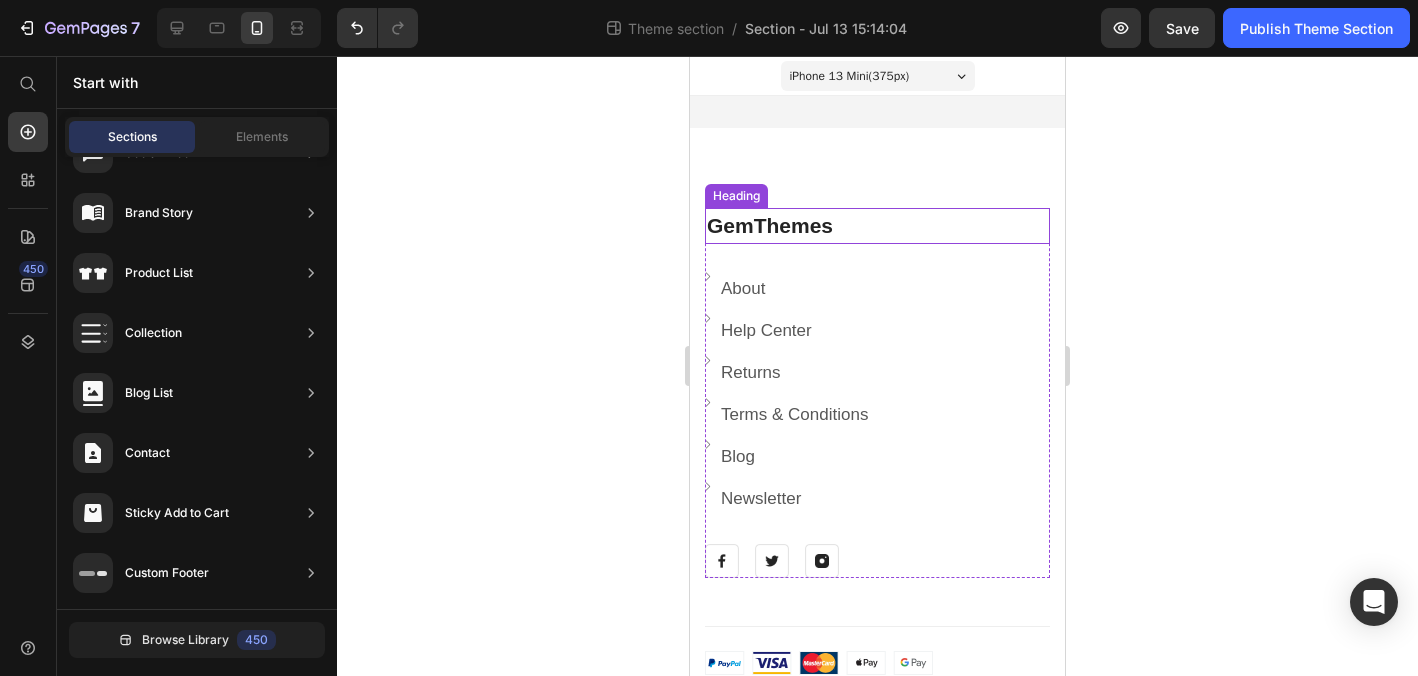scroll, scrollTop: -1, scrollLeft: 0, axis: vertical 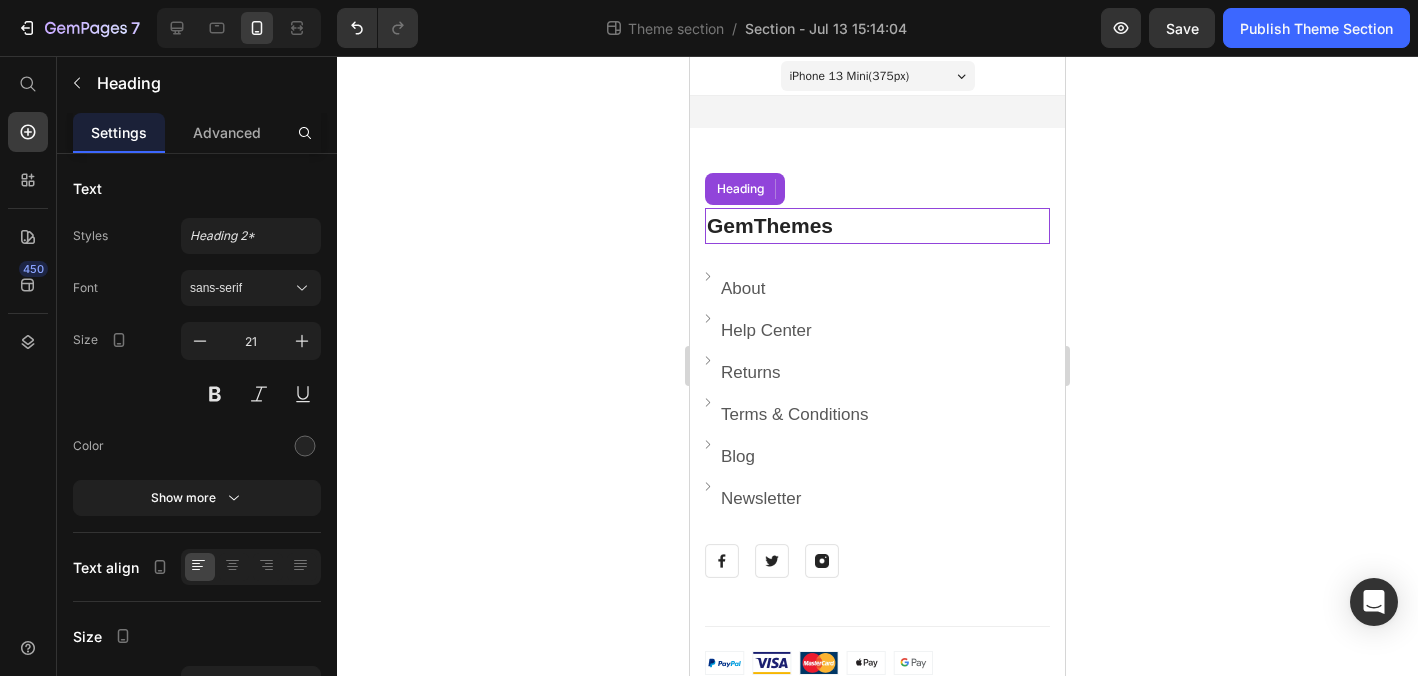 click on "GemThemes" at bounding box center (770, 225) 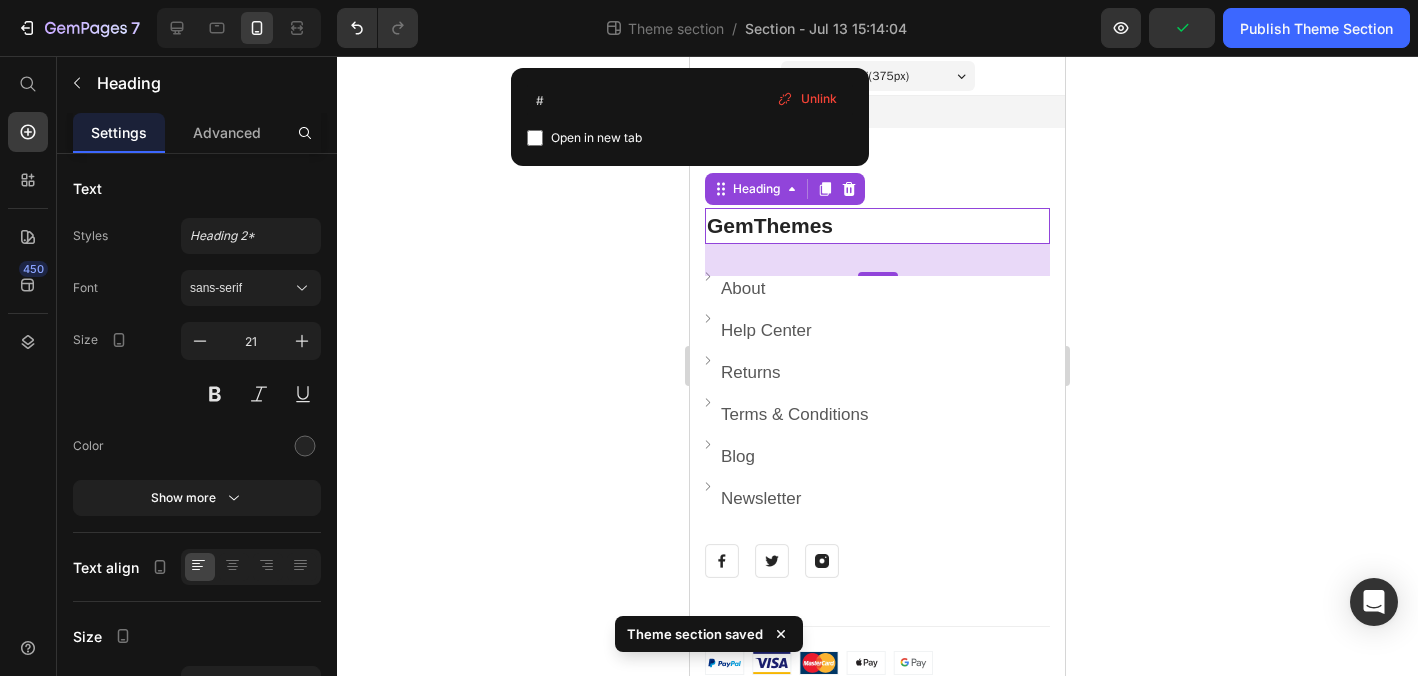 click on "GemThemes" at bounding box center [877, 226] 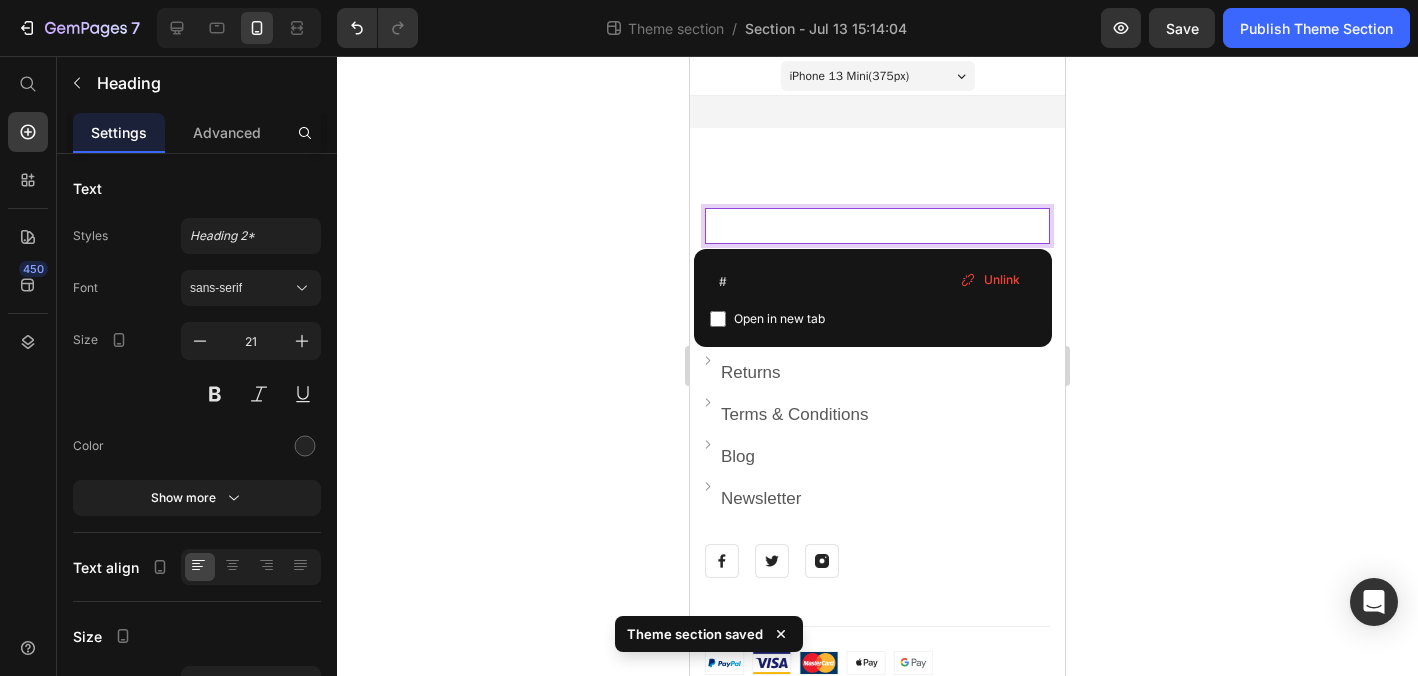 type 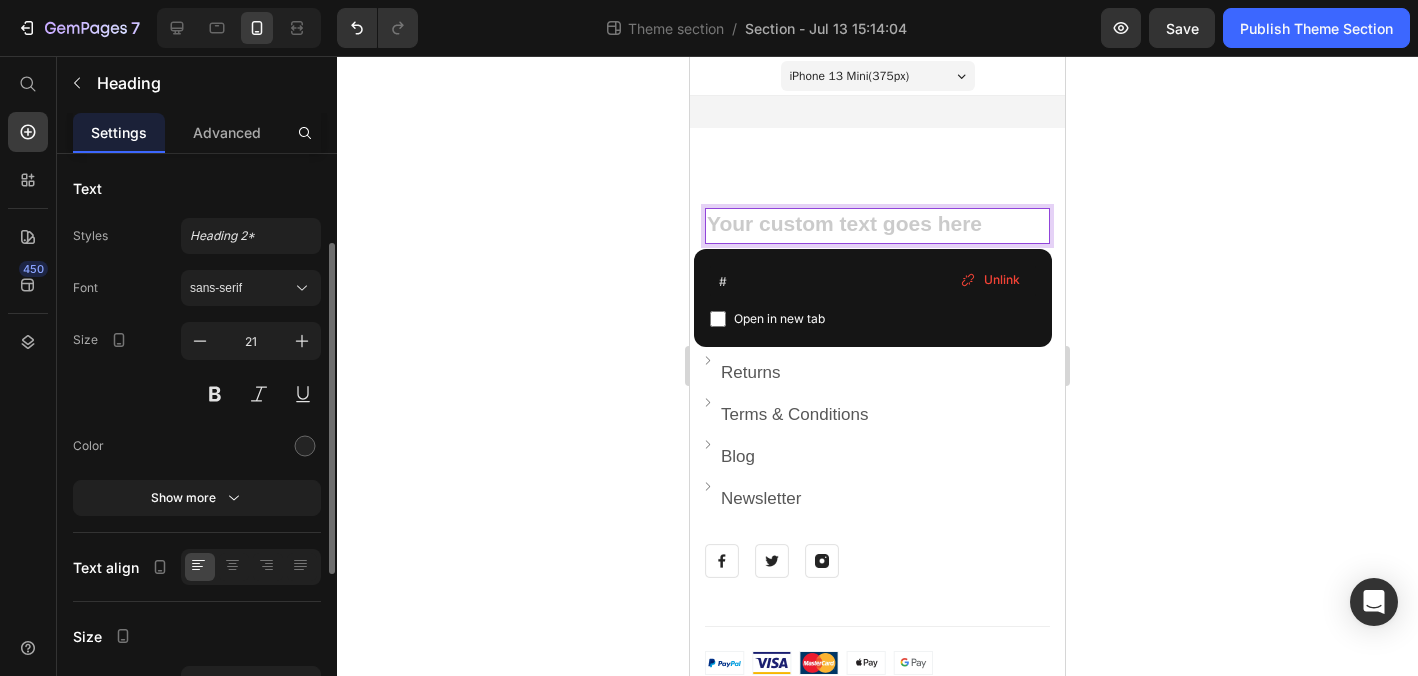 scroll, scrollTop: 433, scrollLeft: 0, axis: vertical 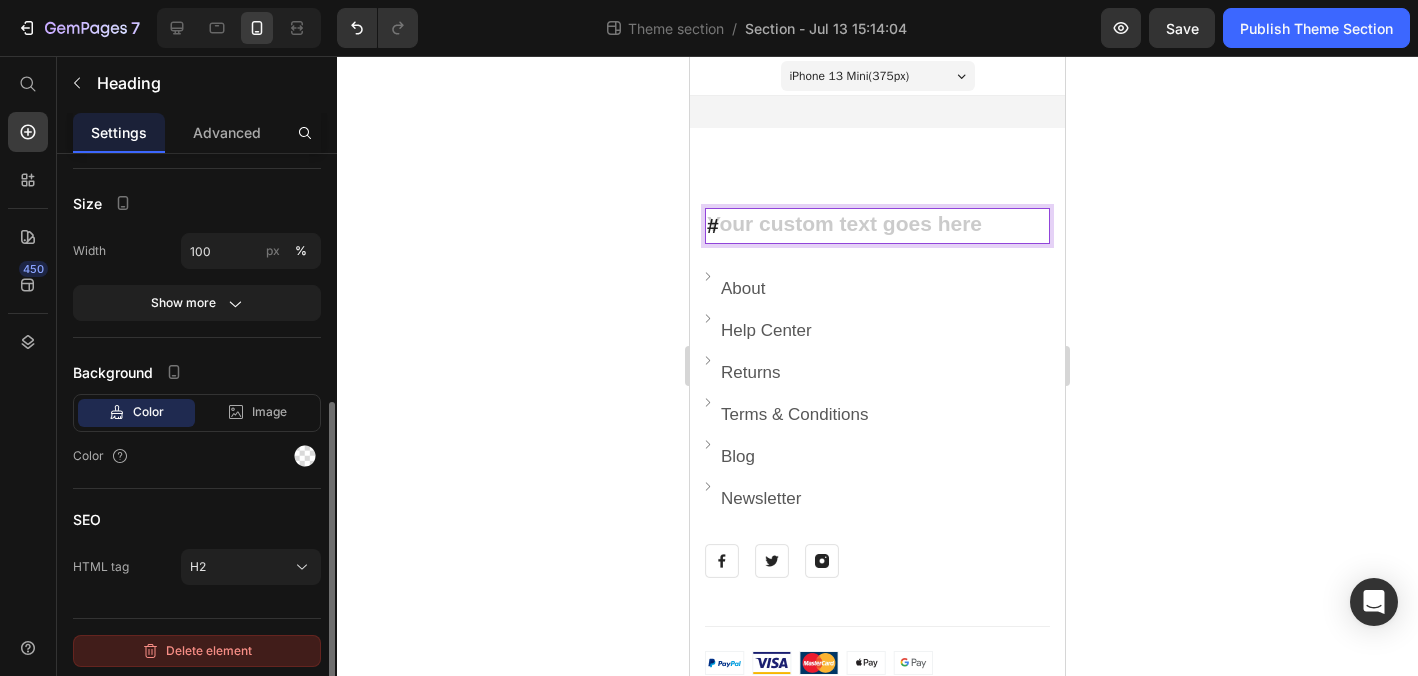 click on "Delete element" at bounding box center (197, 651) 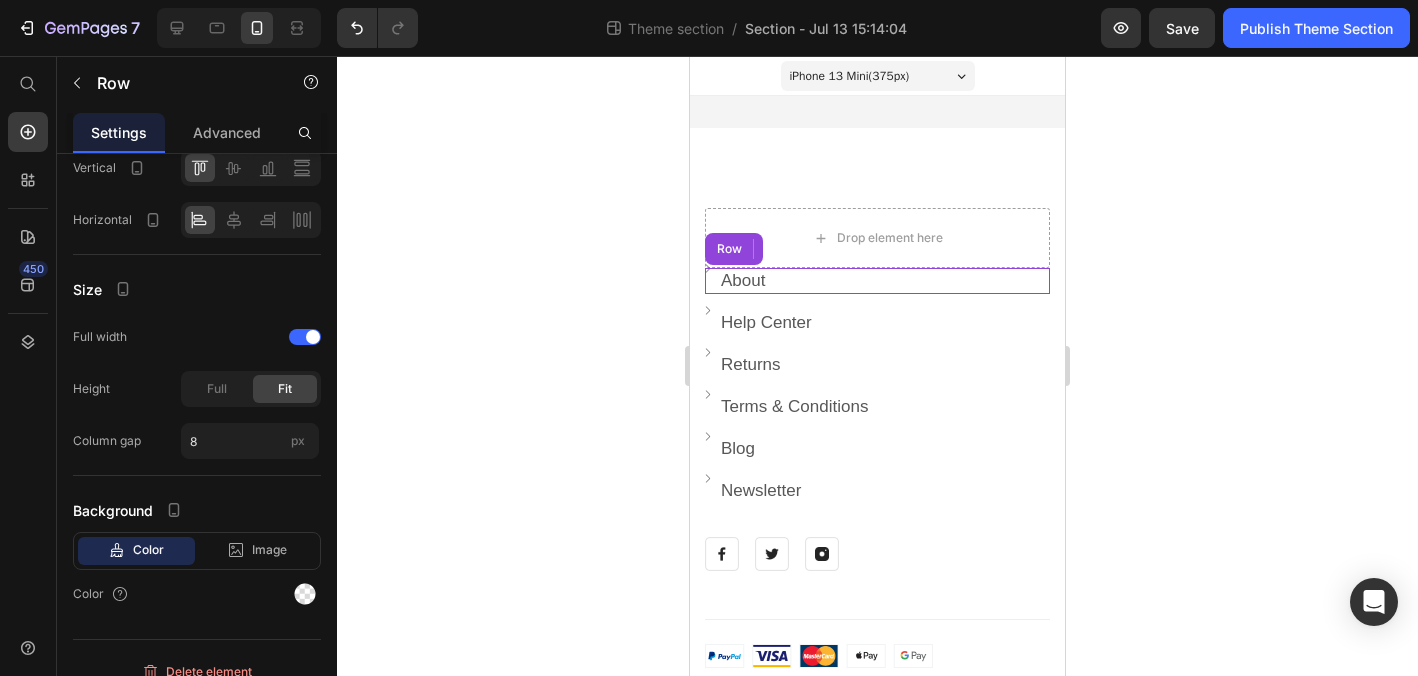 click on "Image About Text block Row" at bounding box center [877, 281] 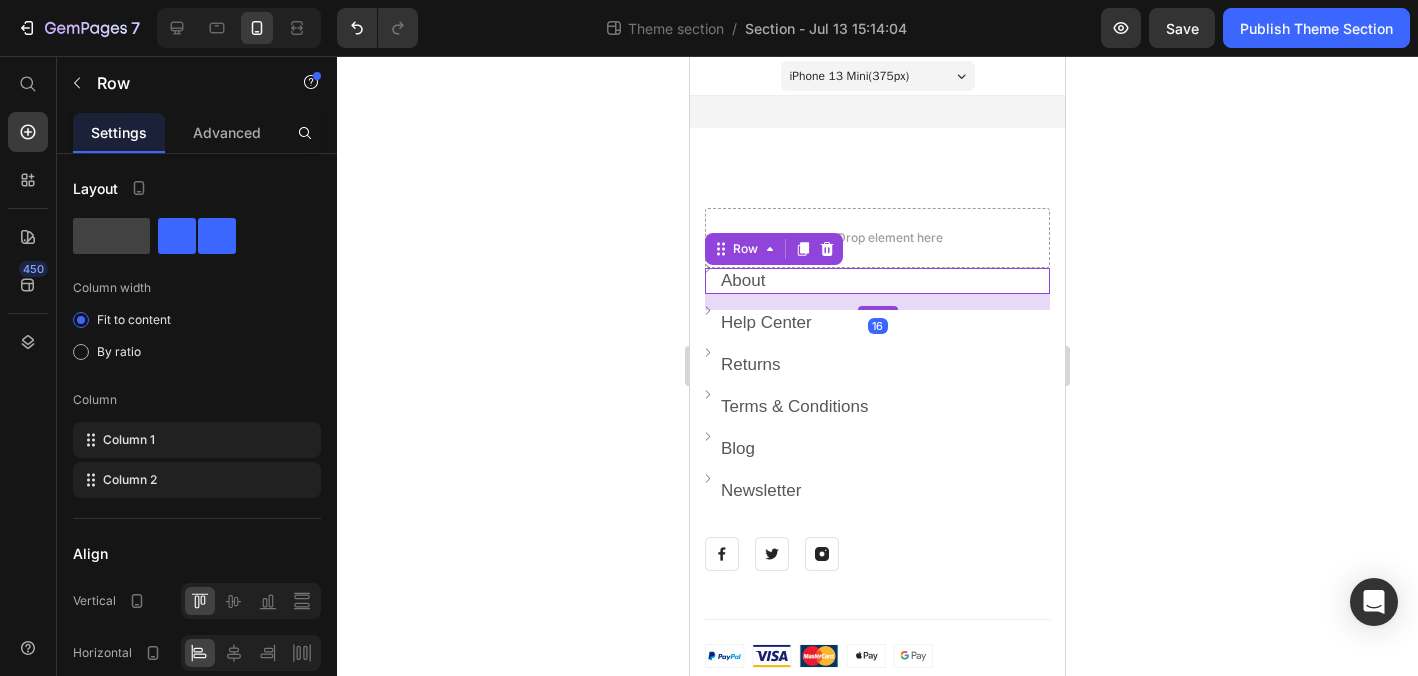 click on "Image About Text block Row   16" at bounding box center [877, 281] 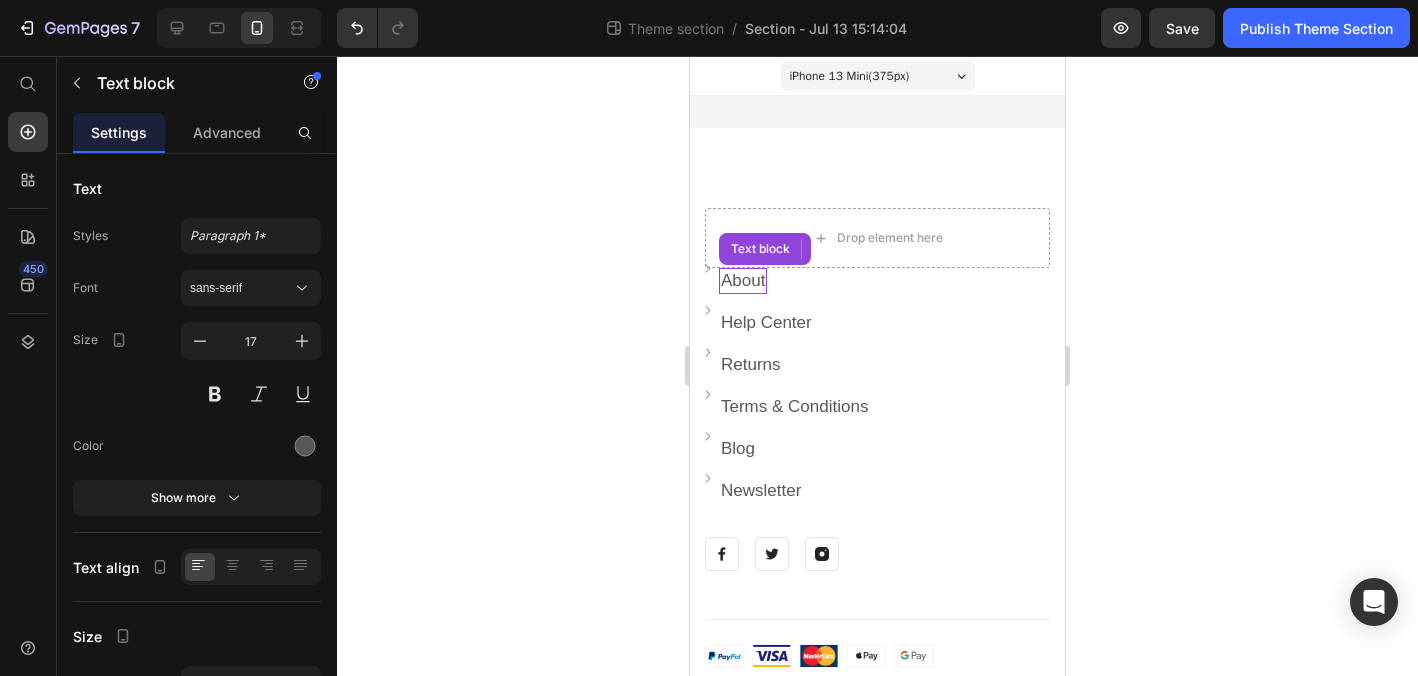 click on "About" at bounding box center [743, 280] 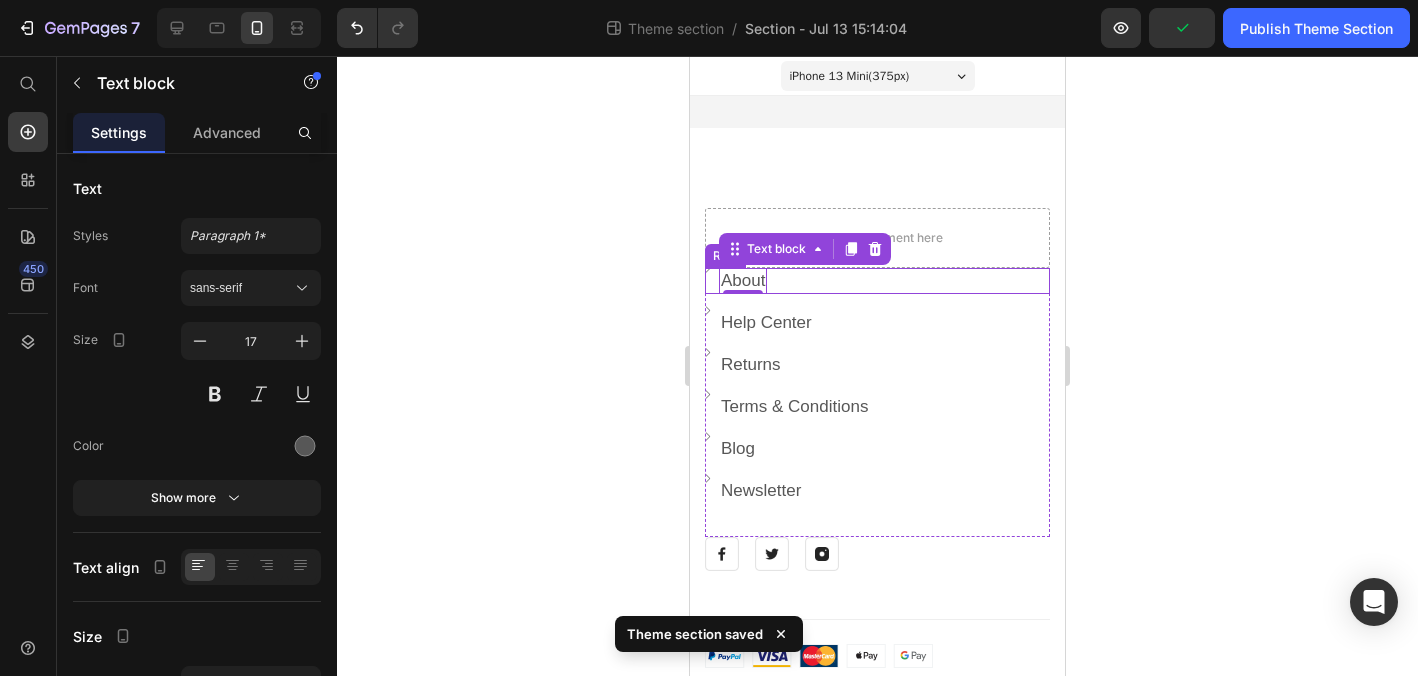 click on "Image About Text block   0 Row" at bounding box center (877, 281) 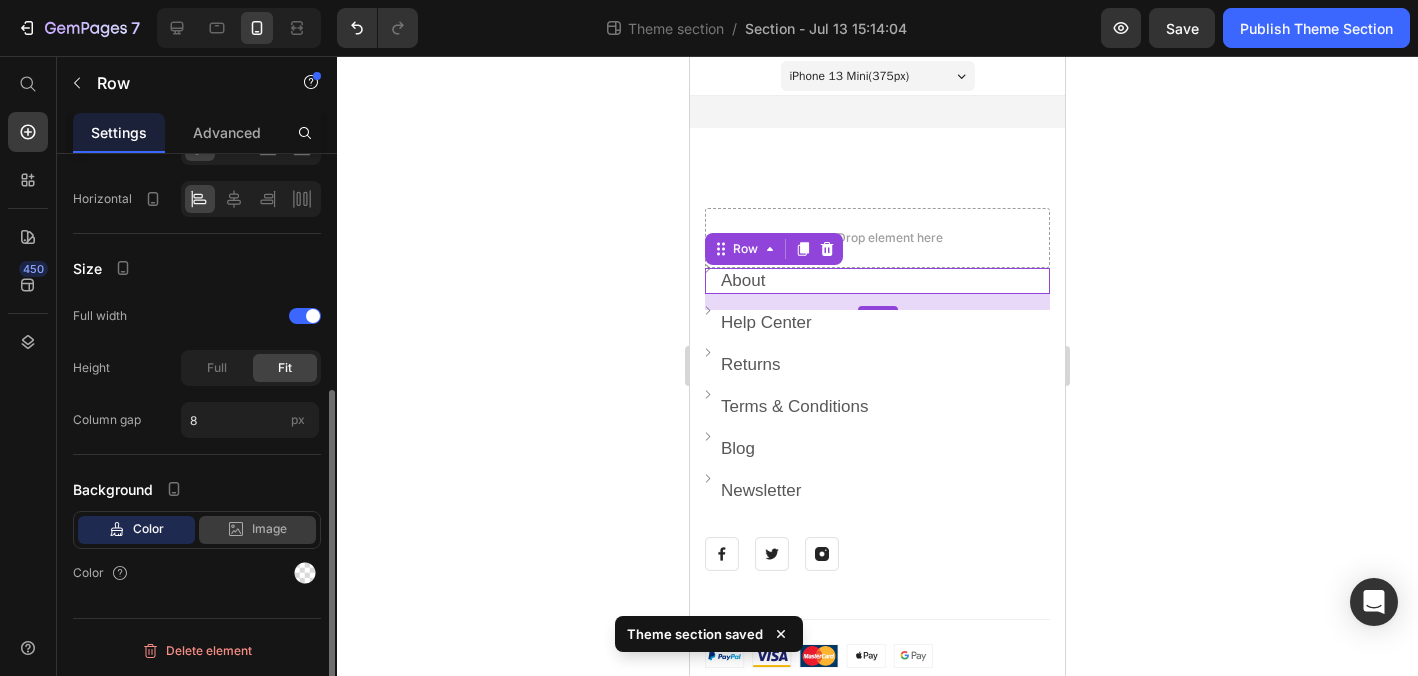 scroll, scrollTop: 0, scrollLeft: 0, axis: both 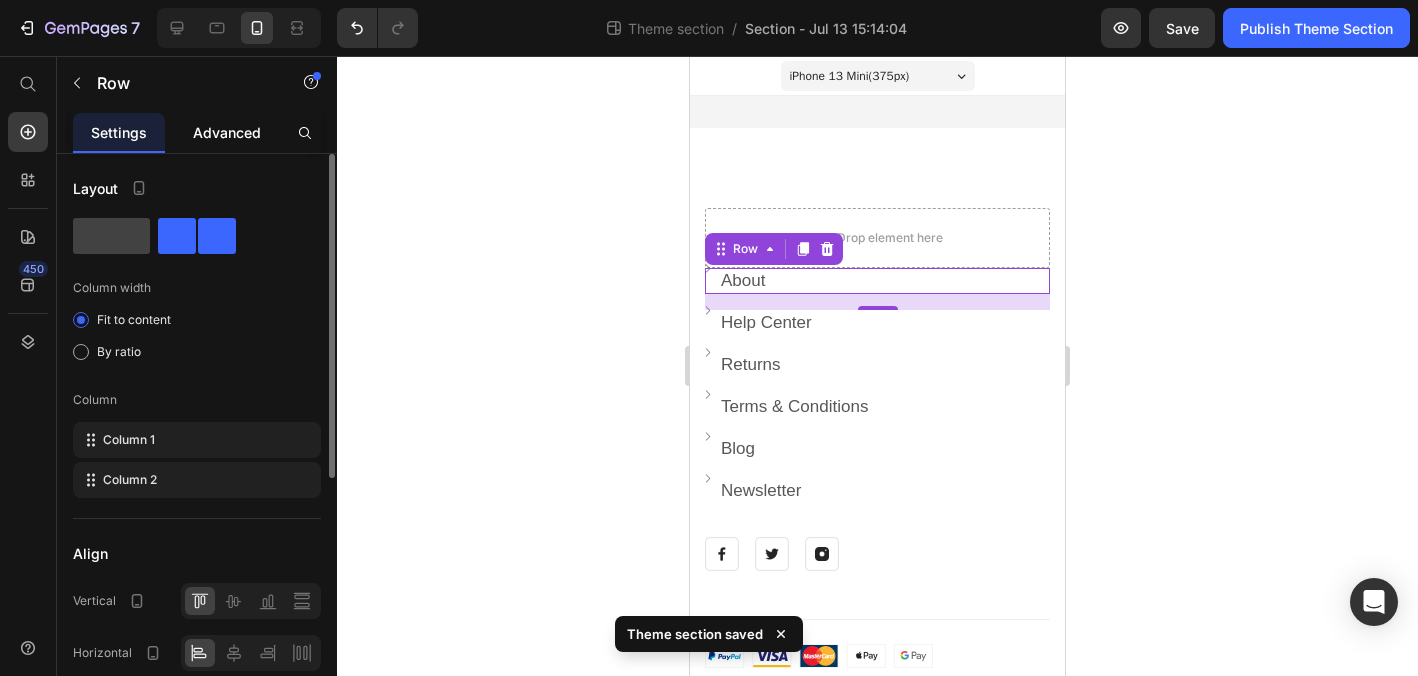 click on "Advanced" at bounding box center (227, 132) 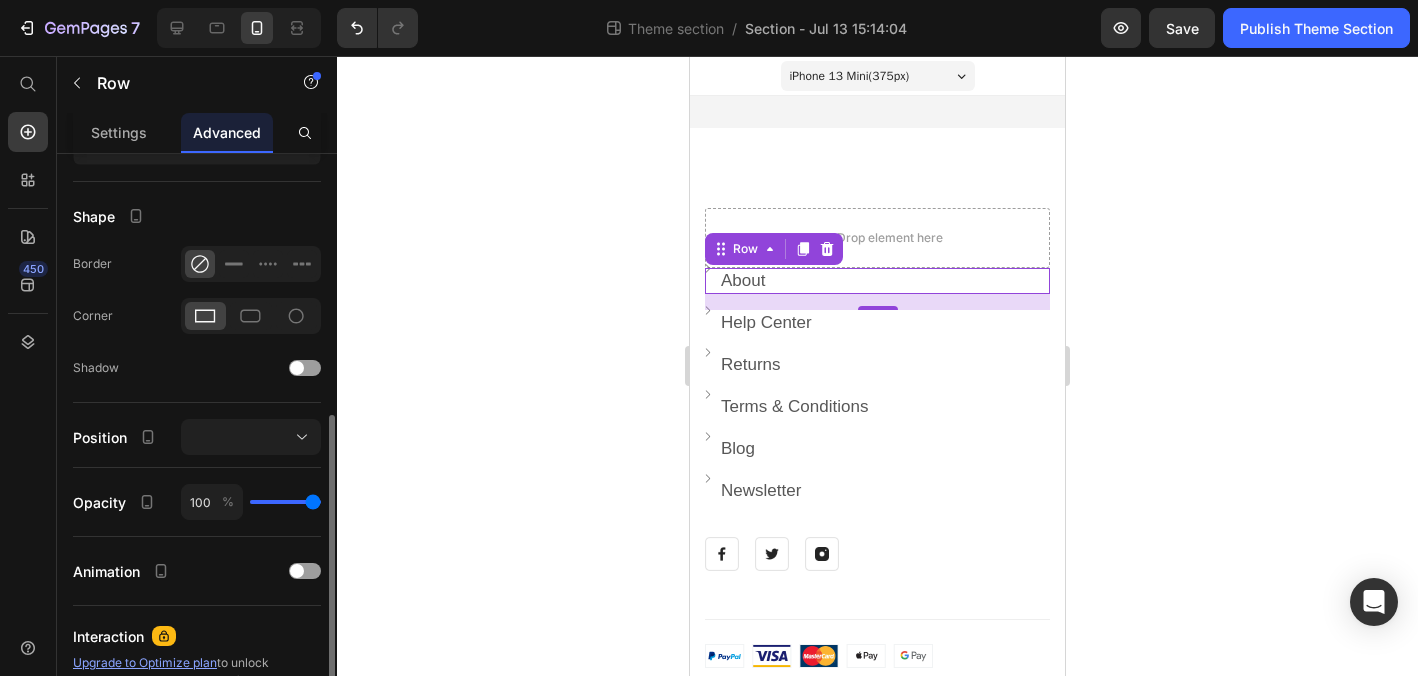 scroll, scrollTop: 508, scrollLeft: 0, axis: vertical 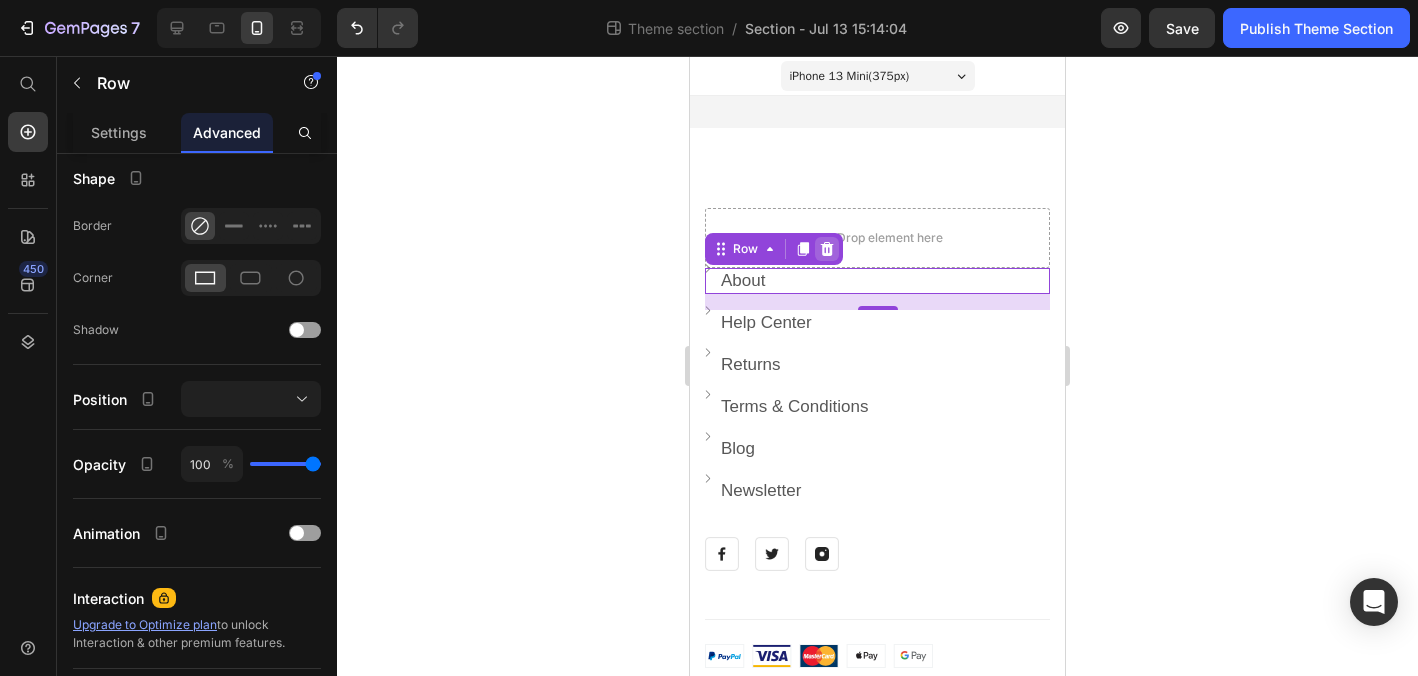 click 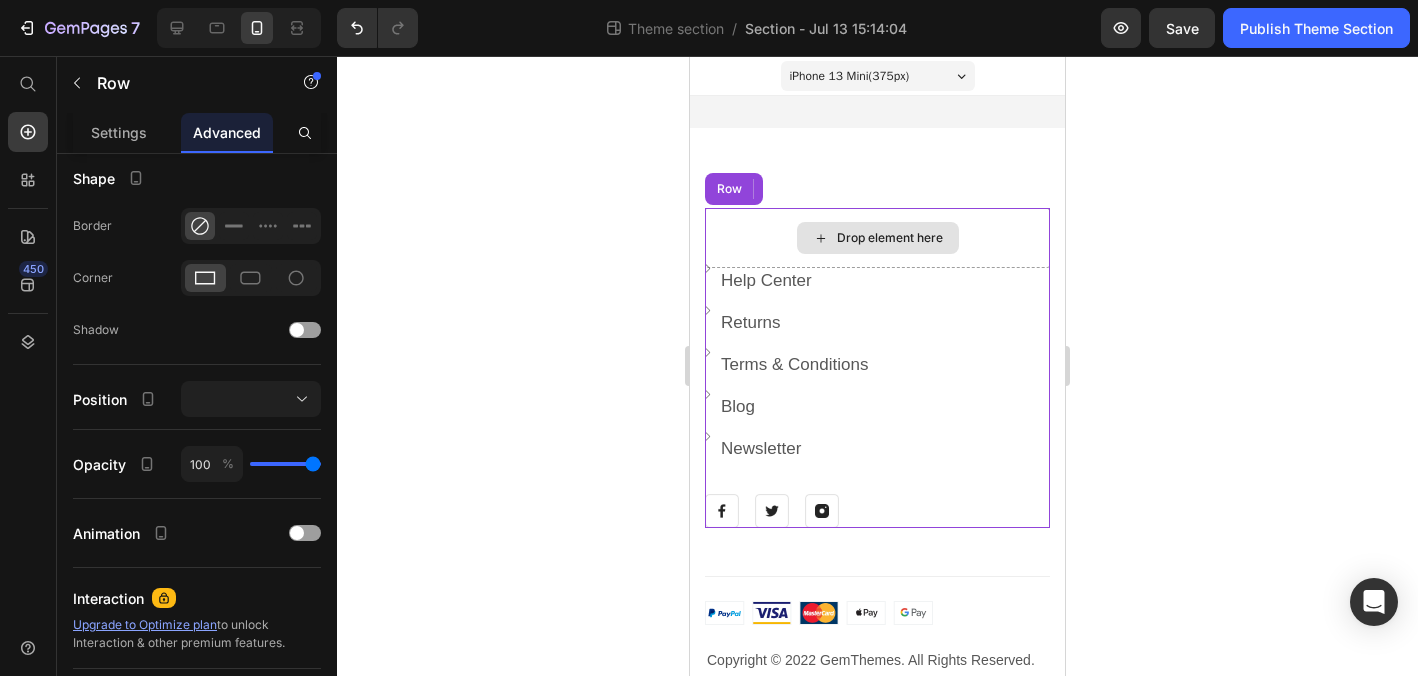click on "Drop element here" at bounding box center [877, 238] 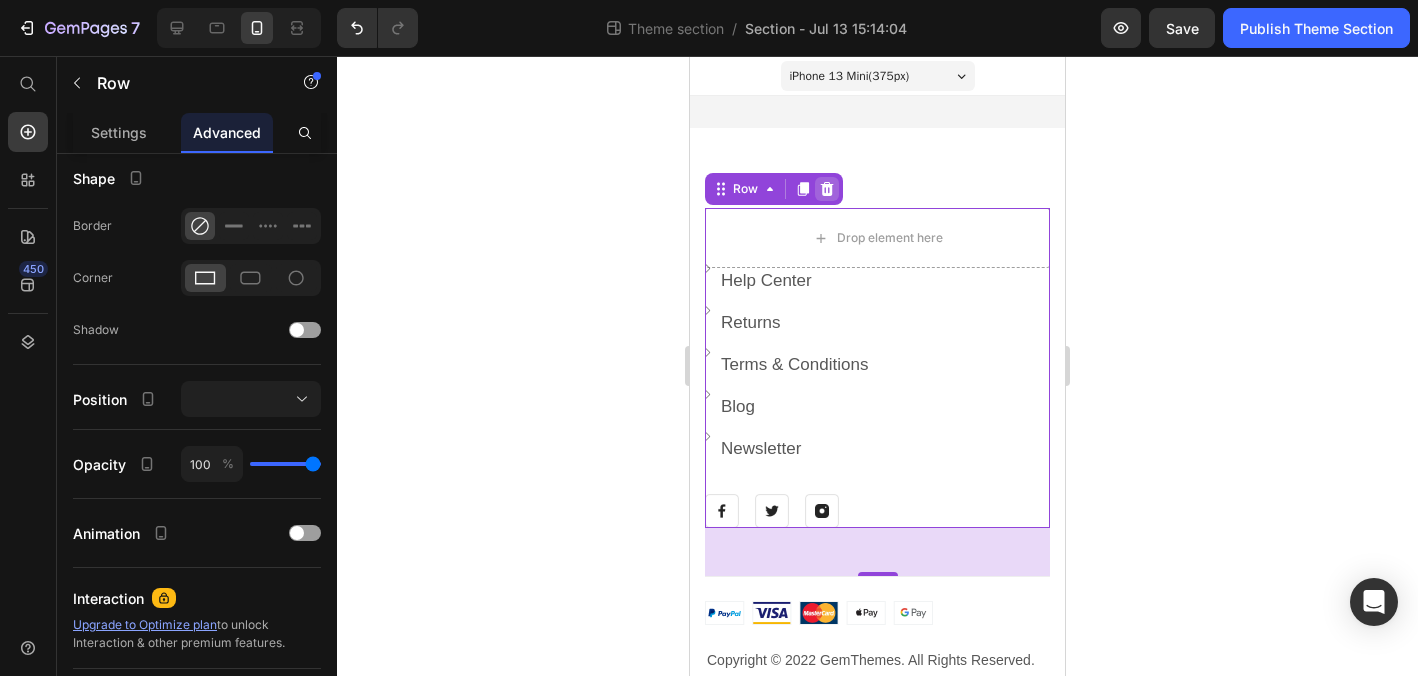 click 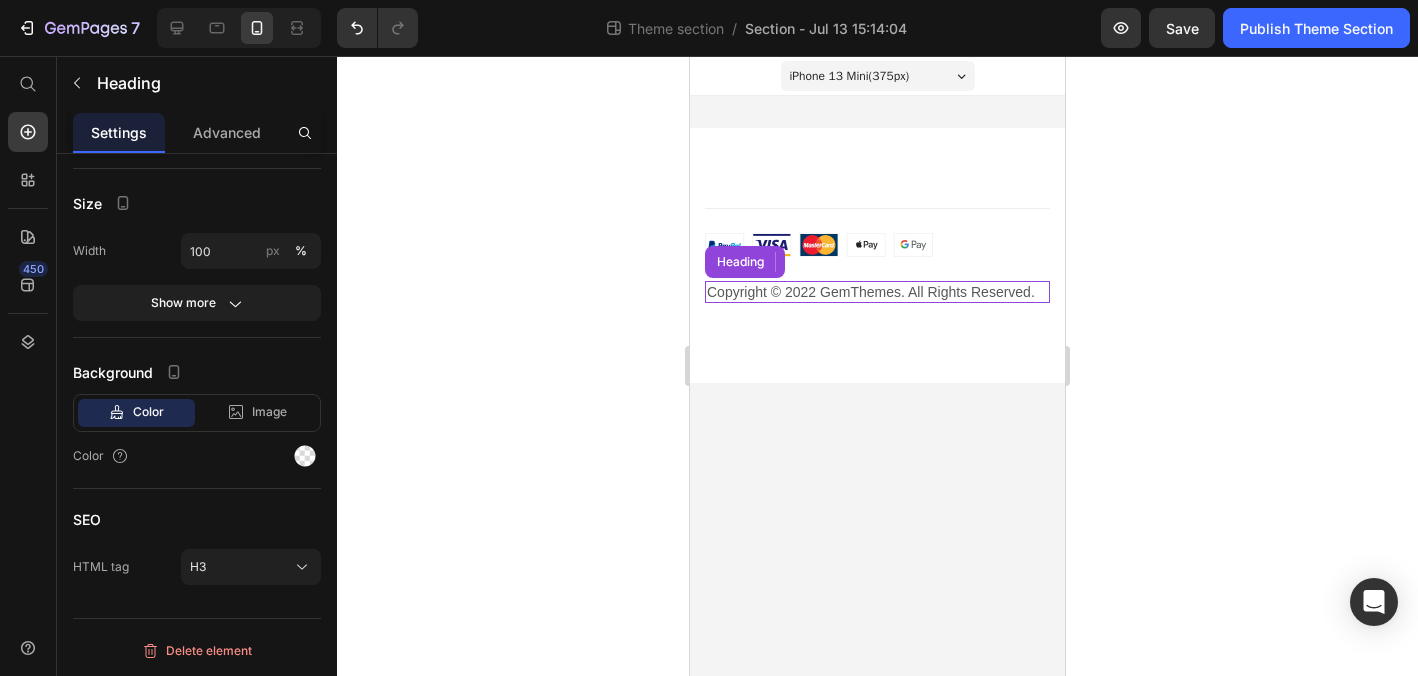 click on "Copyright © 2022 GemThemes. All Rights Reserved." at bounding box center (877, 292) 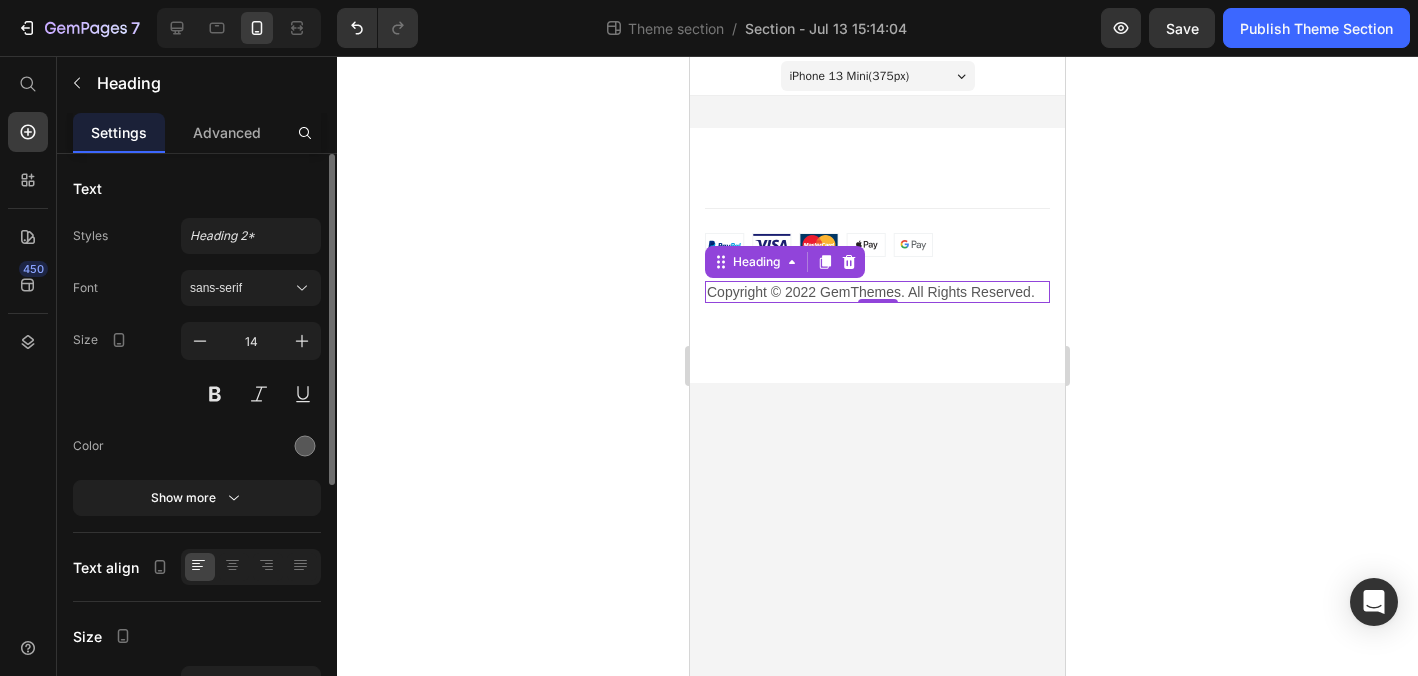 click on "Copyright © 2022 GemThemes. All Rights Reserved." at bounding box center (877, 292) 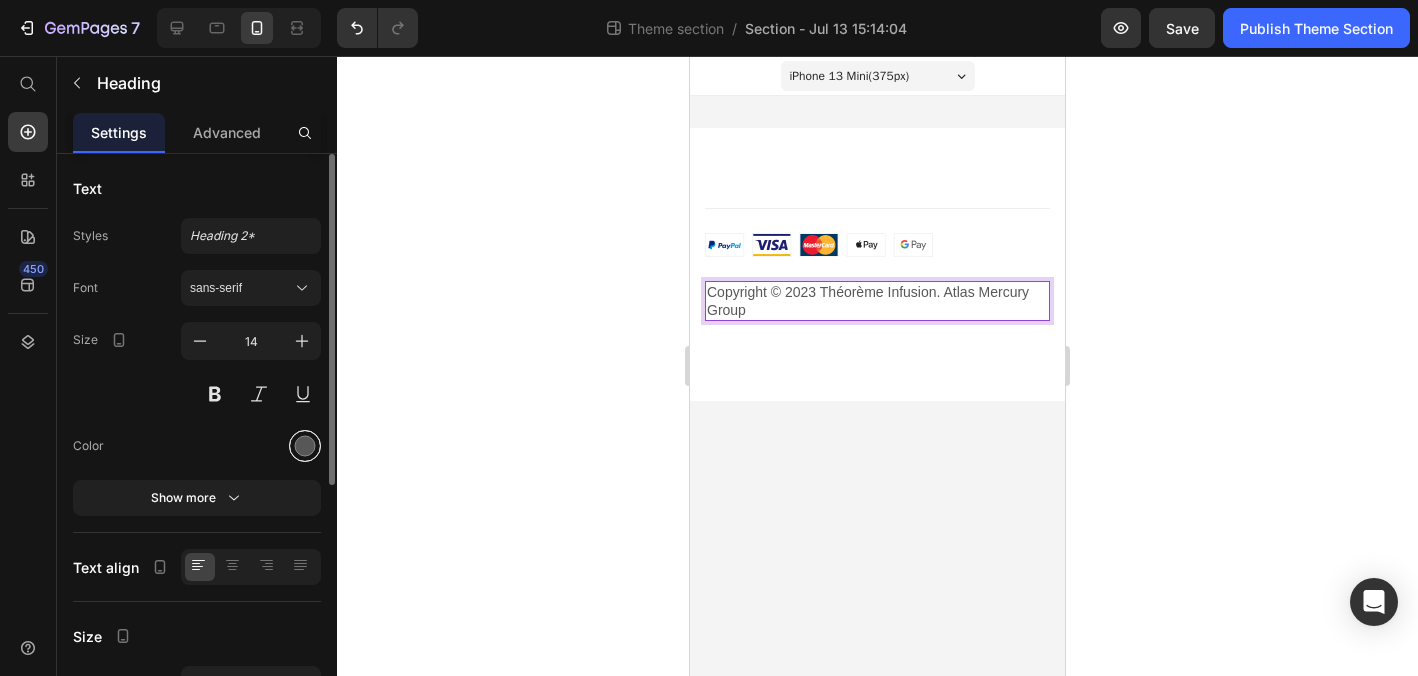 click at bounding box center (305, 446) 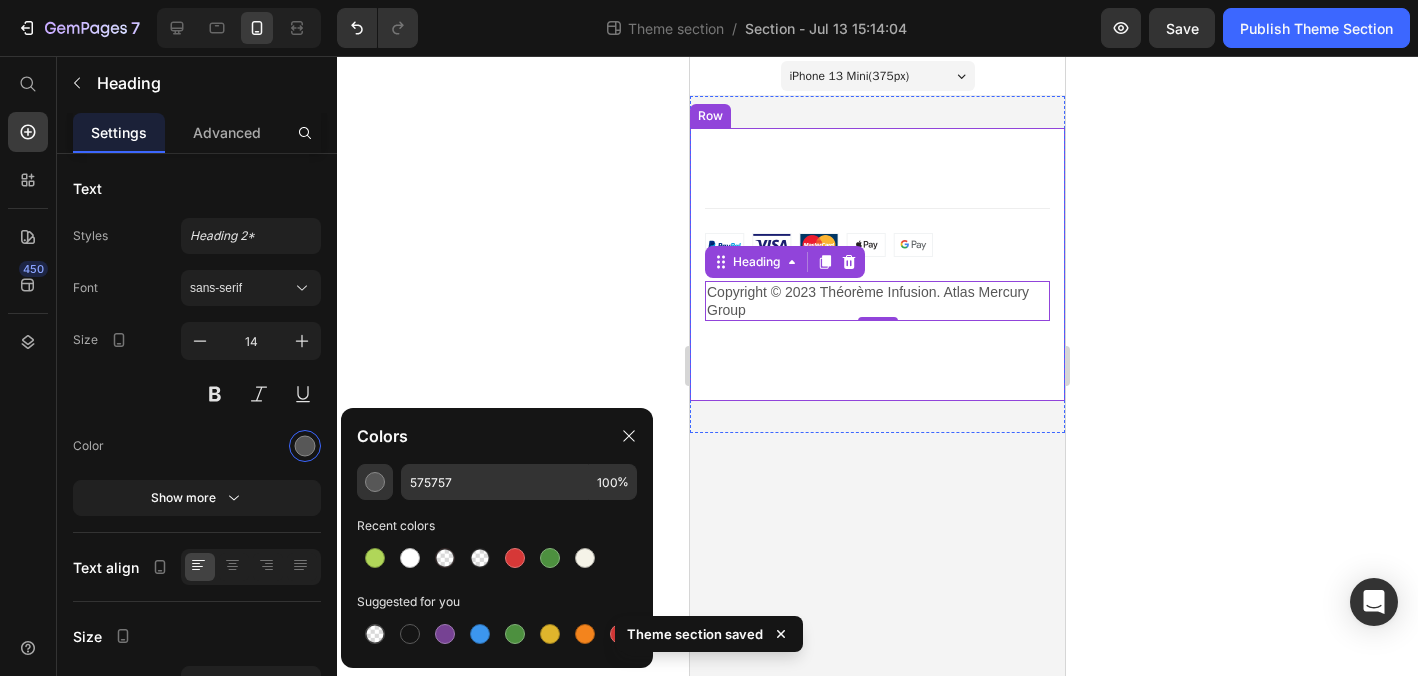 click on "Title Line Row Copyright © 2023 Théorème Infusion. Atlas Mercury Group Heading   0 Image Row Row" at bounding box center [877, 264] 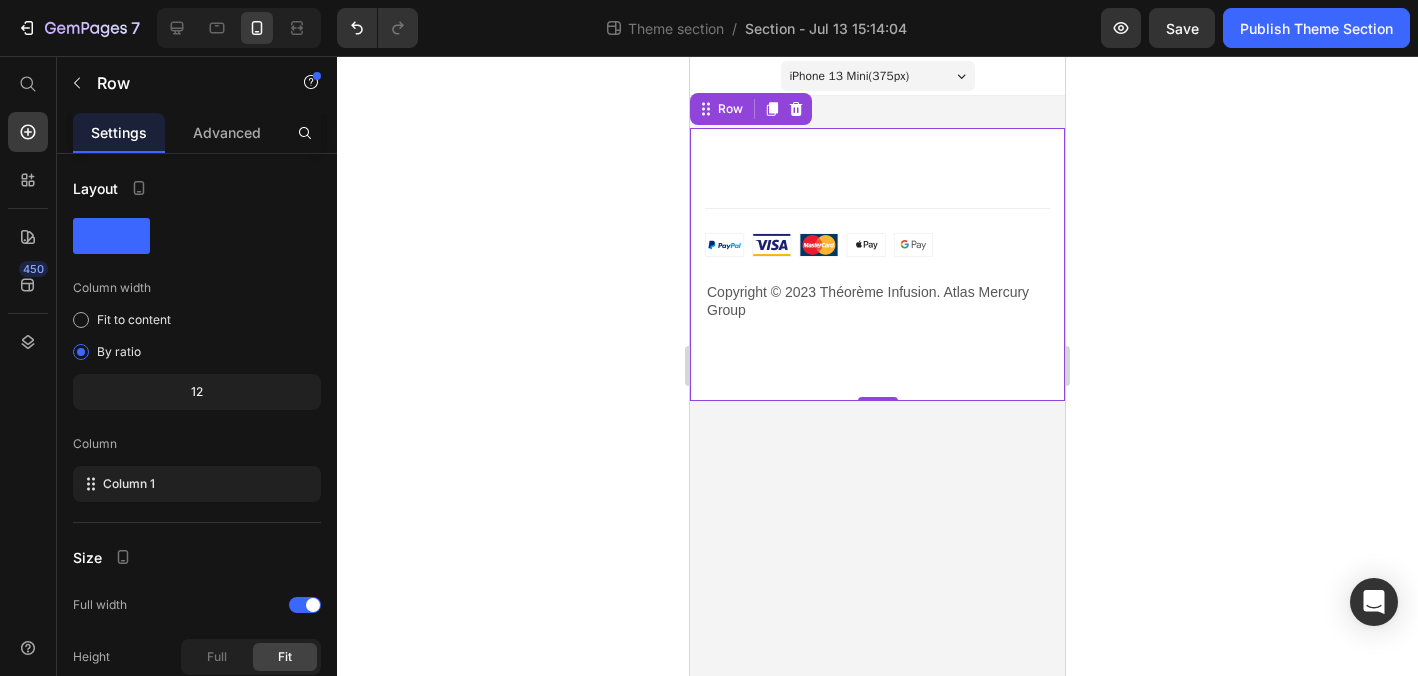 click on "Title Line Row Copyright © 2023 Théorème Infusion. Atlas Mercury Group Heading Image Row Row   0" at bounding box center [877, 264] 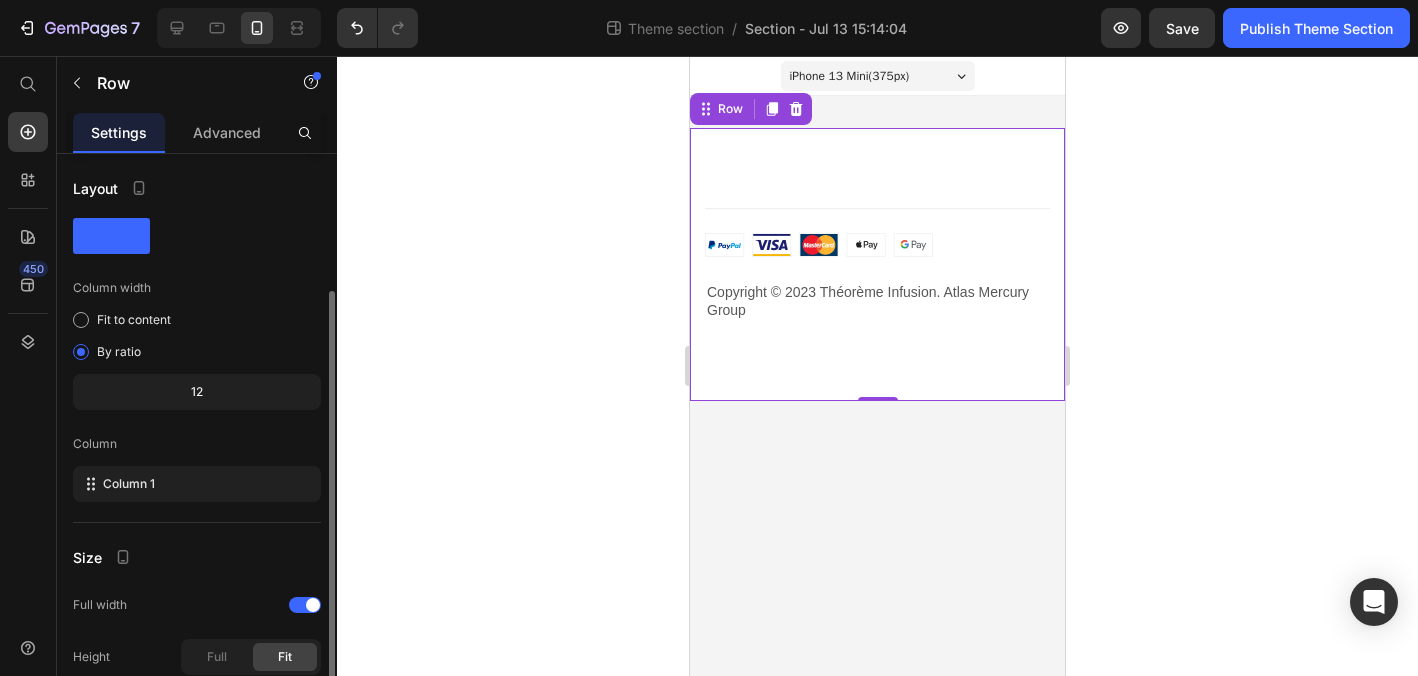 scroll, scrollTop: 237, scrollLeft: 0, axis: vertical 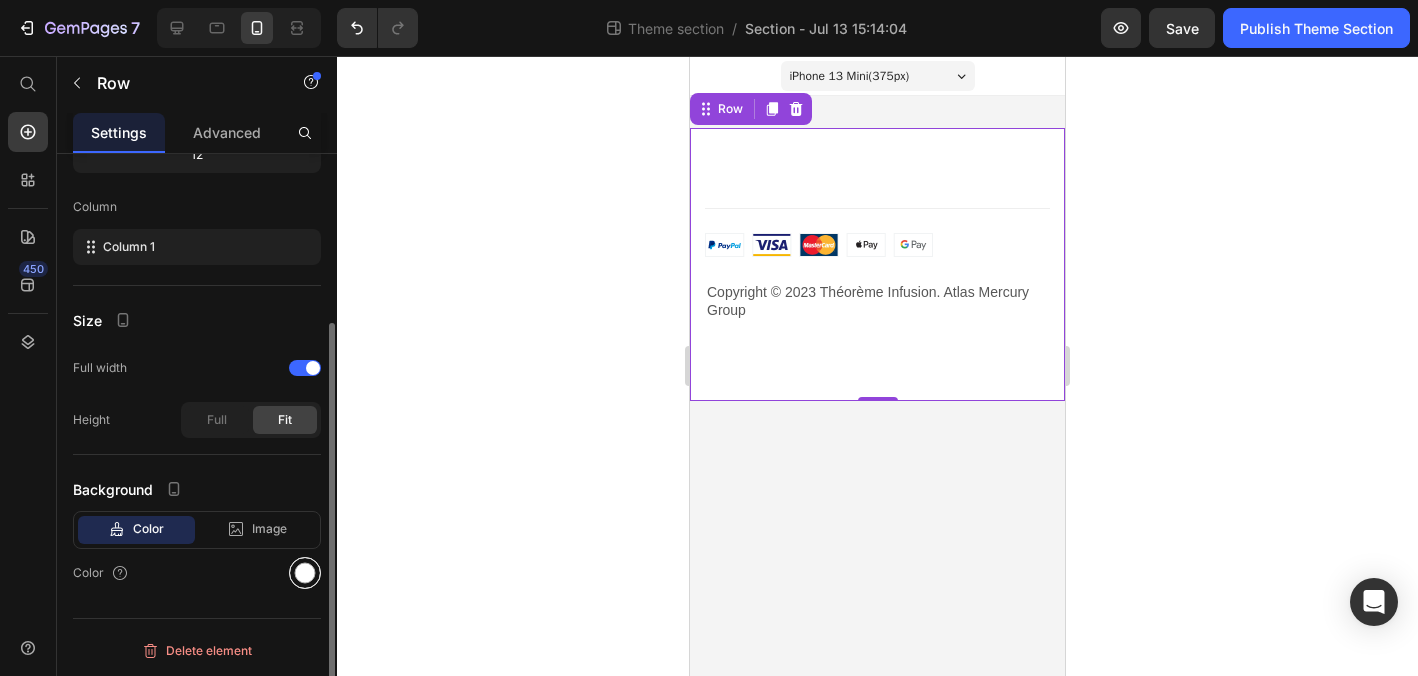 click at bounding box center [305, 573] 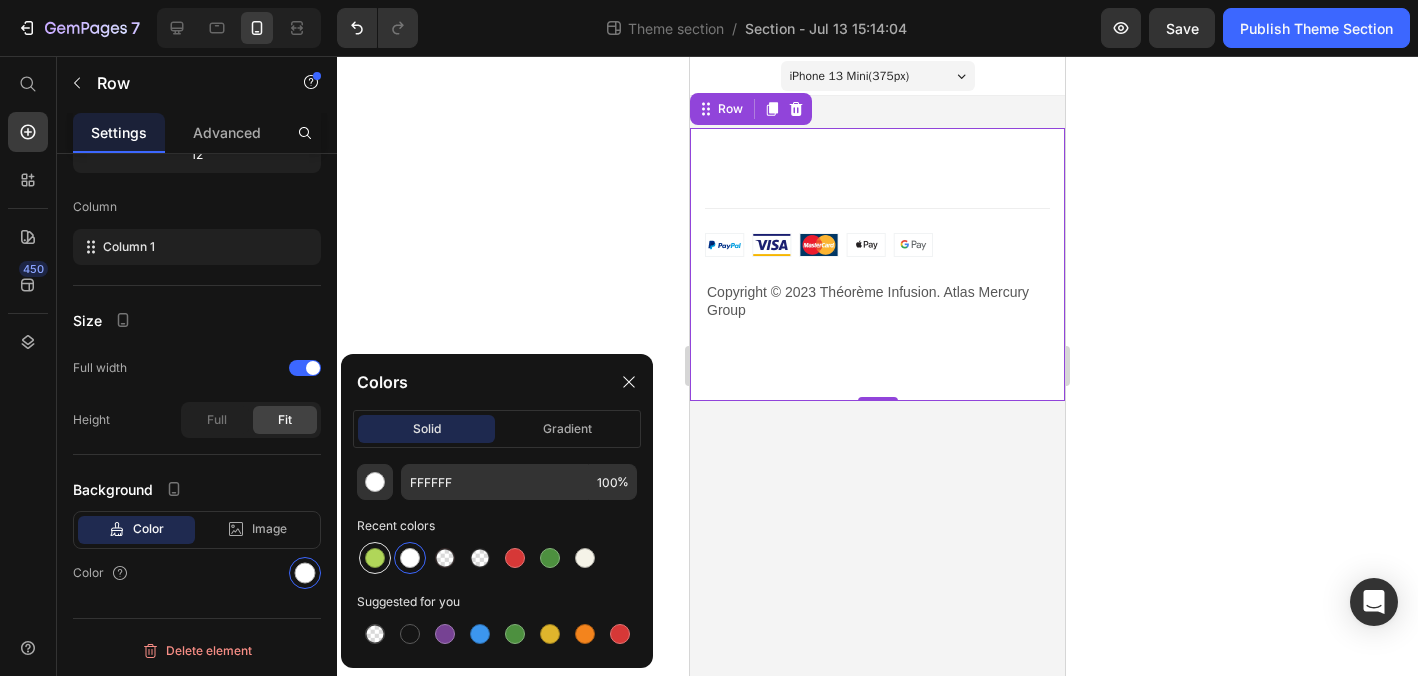click at bounding box center (375, 558) 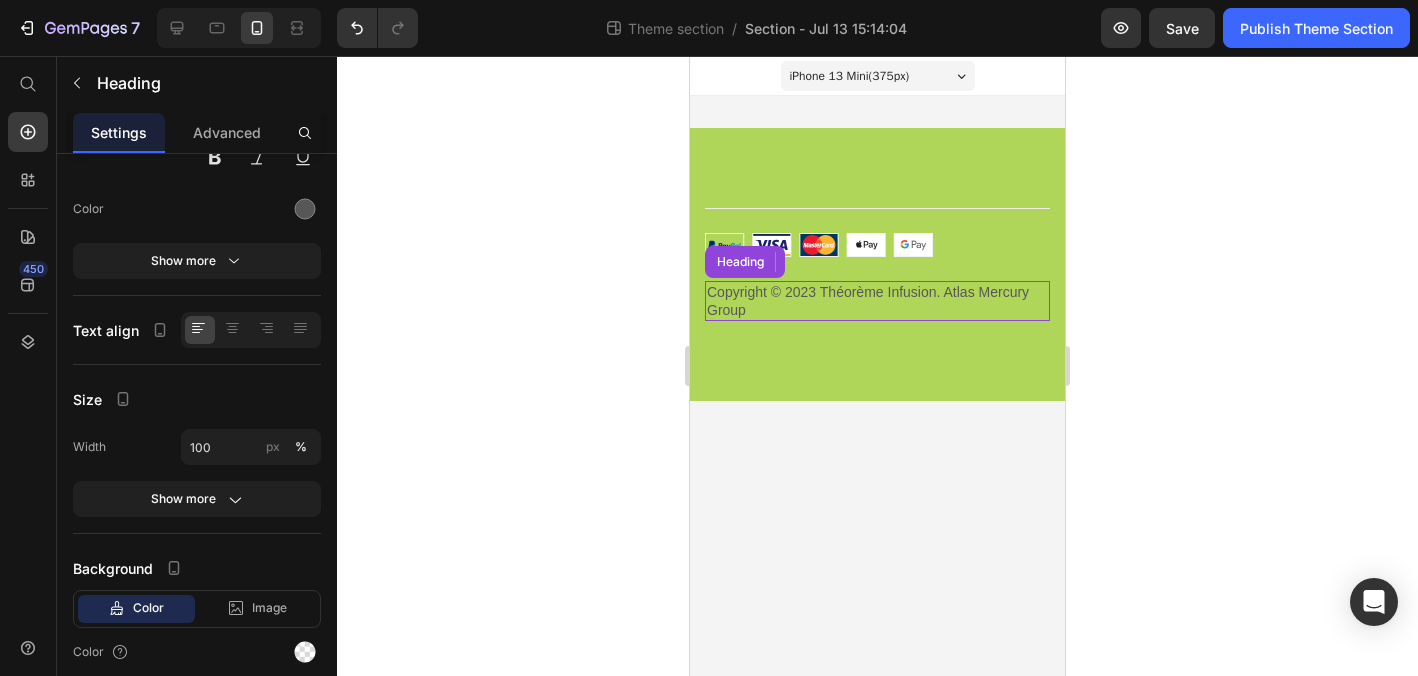 click on "Copyright © 2023 Théorème Infusion. Atlas Mercury Group" at bounding box center (877, 301) 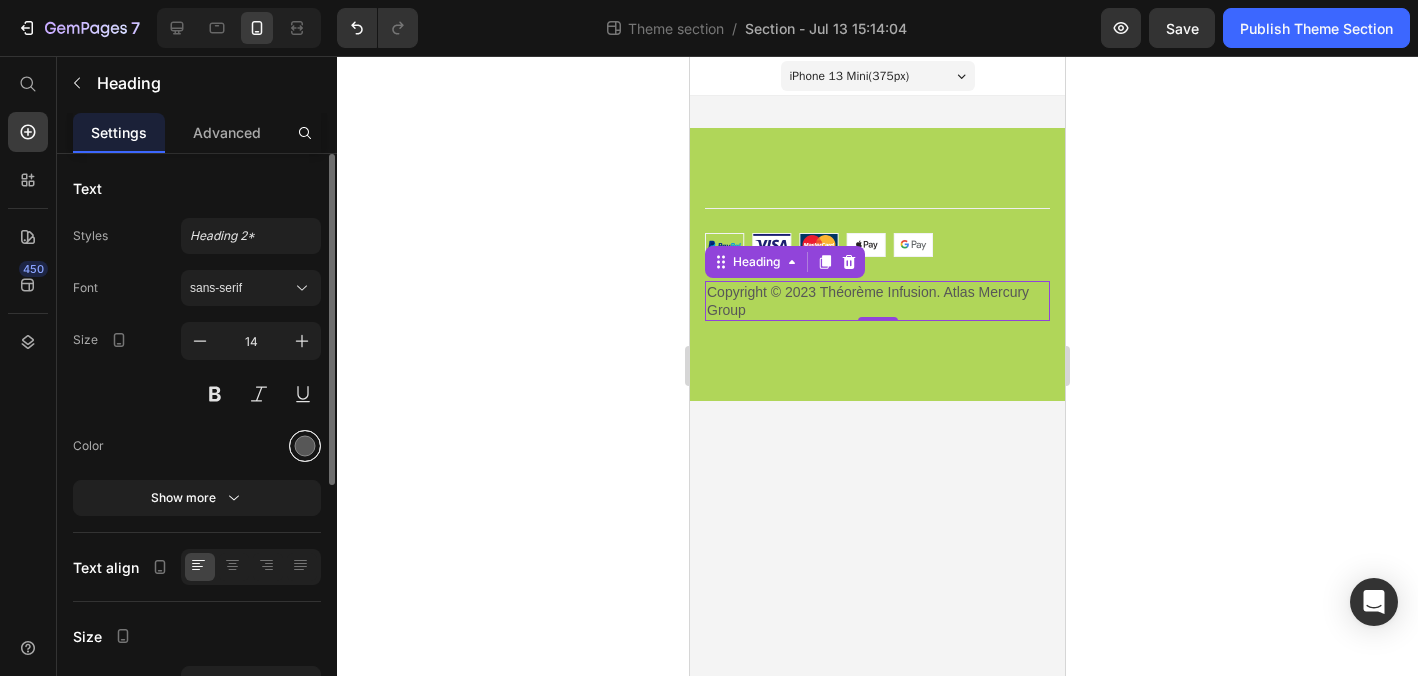 click at bounding box center (305, 446) 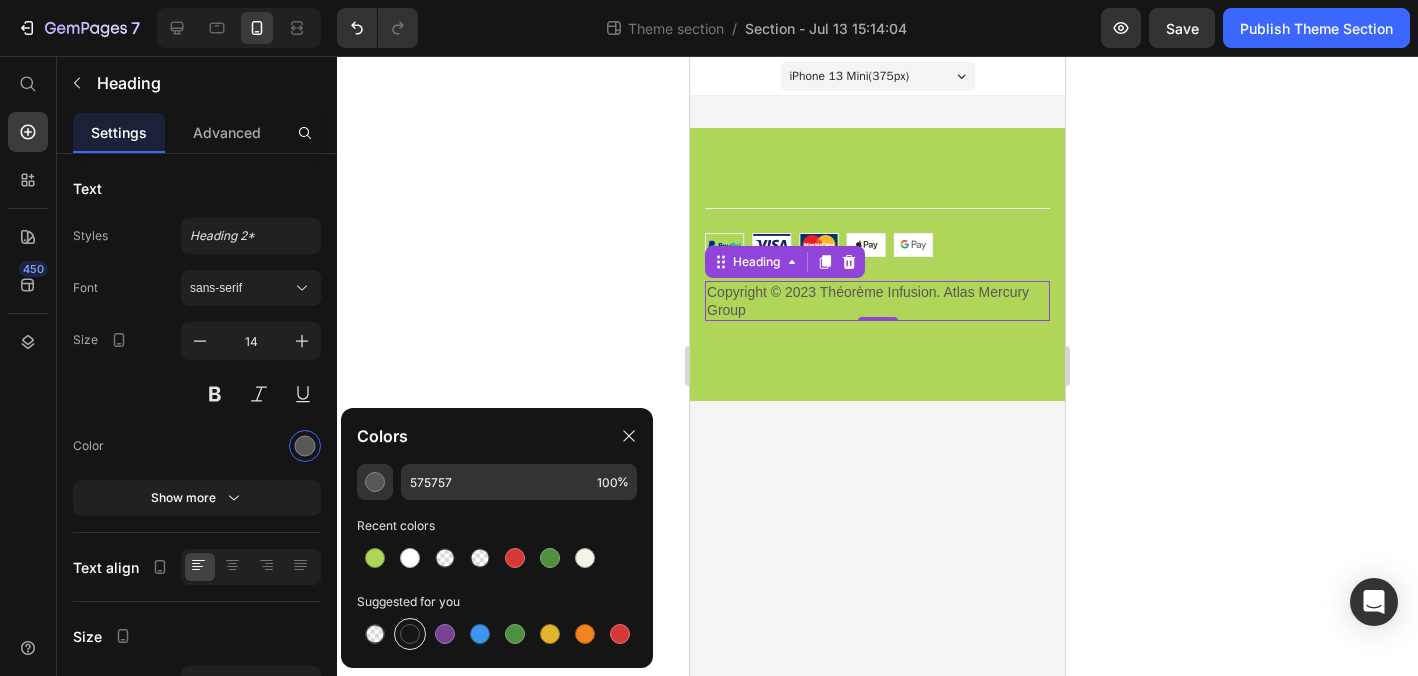 click at bounding box center (410, 634) 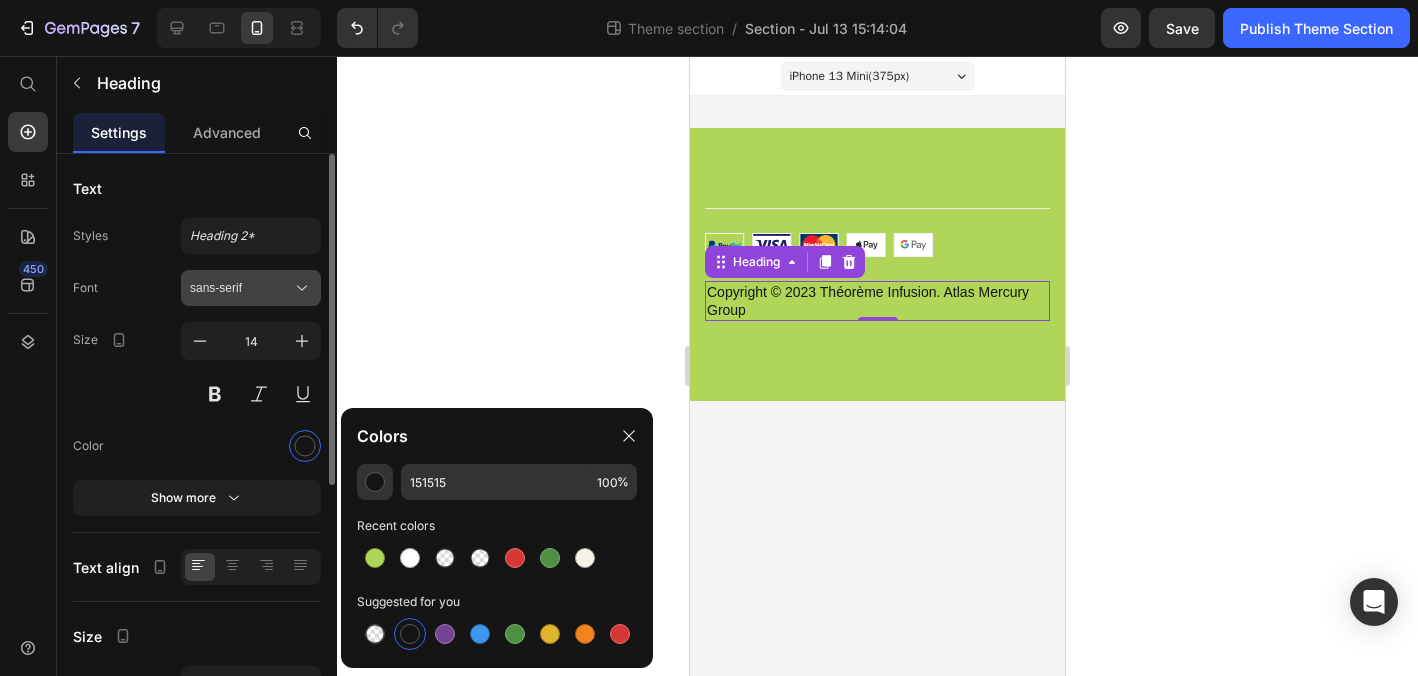 click 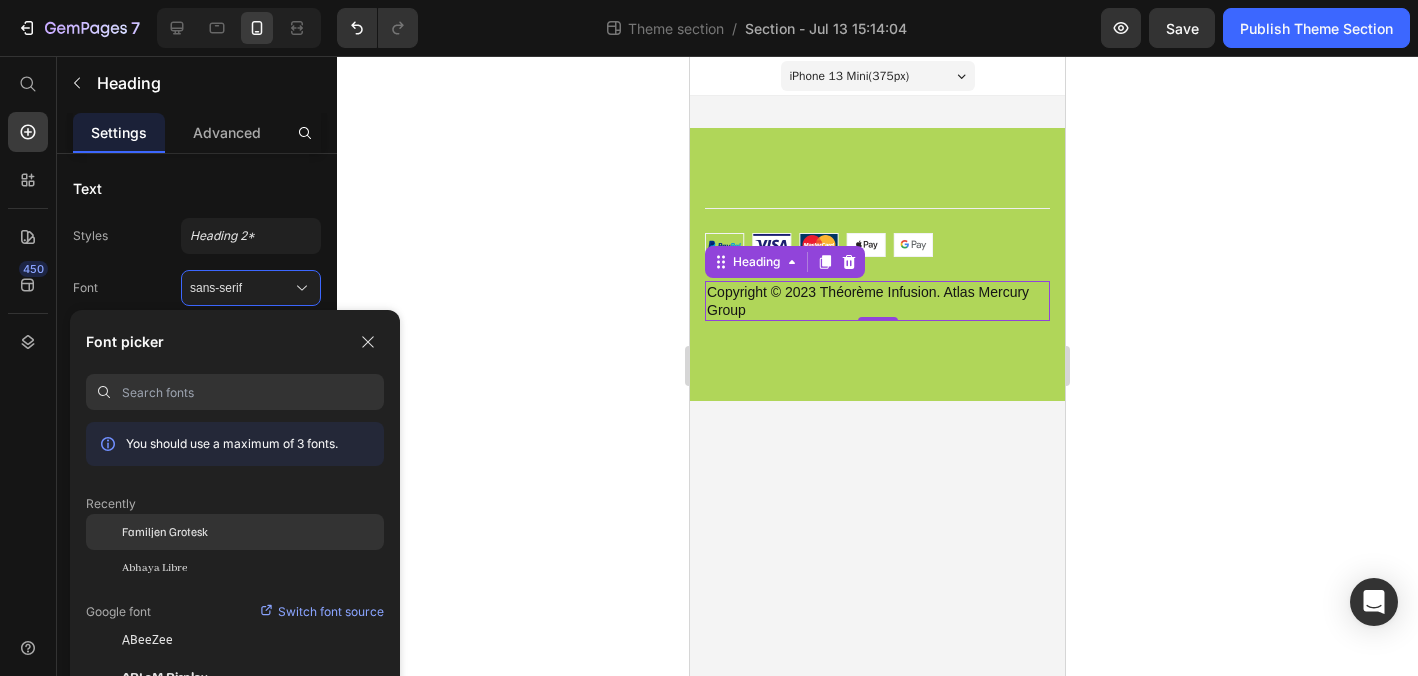 click on "Familjen Grotesk" 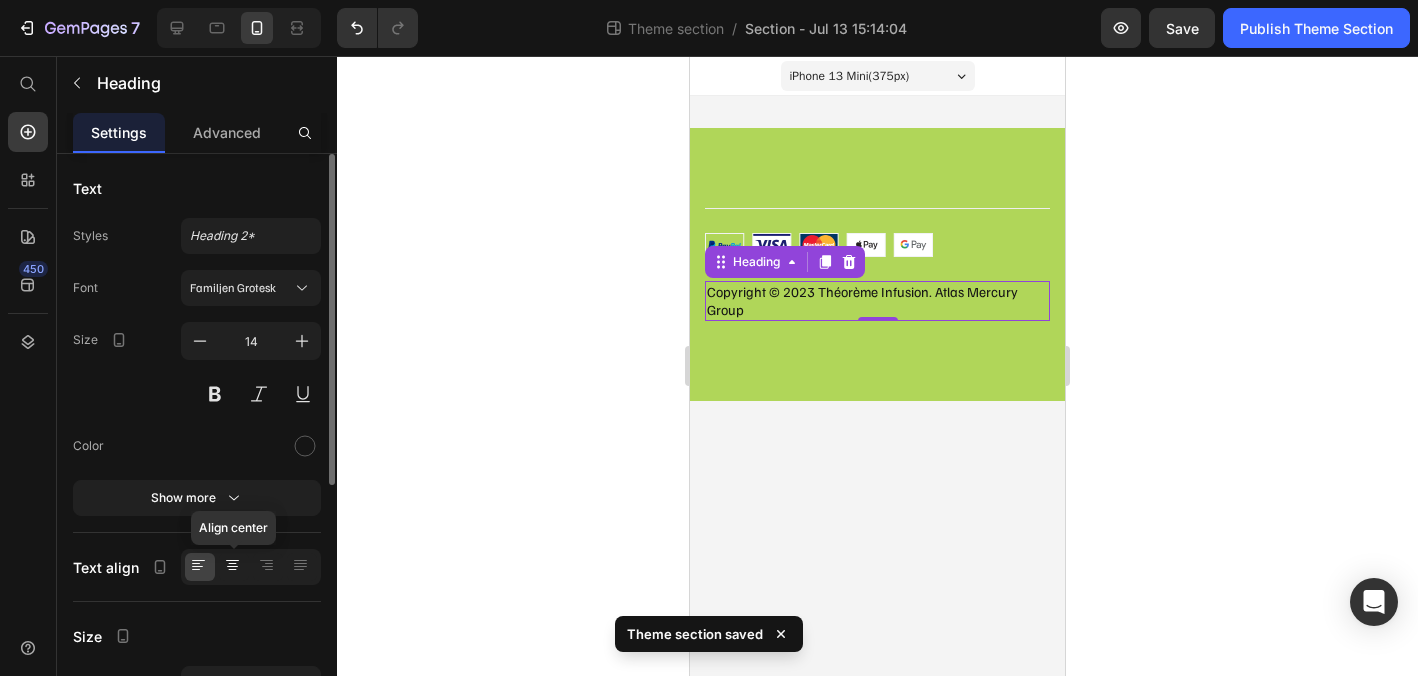 click 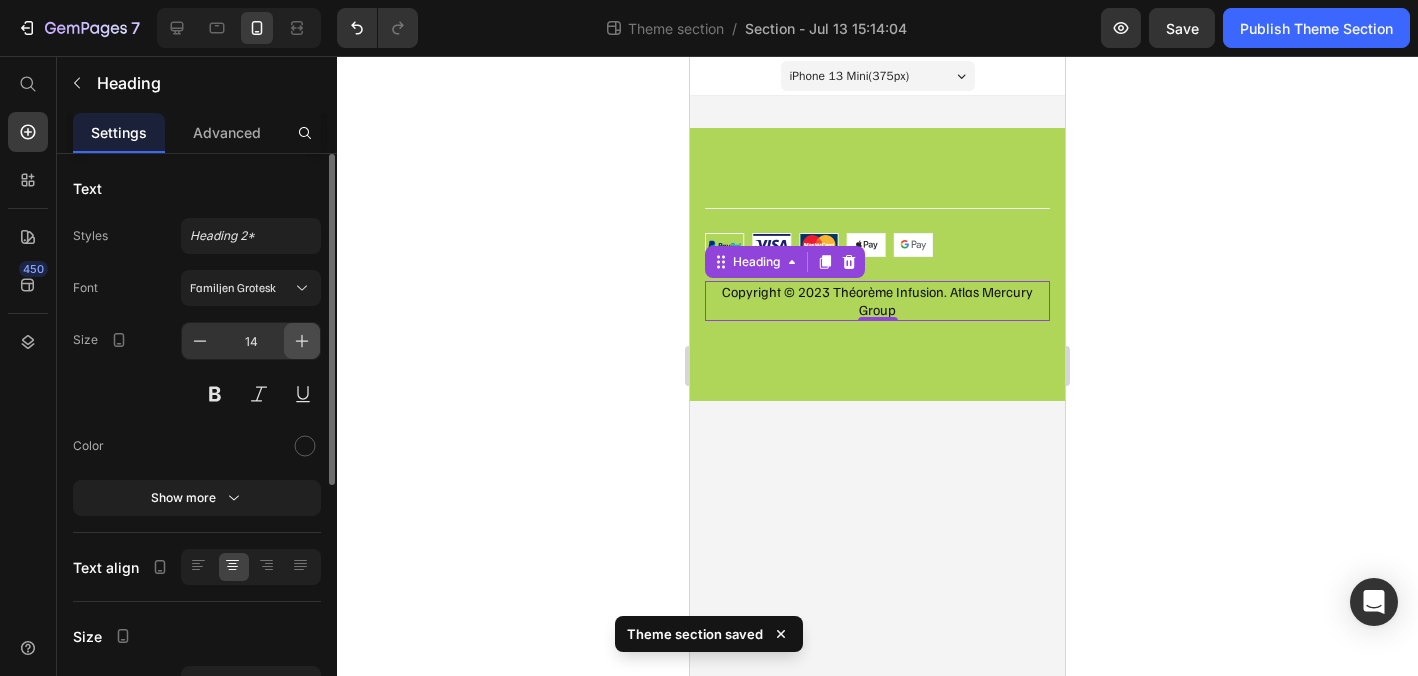 click 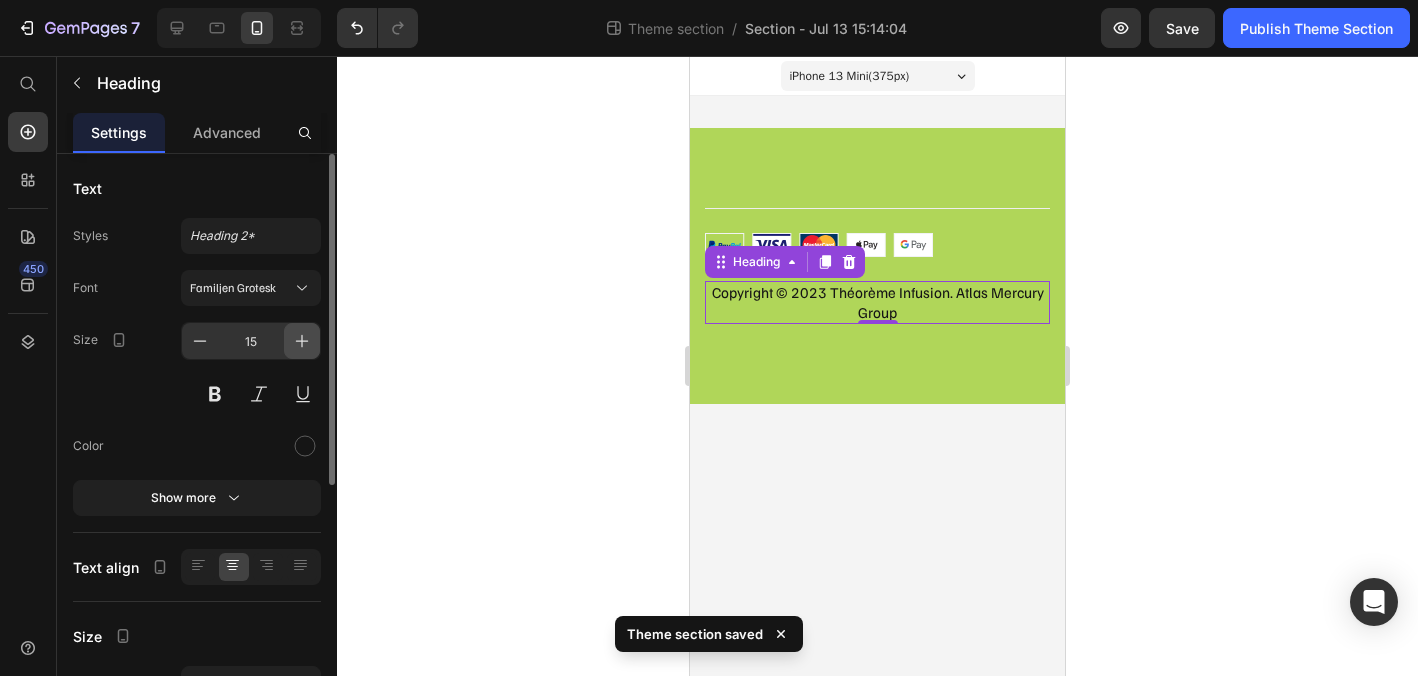 click 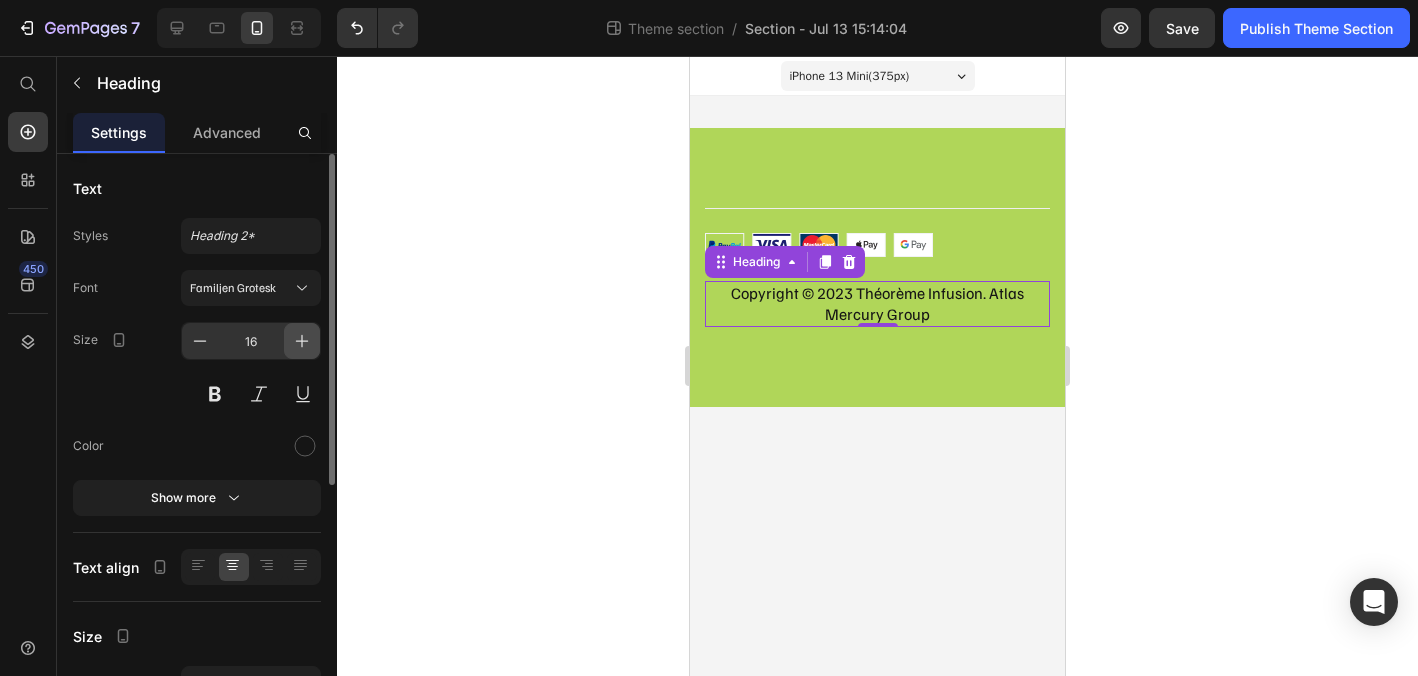 click 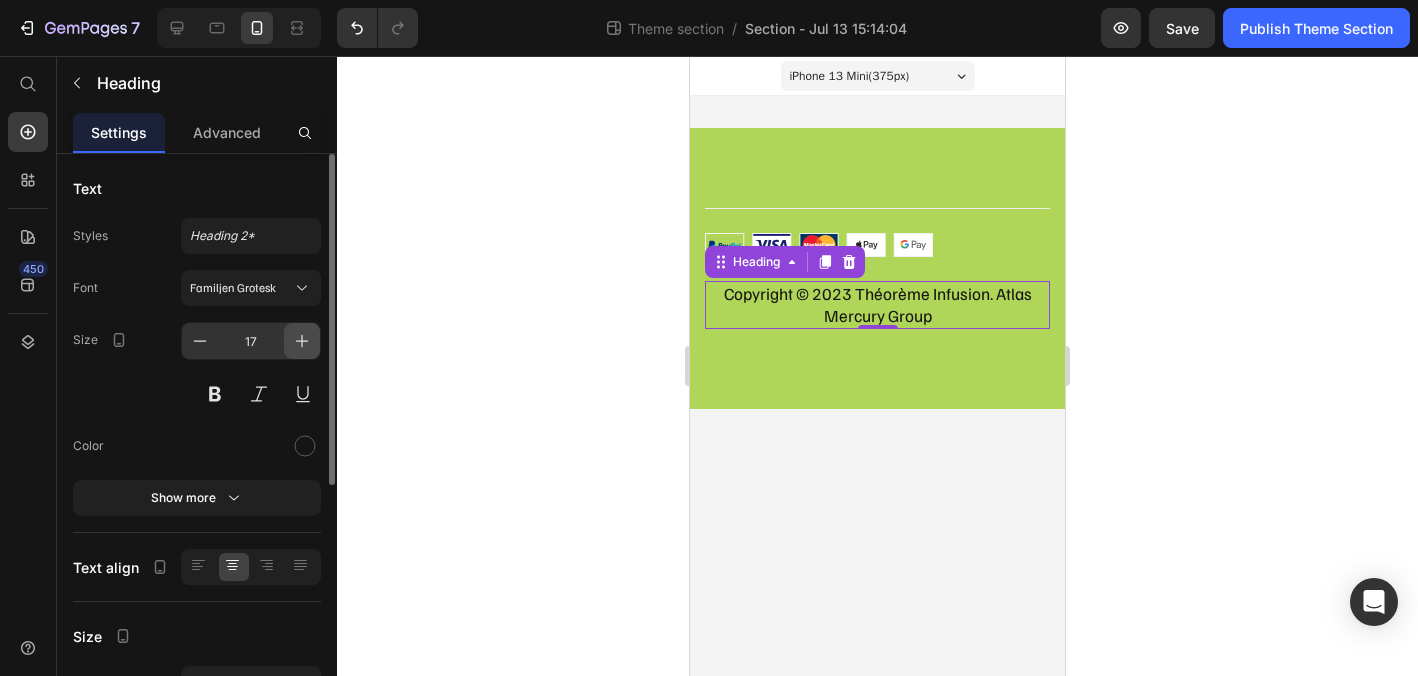 click 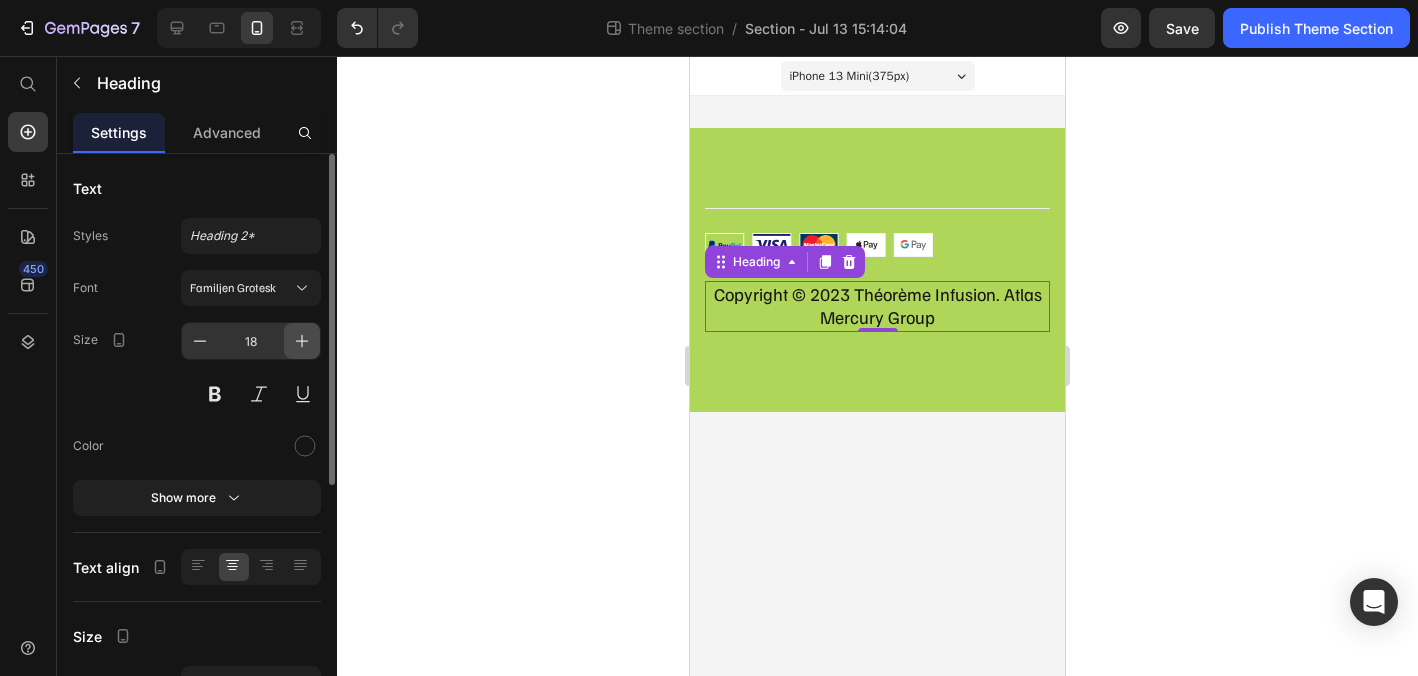 click 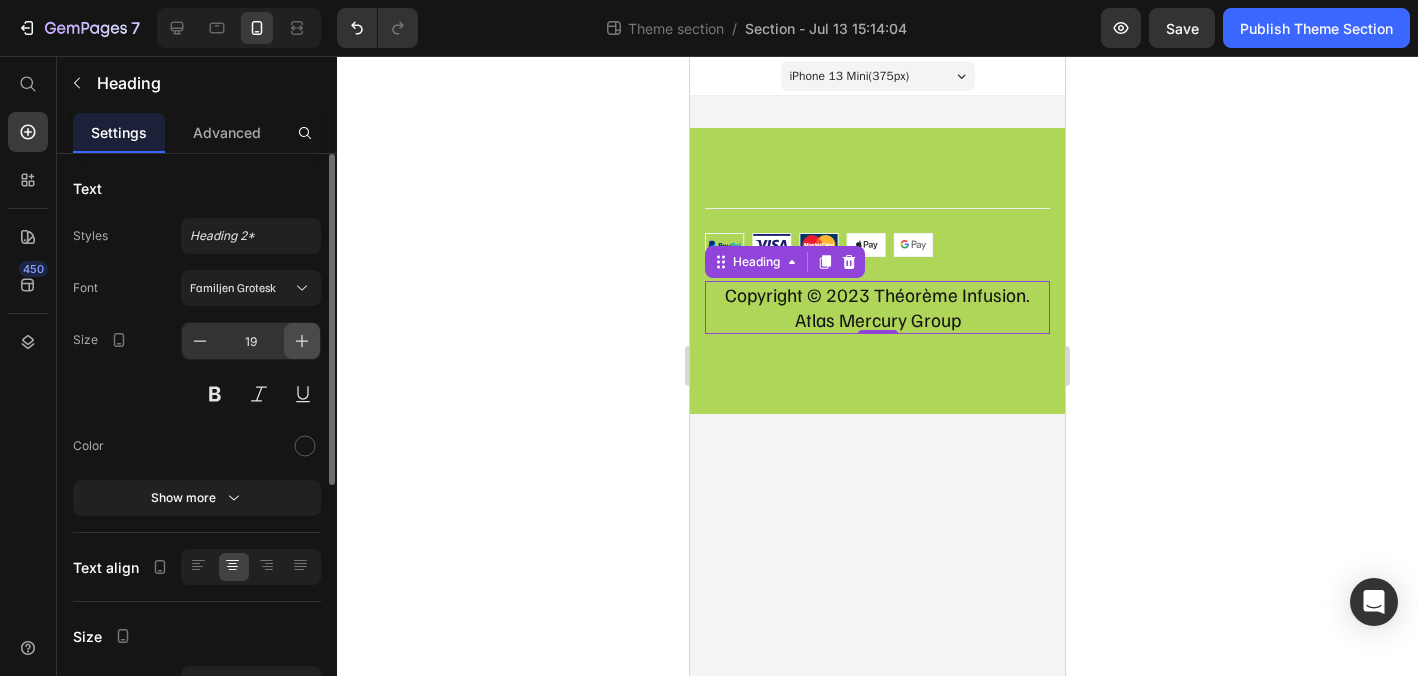 click 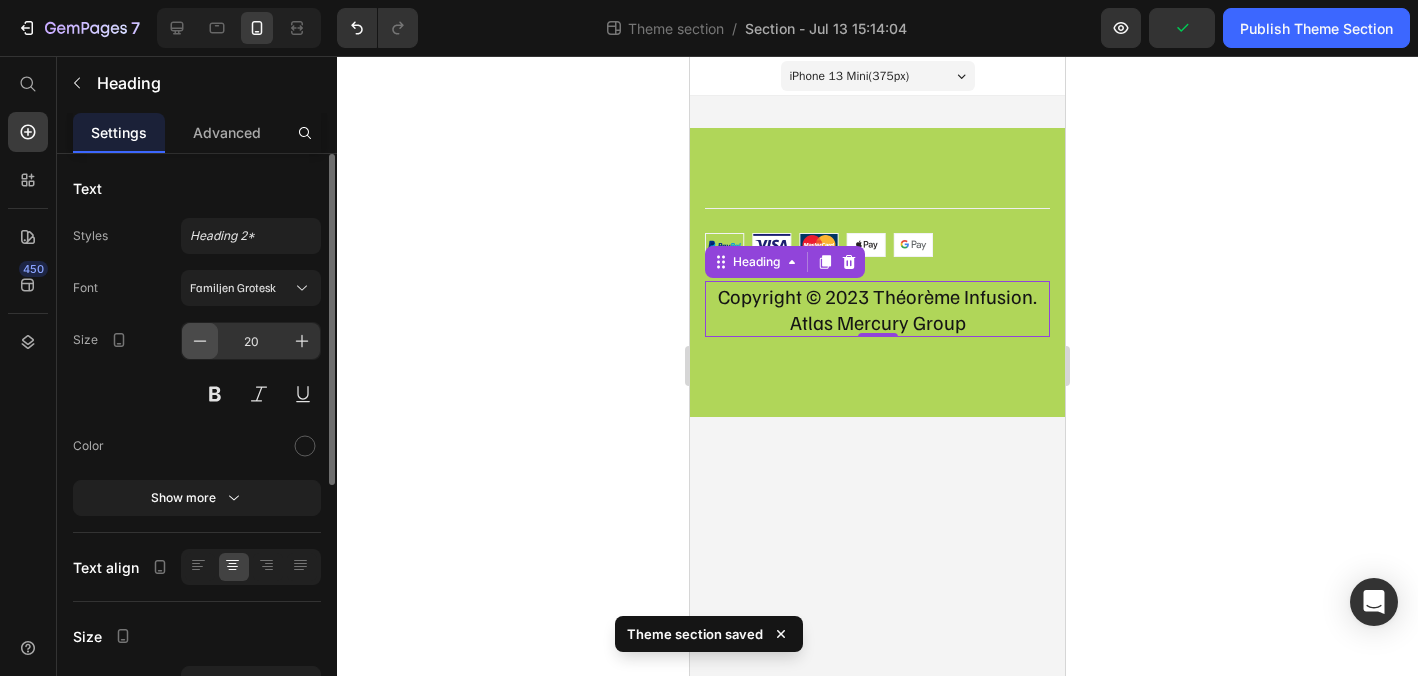 click 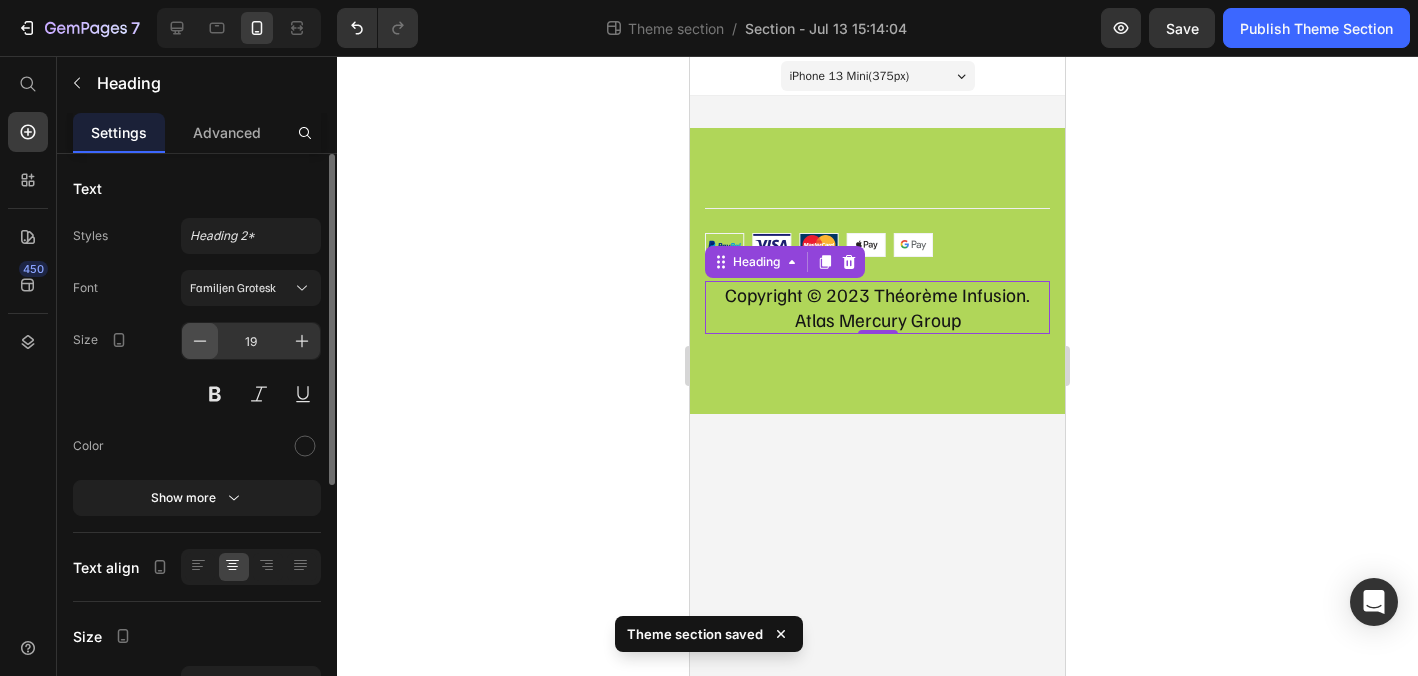 click 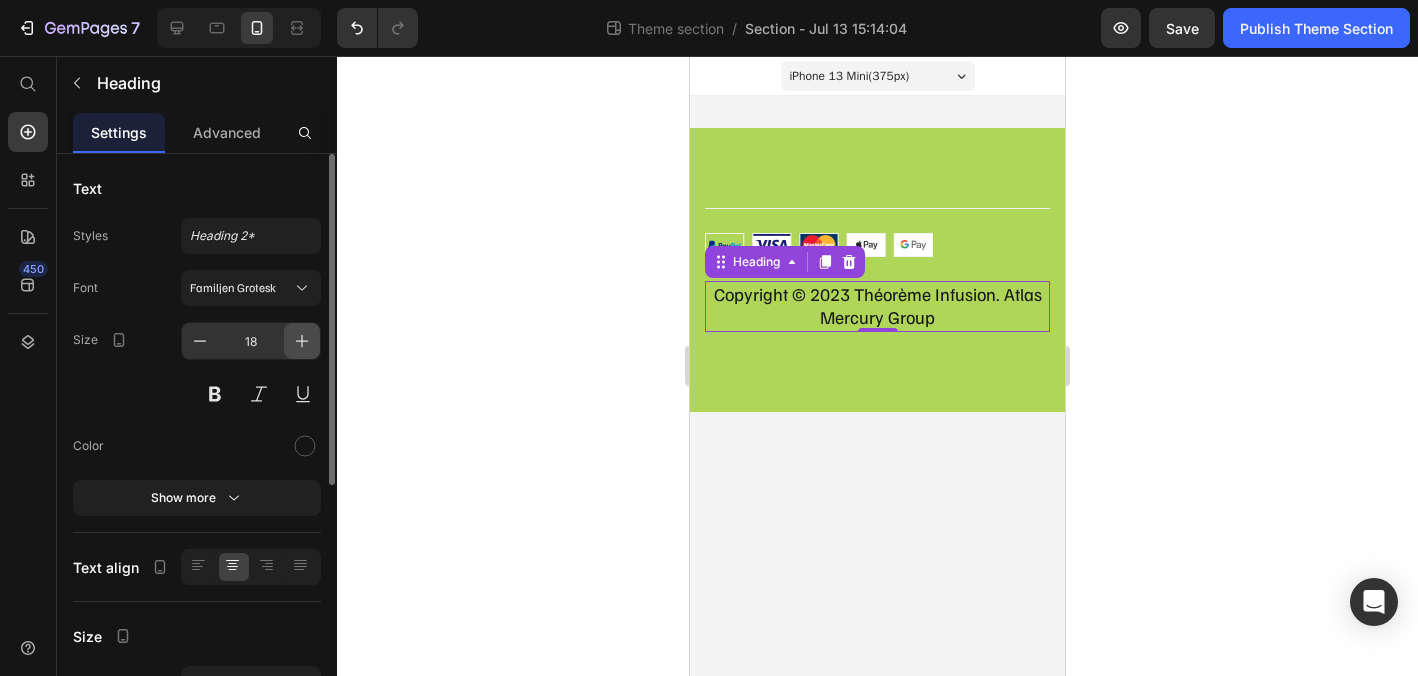 click 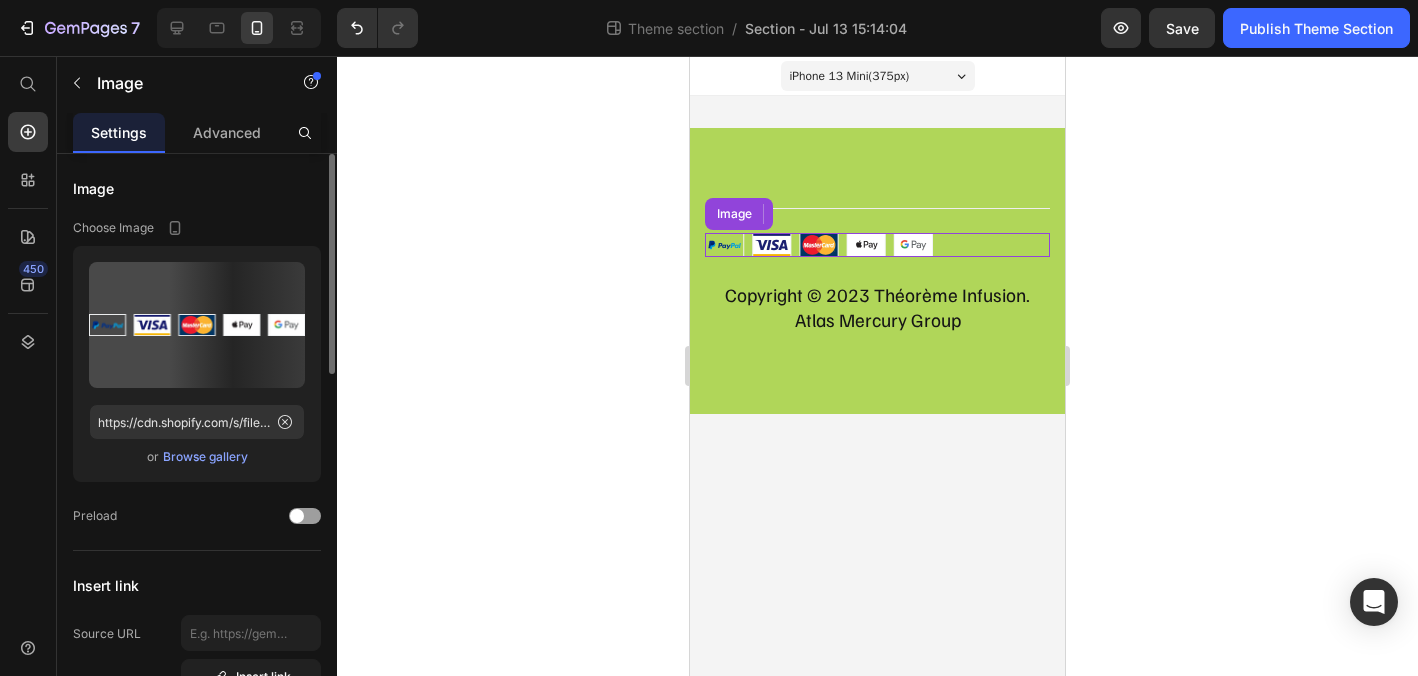 click at bounding box center (877, 245) 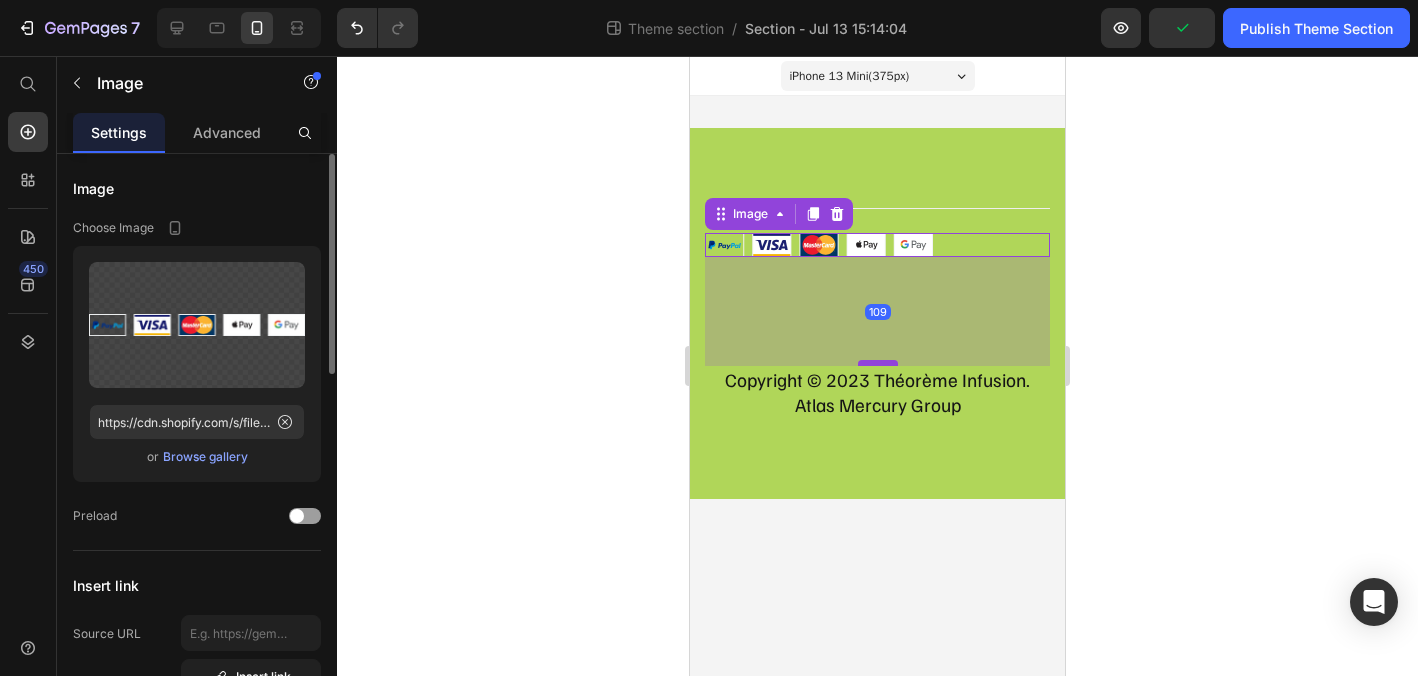 drag, startPoint x: 888, startPoint y: 277, endPoint x: 893, endPoint y: 362, distance: 85.146935 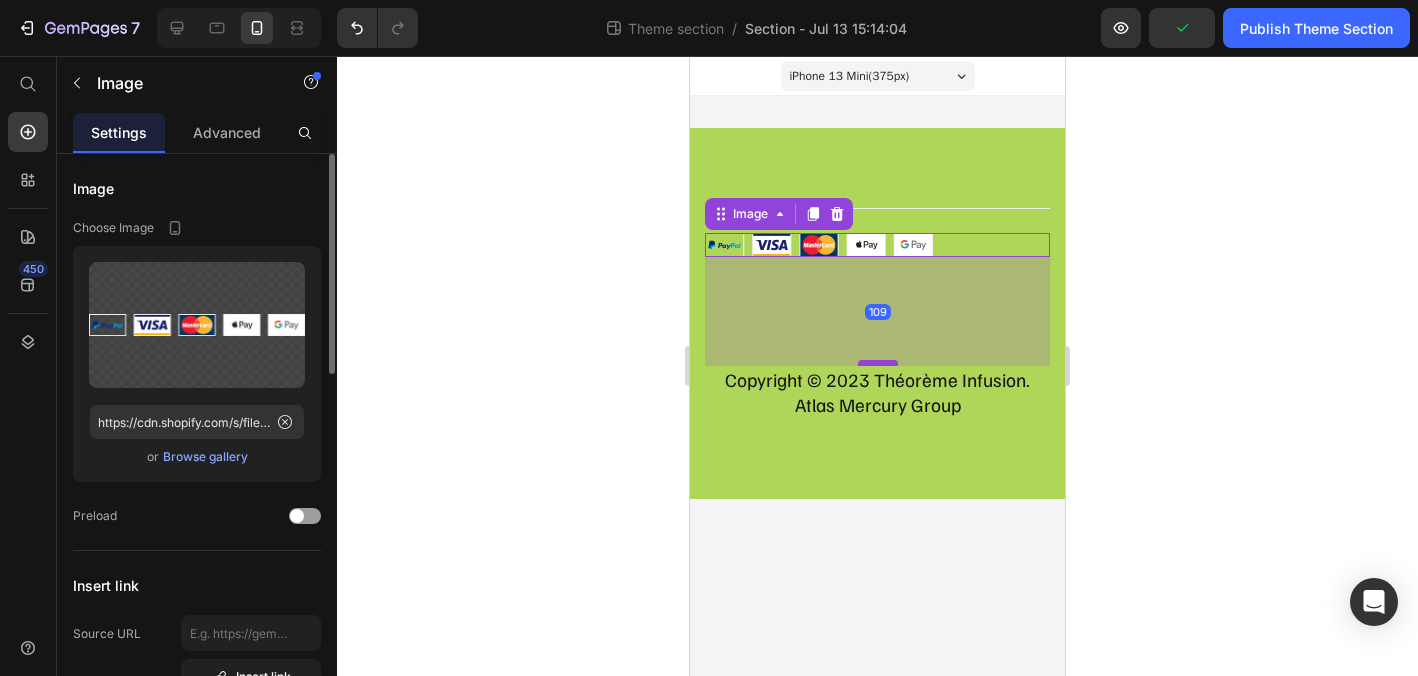 click at bounding box center [878, 363] 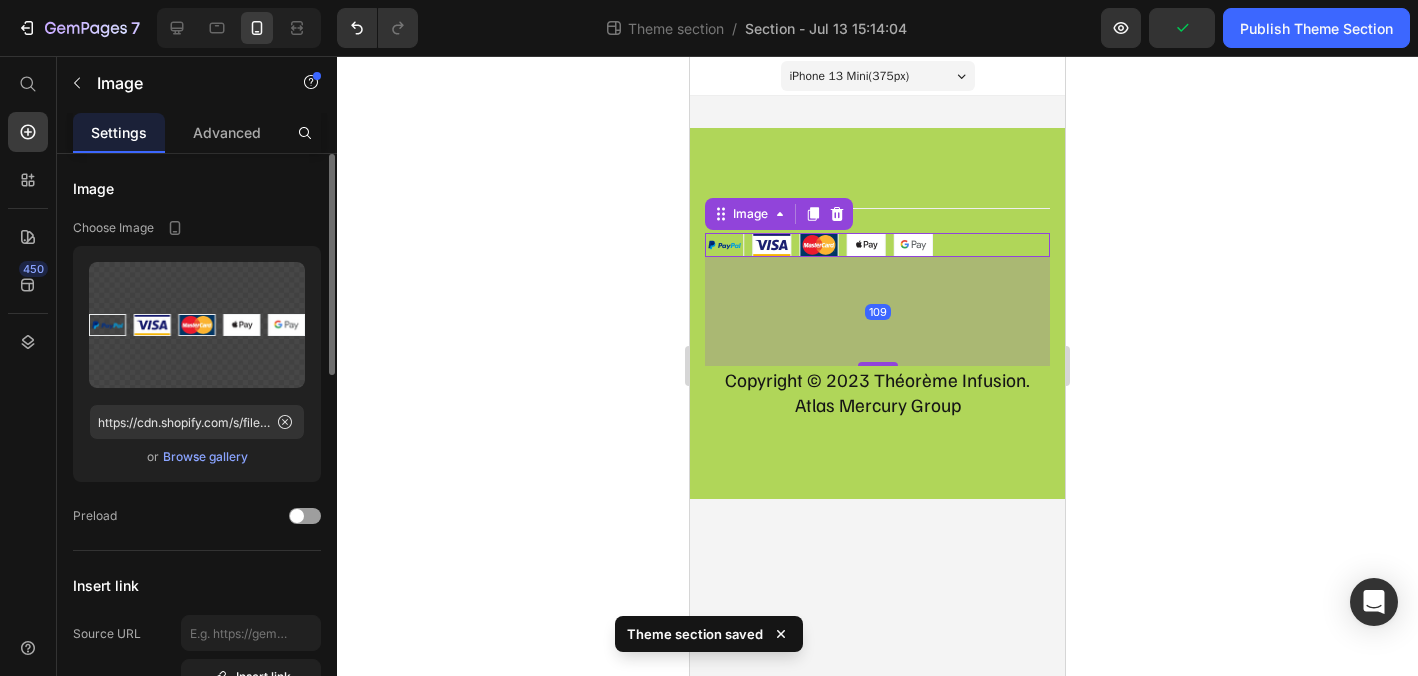 click 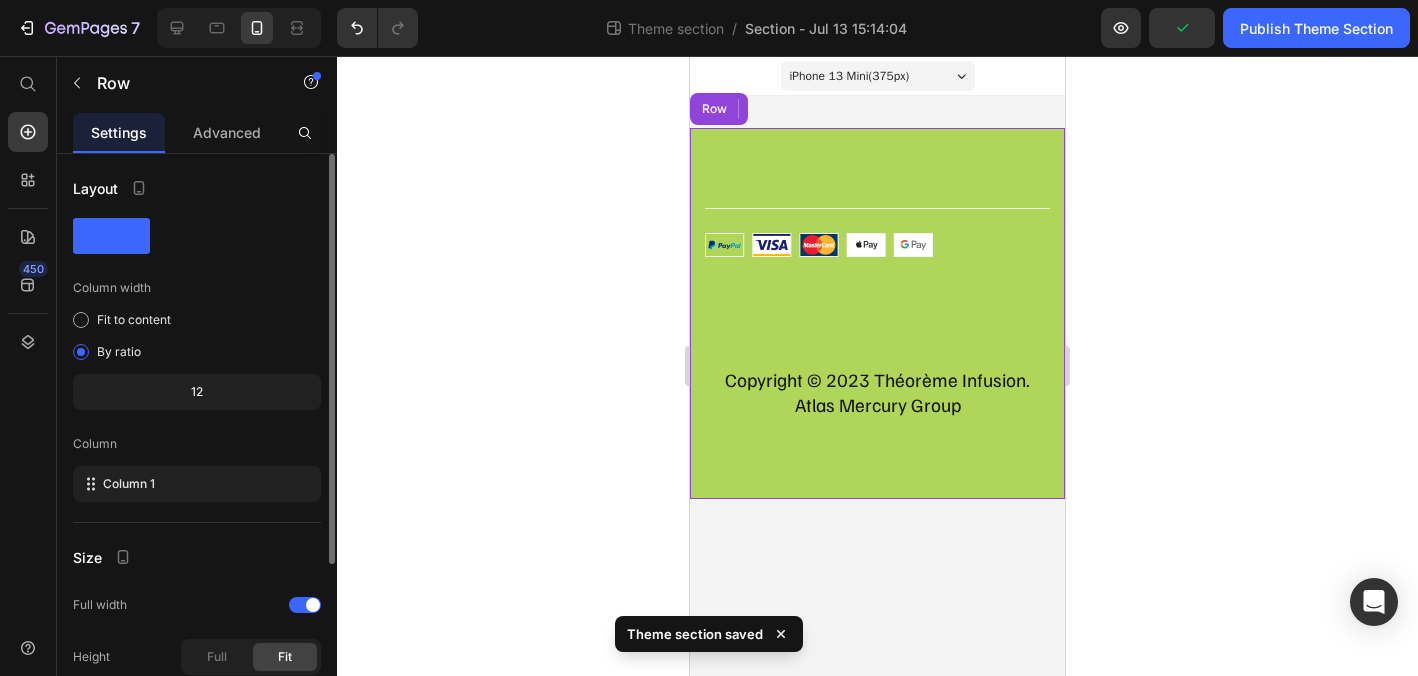 click on "Title Line Row Copyright © 2023 Théorème Infusion. Atlas Mercury Group Heading Image Row Row" at bounding box center (877, 313) 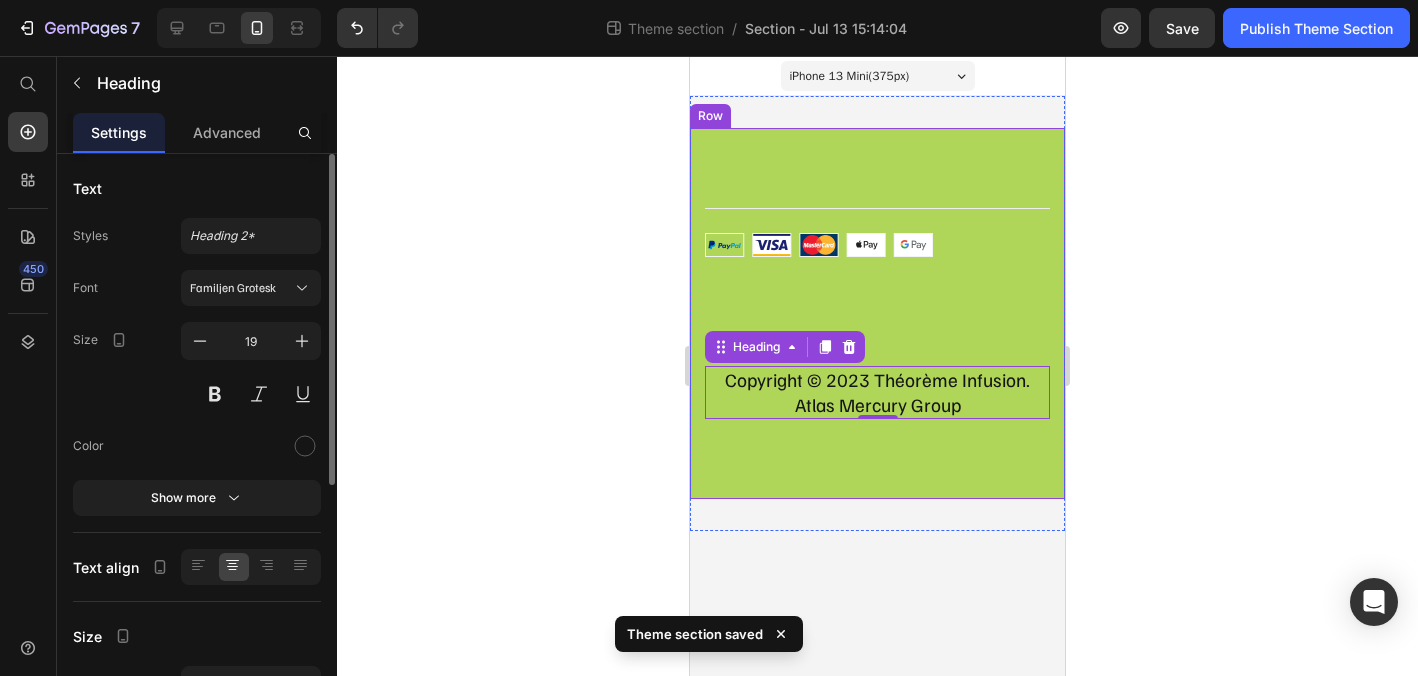 click on "Title Line Row Copyright © 2023 Théorème Infusion. Atlas Mercury Group Heading   0 Image Row Row" at bounding box center [877, 313] 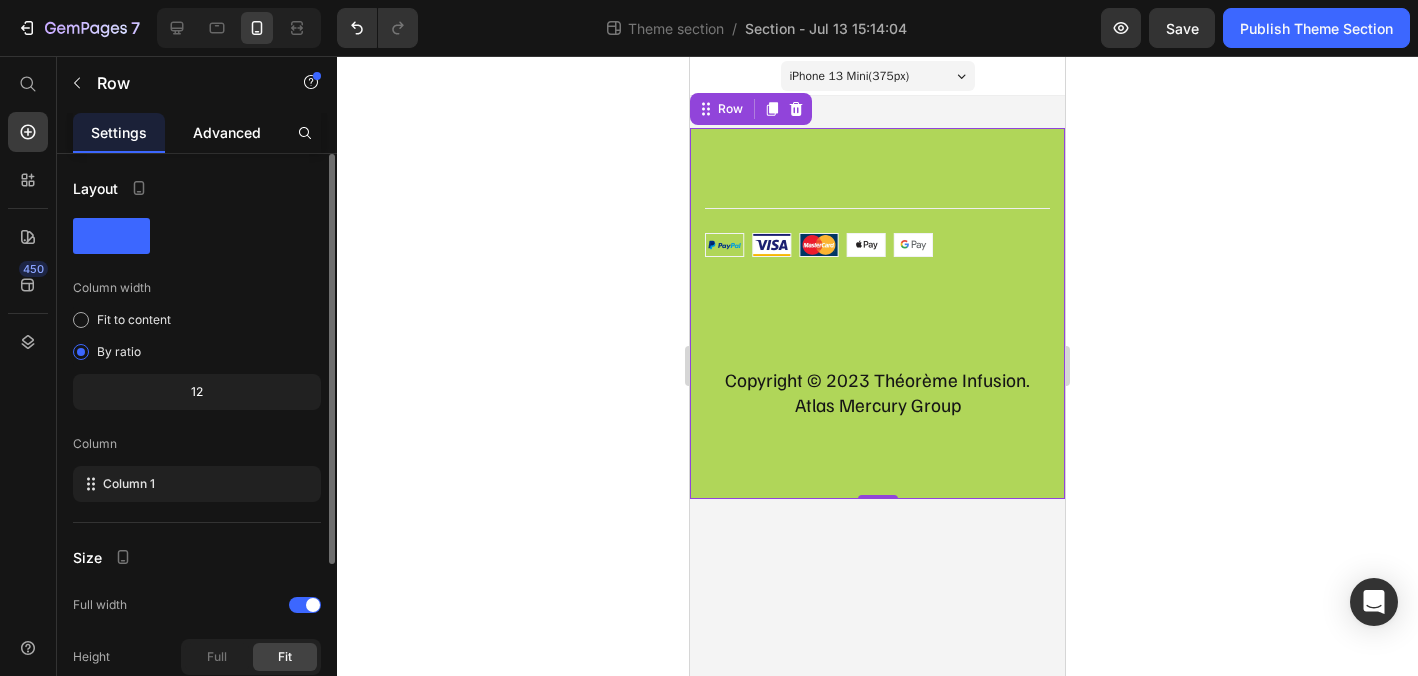 click on "Advanced" at bounding box center (227, 132) 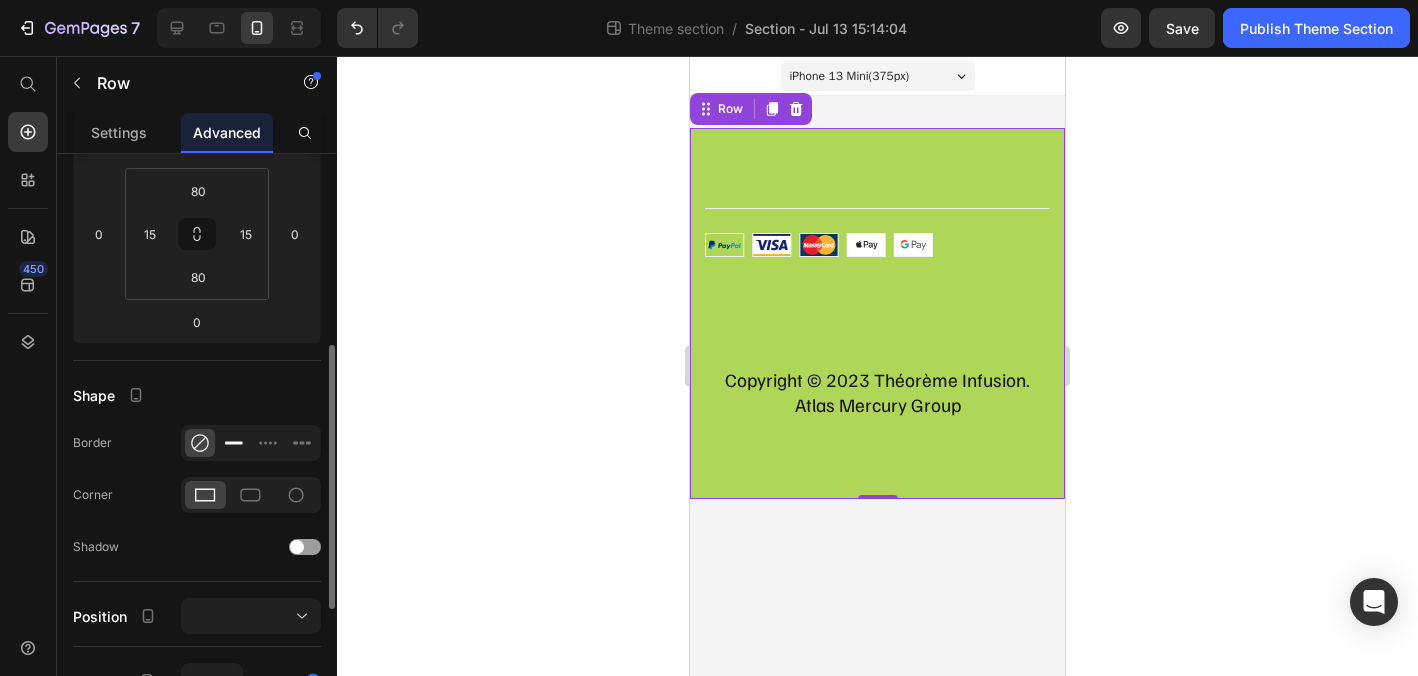scroll, scrollTop: 353, scrollLeft: 0, axis: vertical 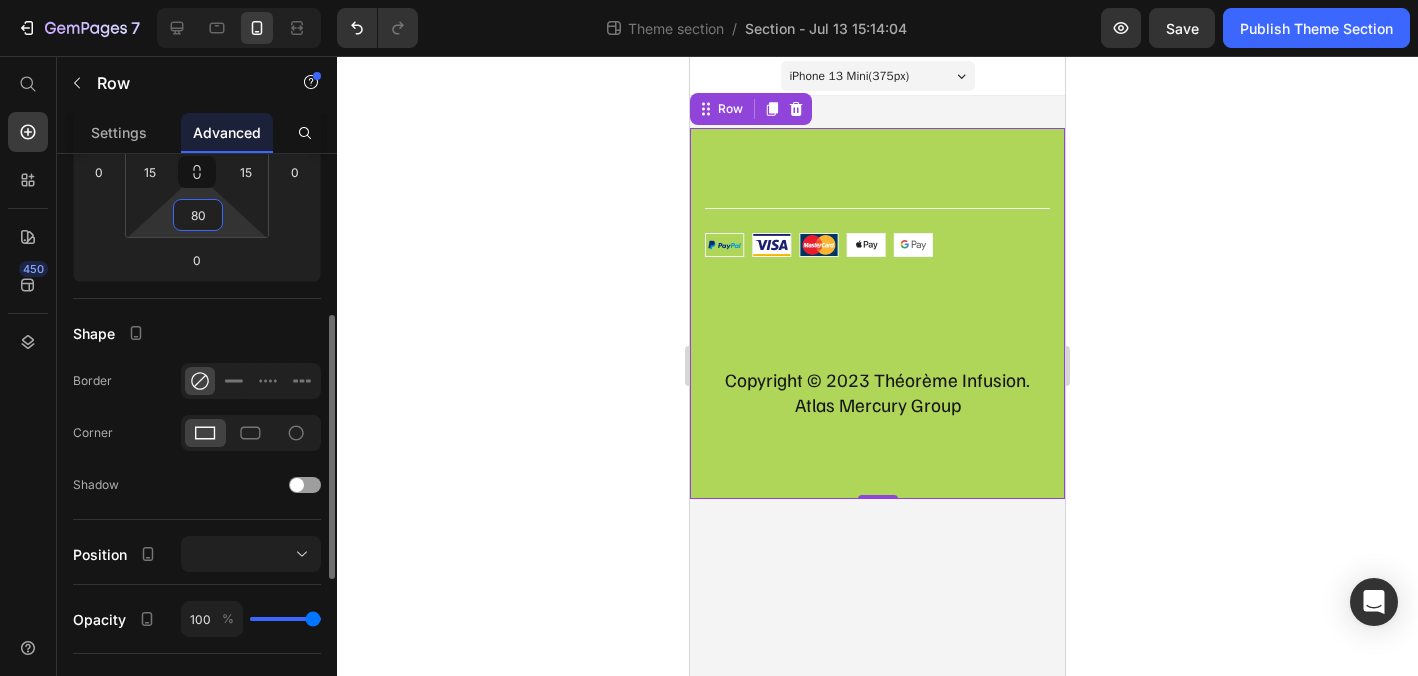click on "80" at bounding box center (198, 215) 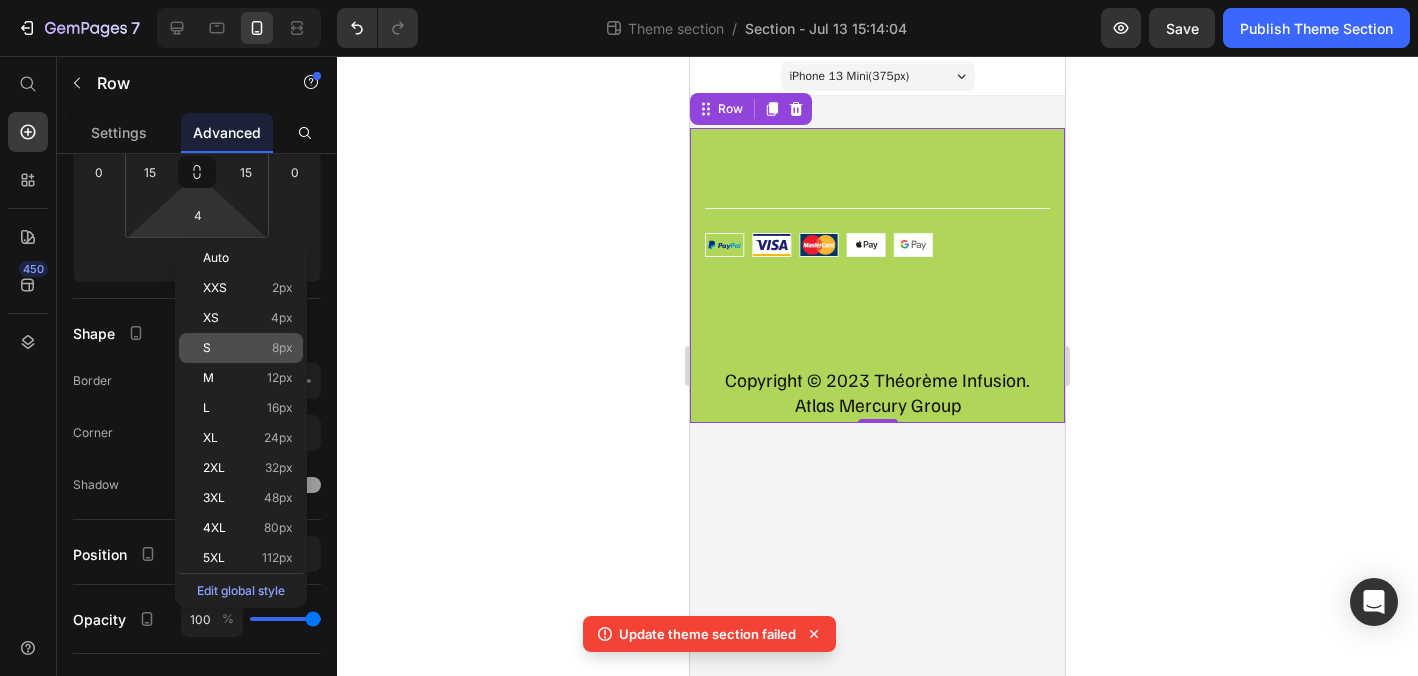 click on "S 8px" at bounding box center (248, 348) 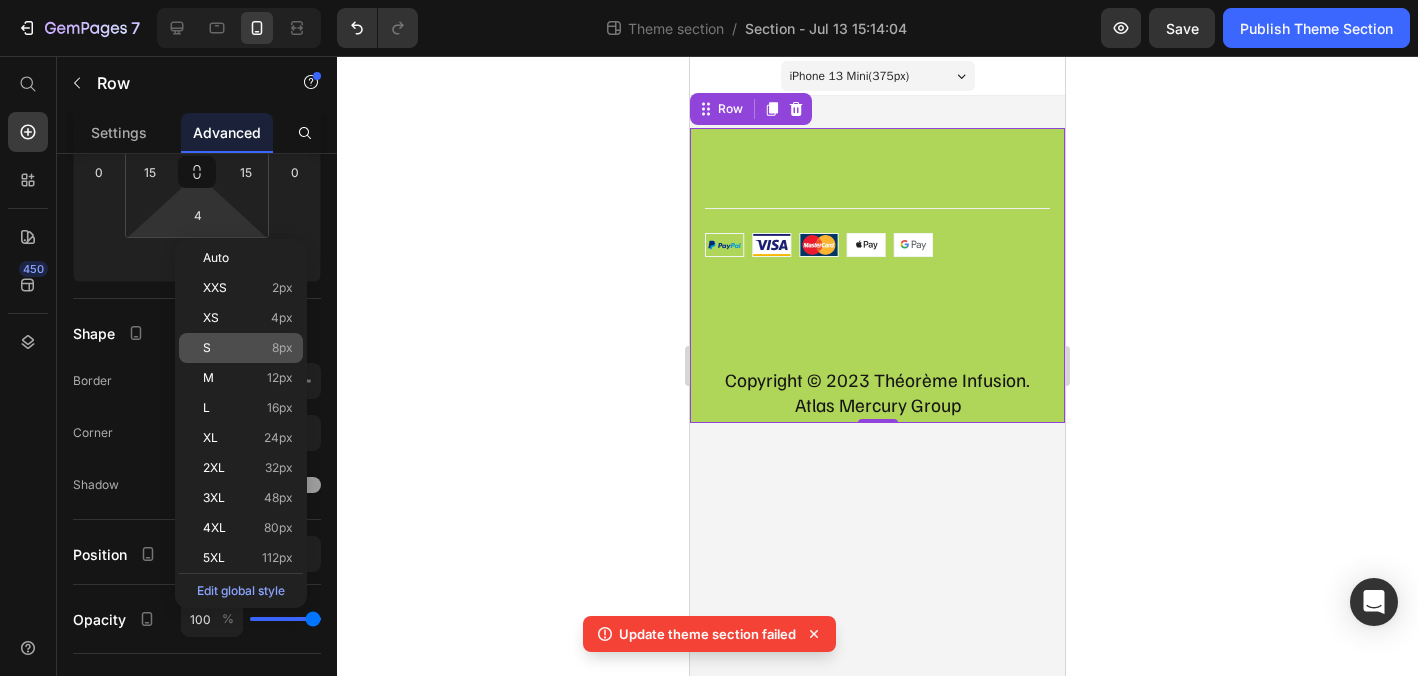 type on "8" 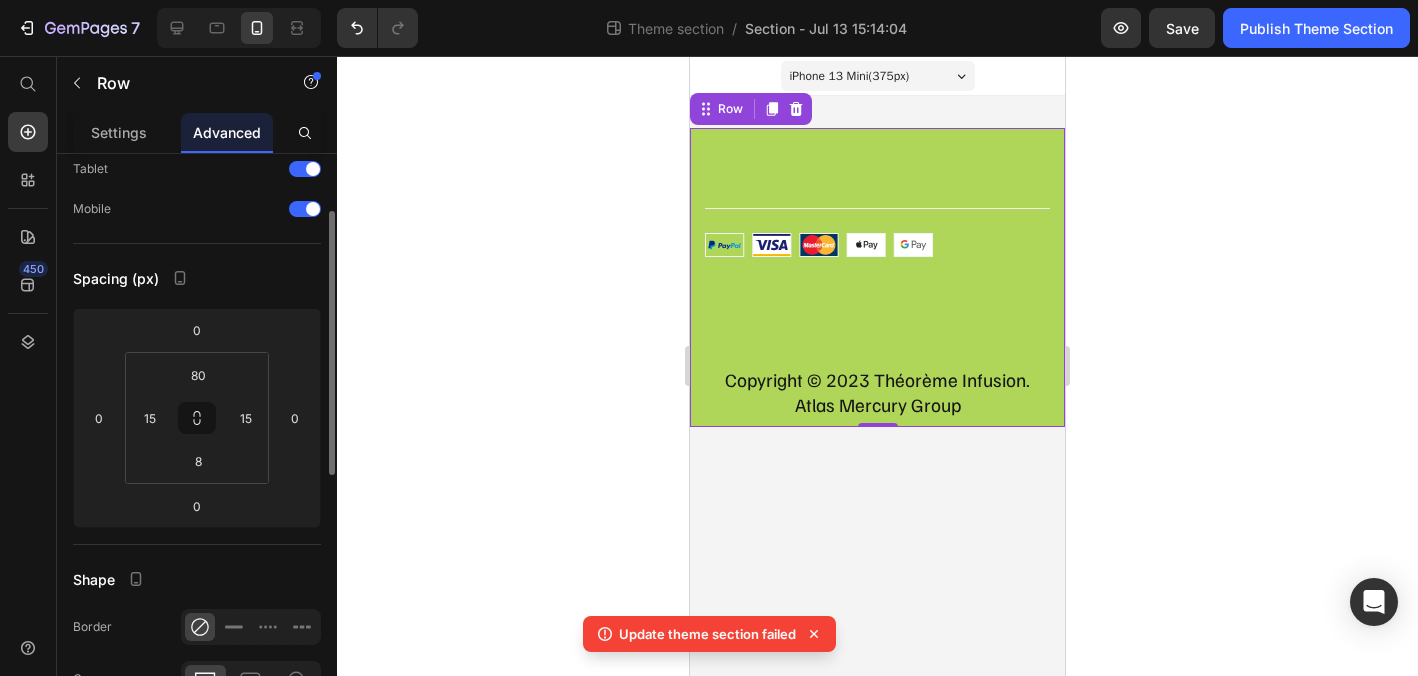 scroll, scrollTop: 105, scrollLeft: 0, axis: vertical 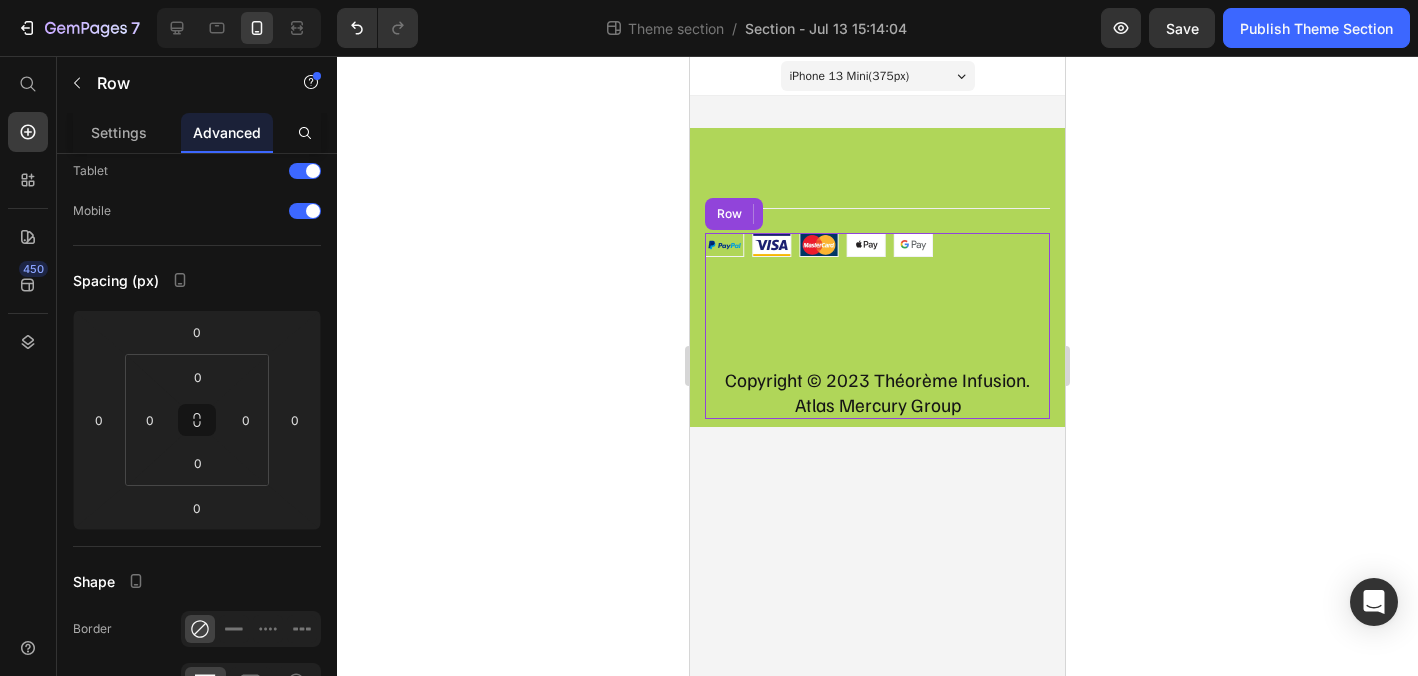 click on "Image" at bounding box center (877, 299) 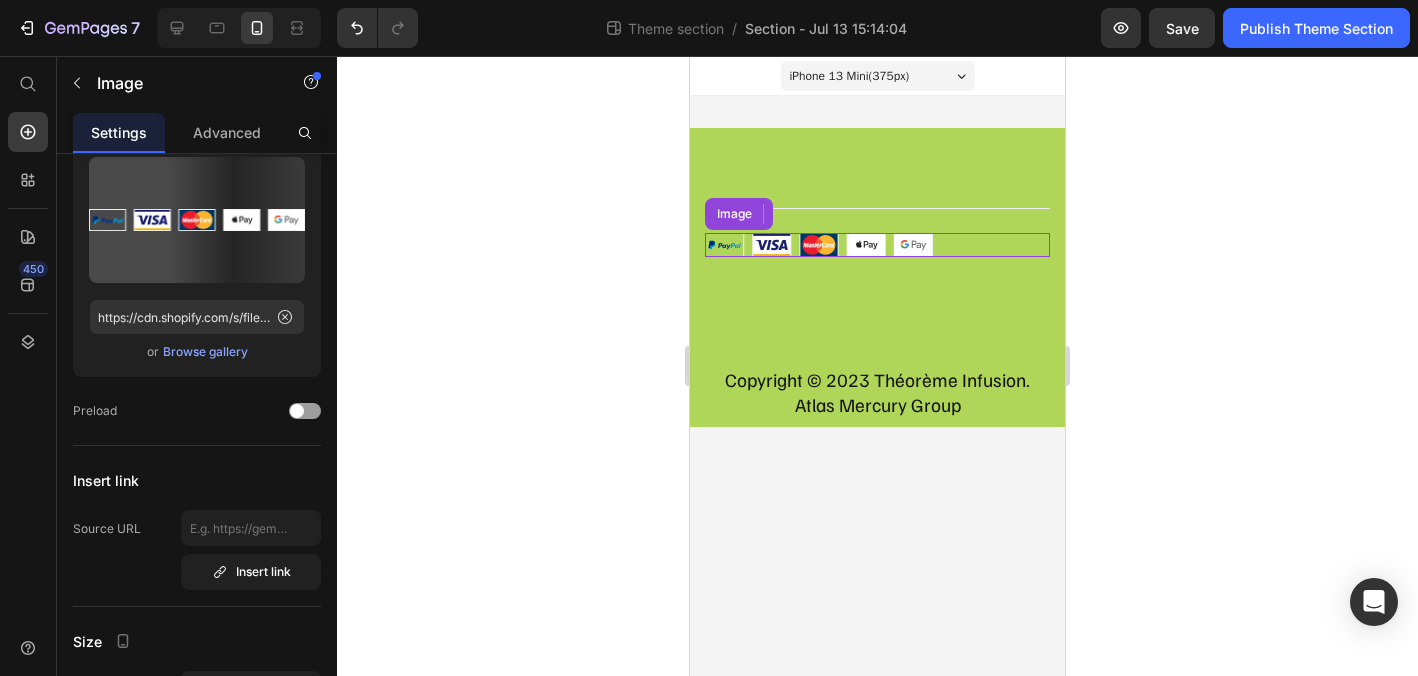 click at bounding box center [877, 245] 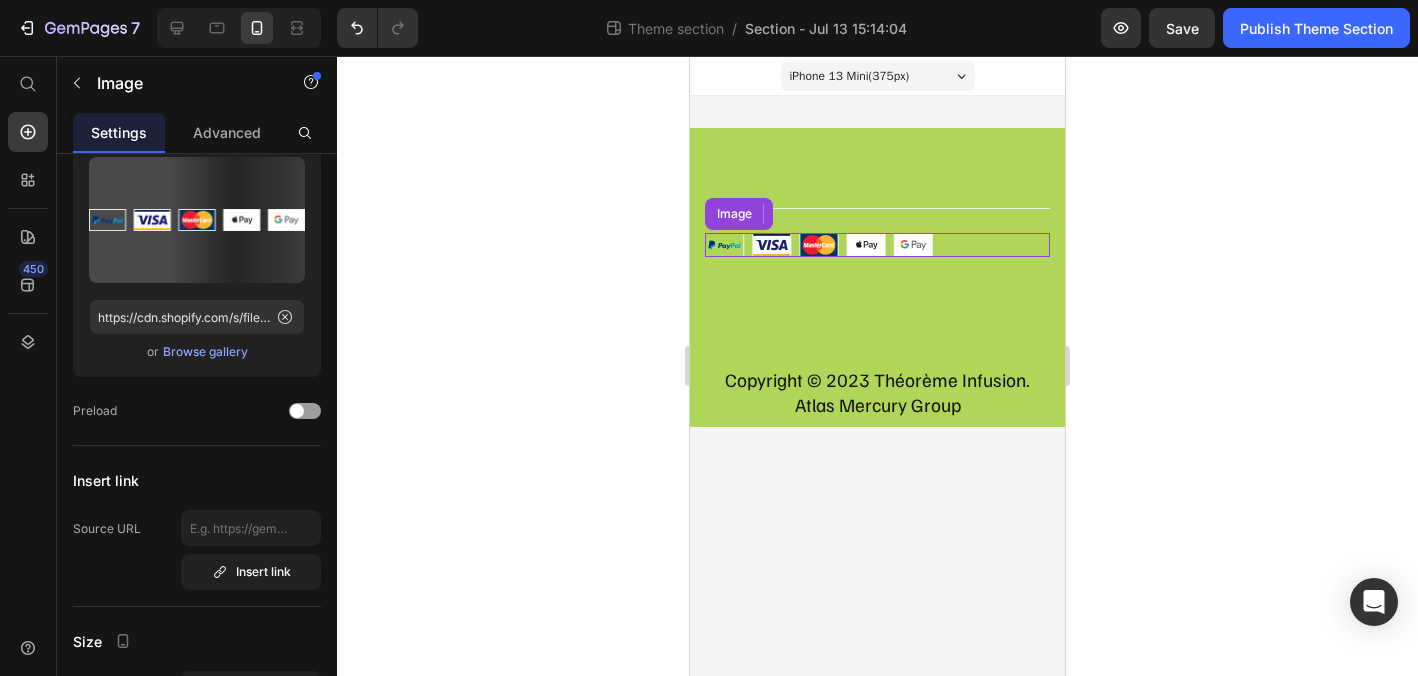 scroll, scrollTop: 0, scrollLeft: 0, axis: both 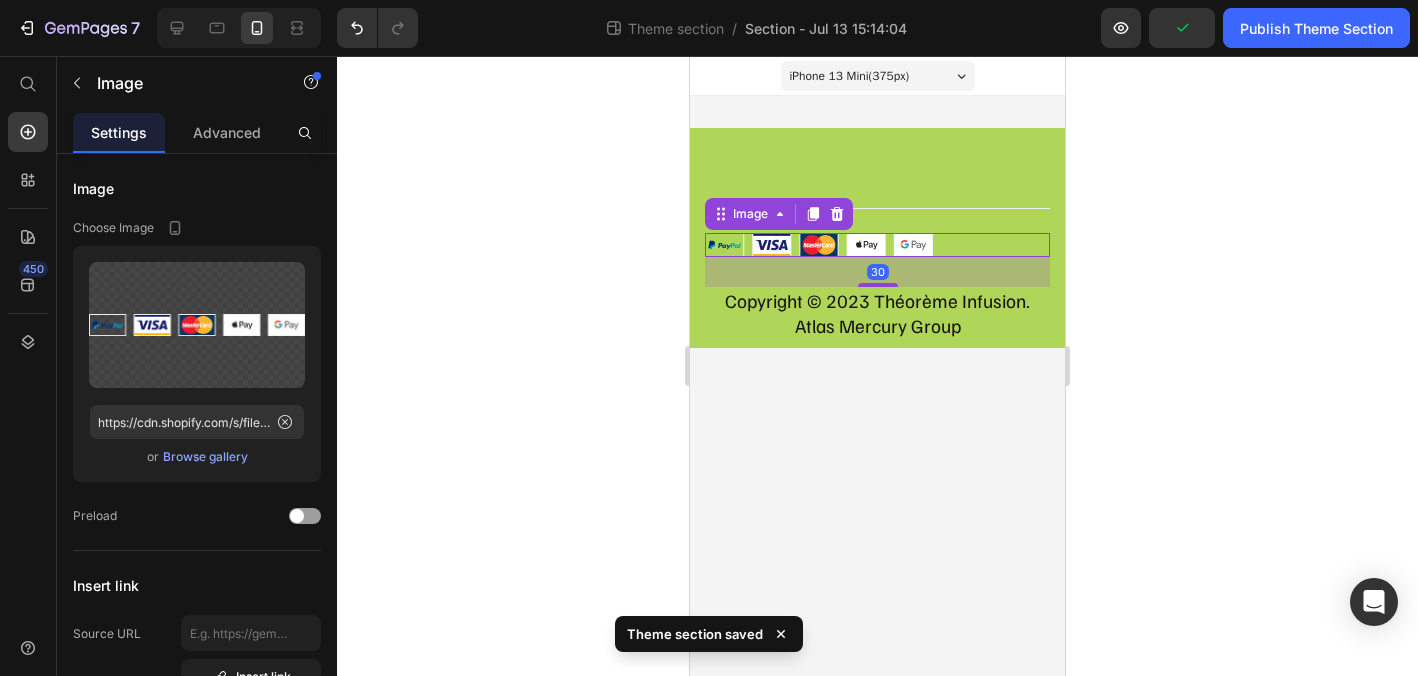 drag, startPoint x: 890, startPoint y: 361, endPoint x: 906, endPoint y: 280, distance: 82.565125 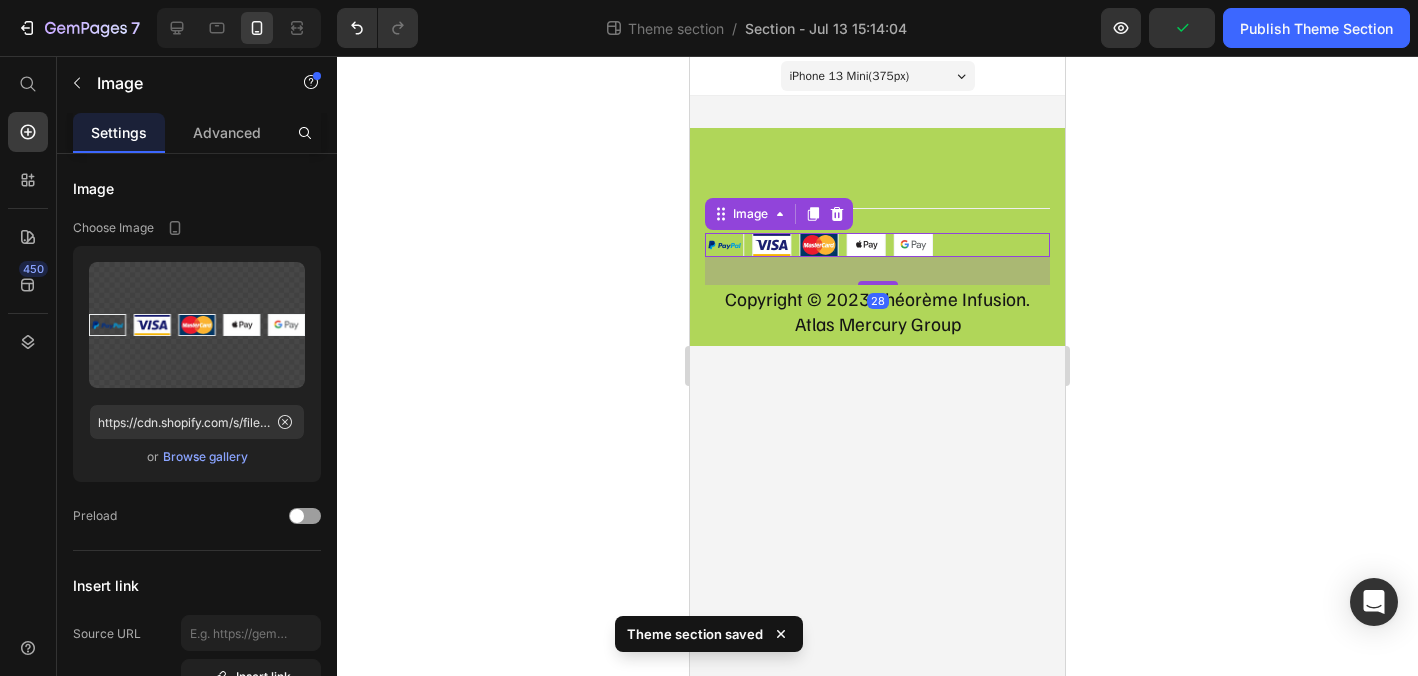 click at bounding box center [877, 245] 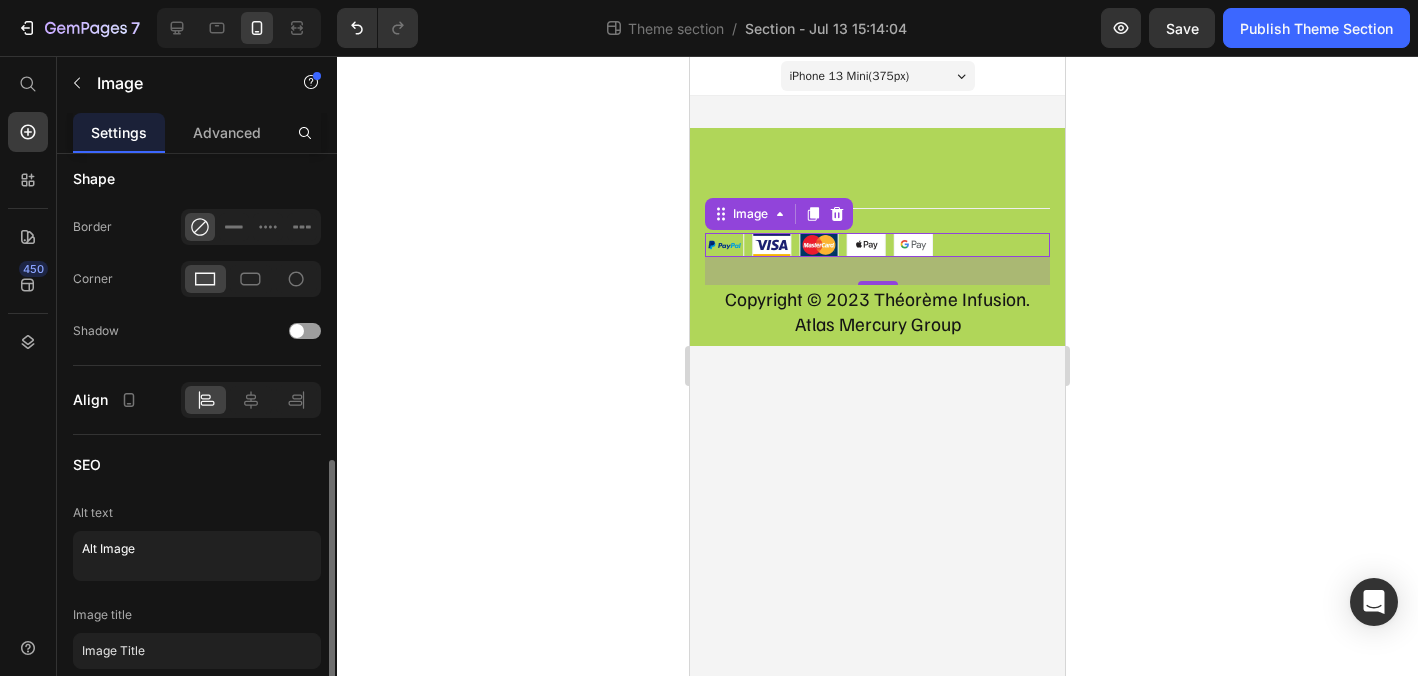 scroll, scrollTop: 857, scrollLeft: 0, axis: vertical 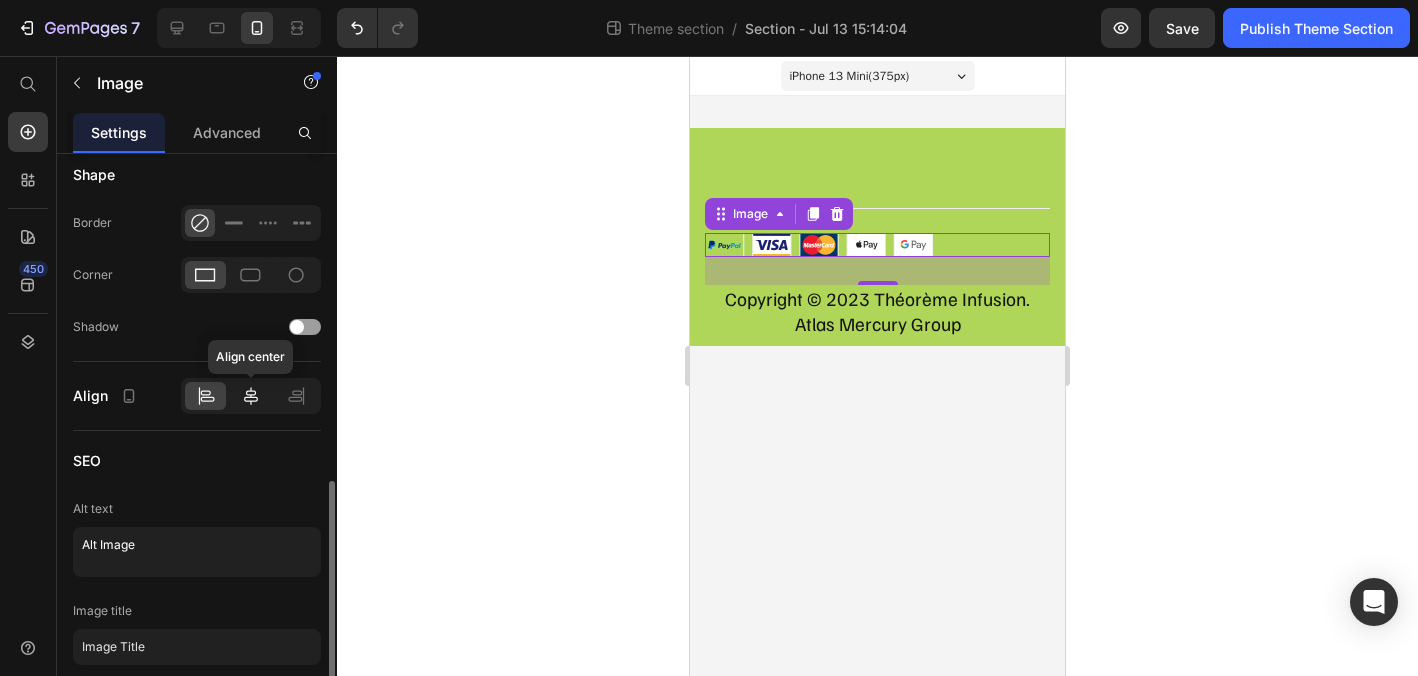 click 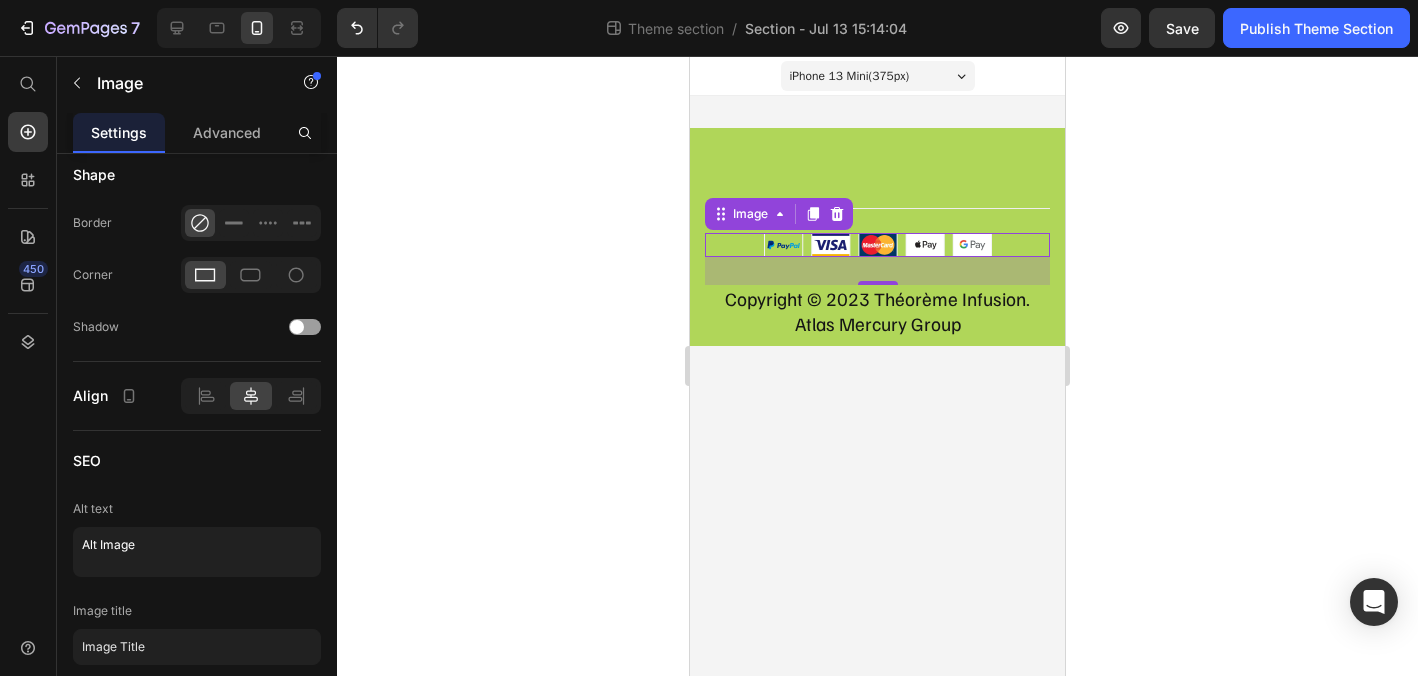 click 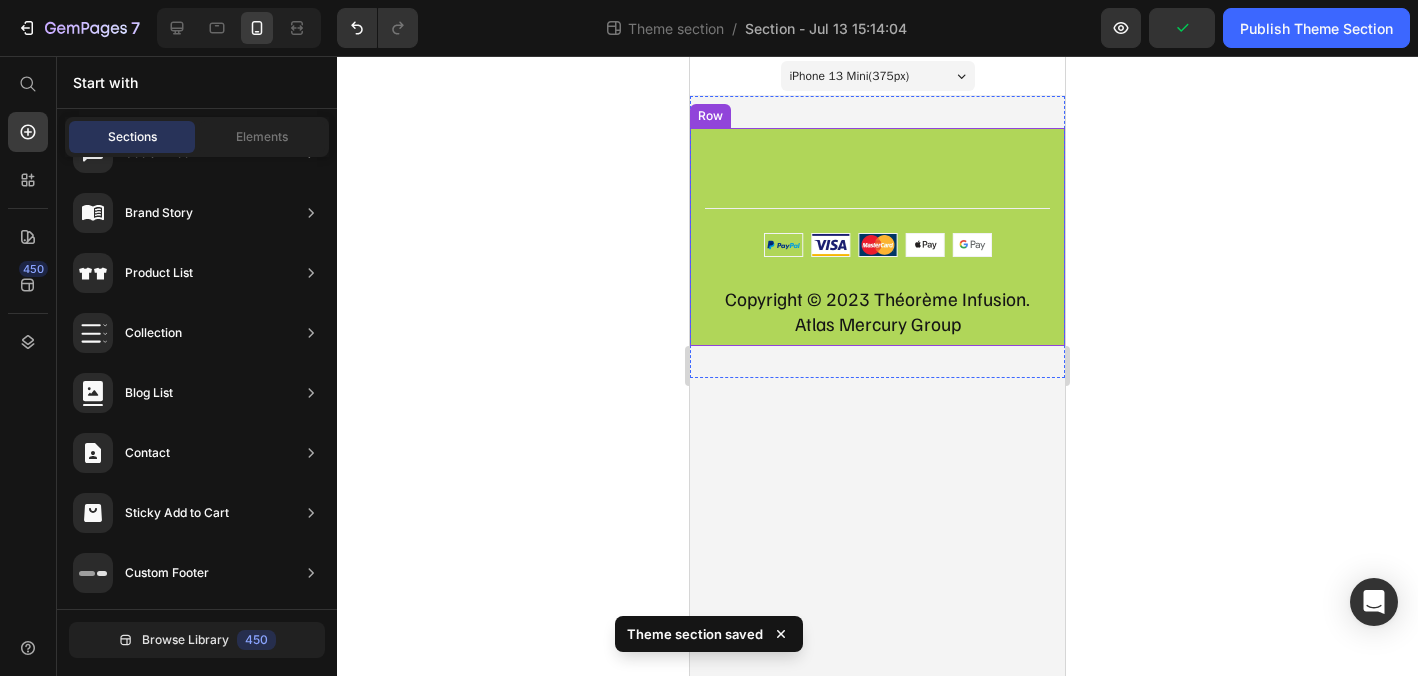 click 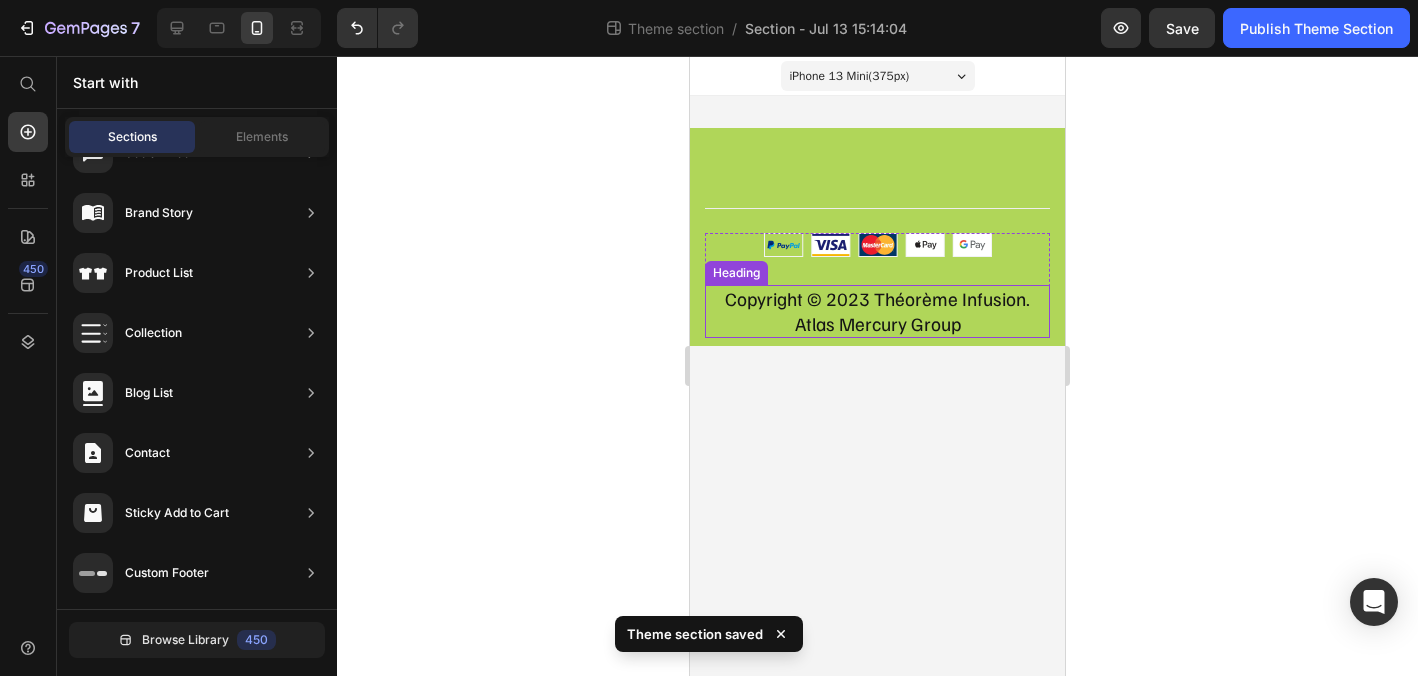 click on "Copyright © 2023 Théorème Infusion. Atlas Mercury Group" at bounding box center (877, 311) 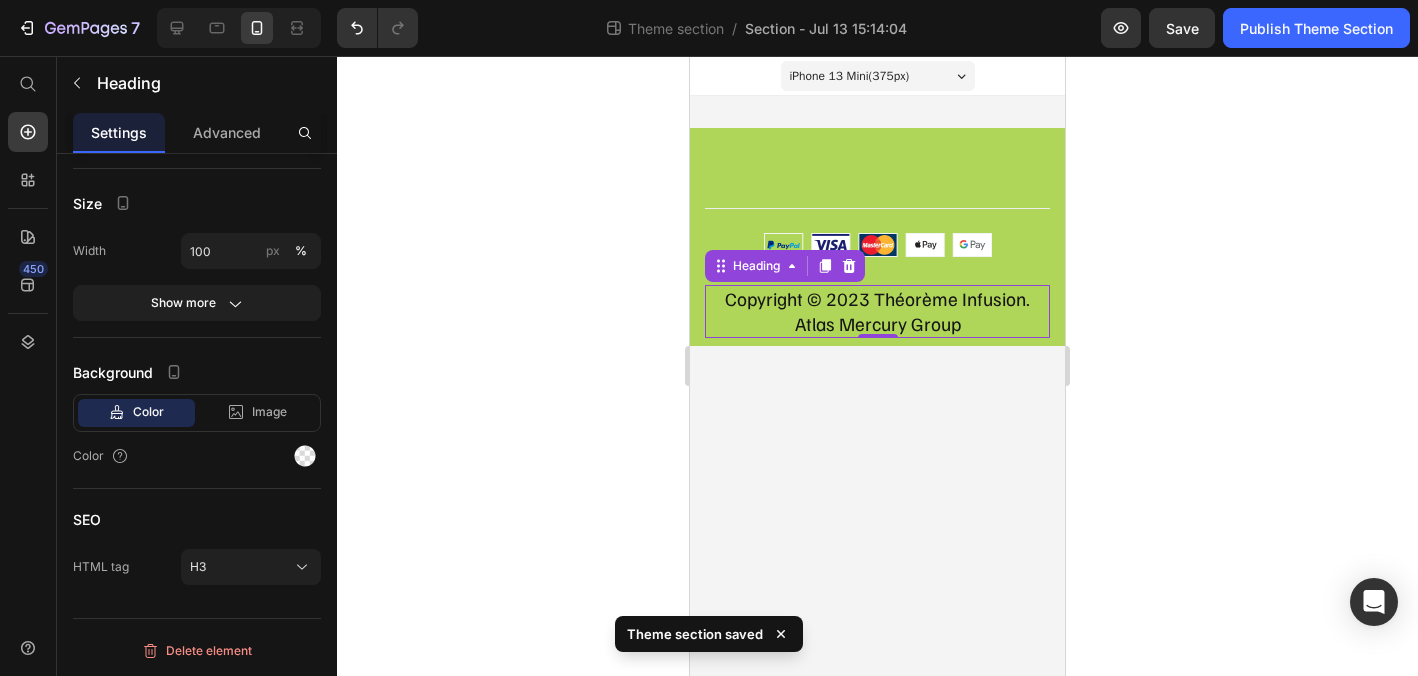 scroll, scrollTop: 0, scrollLeft: 0, axis: both 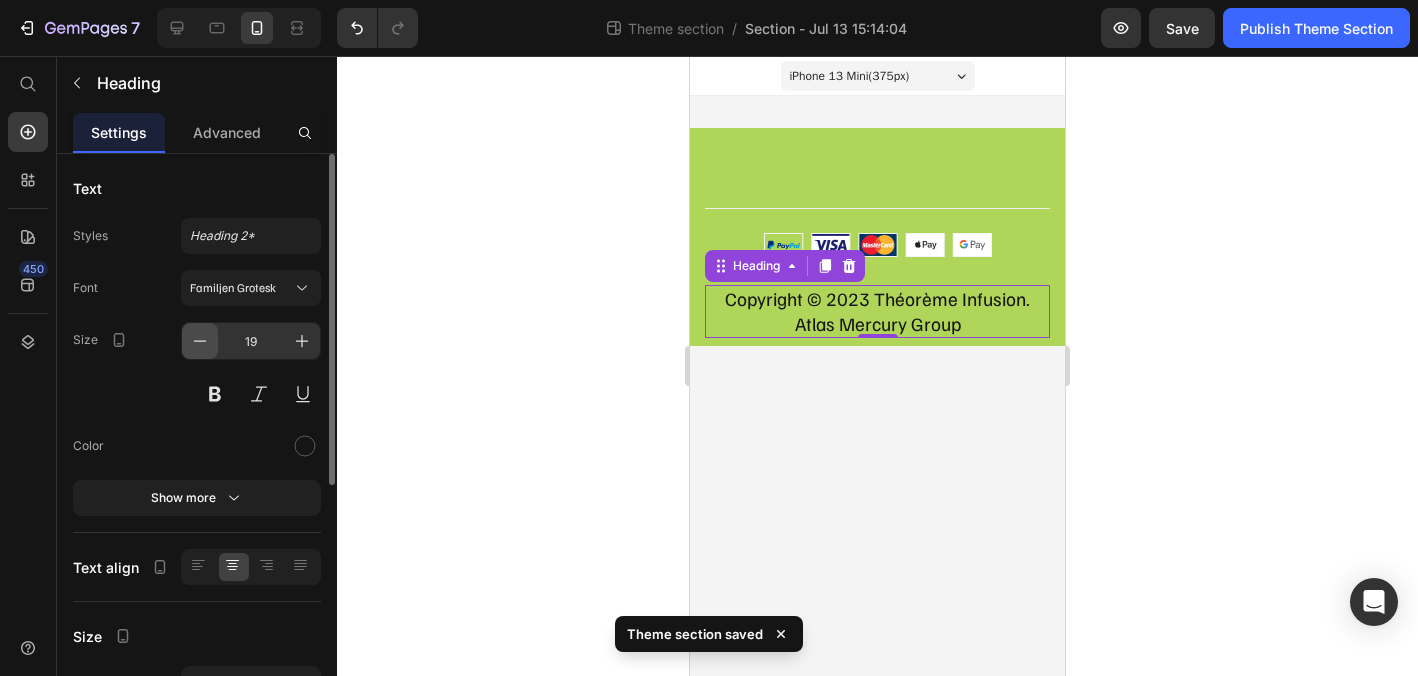 click 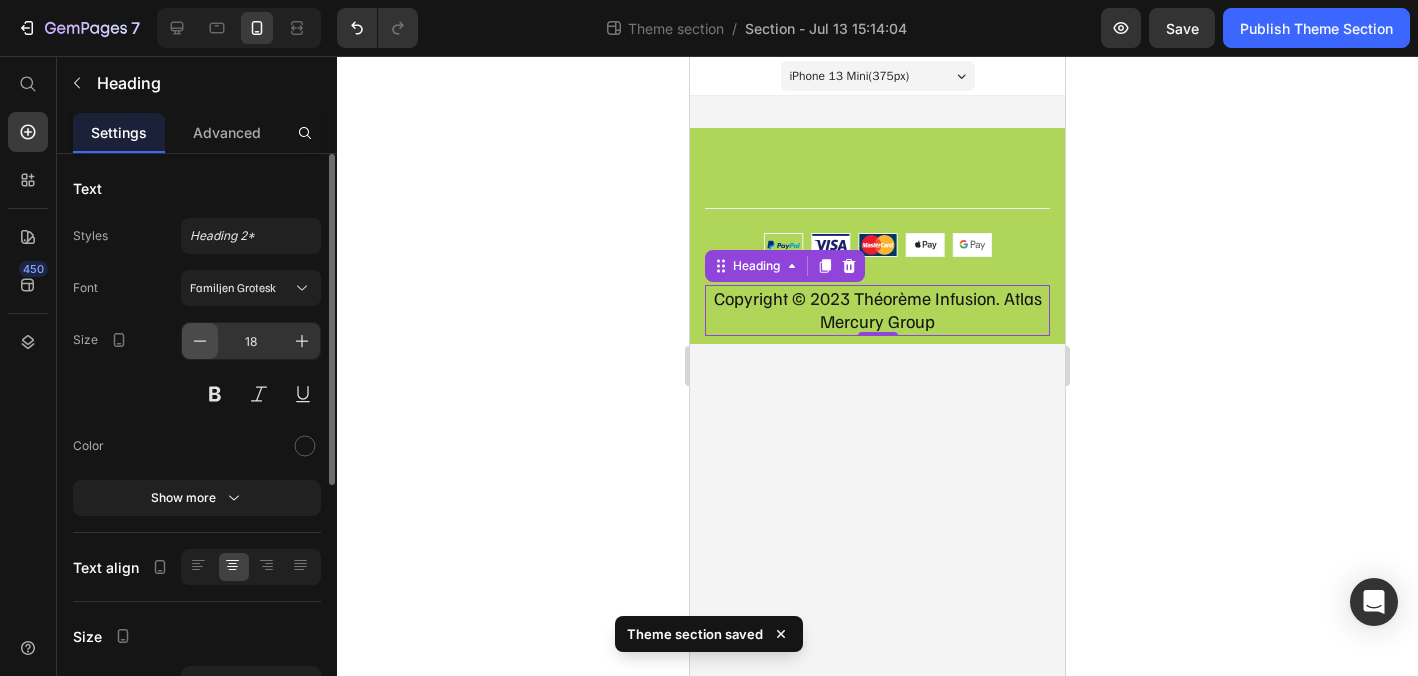 click 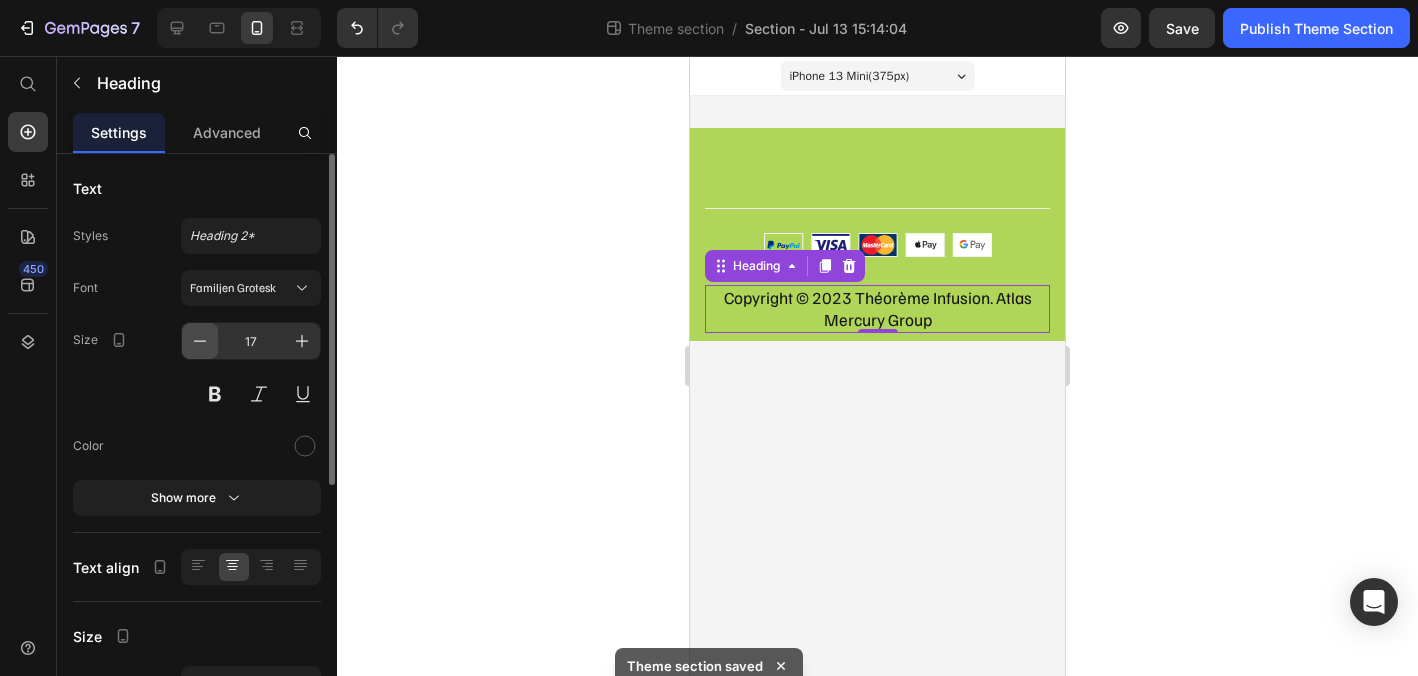 click 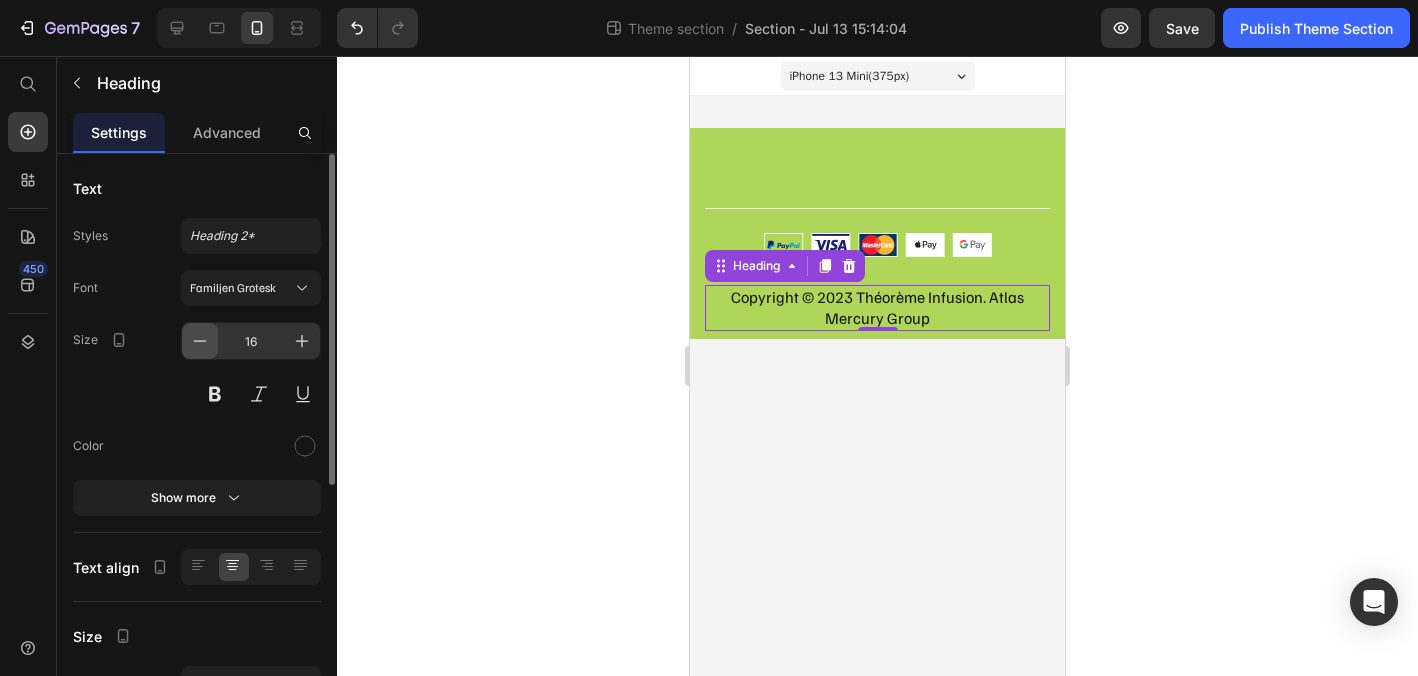 click 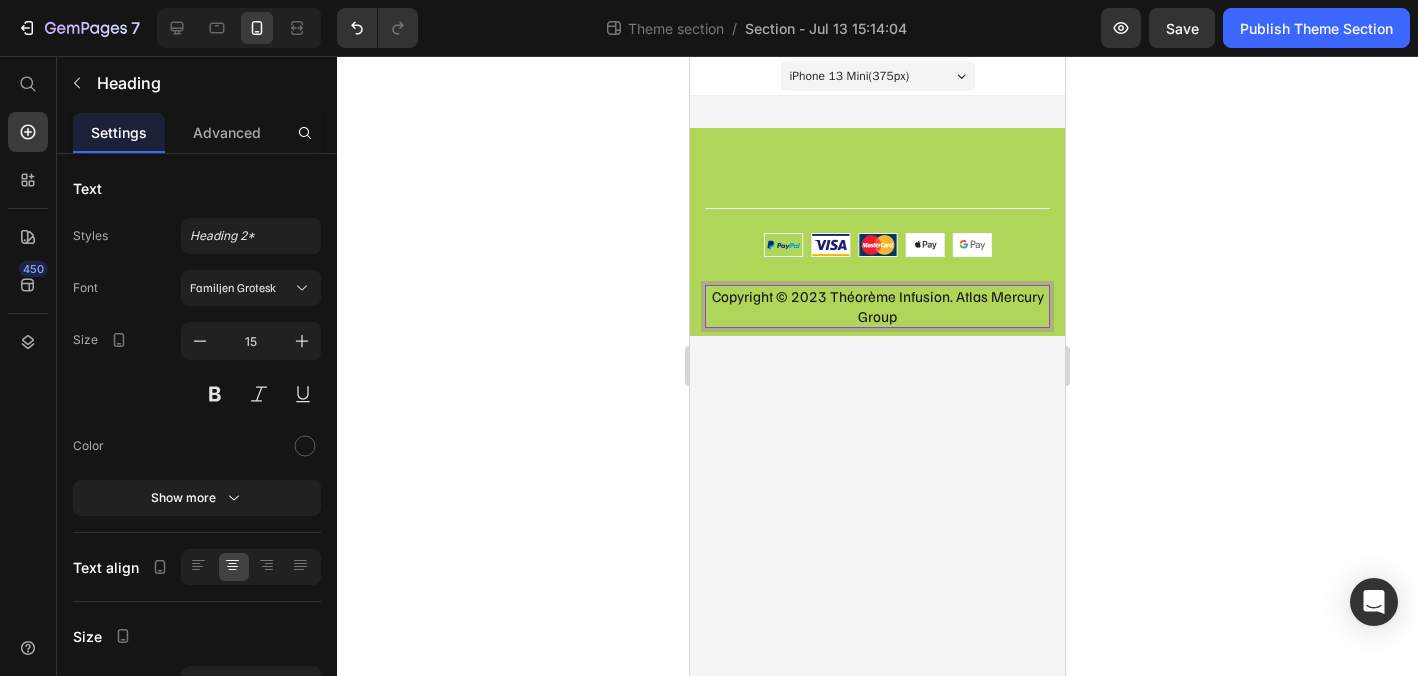 click on "Copyright © 2023 Théorème Infusion. Atlas Mercury Group" at bounding box center [877, 306] 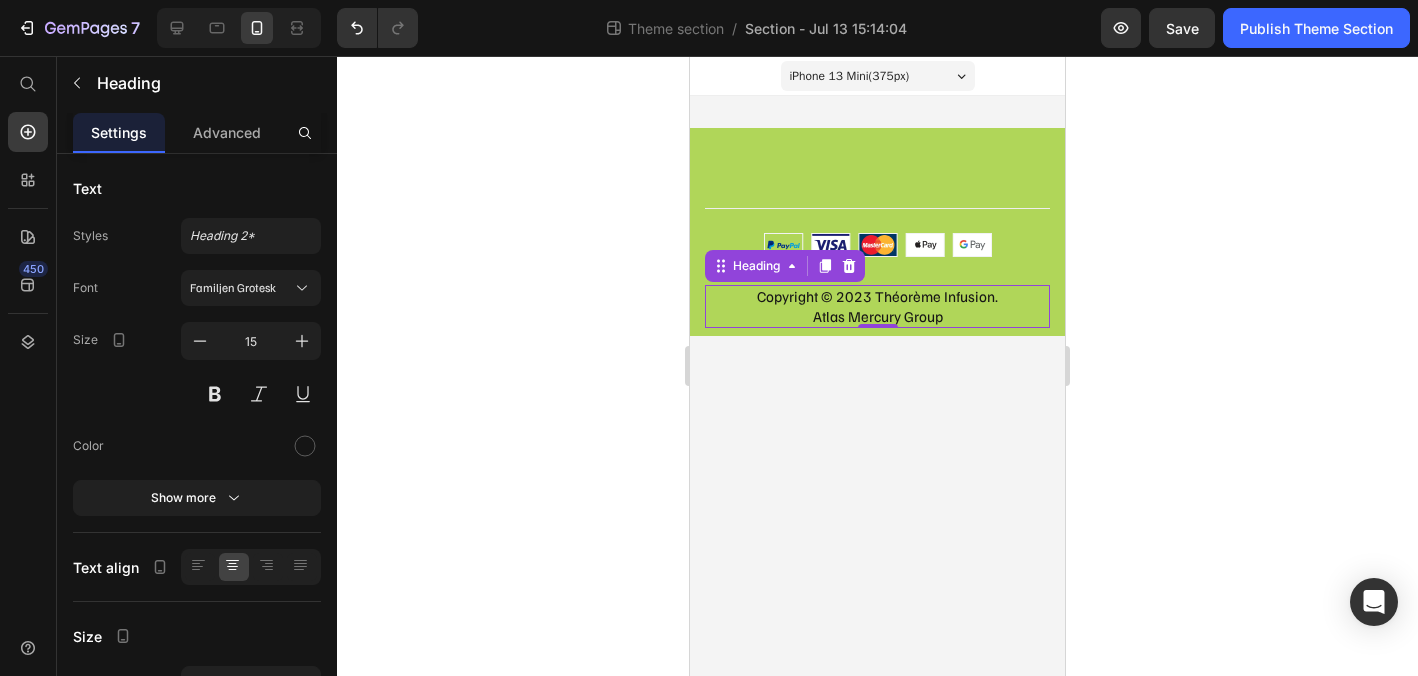 click 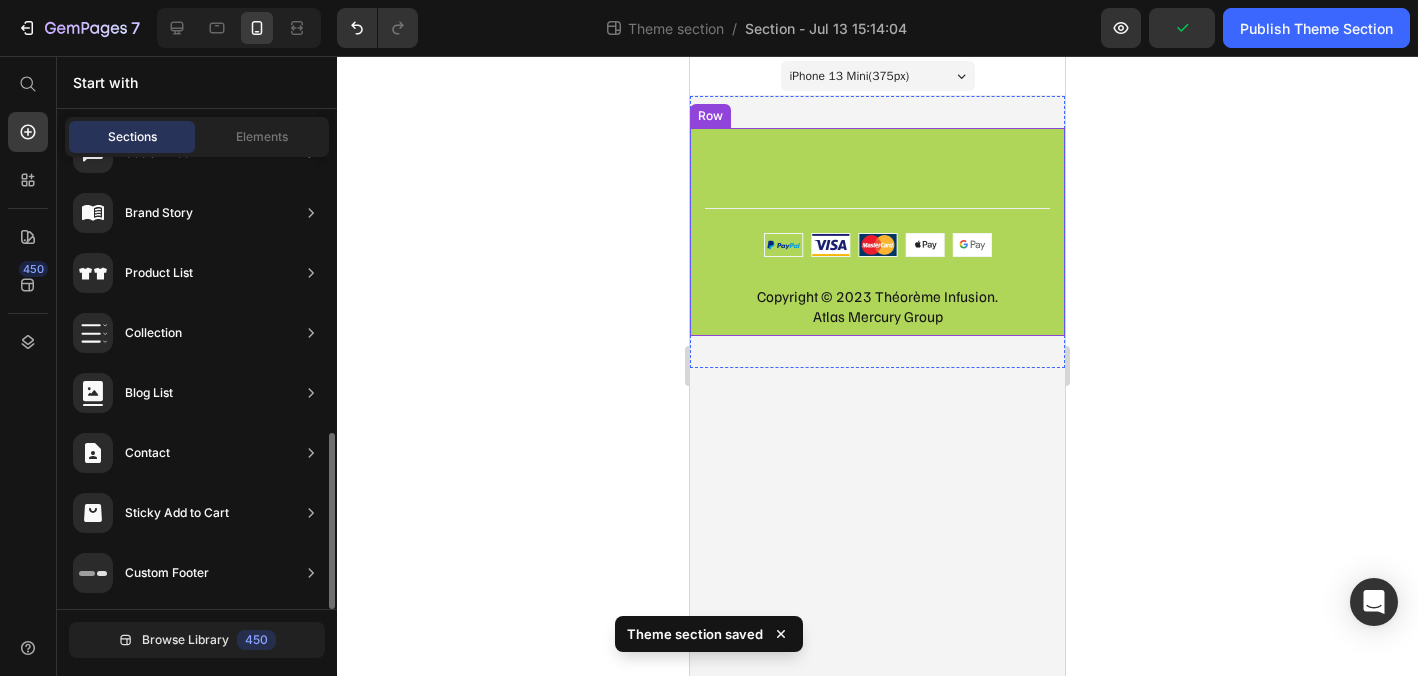 scroll, scrollTop: 227, scrollLeft: 0, axis: vertical 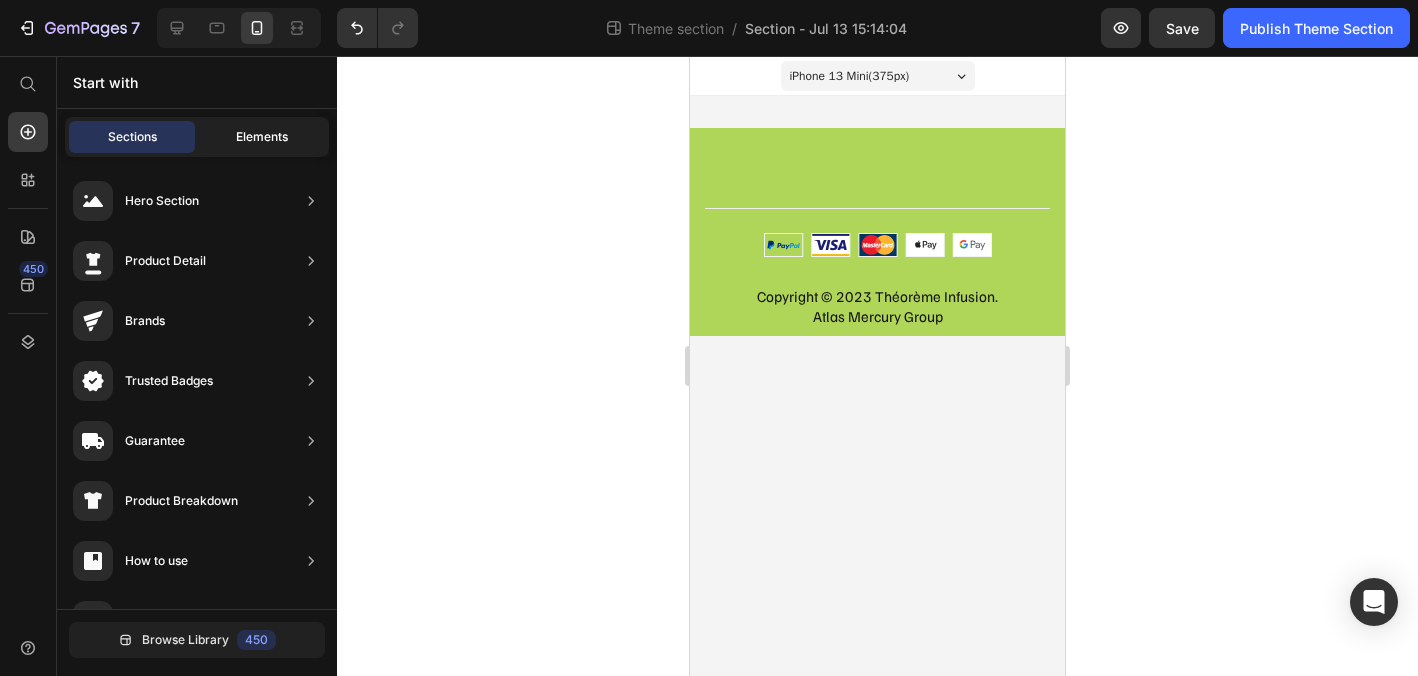 click on "Elements" at bounding box center [262, 137] 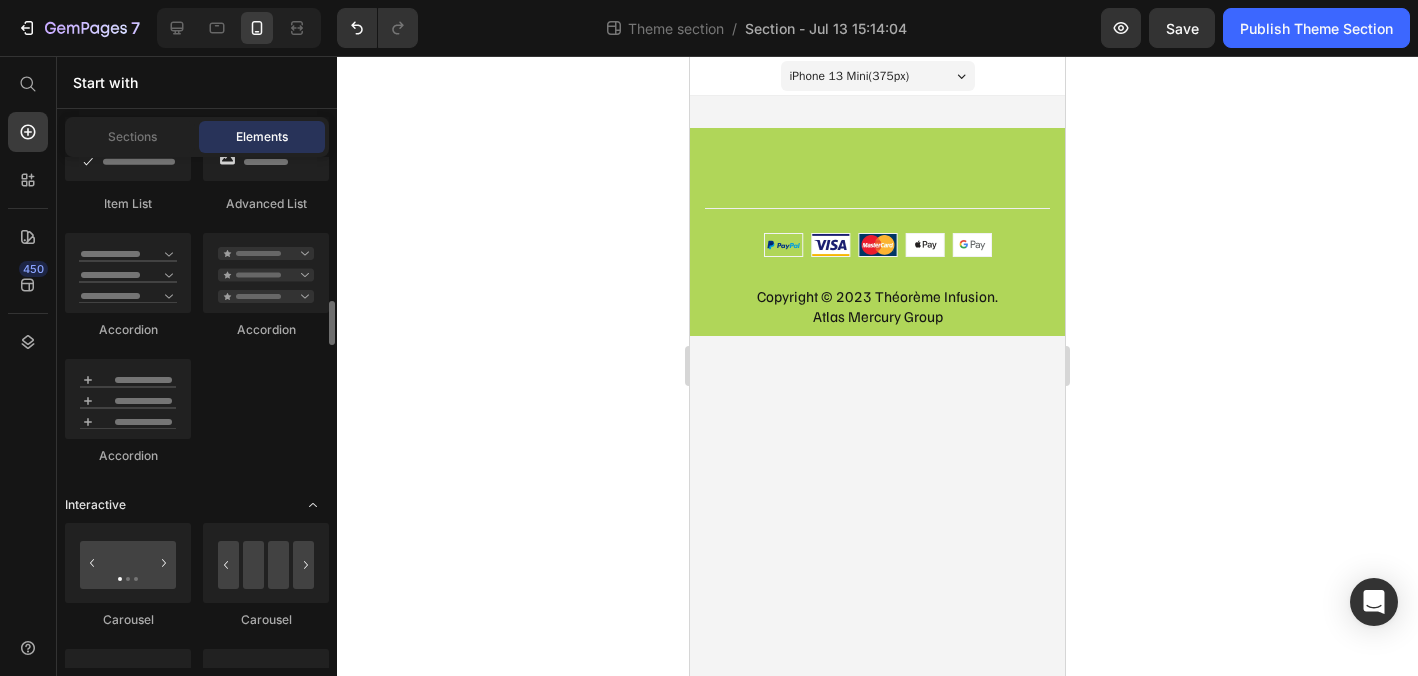scroll, scrollTop: 1677, scrollLeft: 0, axis: vertical 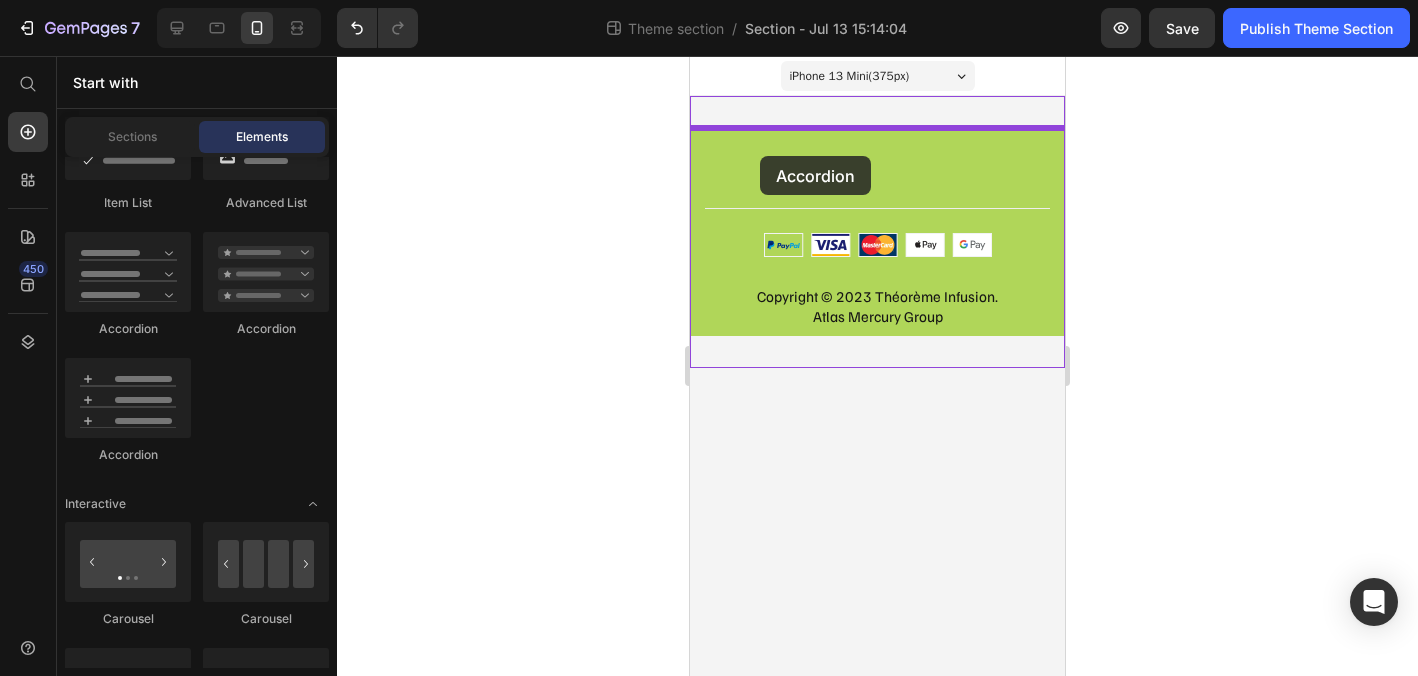 drag, startPoint x: 814, startPoint y: 342, endPoint x: 760, endPoint y: 156, distance: 193.68015 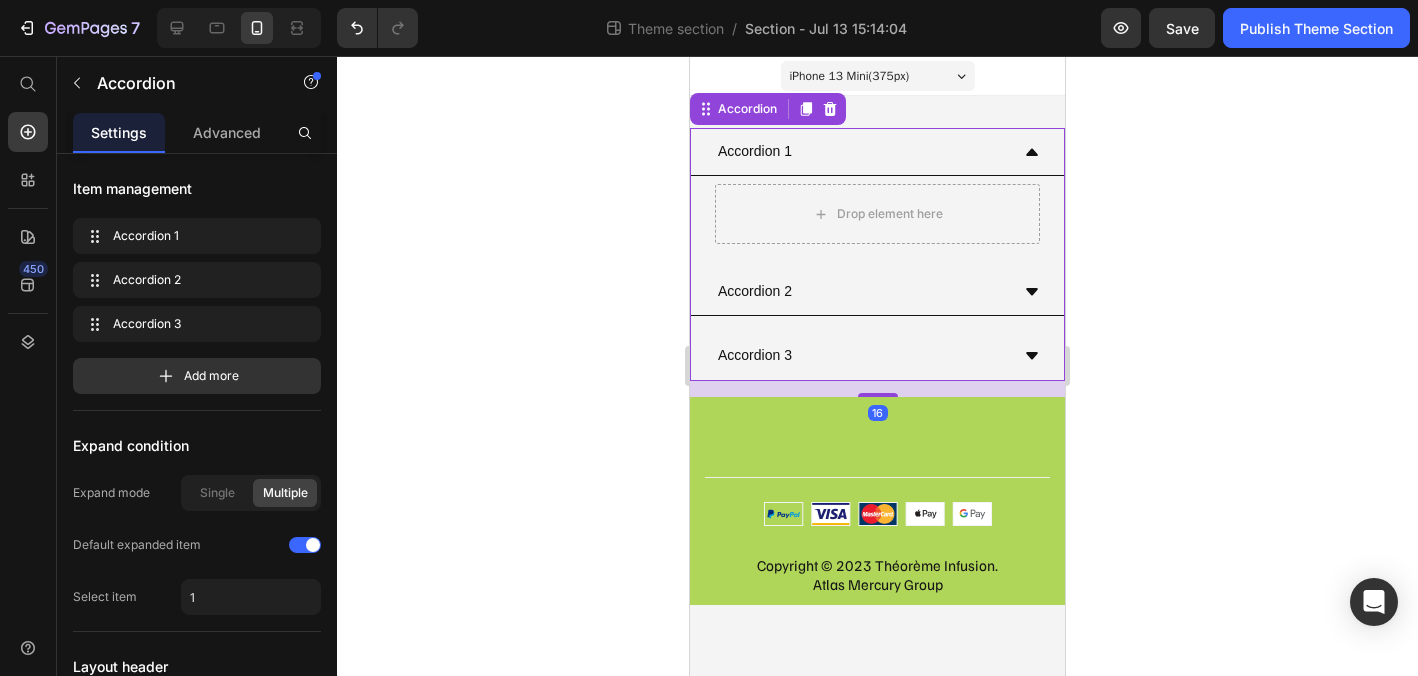 click on "Accordion 1" at bounding box center (861, 151) 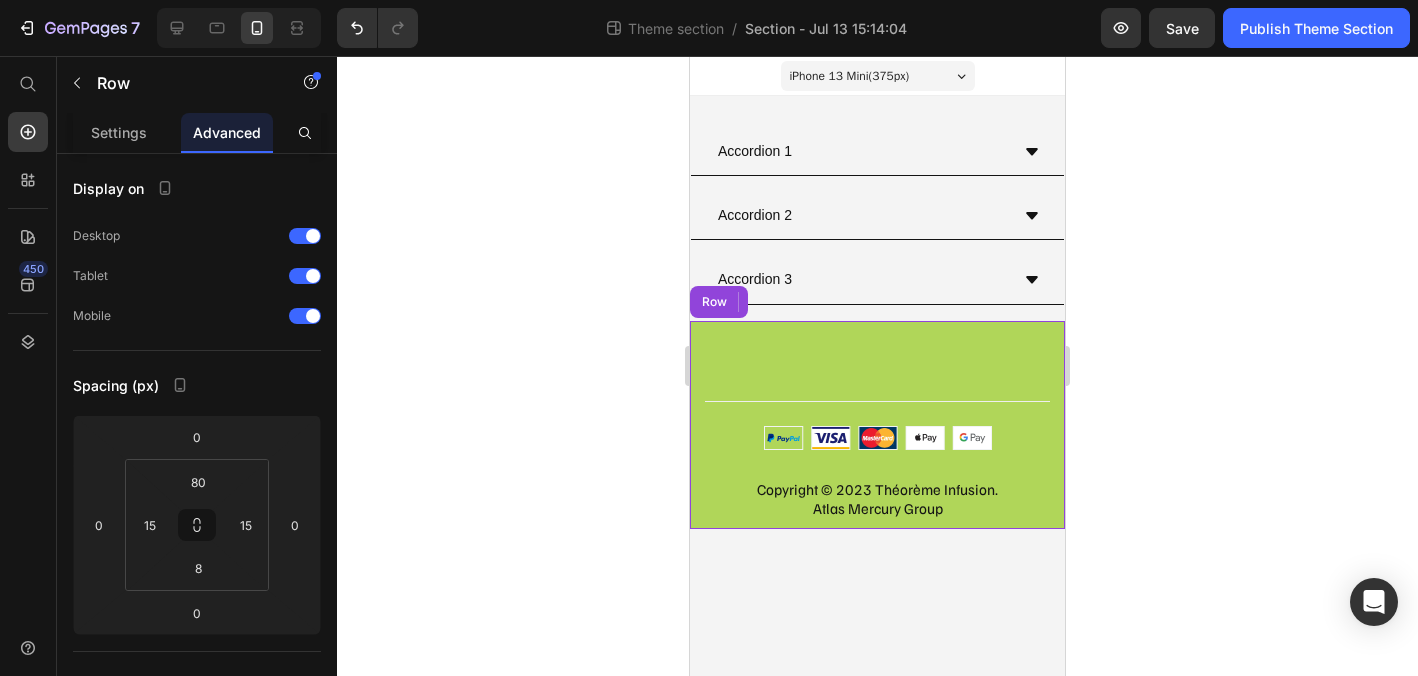 click on "Title Line Row Copyright © 2023 Théorème Infusion.  Atlas Mercury Group Heading Image Row Row" at bounding box center (877, 425) 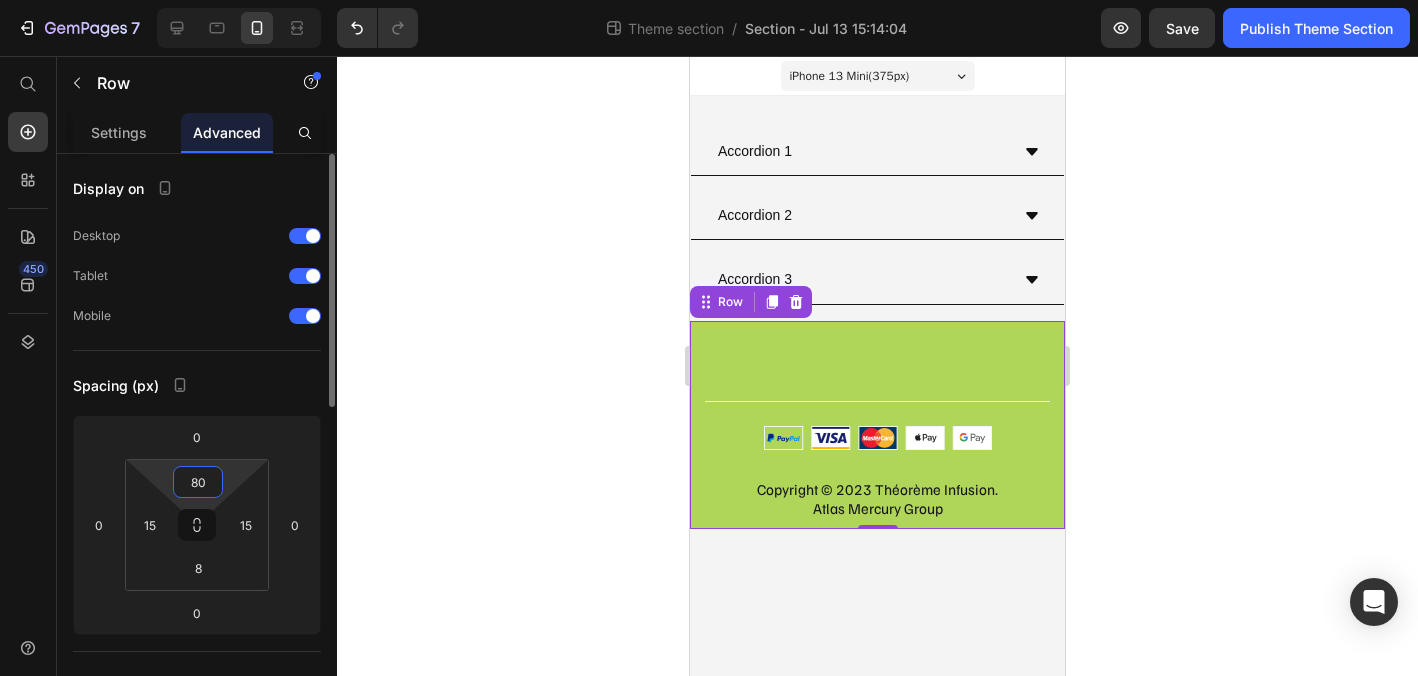 click on "80" at bounding box center (198, 482) 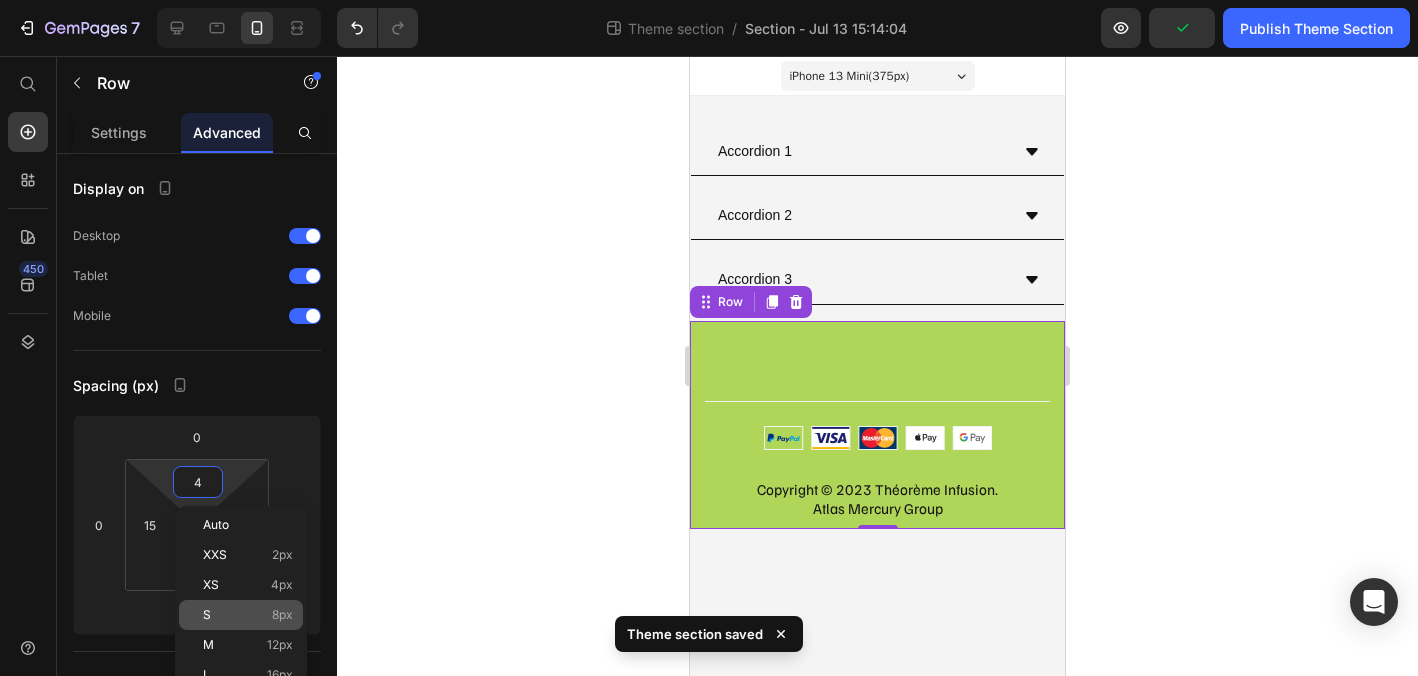 click on "S 8px" at bounding box center [248, 615] 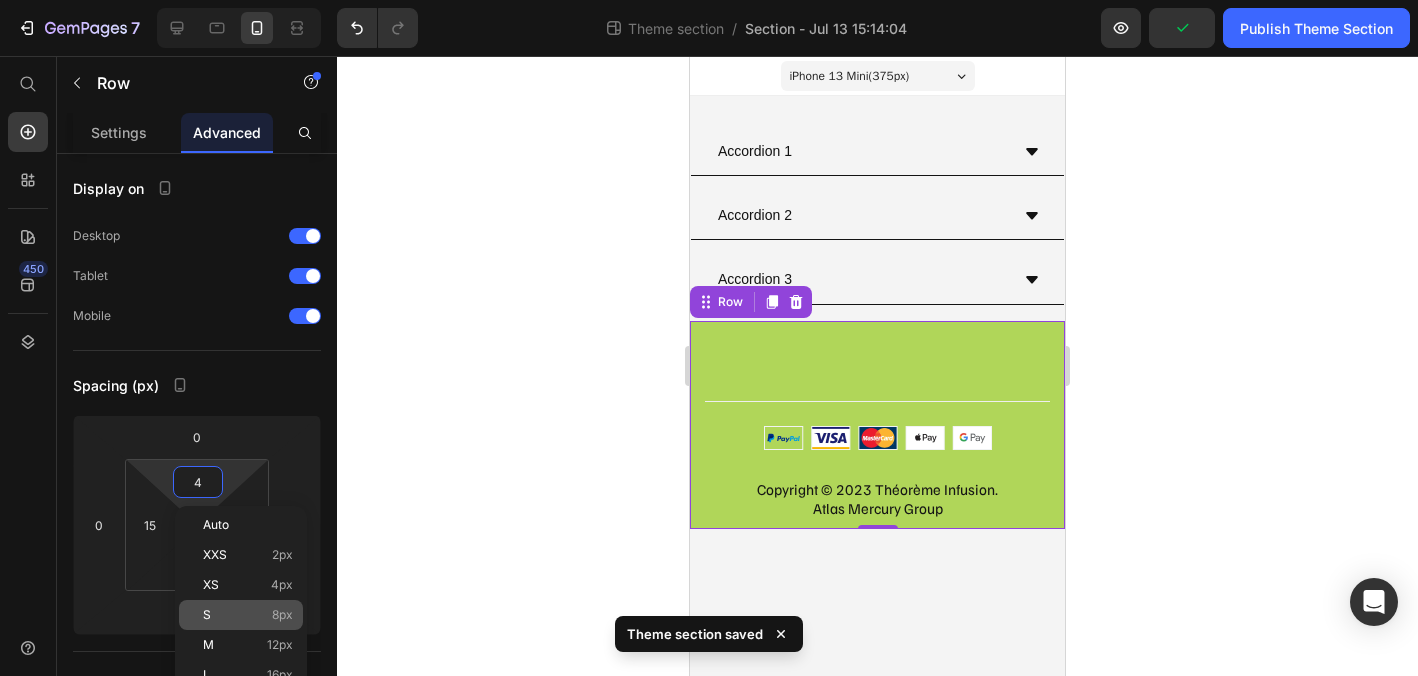 type on "8" 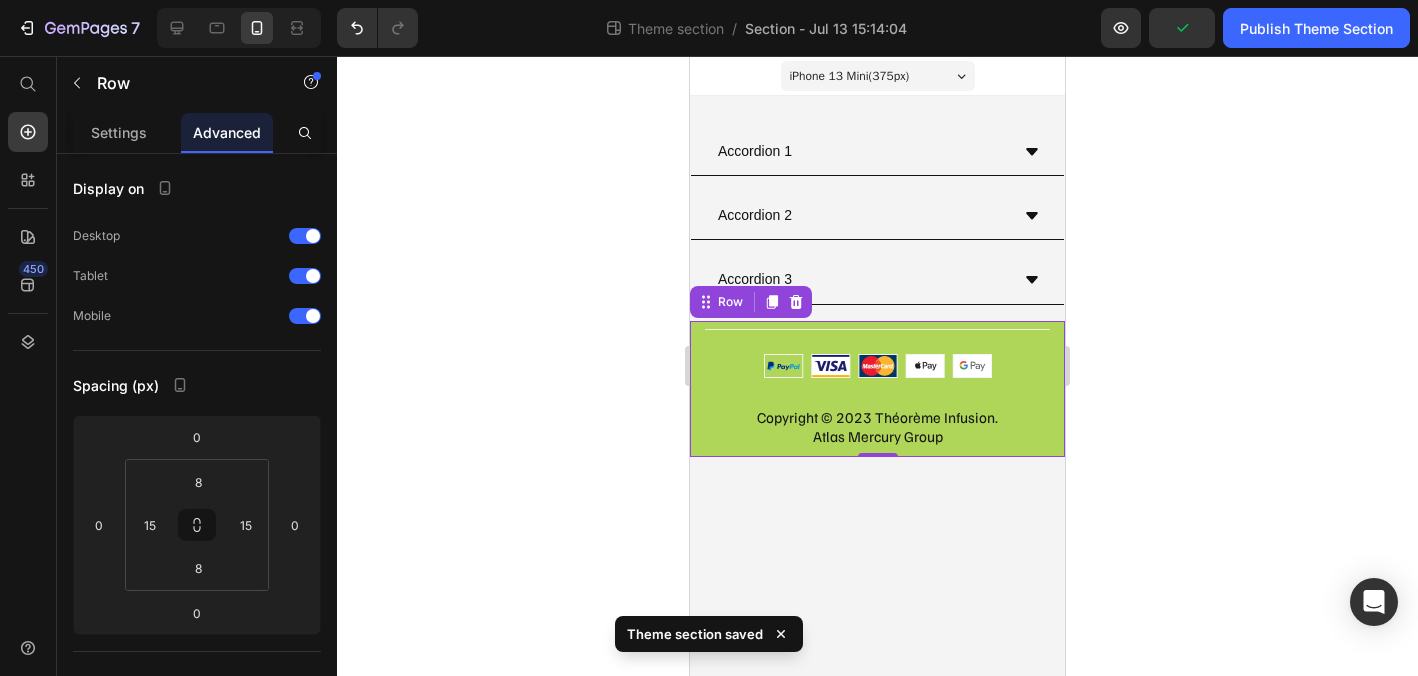 click 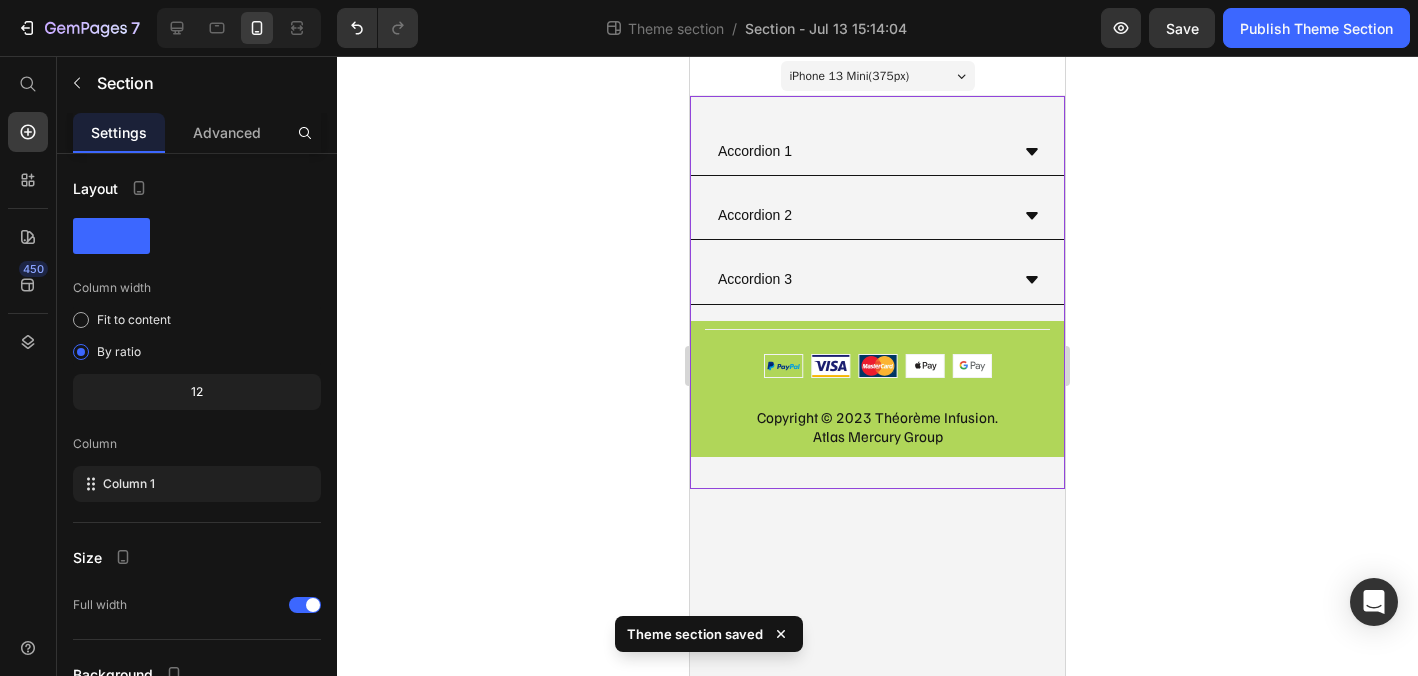 click on "Accordion 1
Accordion 2
Accordion 3 Accordion                Title Line Row Copyright © 2023 Théorème Infusion.  Atlas Mercury Group Heading Image Row Row" at bounding box center [877, 292] 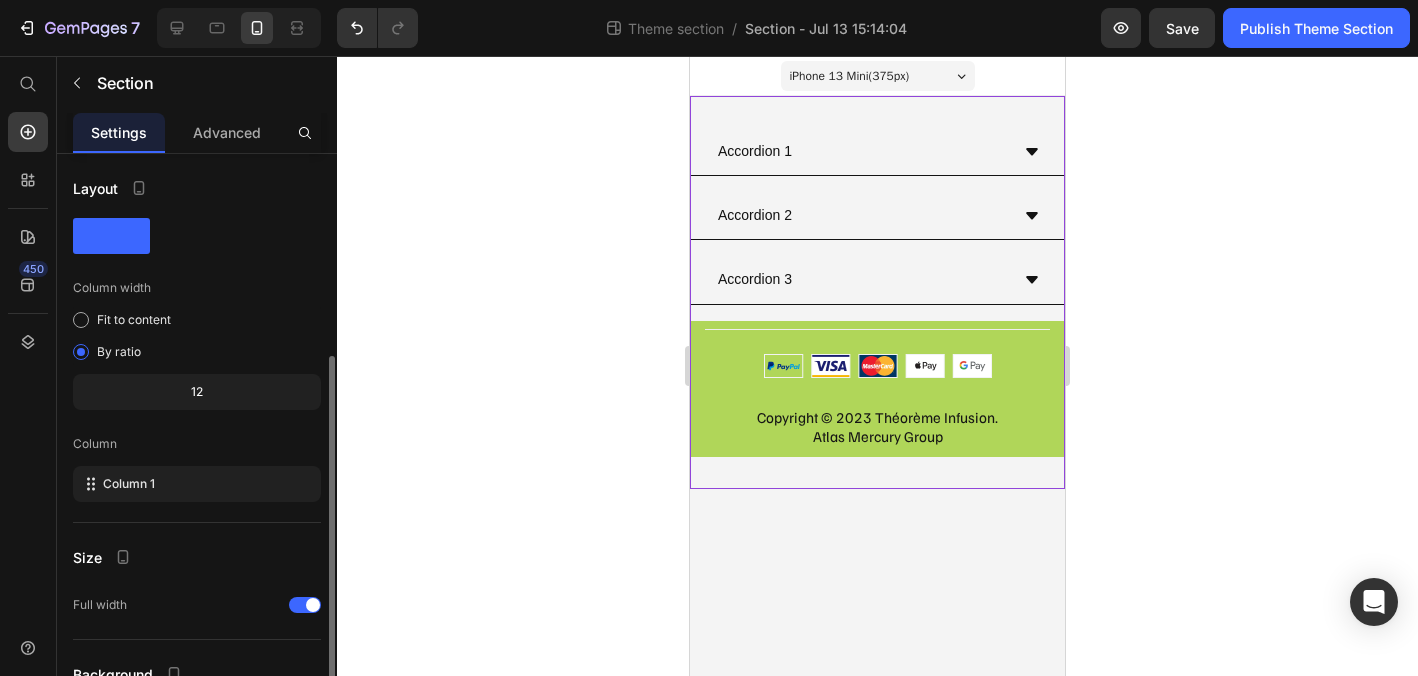 scroll, scrollTop: 185, scrollLeft: 0, axis: vertical 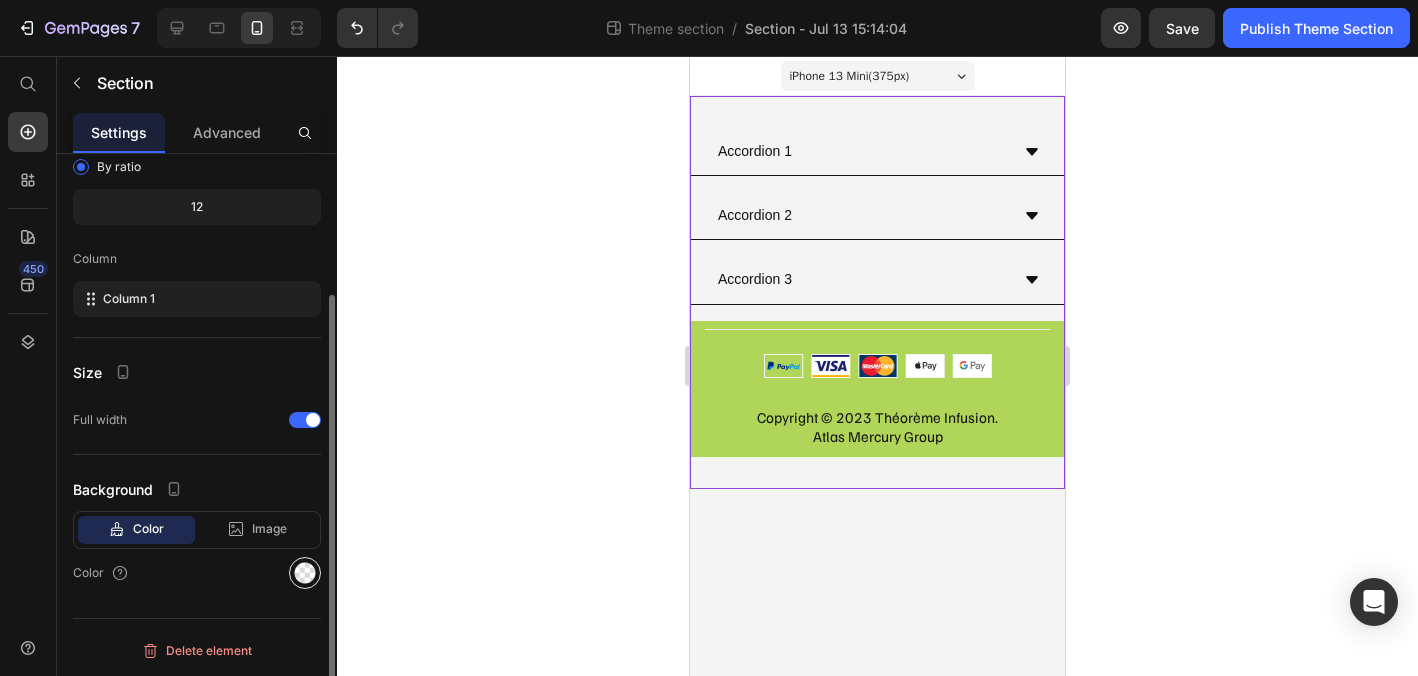click 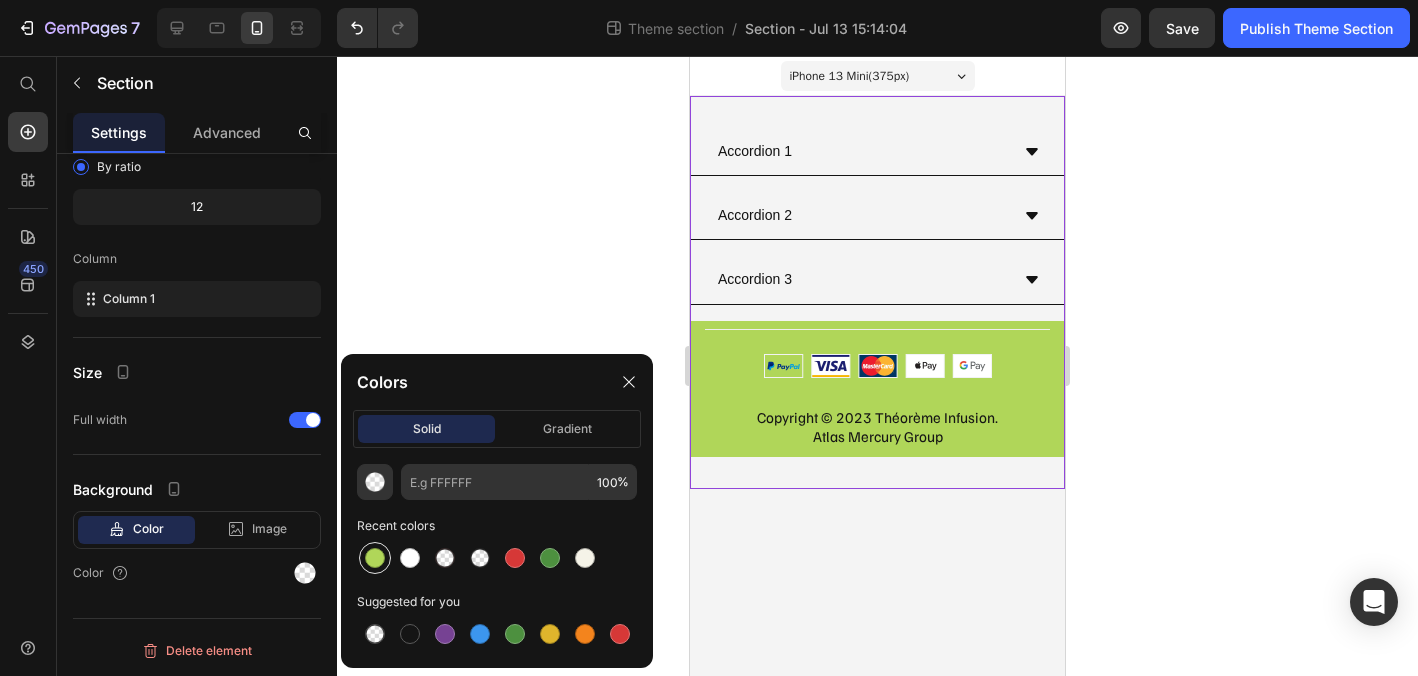 click at bounding box center [375, 558] 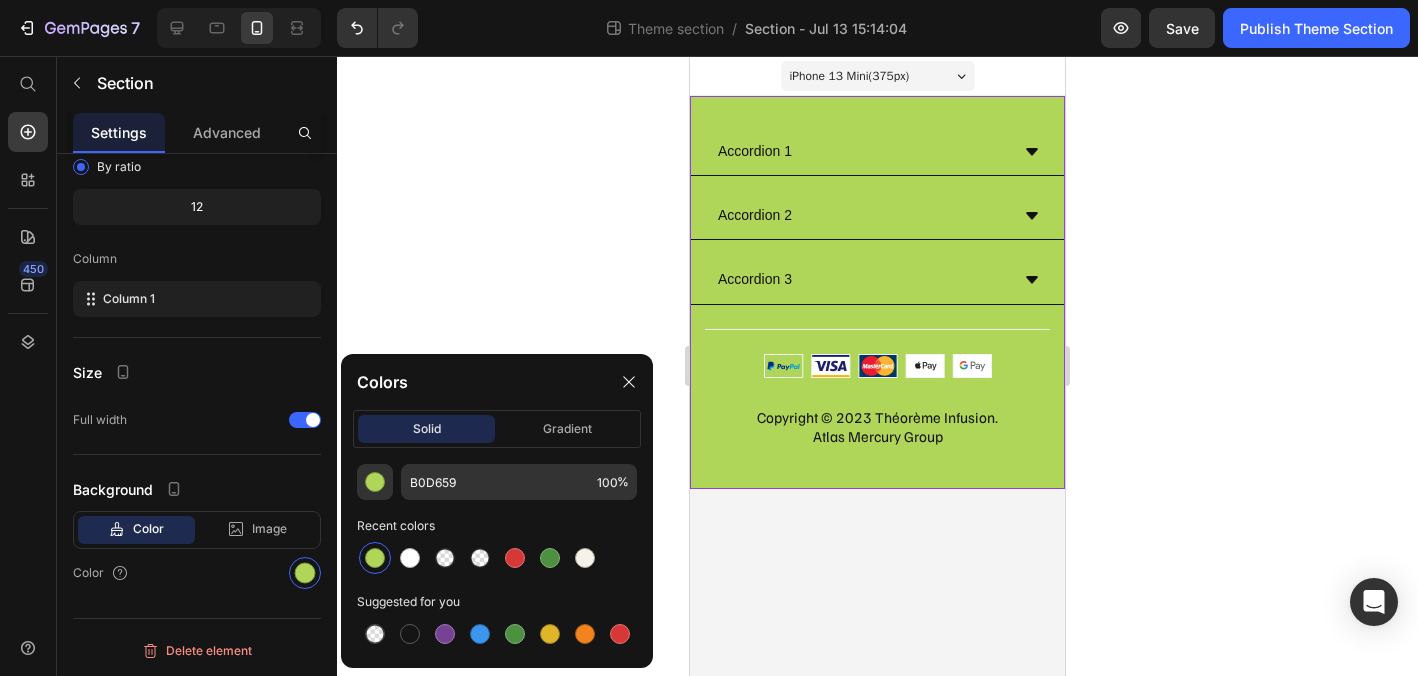 click 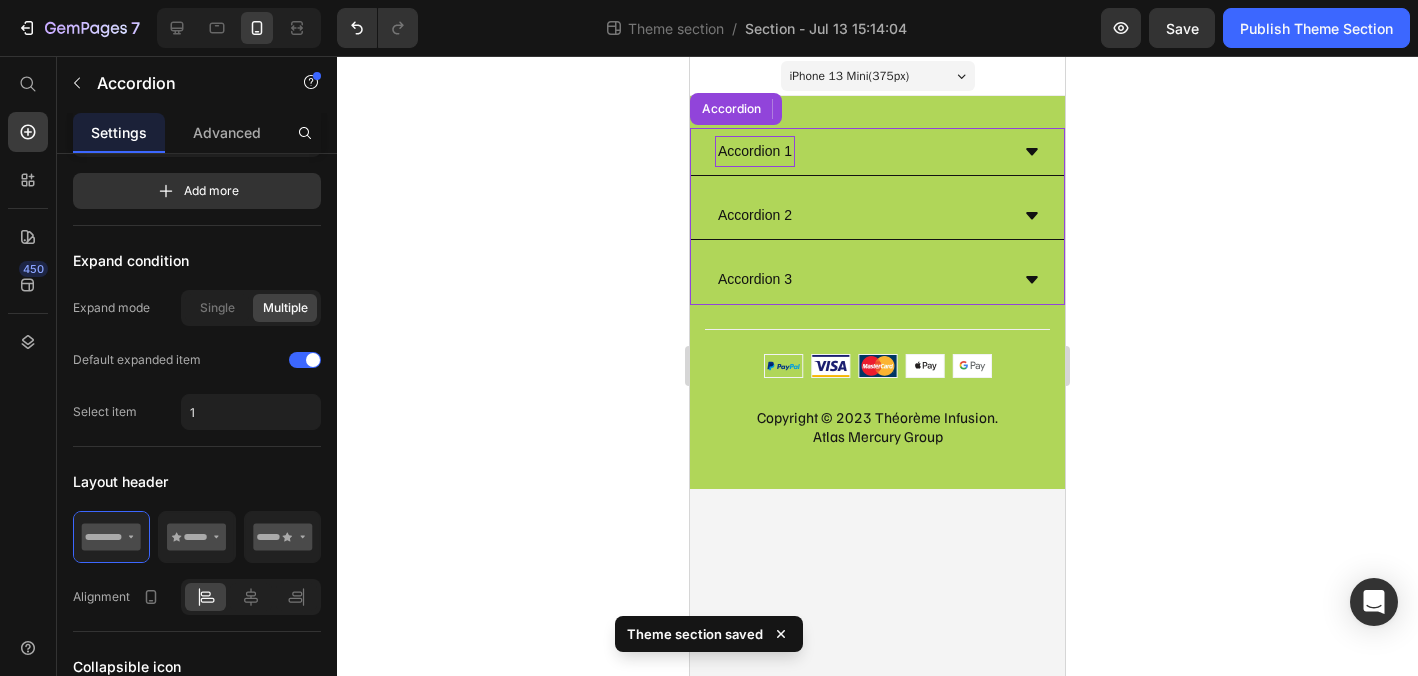 scroll, scrollTop: 0, scrollLeft: 0, axis: both 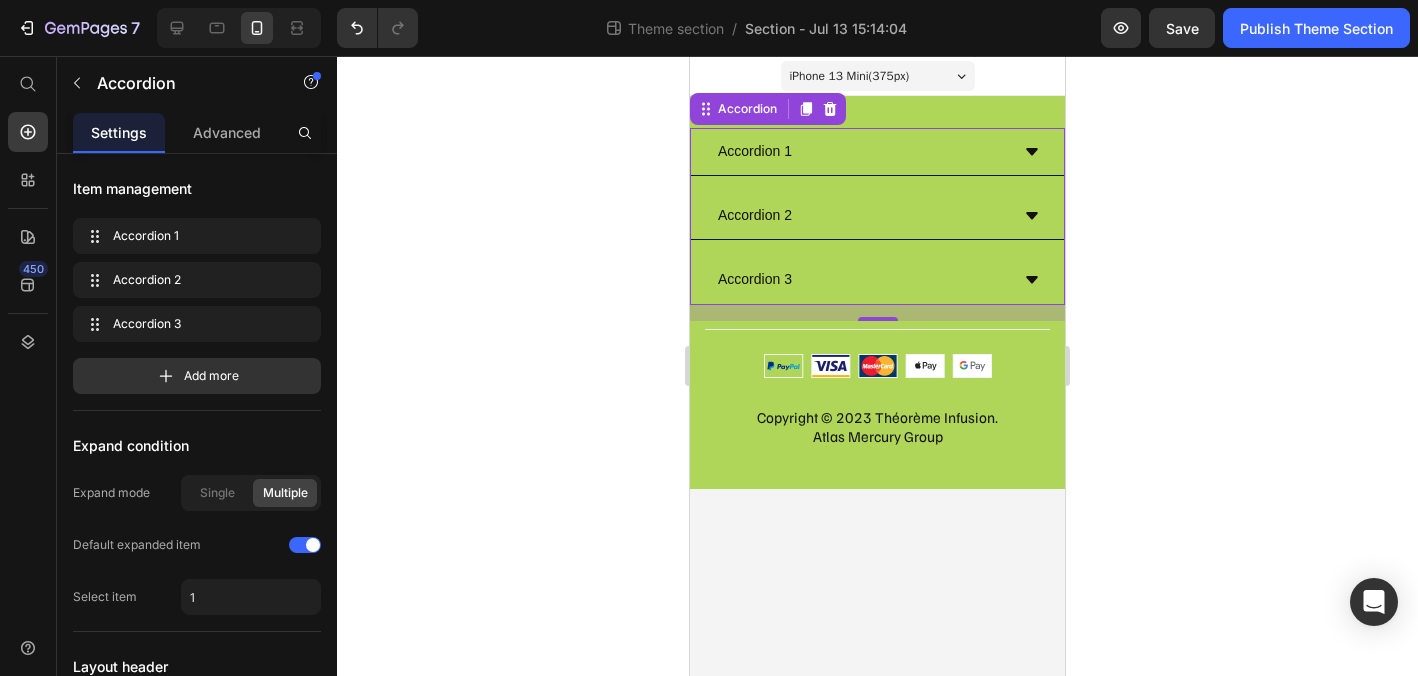 click on "Accordion 1" at bounding box center (861, 151) 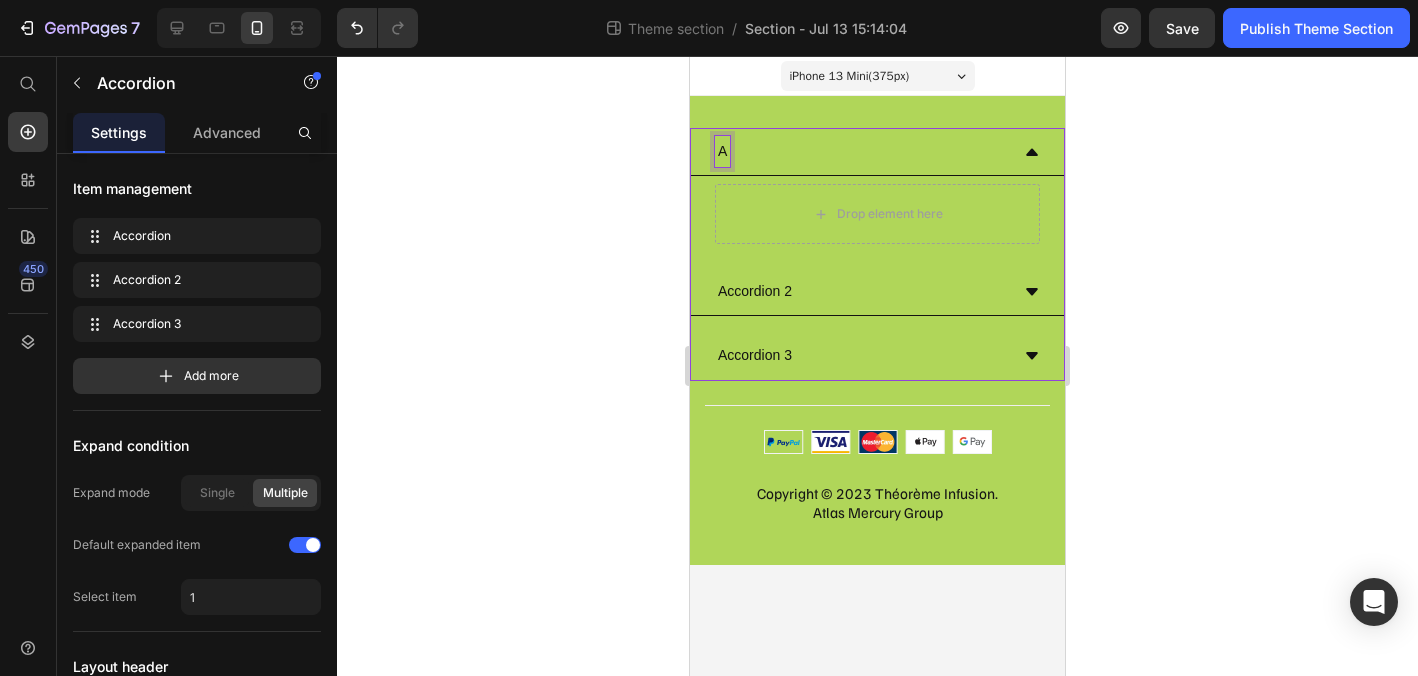 type 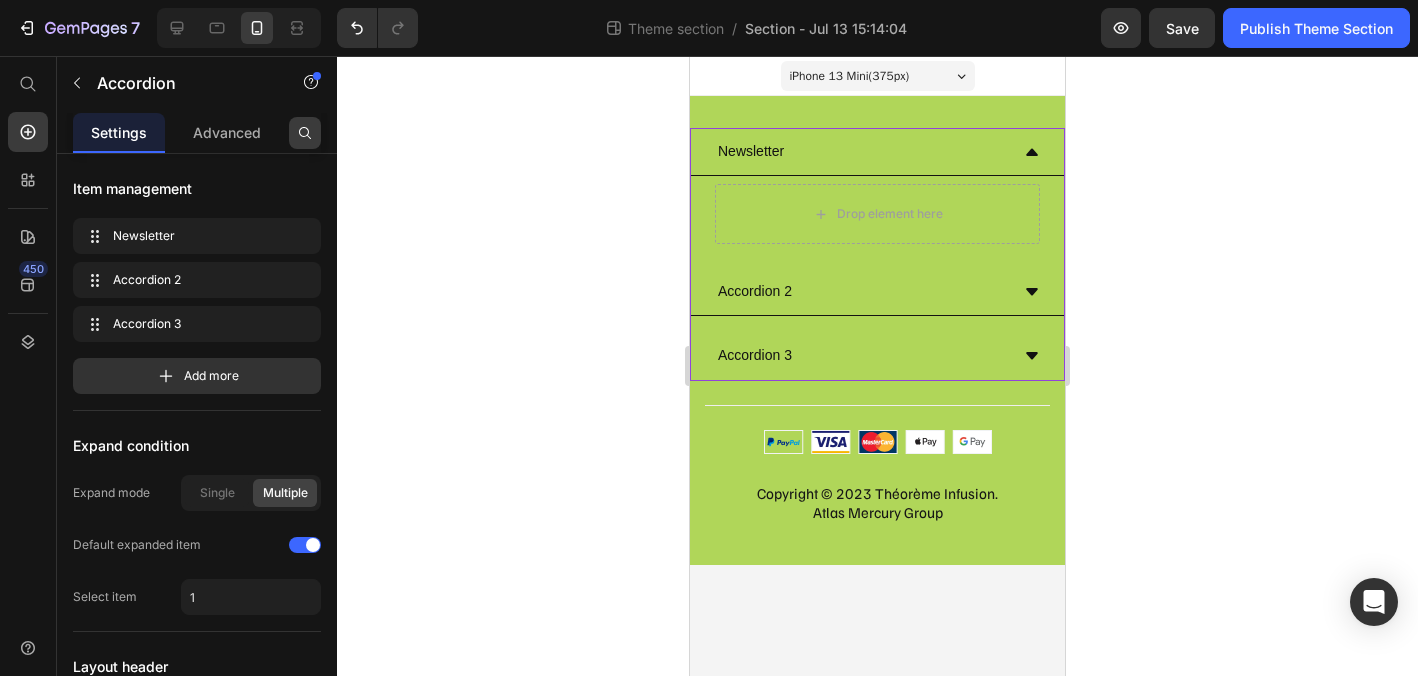 click 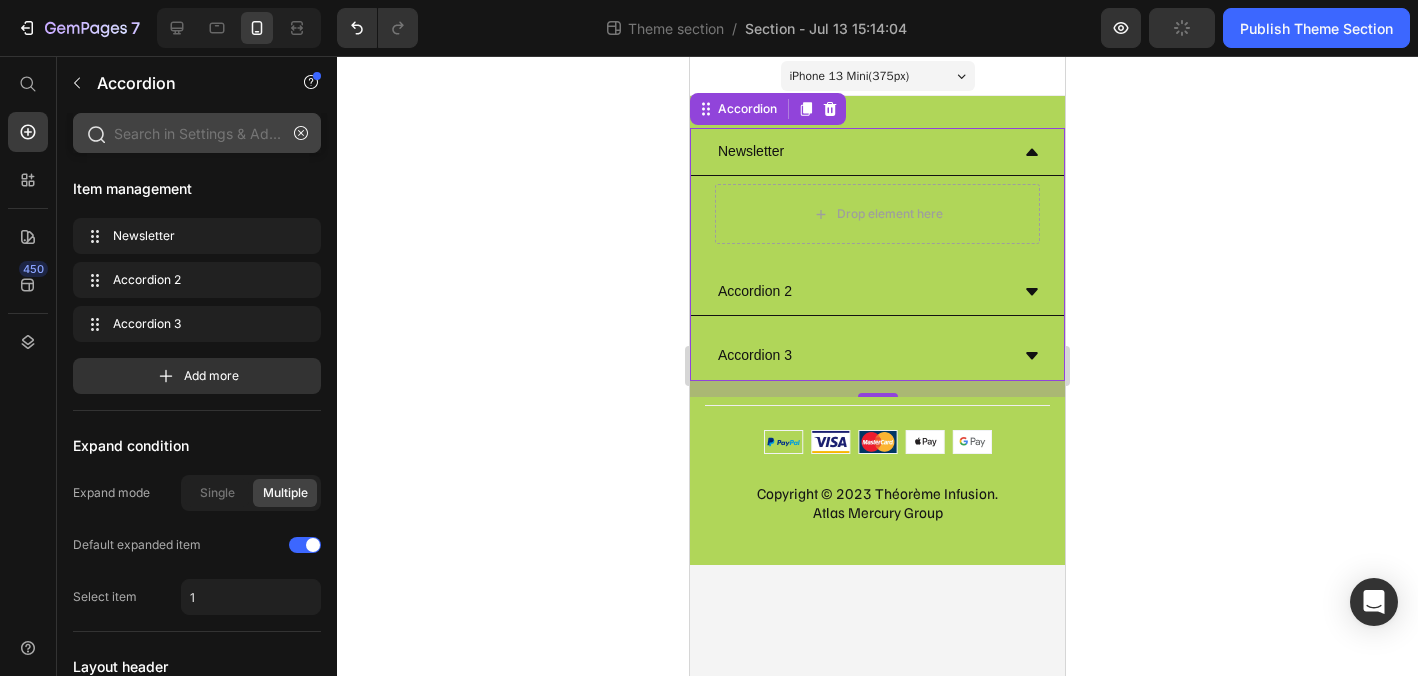 click 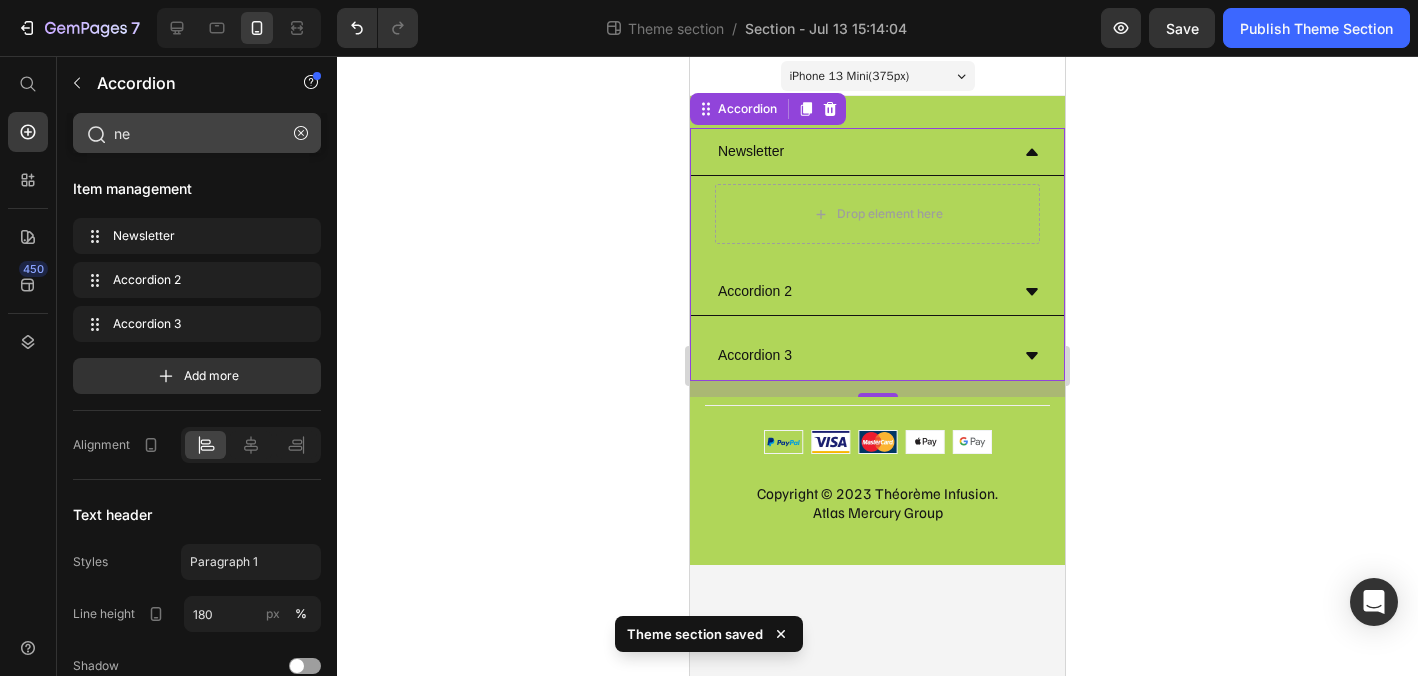 type on "n" 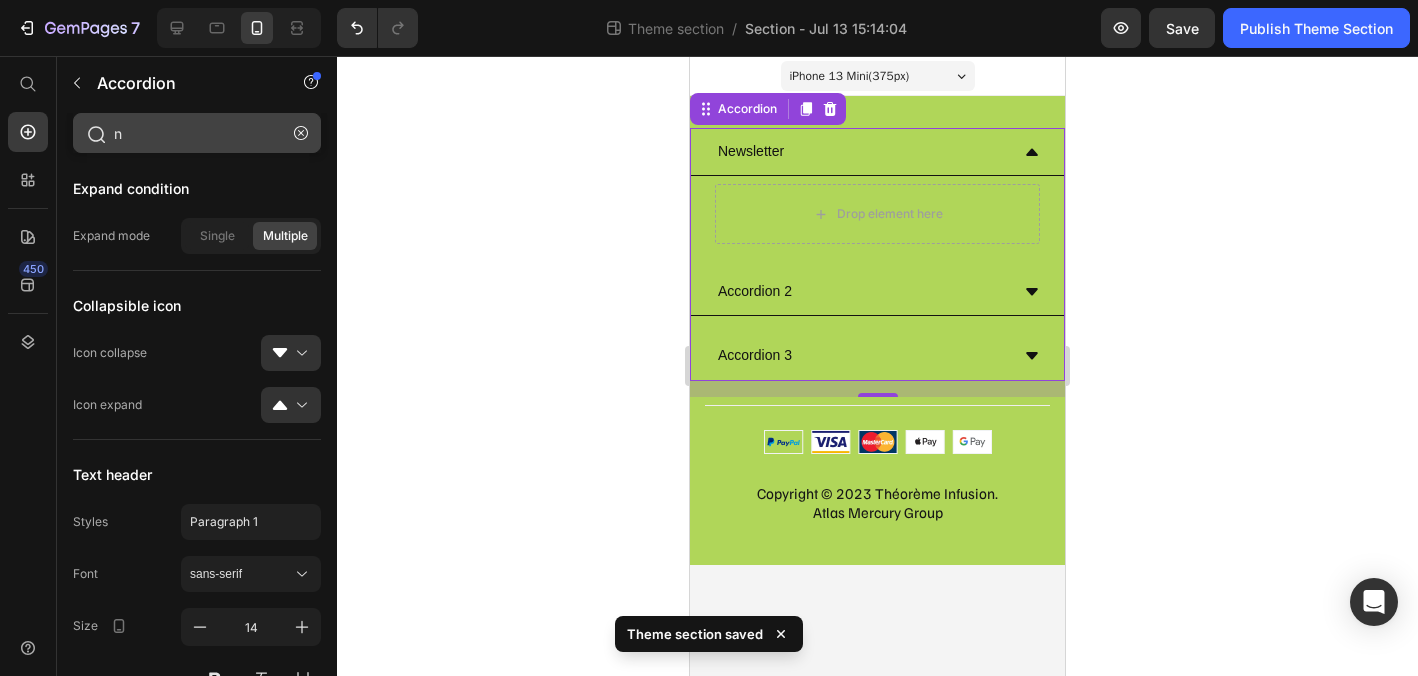 type 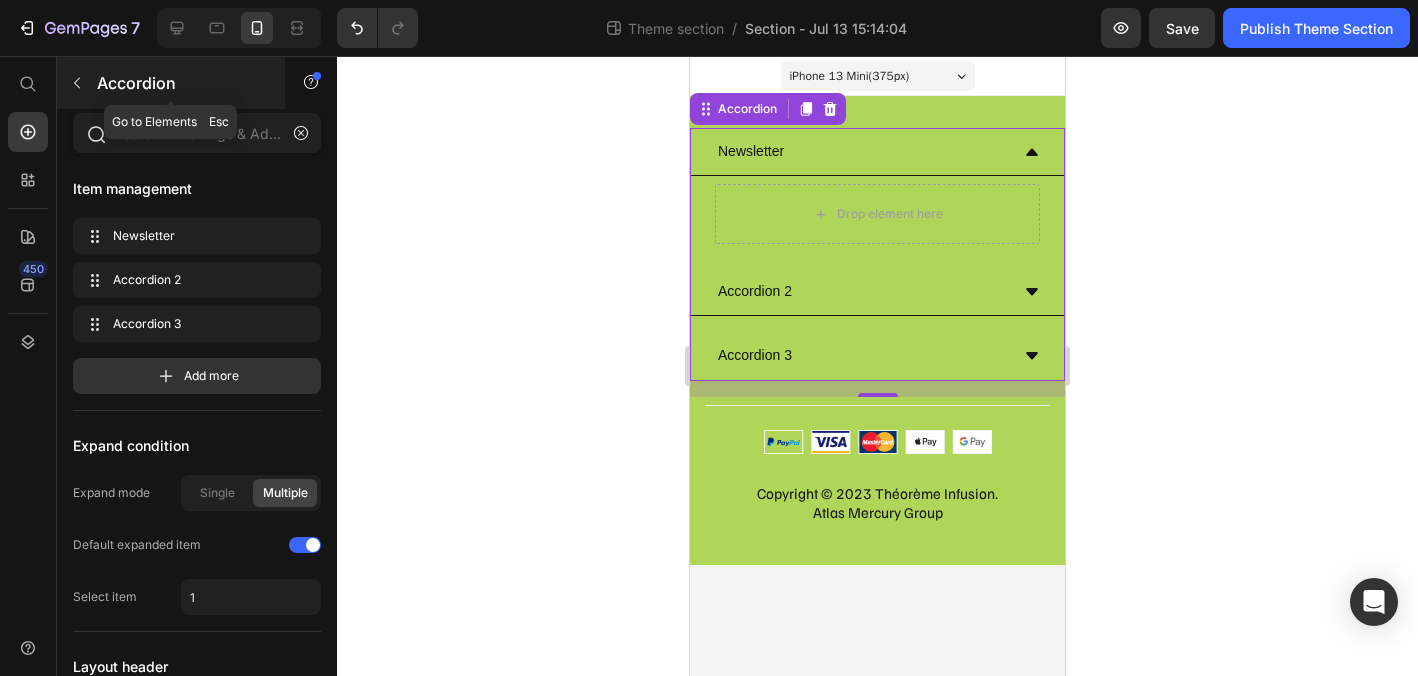 click 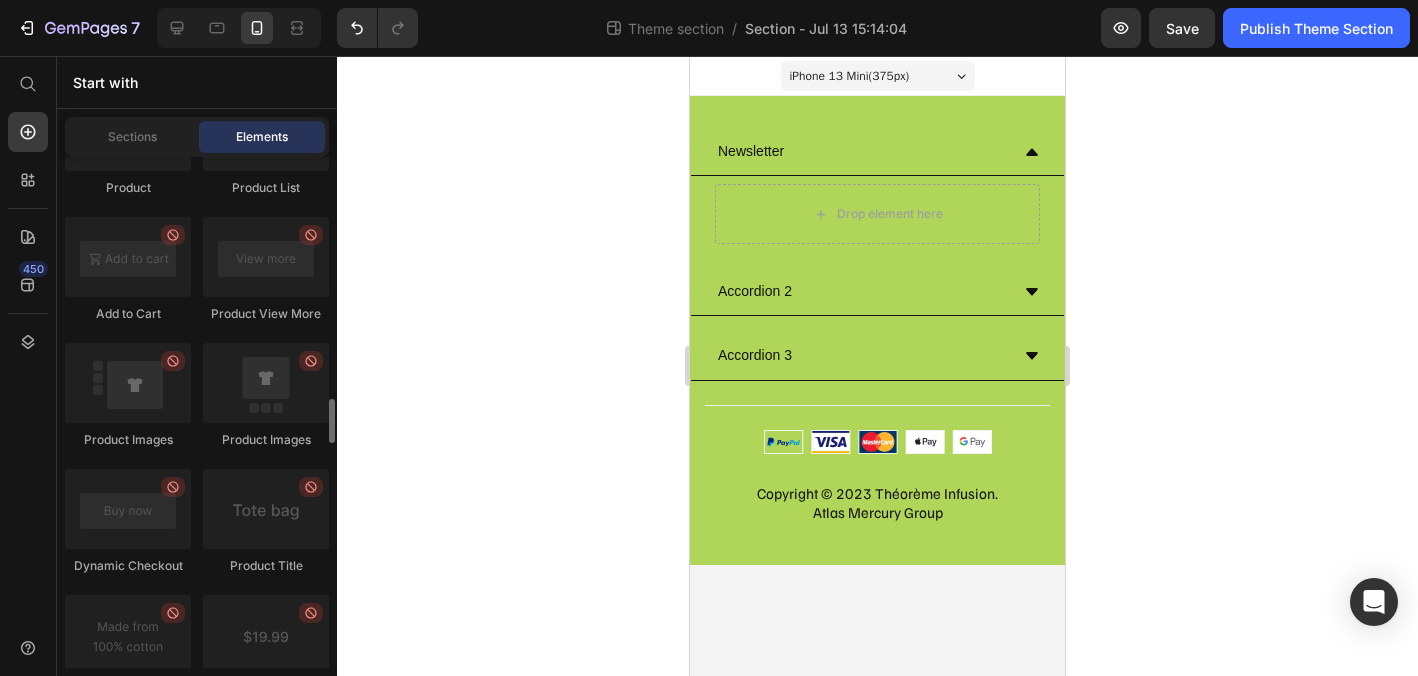 scroll, scrollTop: 2786, scrollLeft: 0, axis: vertical 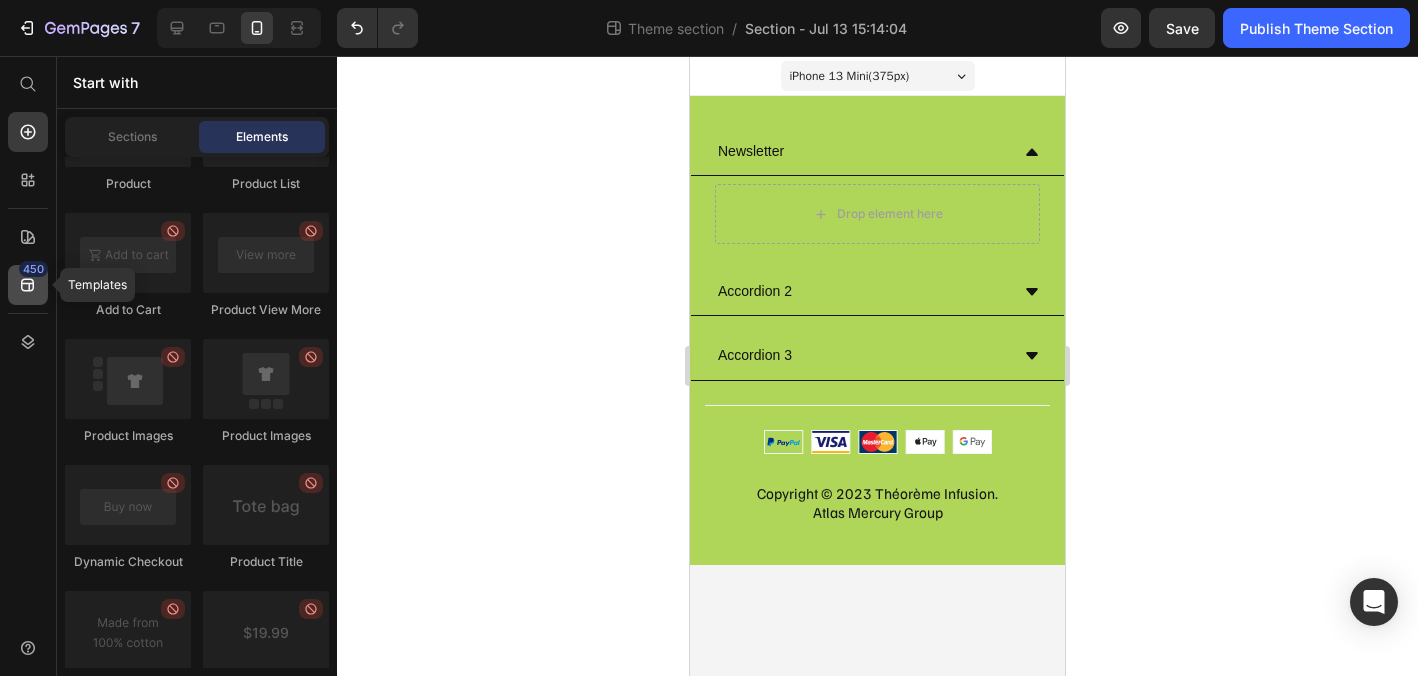 click on "450" 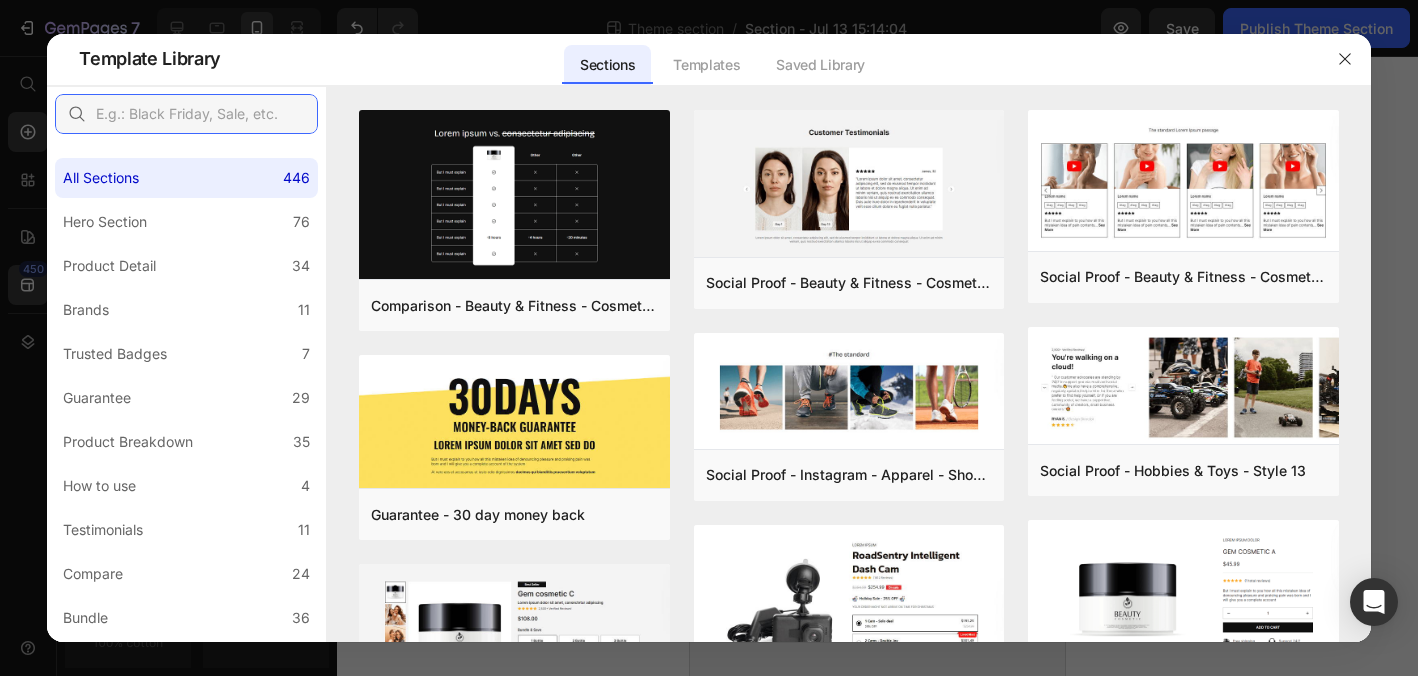 click at bounding box center [186, 114] 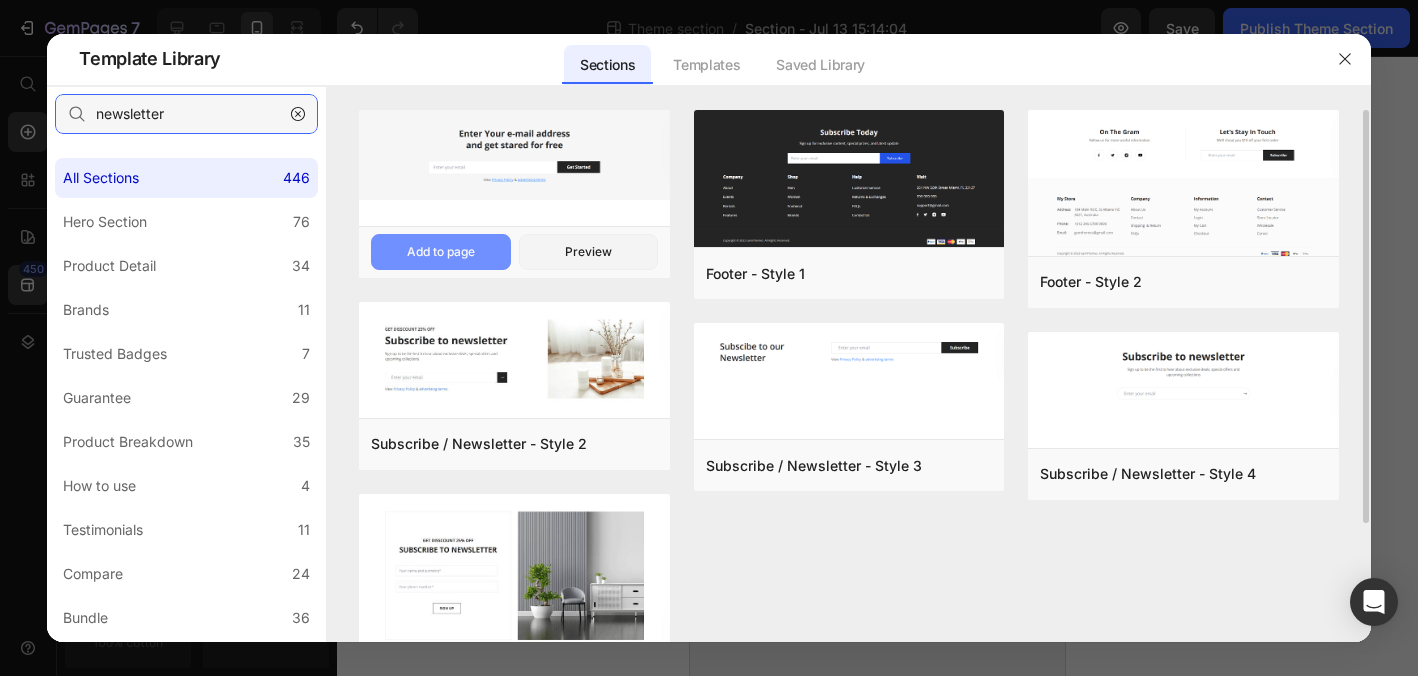 type on "newsletter" 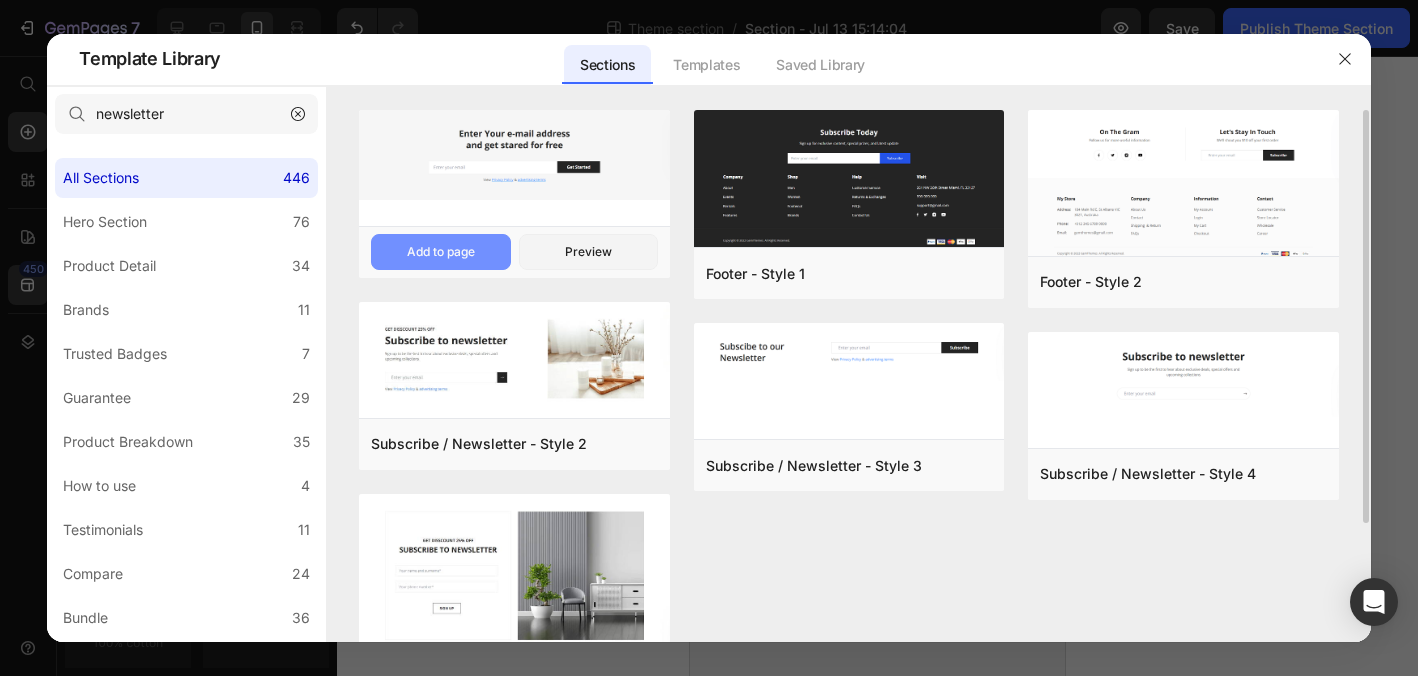 click on "Add to page" at bounding box center [441, 252] 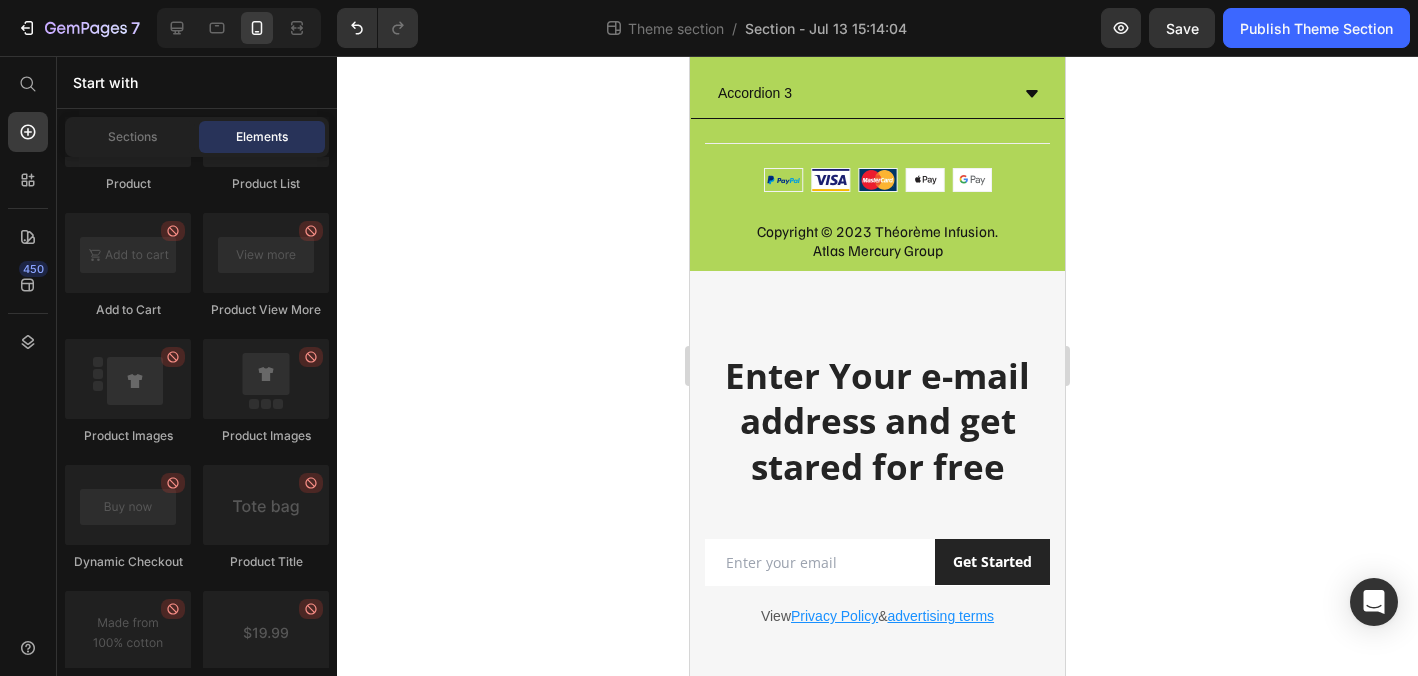 scroll, scrollTop: 326, scrollLeft: 0, axis: vertical 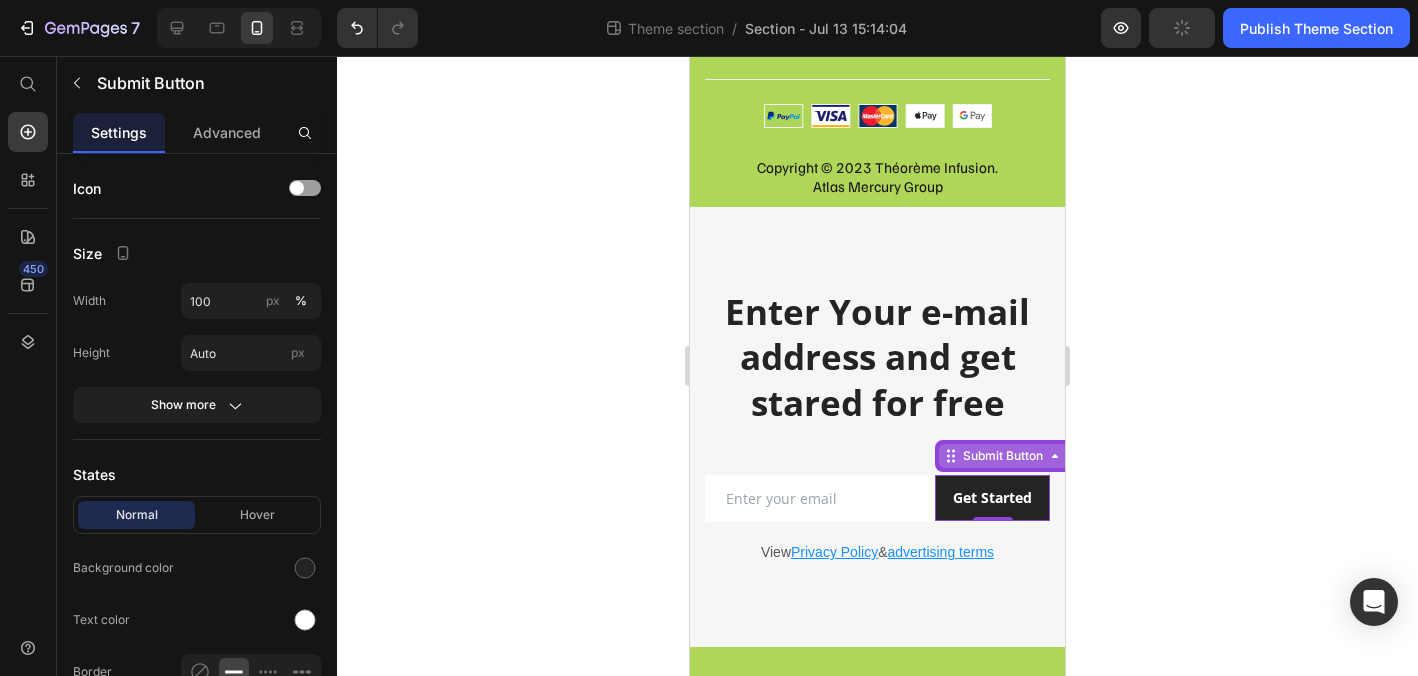 click on "Submit Button" at bounding box center (1003, 456) 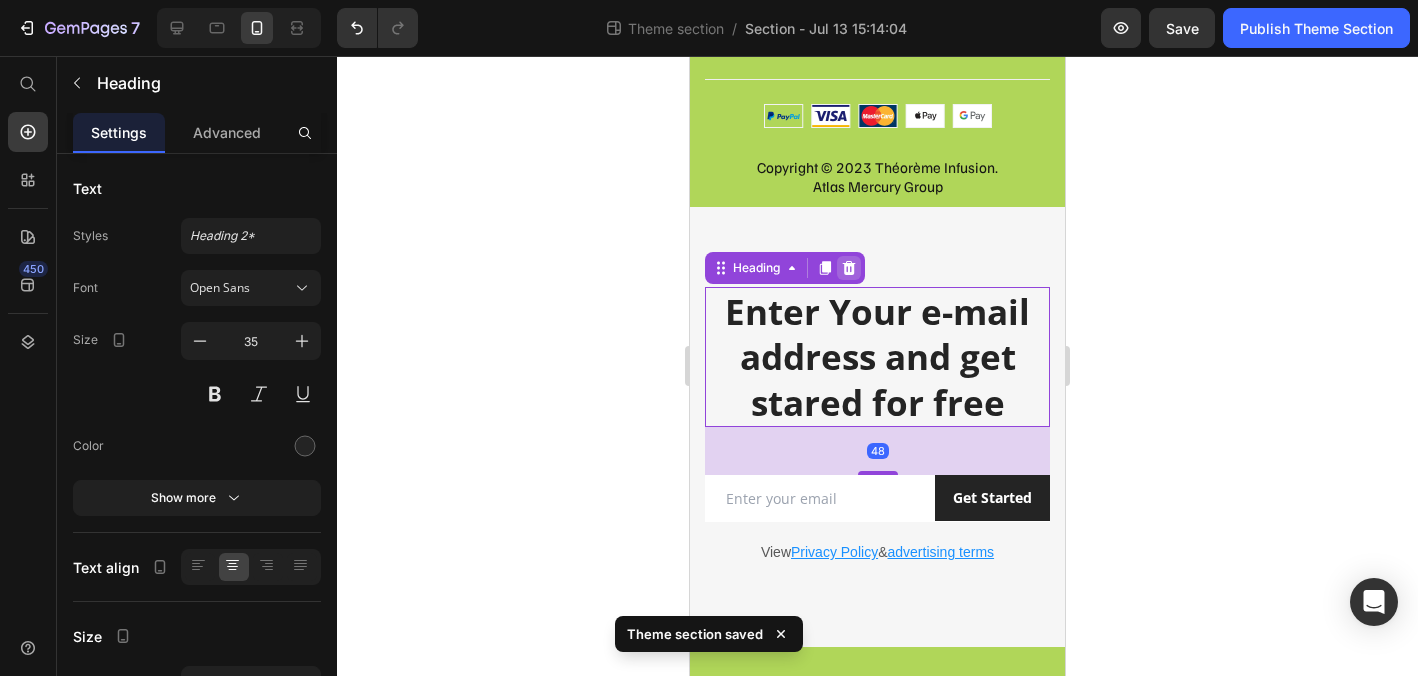 click 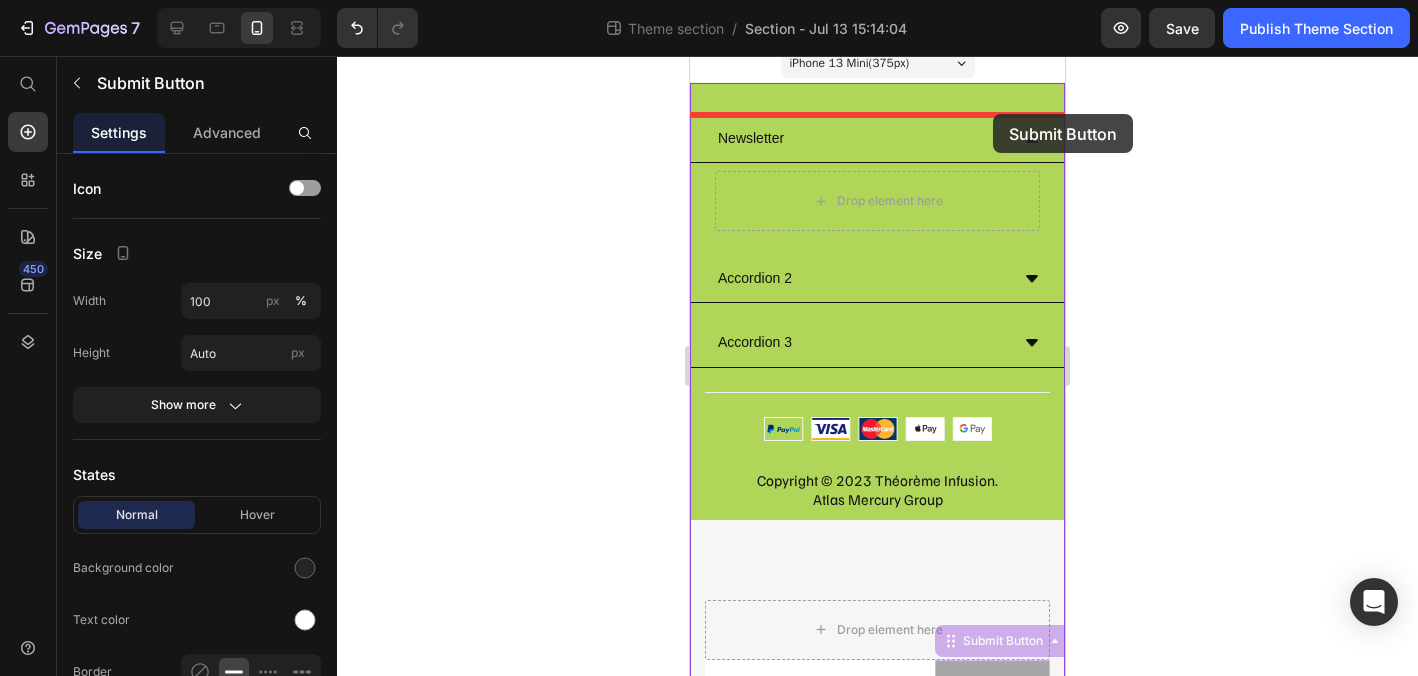 scroll, scrollTop: 0, scrollLeft: 0, axis: both 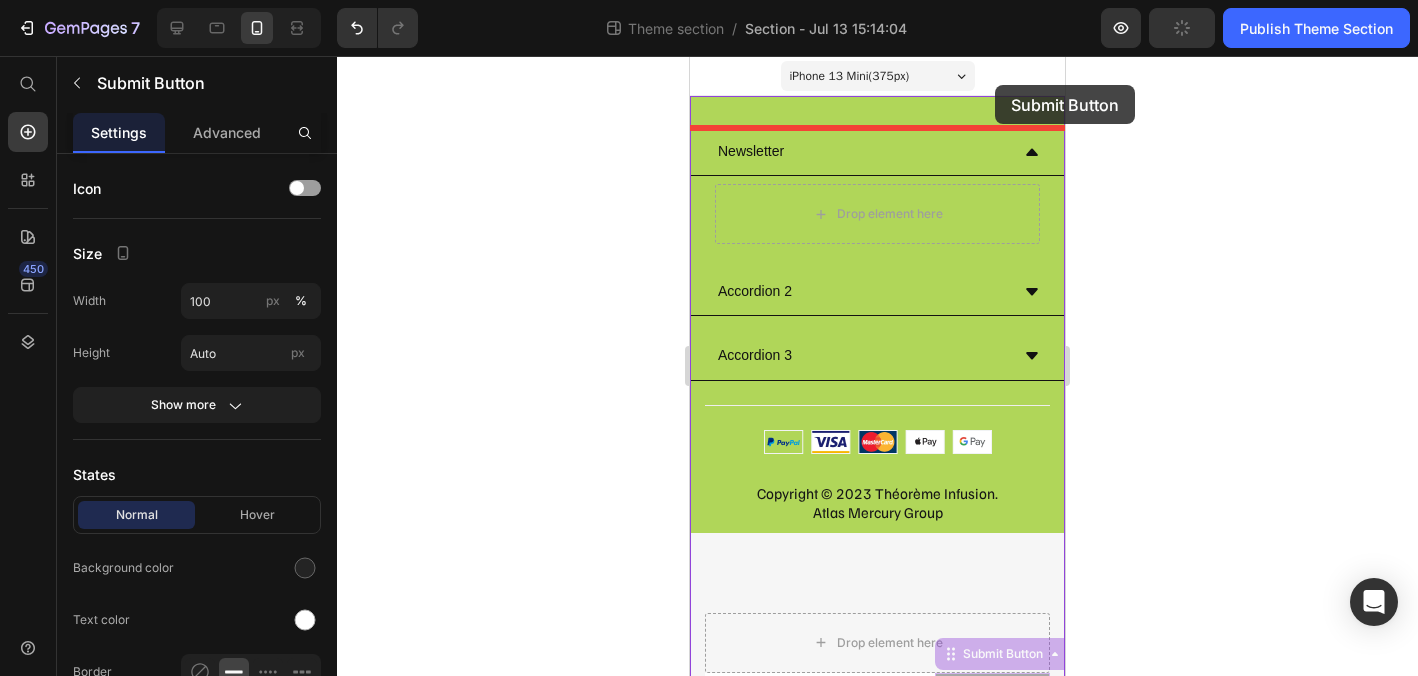 drag, startPoint x: 1008, startPoint y: 334, endPoint x: 995, endPoint y: 85, distance: 249.33913 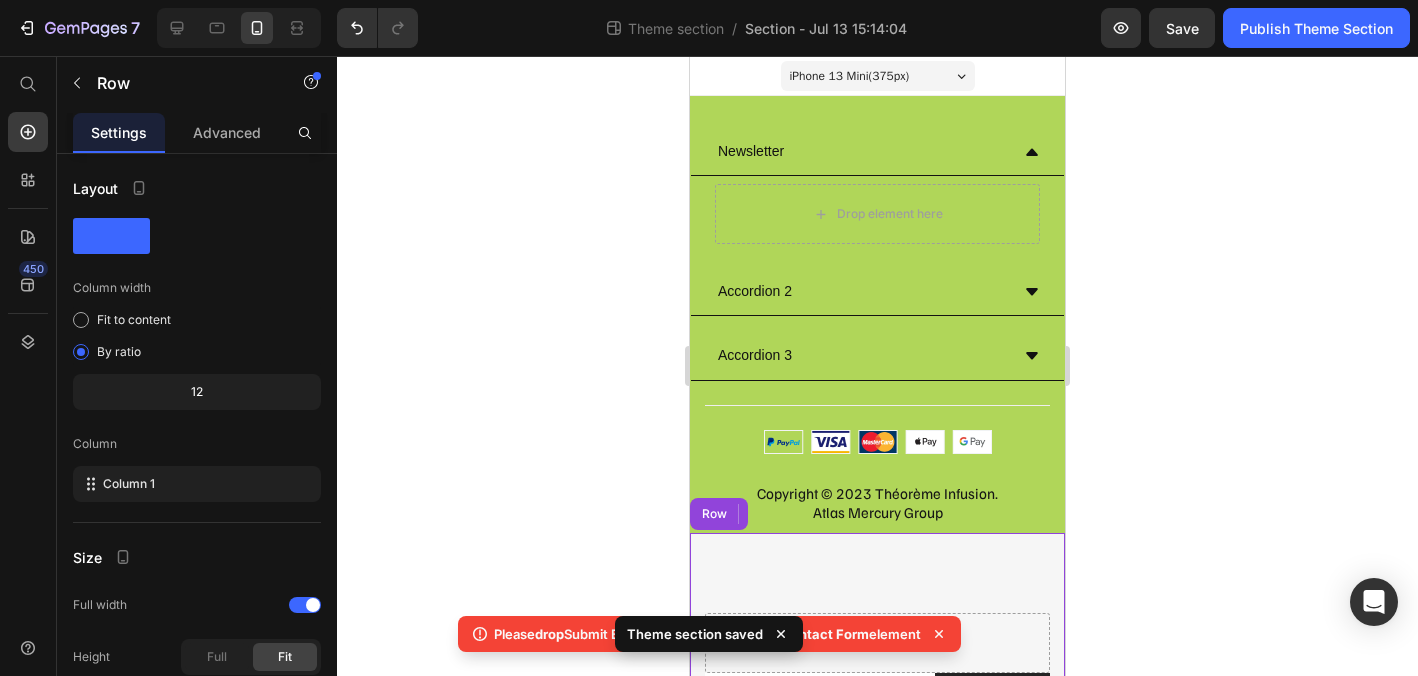 click on "Drop element here Row Email Field Get Started Submit Button   0 Row Newsletter Row View  Privacy Policy  &  advertising terms Text block Row Row" at bounding box center (877, 689) 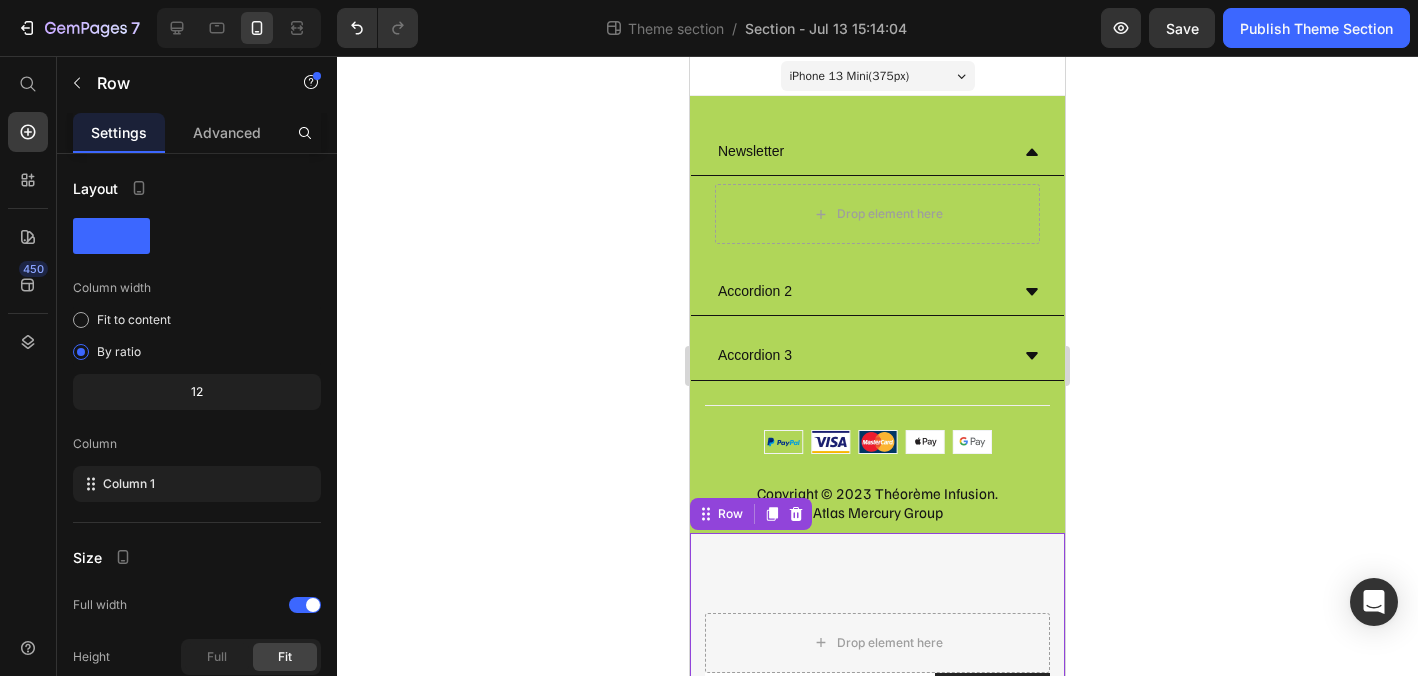 click 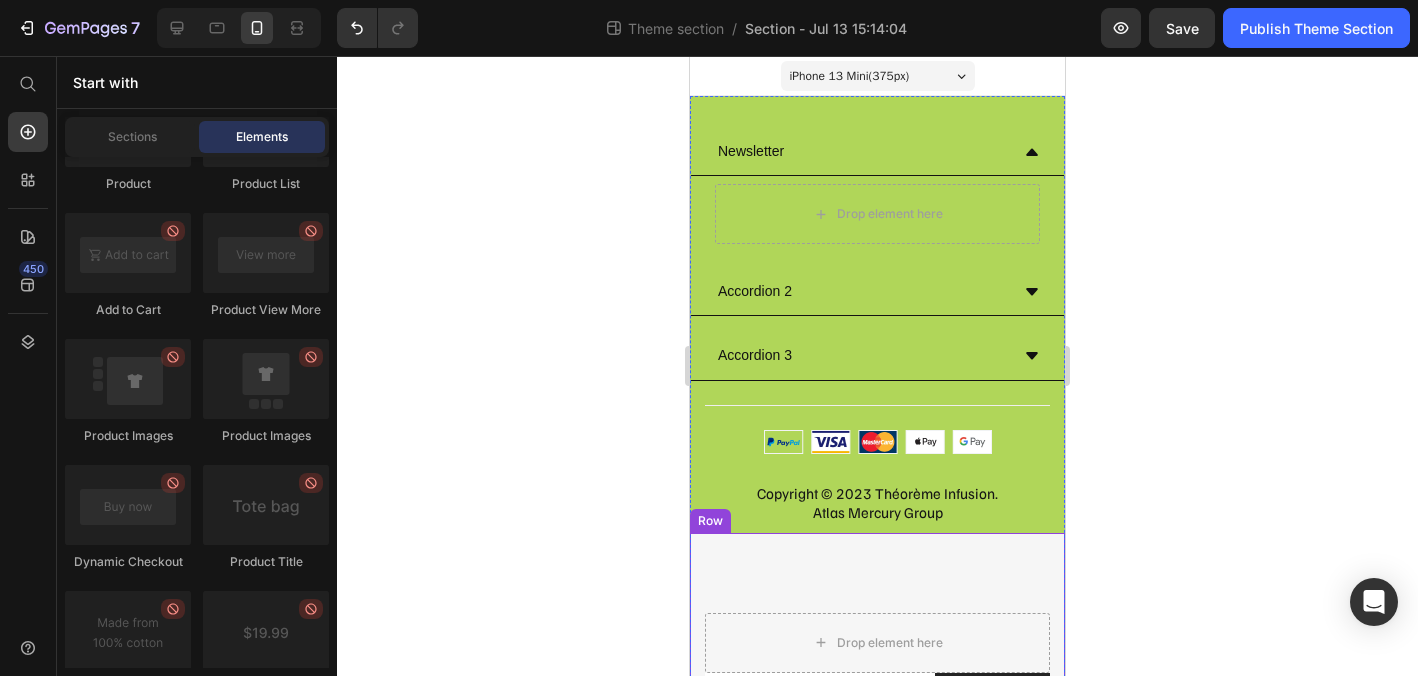 click on "Drop element here Row Email Field Get Started Submit Button Row Newsletter Row View  Privacy Policy  &  advertising terms Text block Row Row" at bounding box center [877, 689] 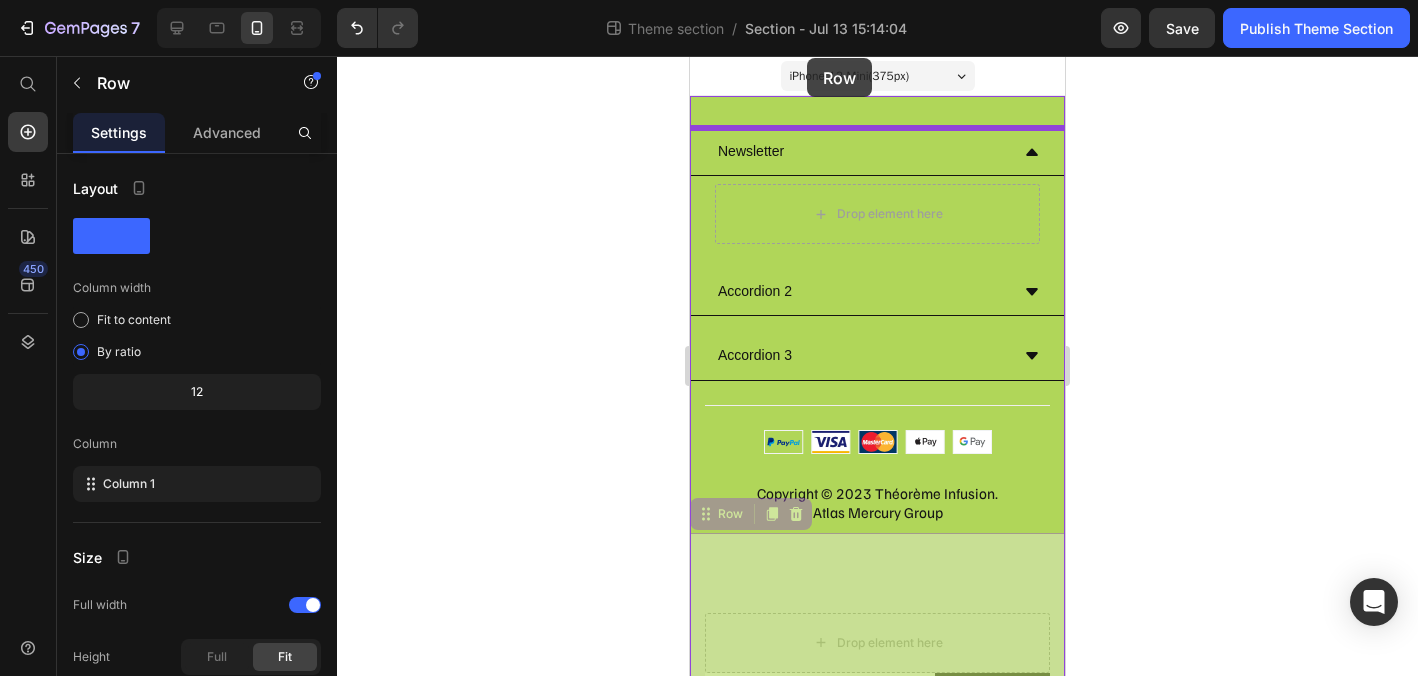 drag, startPoint x: 705, startPoint y: 519, endPoint x: 807, endPoint y: 58, distance: 472.14935 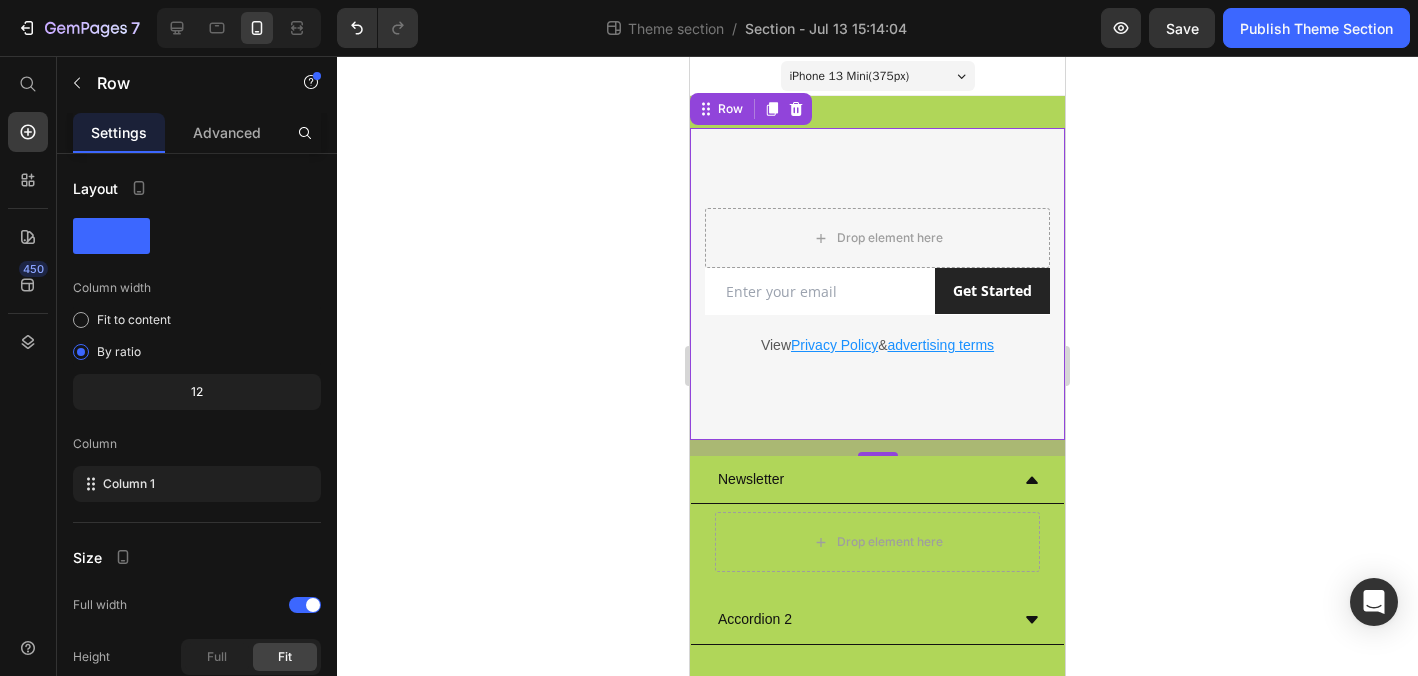click 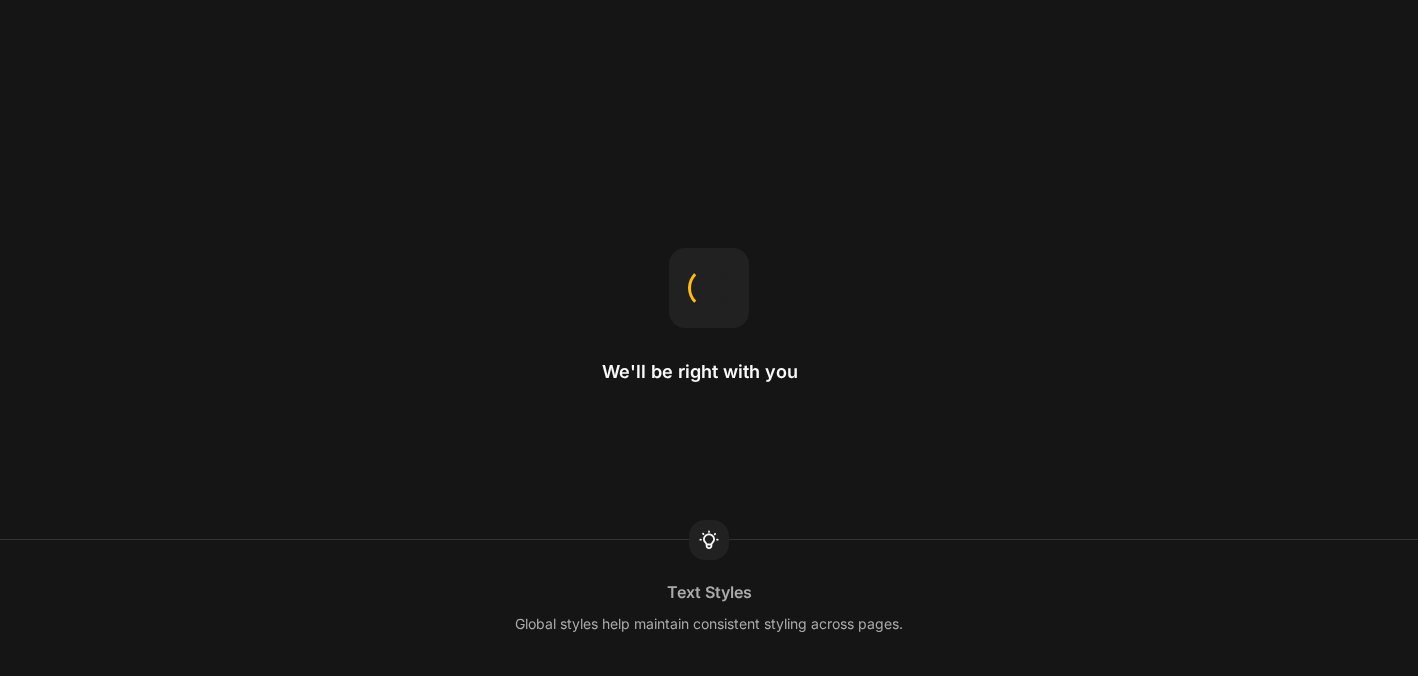 scroll, scrollTop: 0, scrollLeft: 0, axis: both 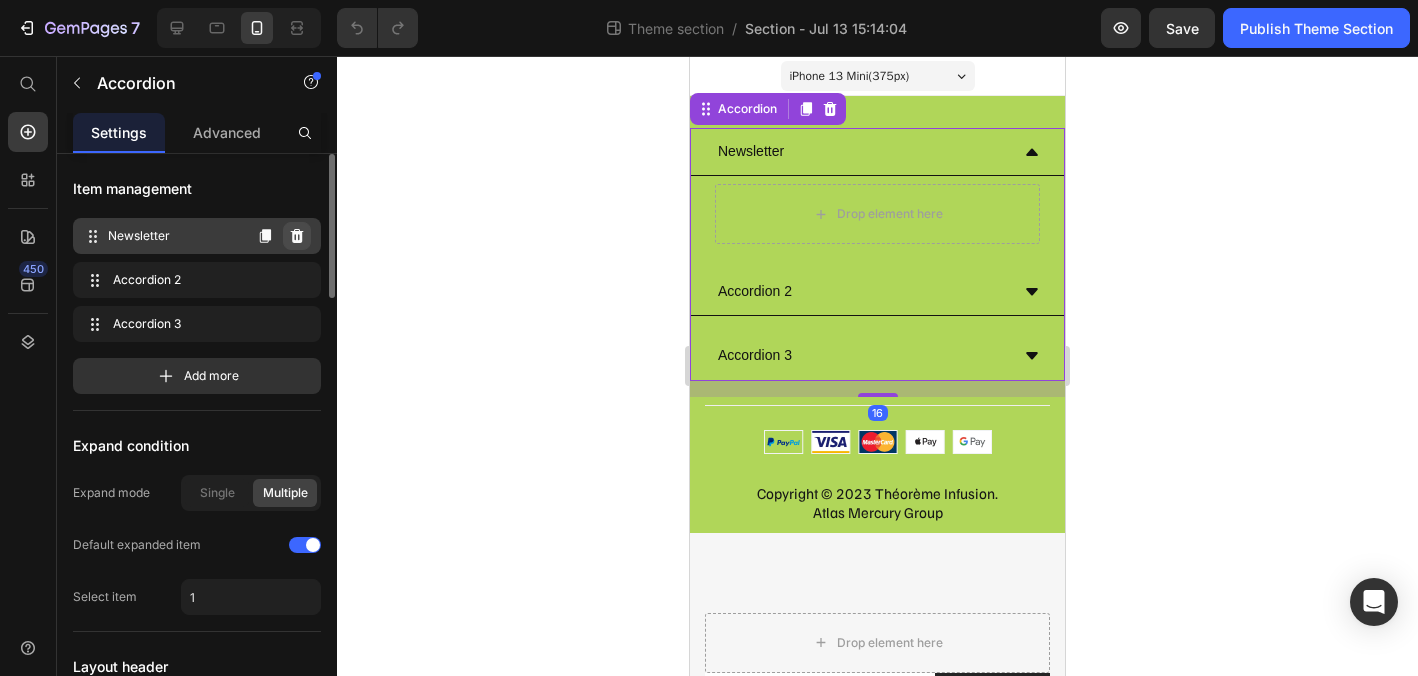 click 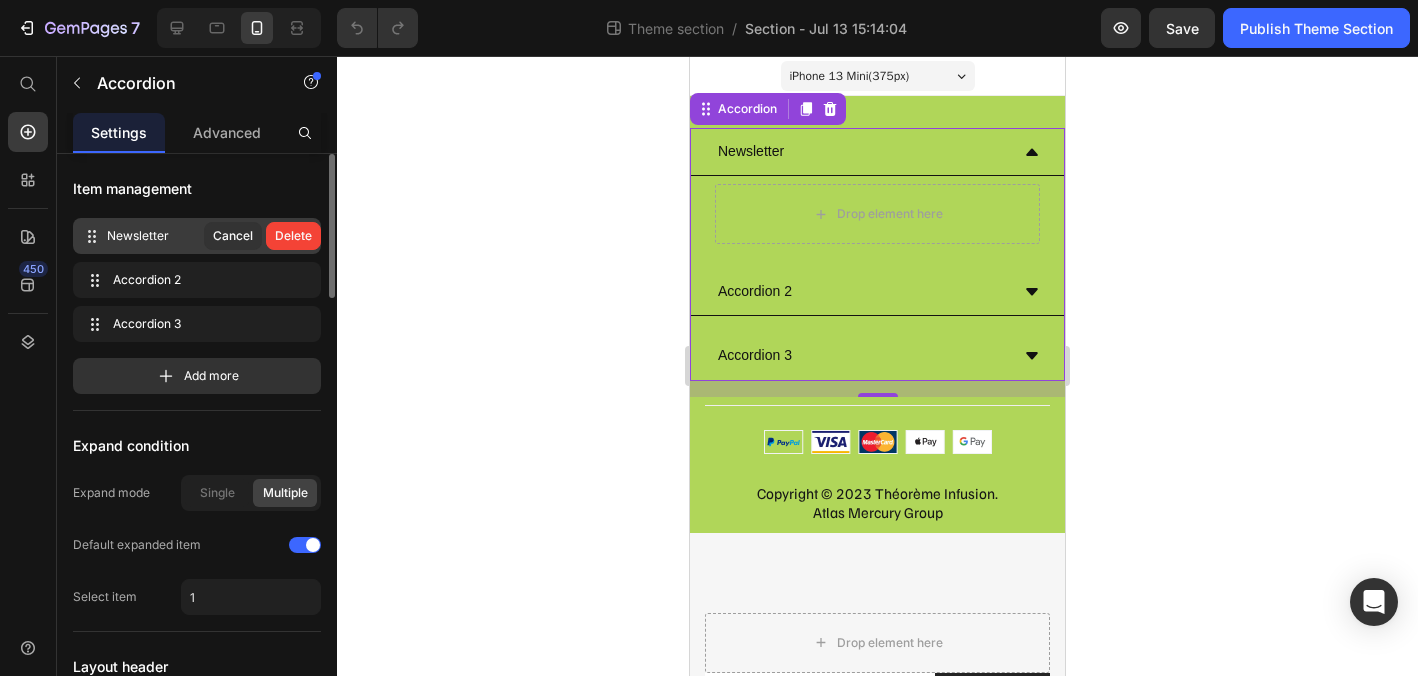 click on "Delete" at bounding box center (293, 236) 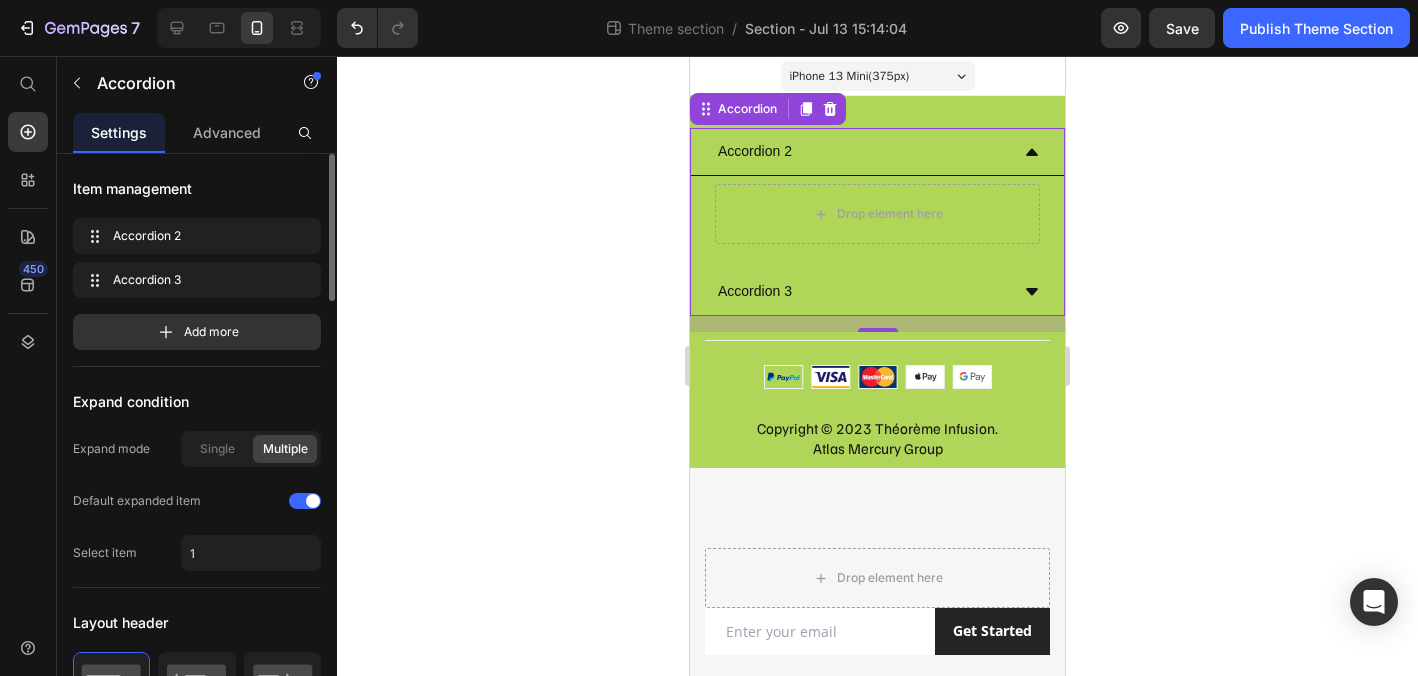 click on "Accordion 2" at bounding box center (861, 151) 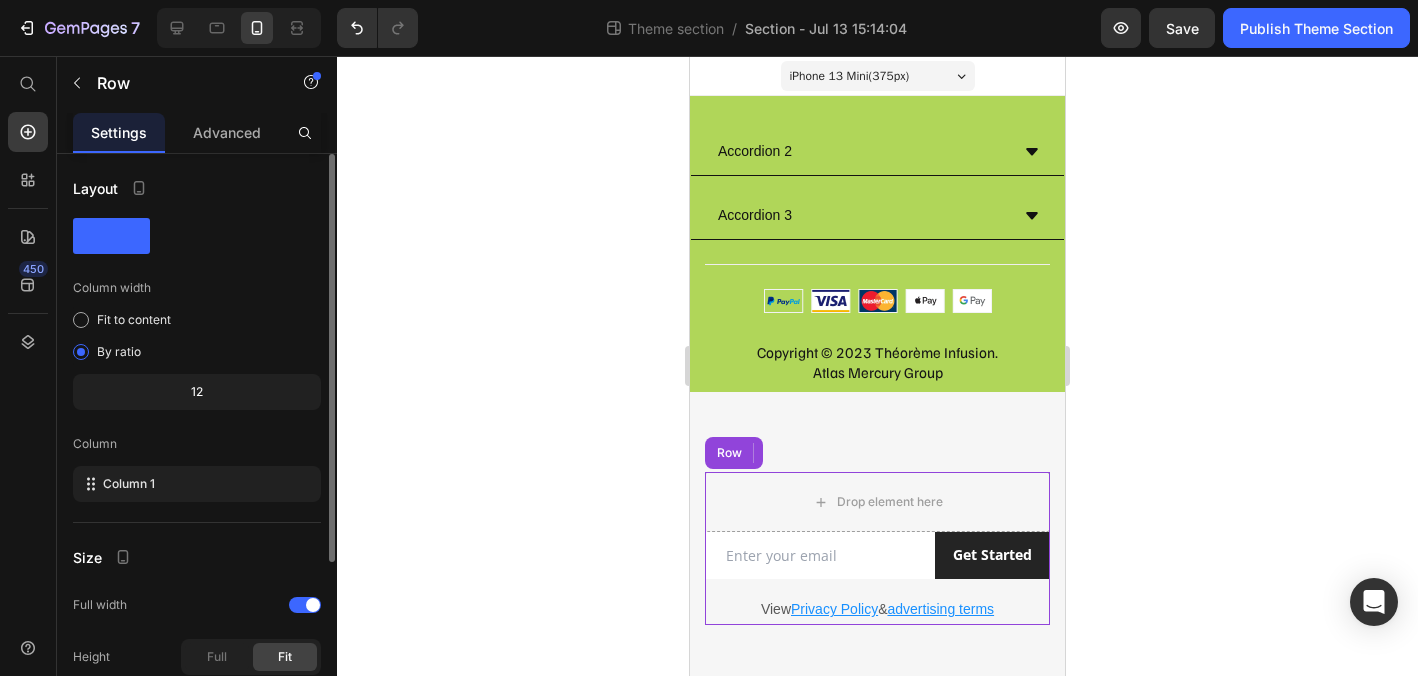 click on "Drop element here Row Email Field Get Started Submit Button Row Newsletter Row View  Privacy Policy  &  advertising terms Text block" at bounding box center [877, 548] 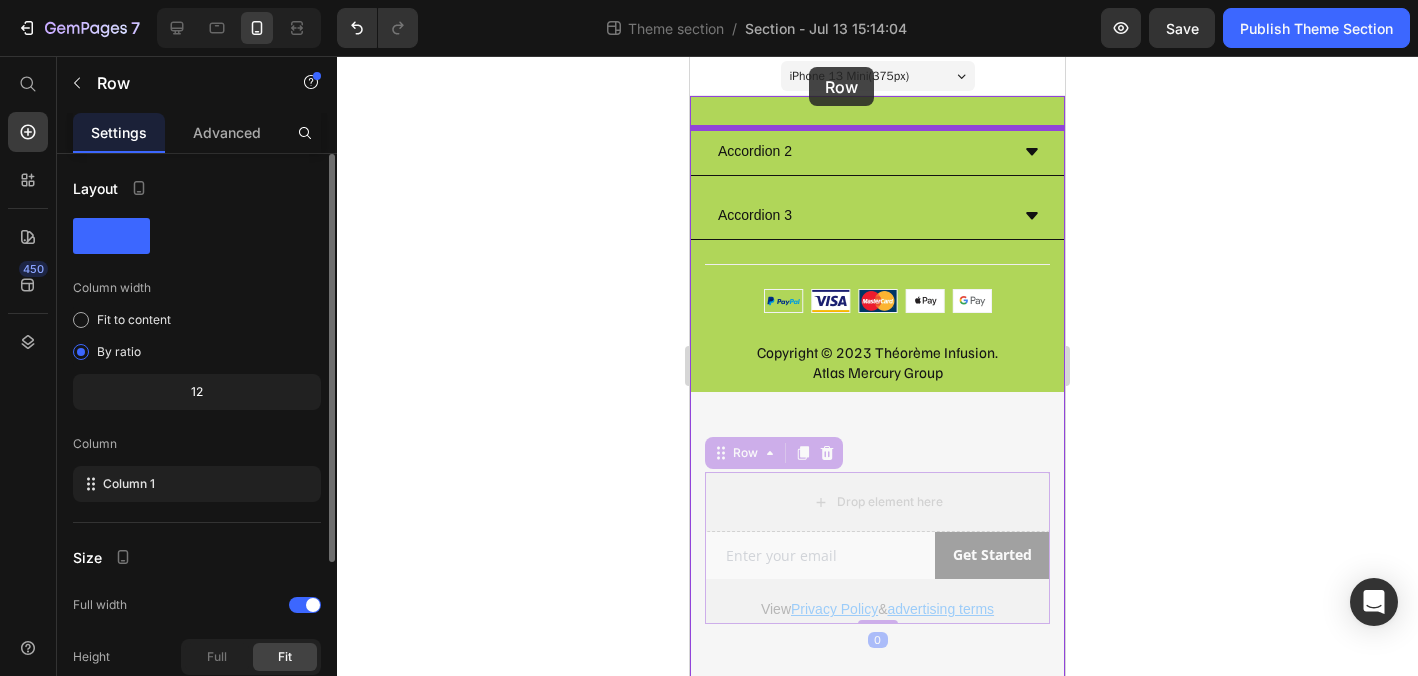 drag, startPoint x: 728, startPoint y: 455, endPoint x: 808, endPoint y: 69, distance: 394.203 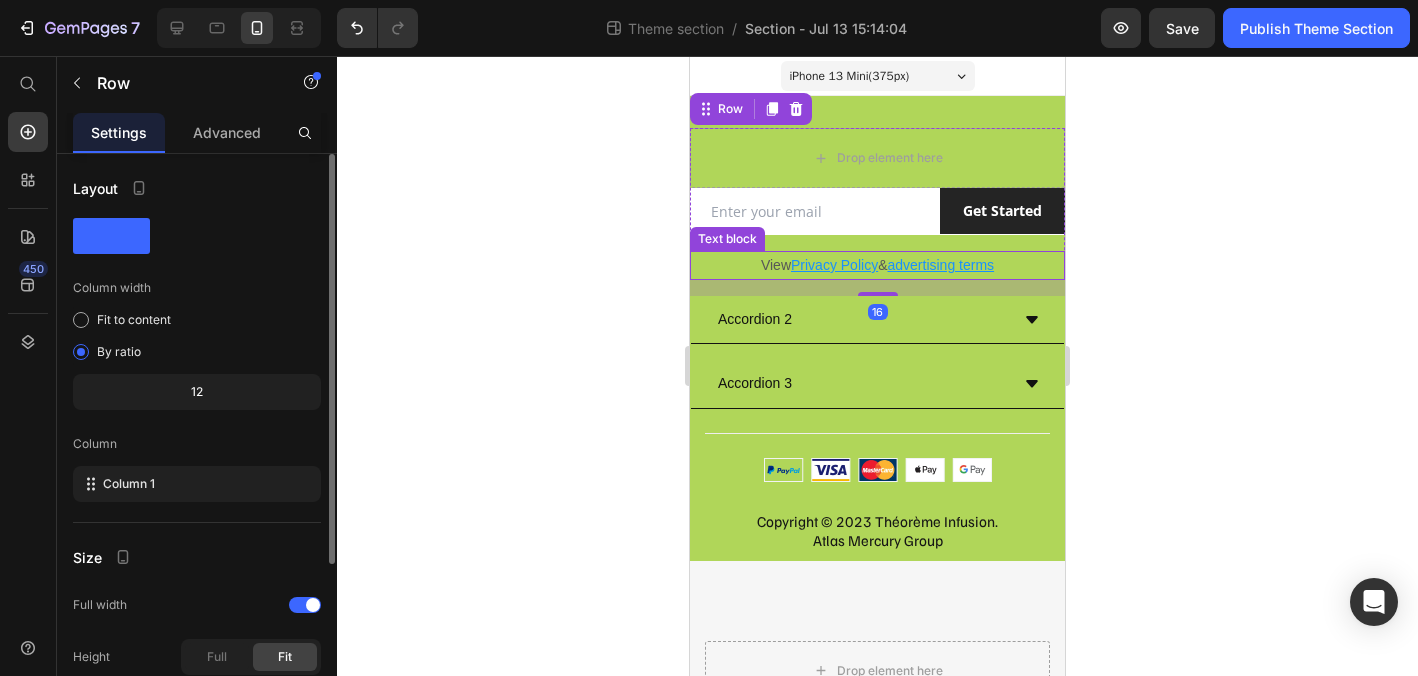 click 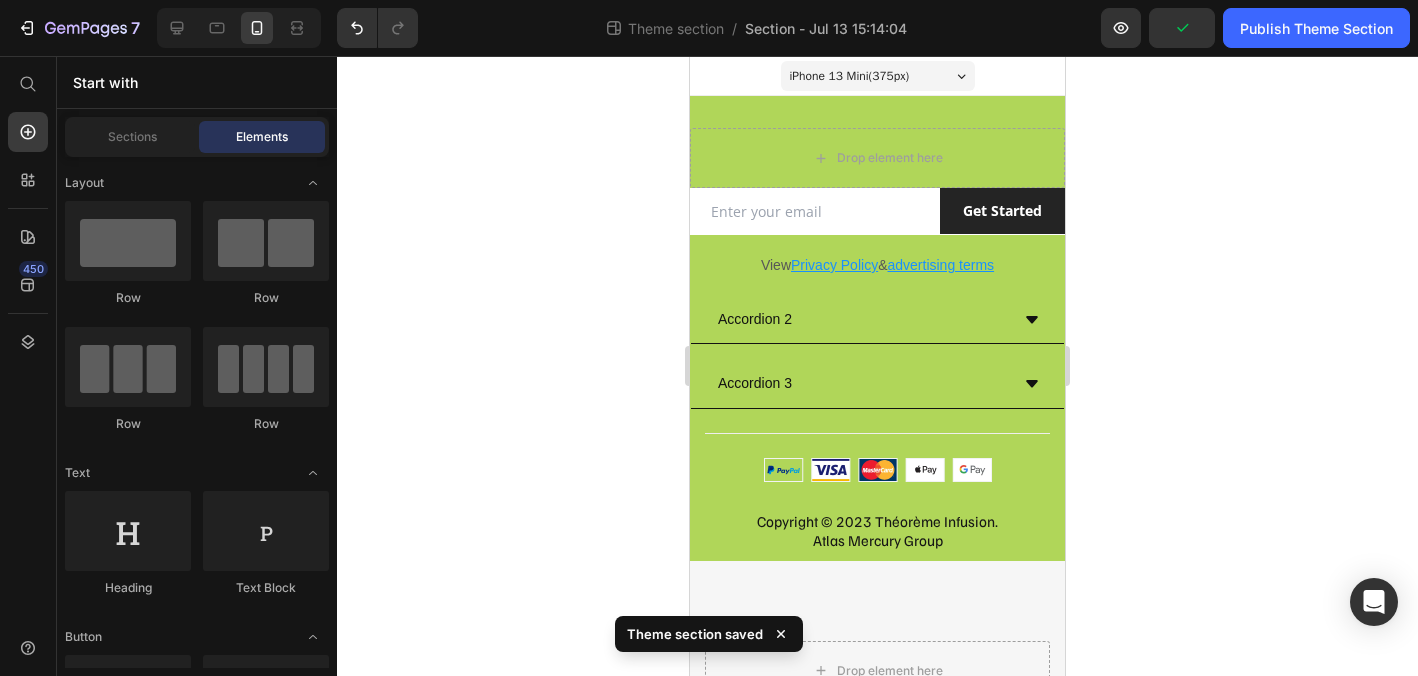 click 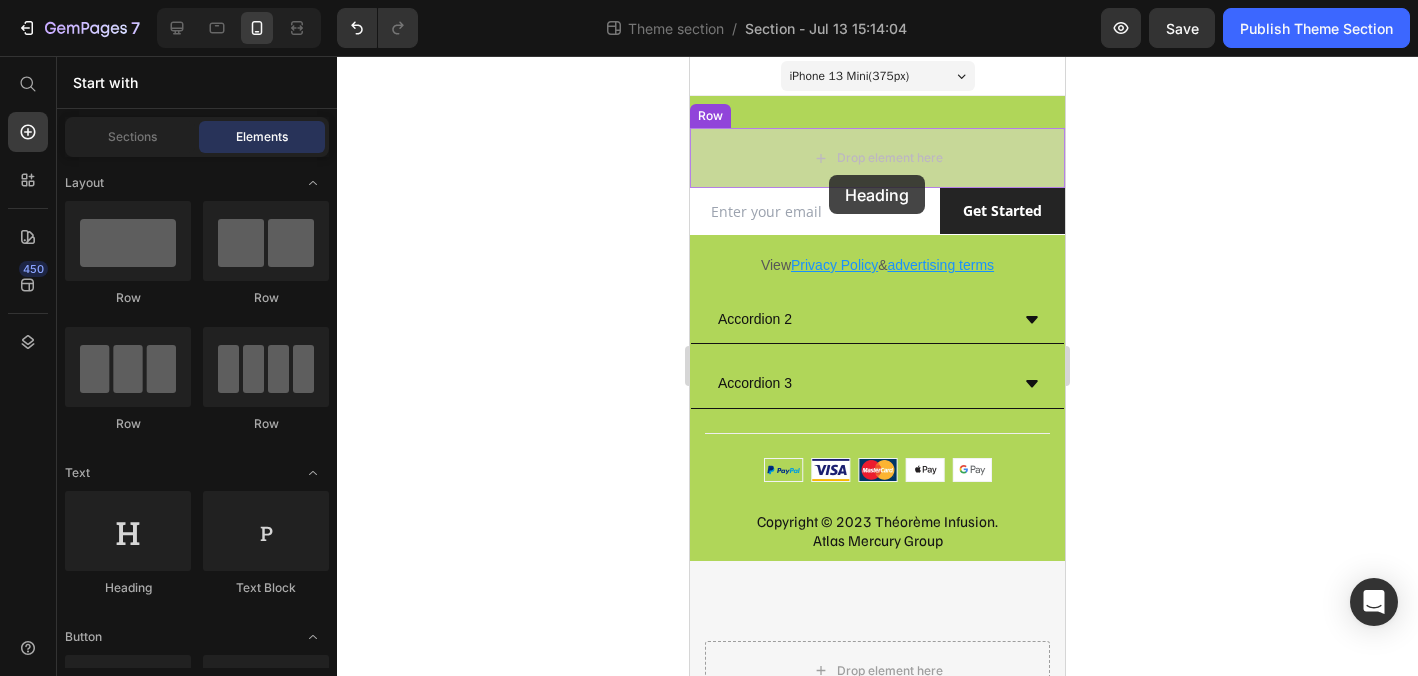 drag, startPoint x: 830, startPoint y: 607, endPoint x: 829, endPoint y: 175, distance: 432.00116 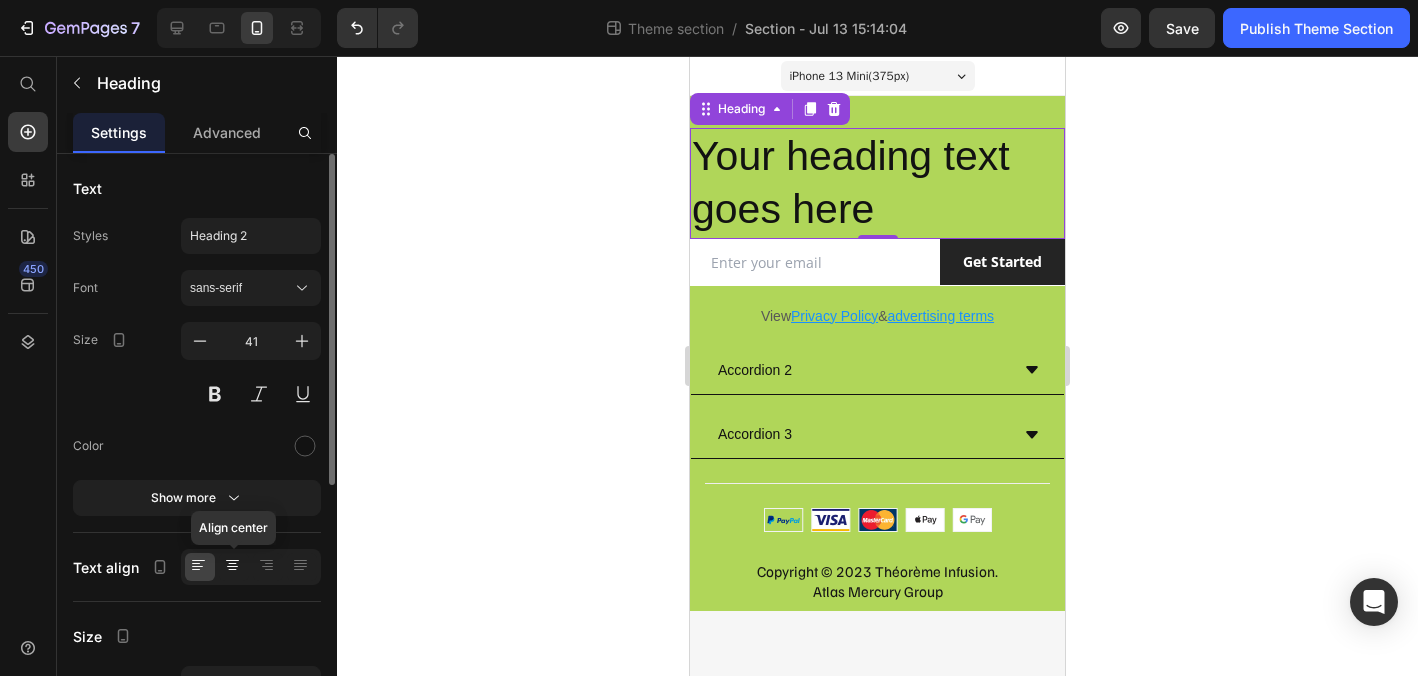 click 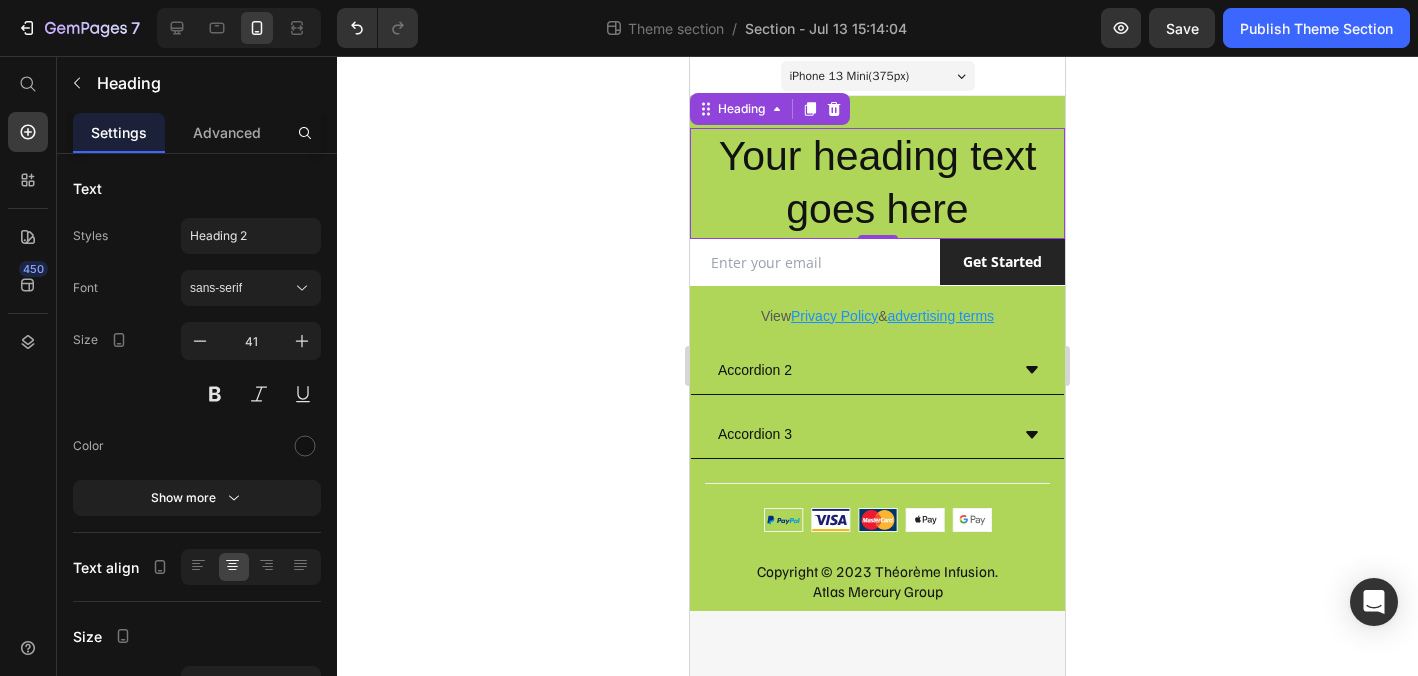click on "Your heading text goes here" at bounding box center (877, 183) 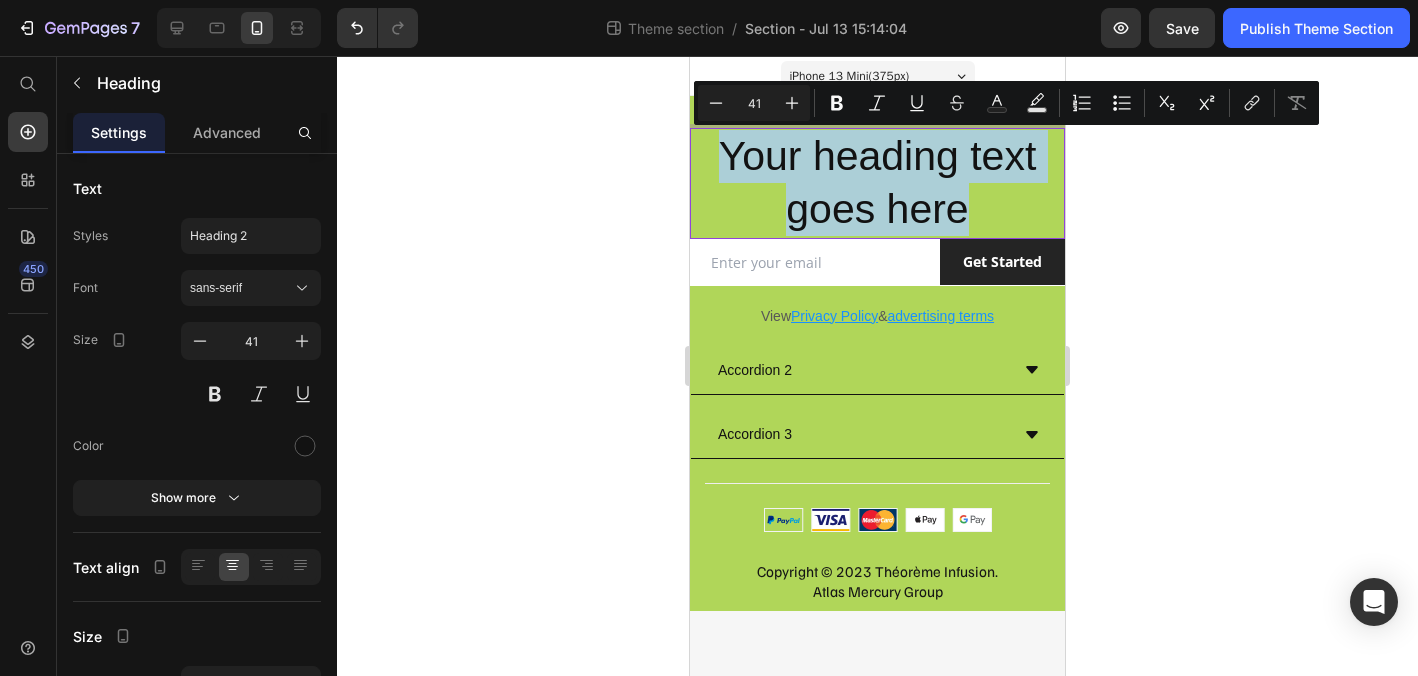 drag, startPoint x: 712, startPoint y: 152, endPoint x: 967, endPoint y: 213, distance: 262.19458 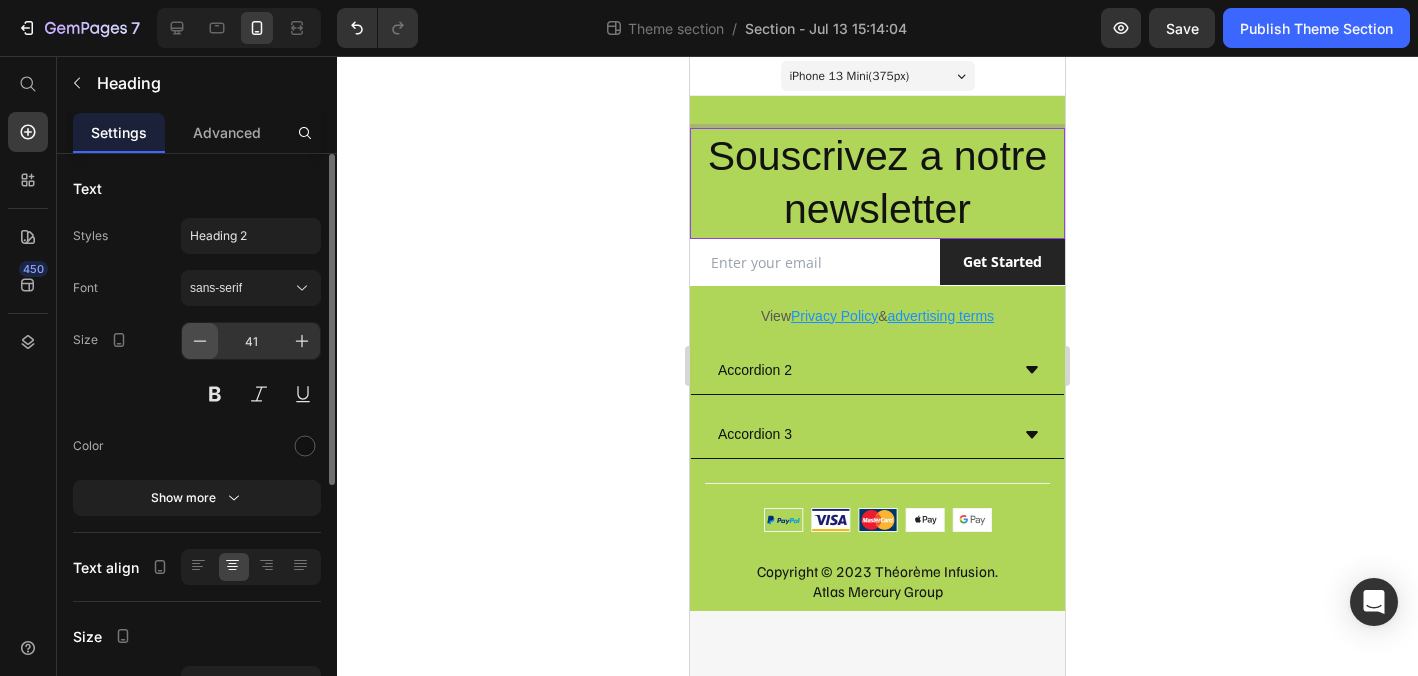 click 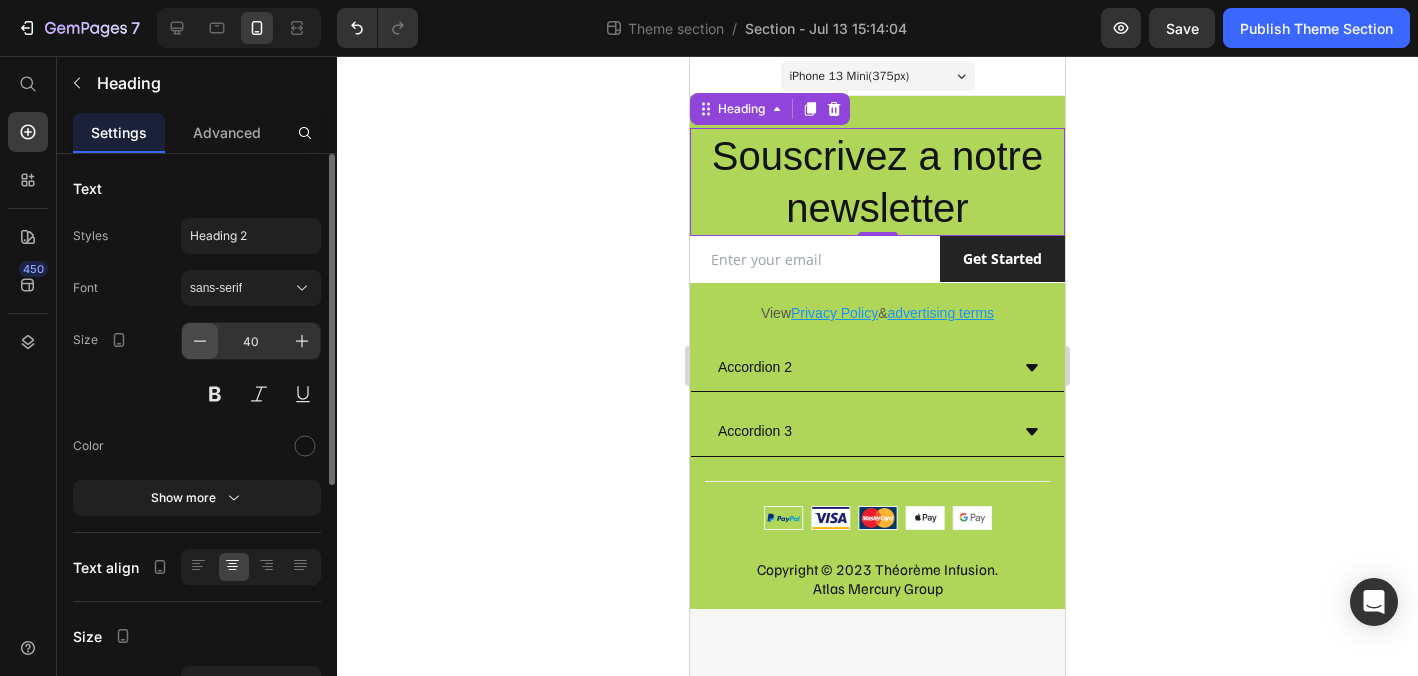 click 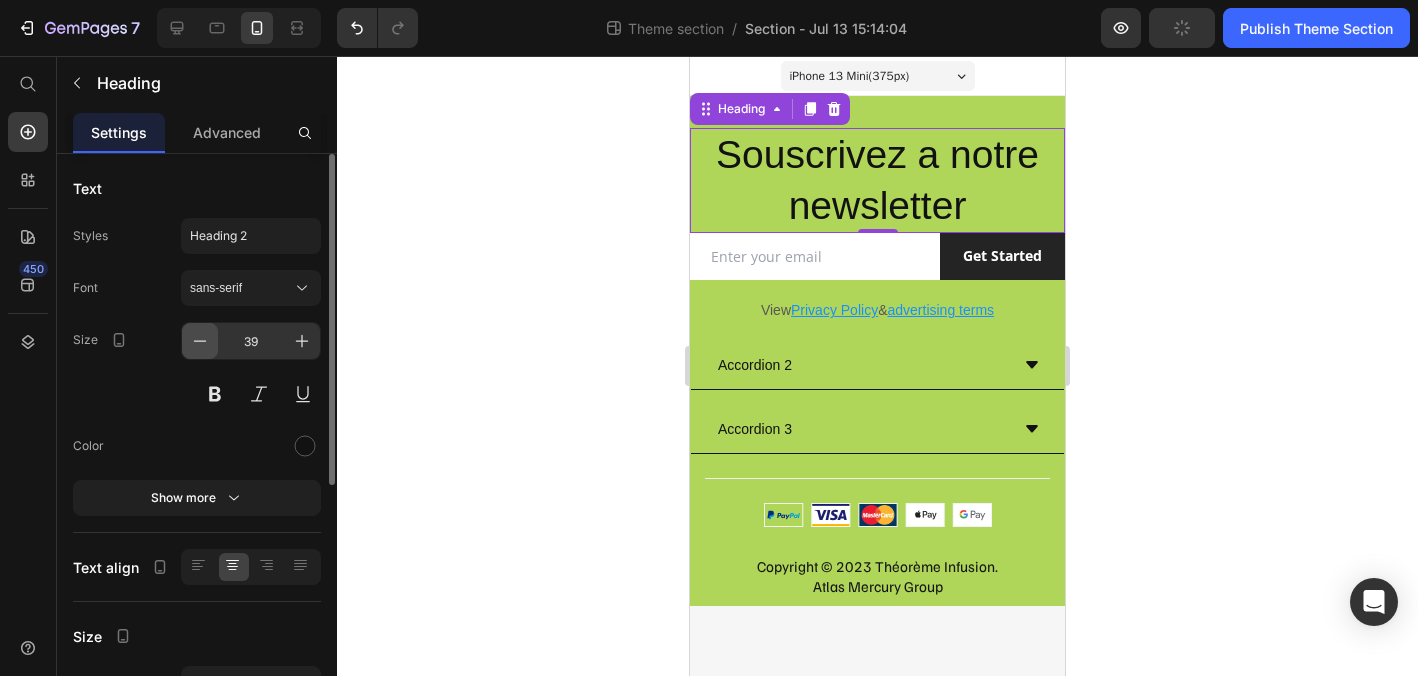 click 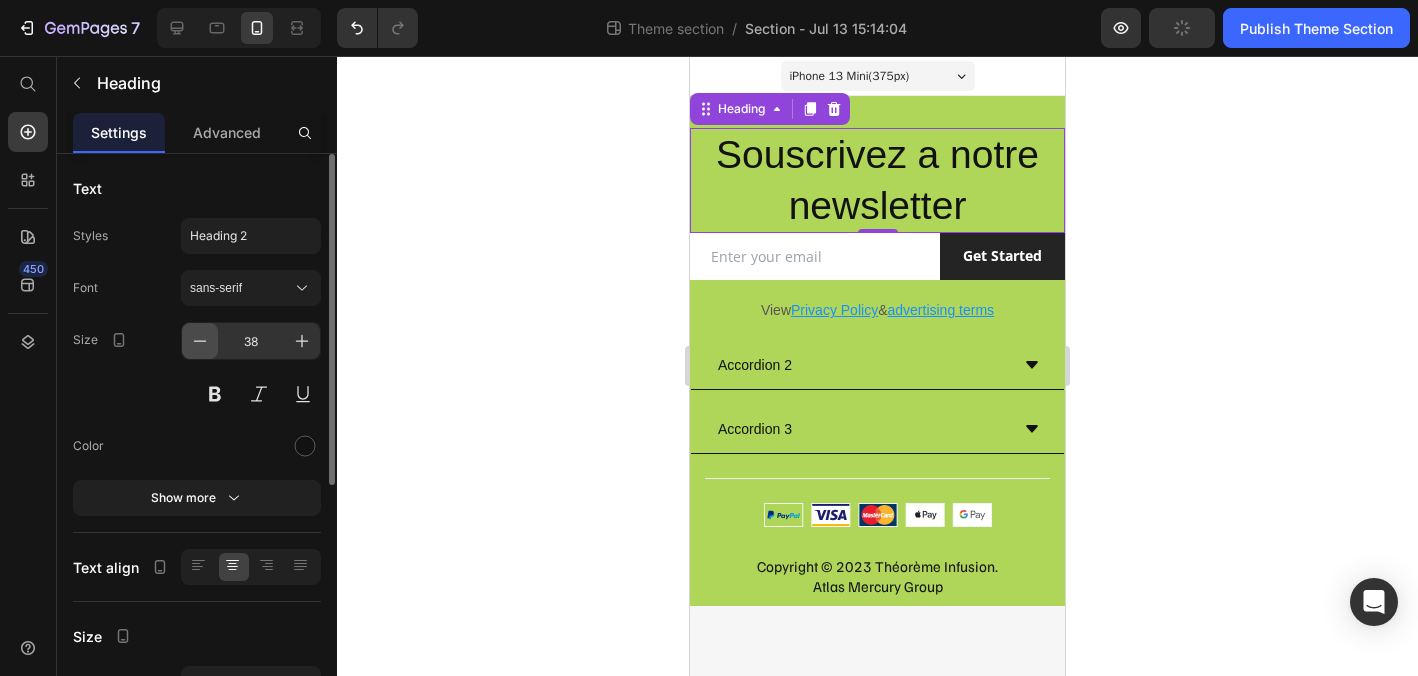 click 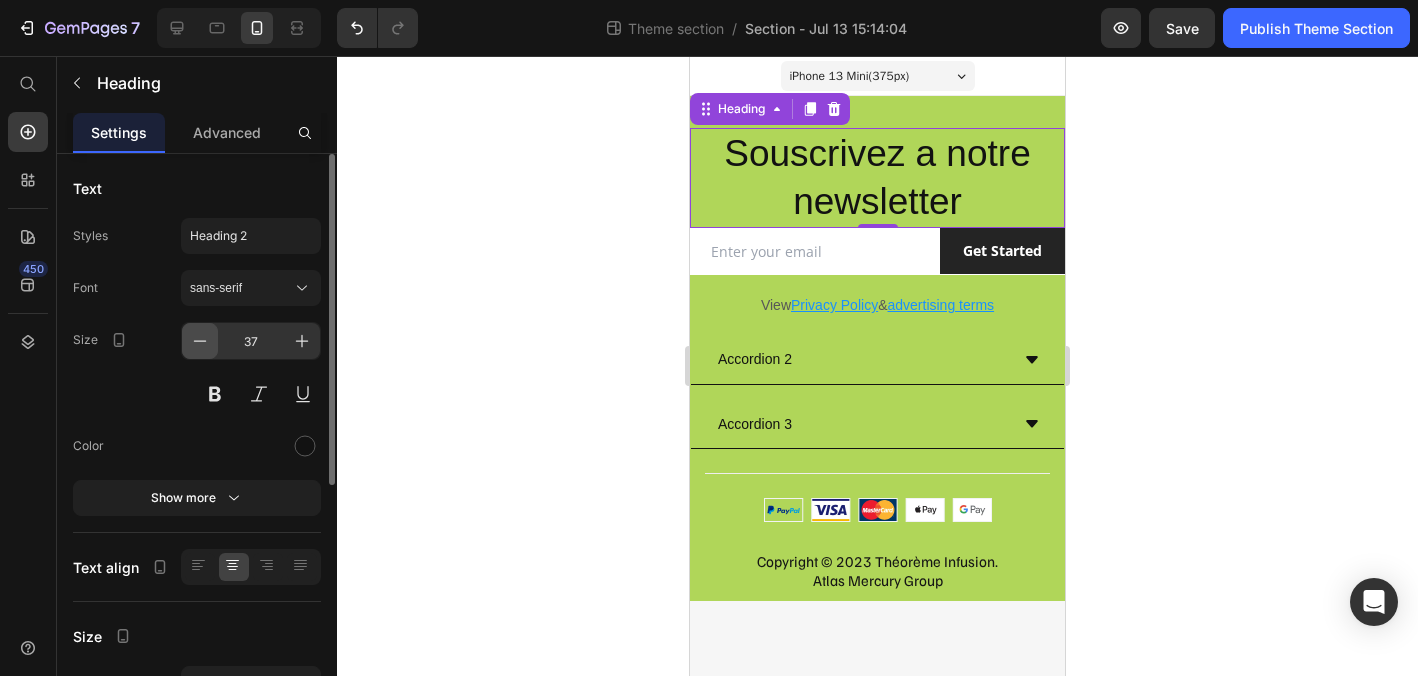 click 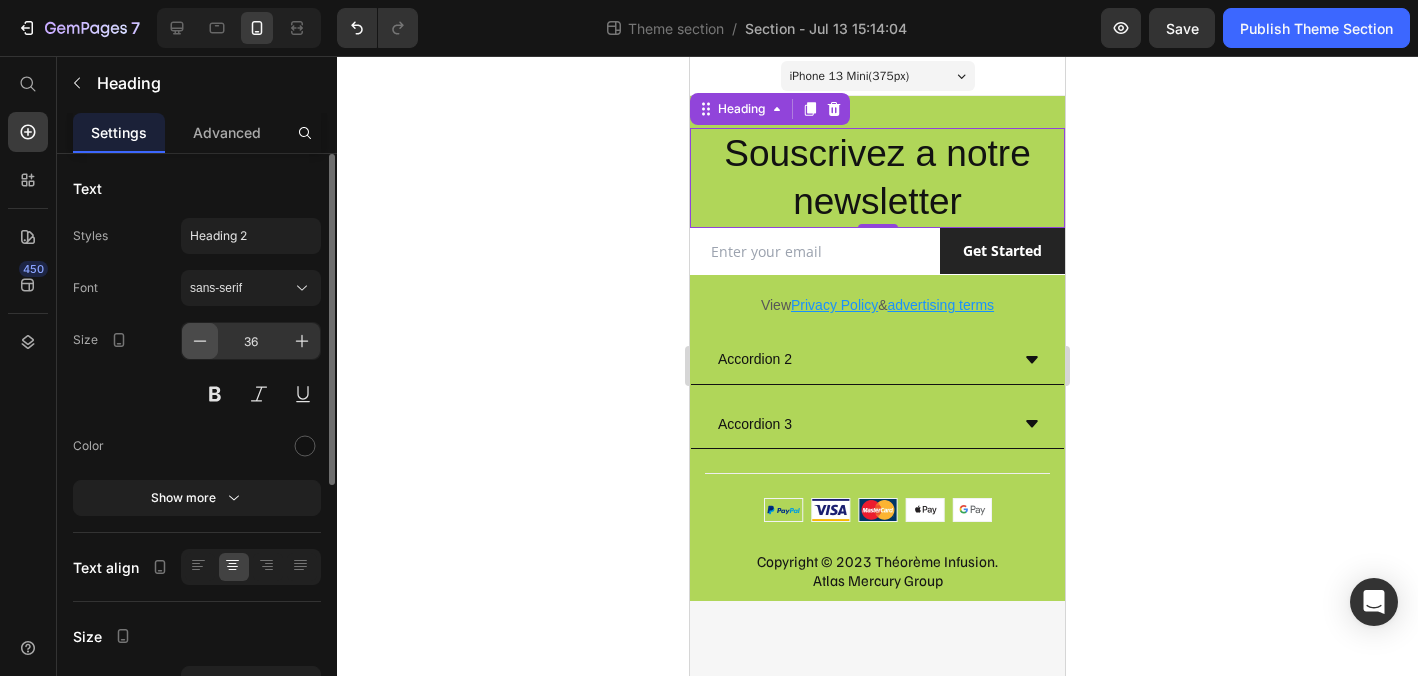 click 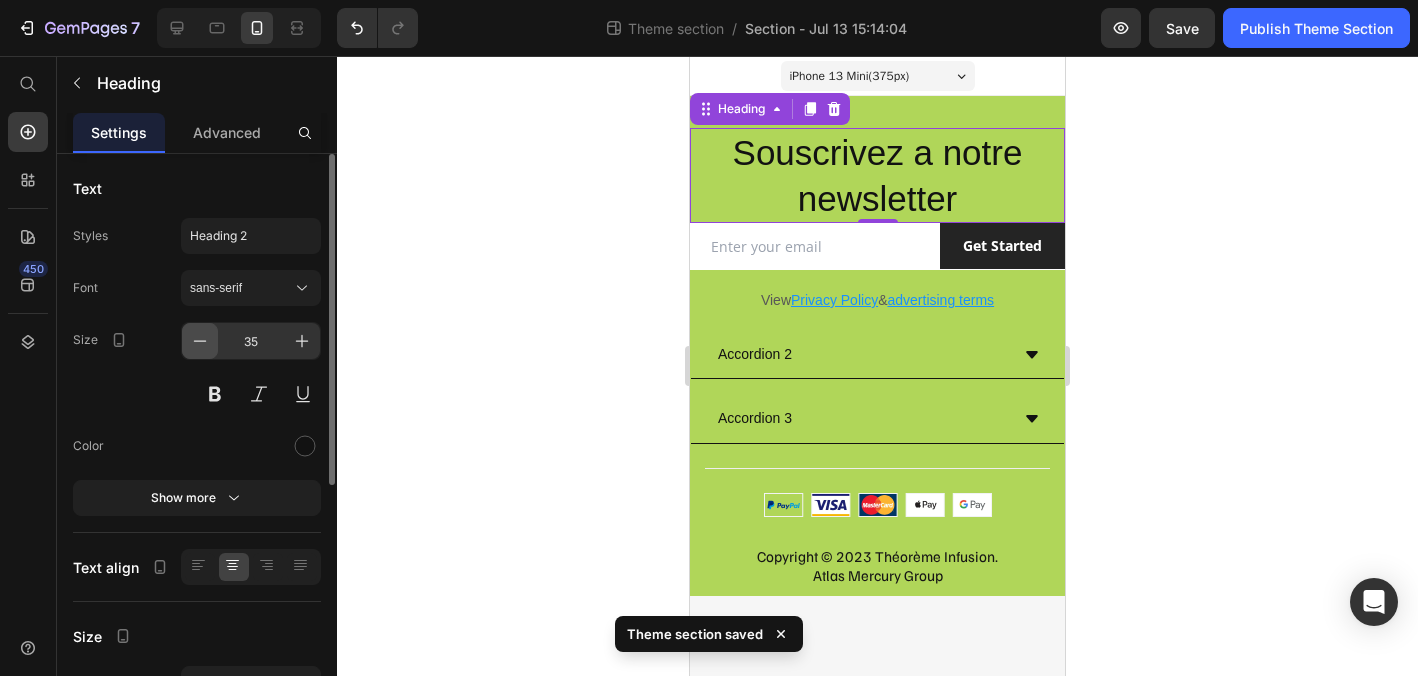 click 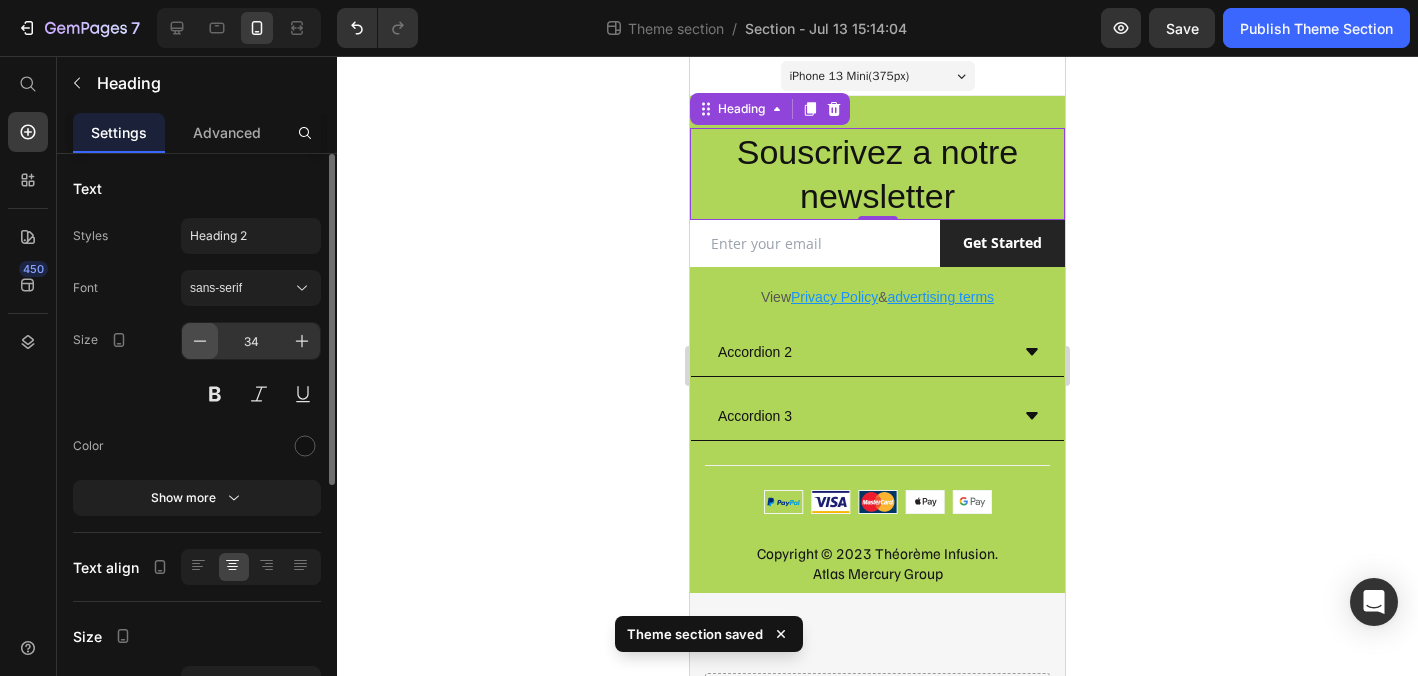 click 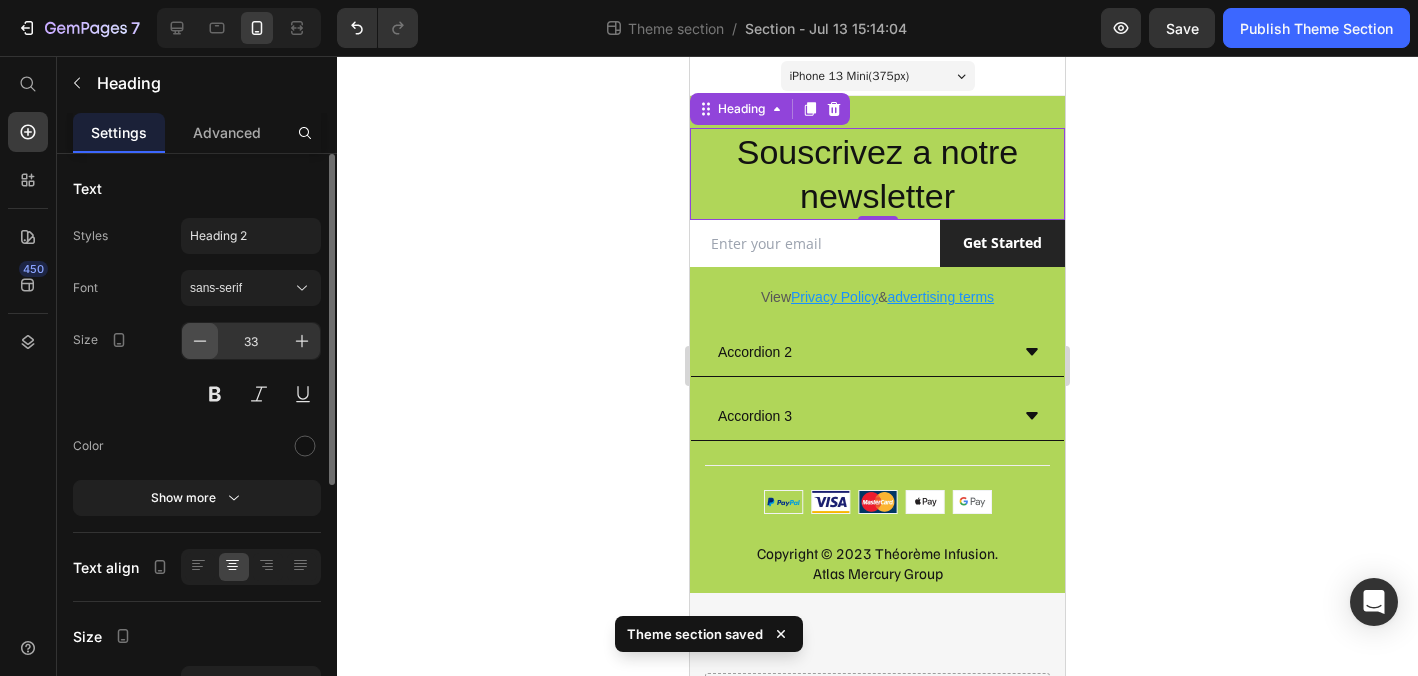 click 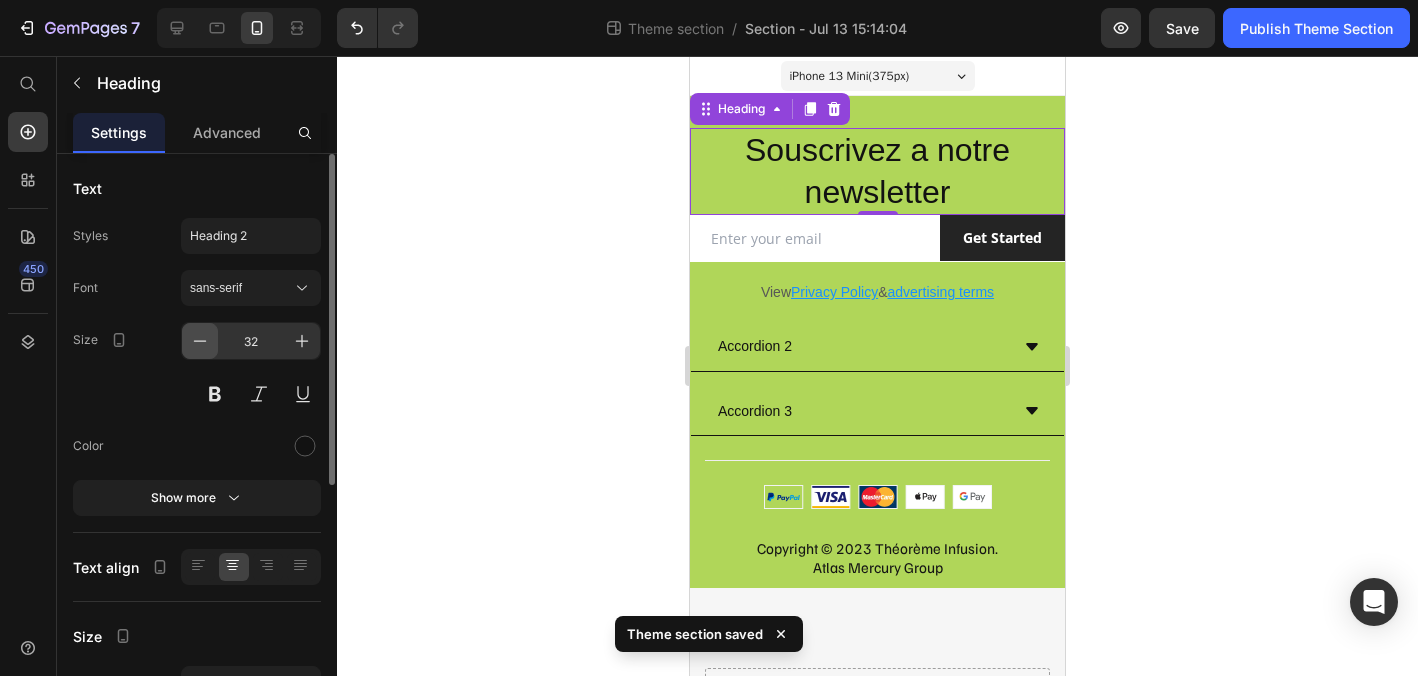 click 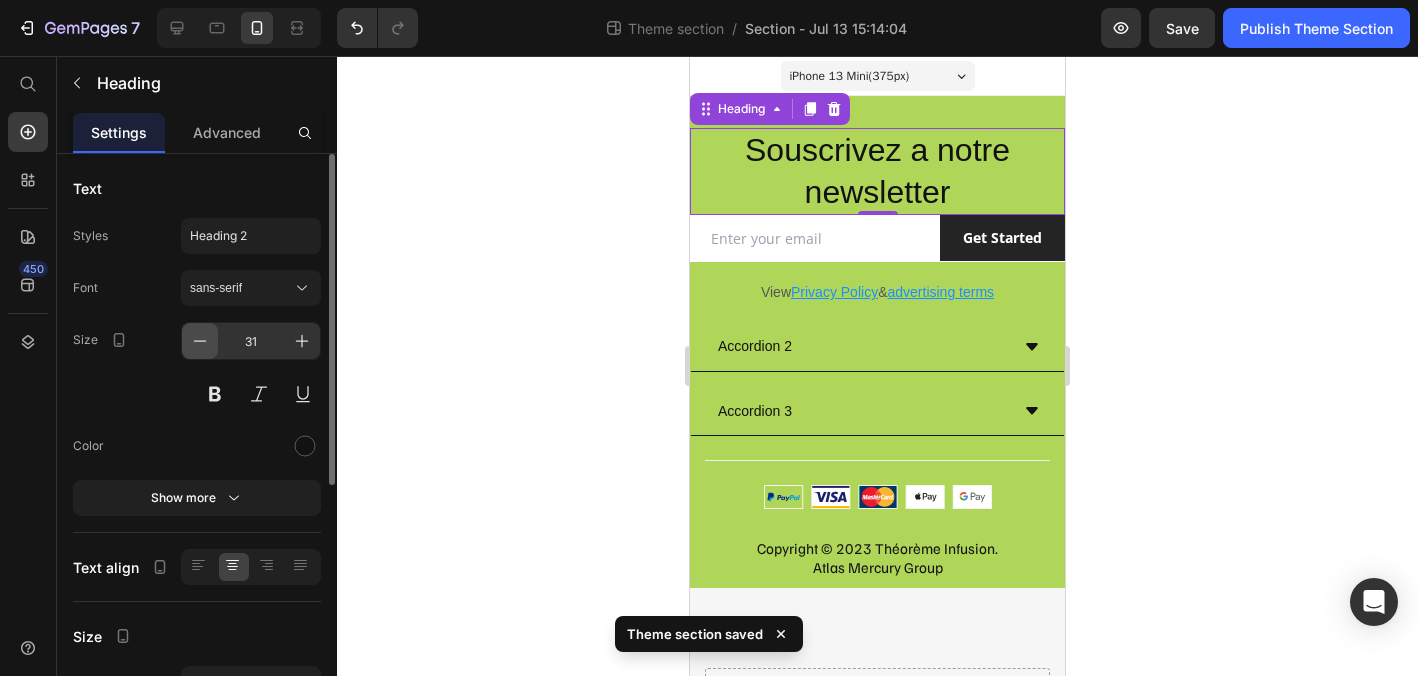 click 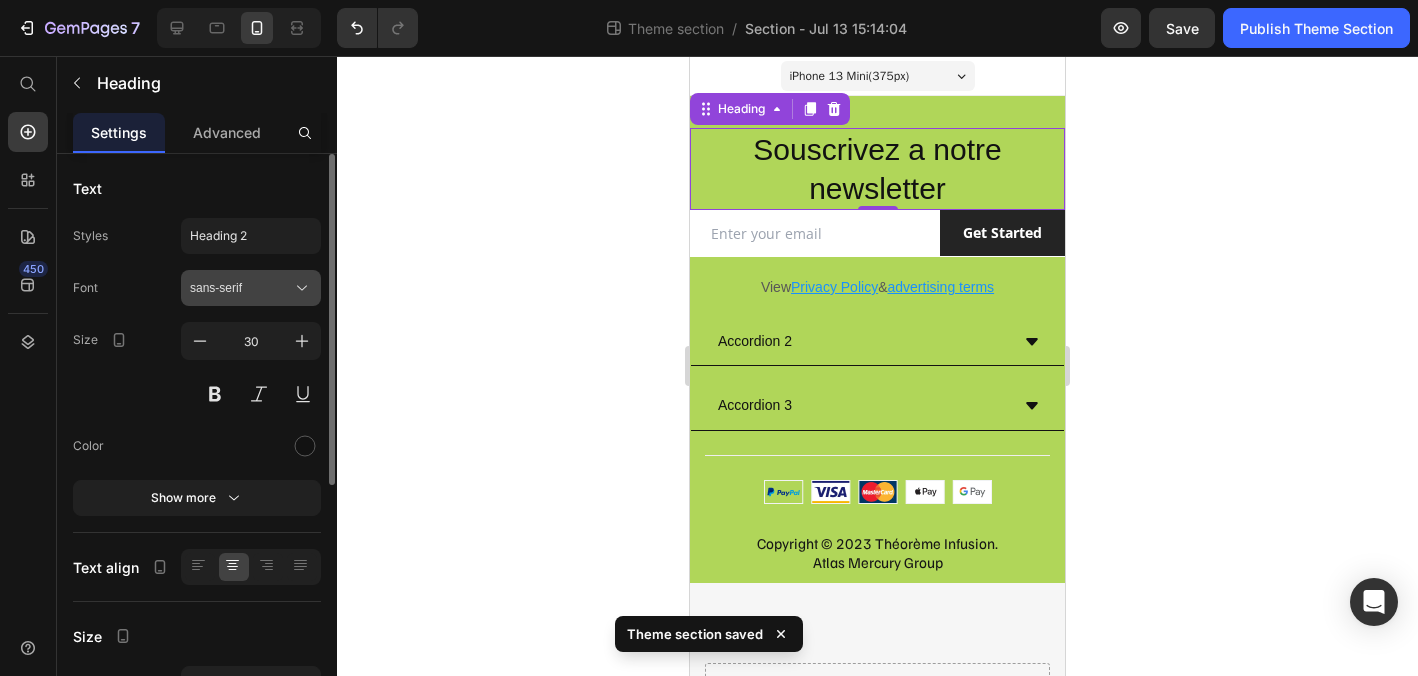 click on "sans-serif" at bounding box center (241, 288) 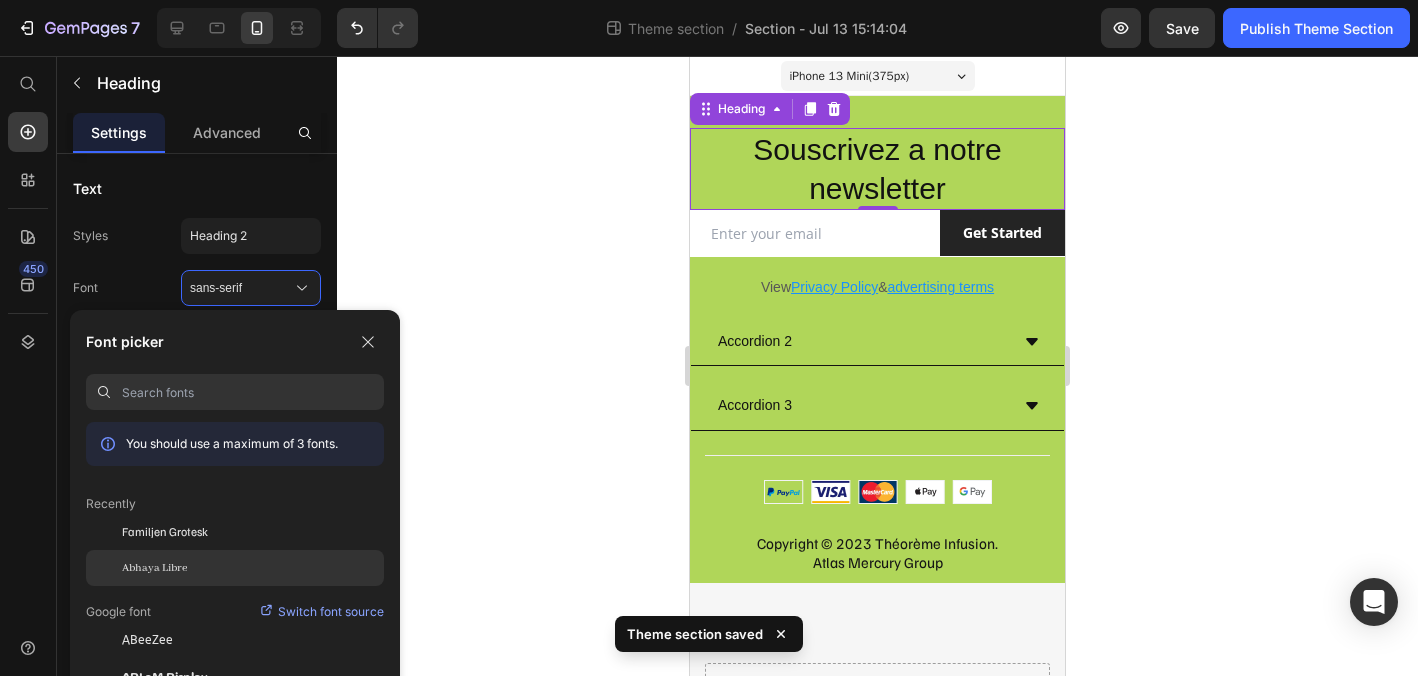 click on "Abhaya Libre" 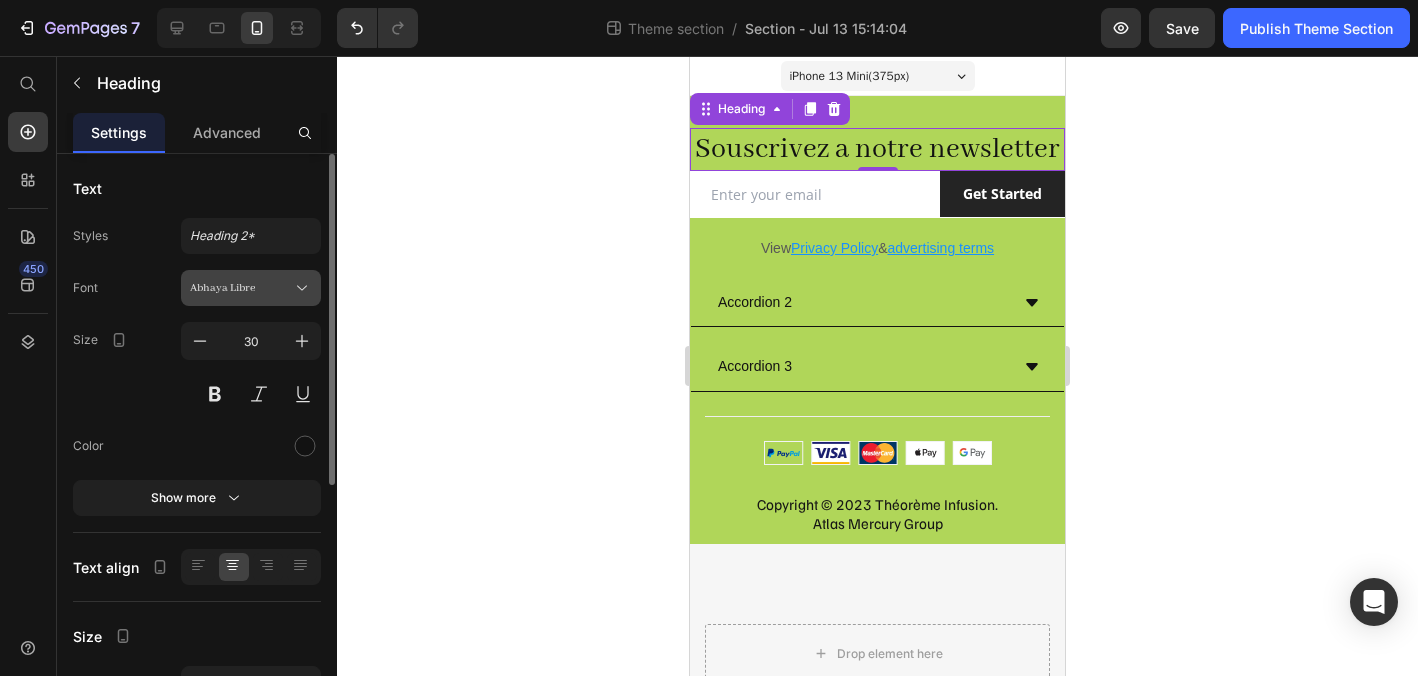 click on "Abhaya Libre" at bounding box center (251, 288) 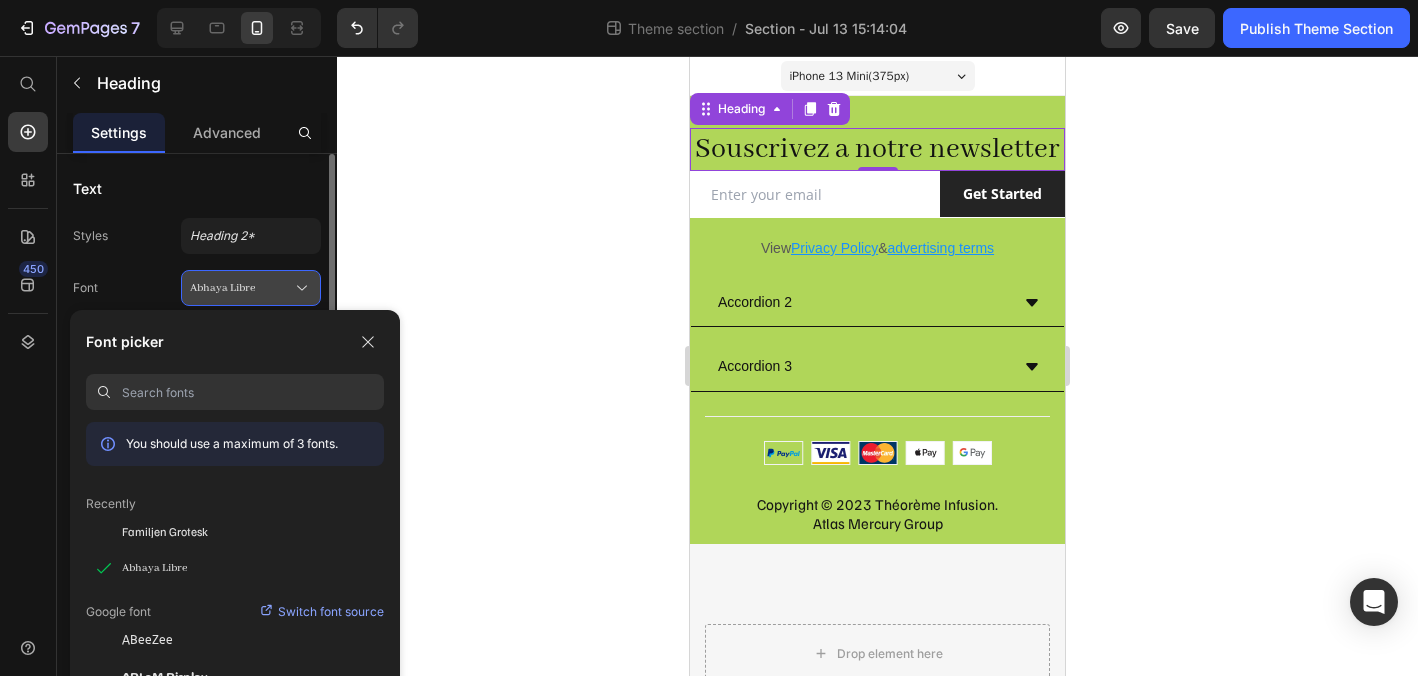 click on "Abhaya Libre" at bounding box center (251, 288) 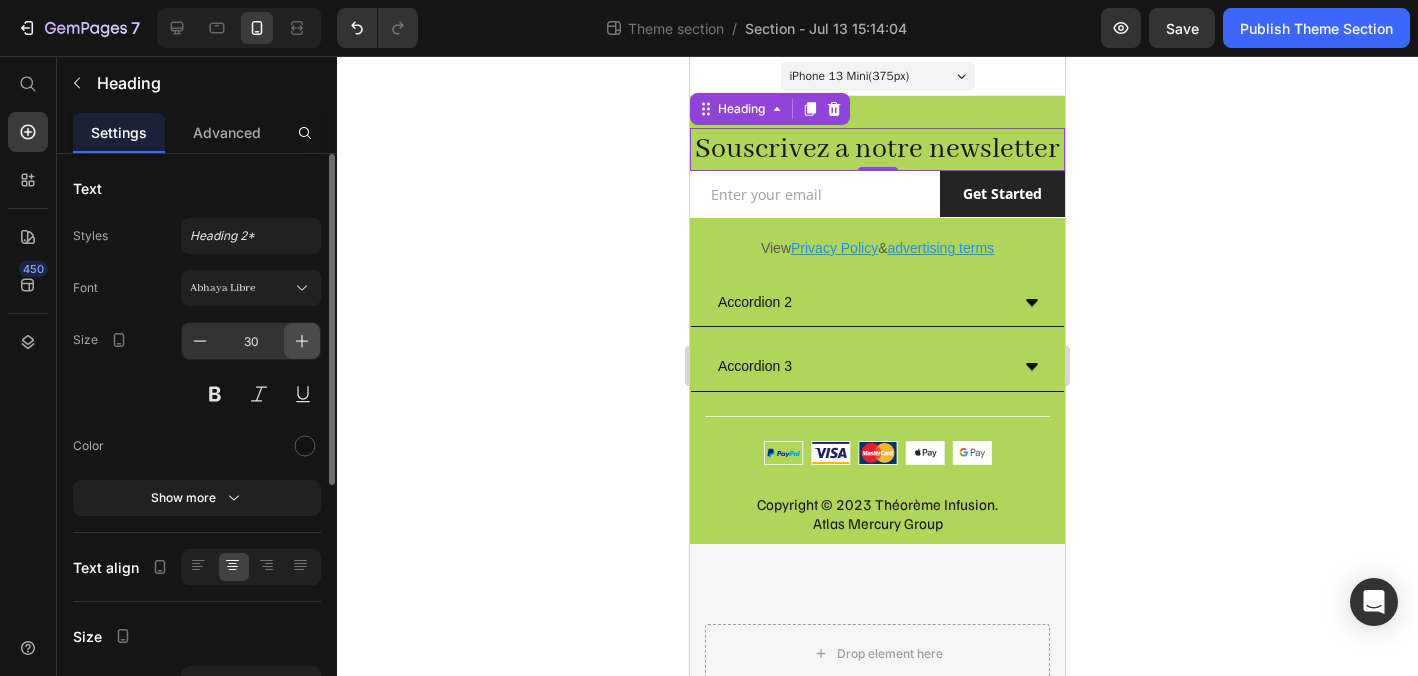 click 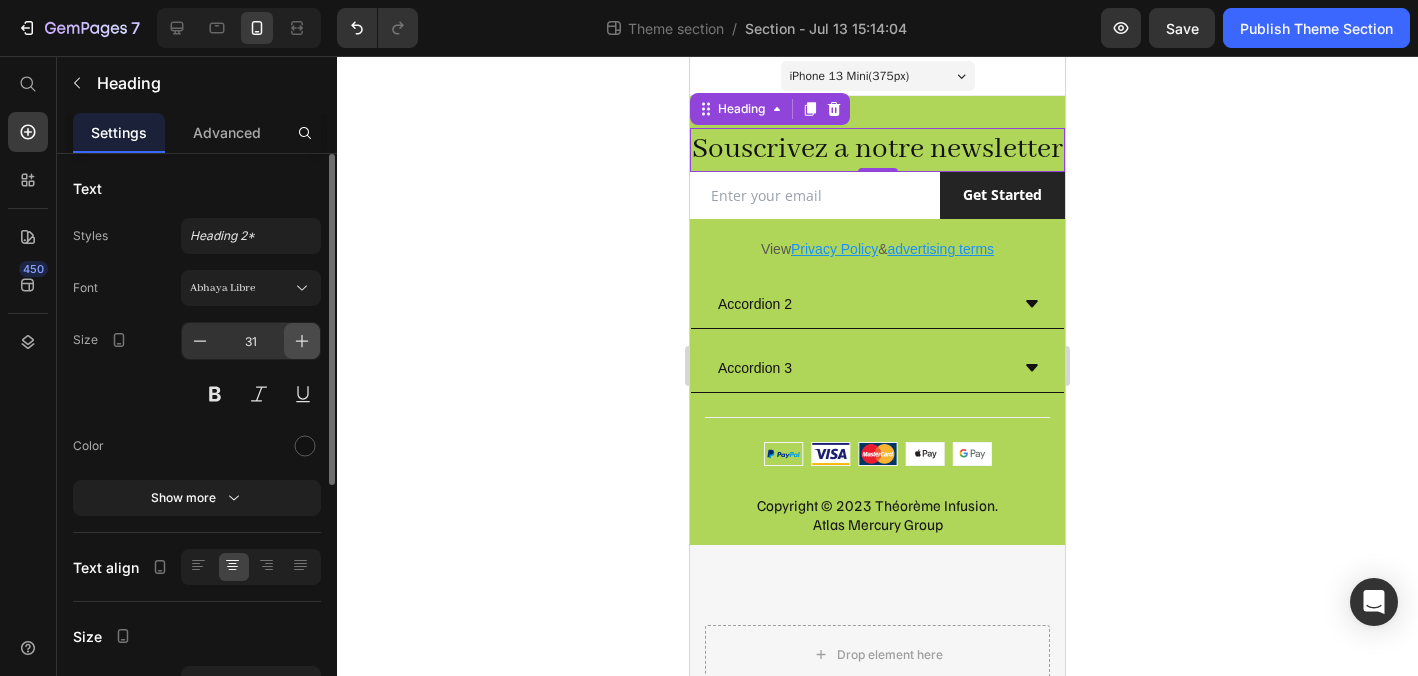 click 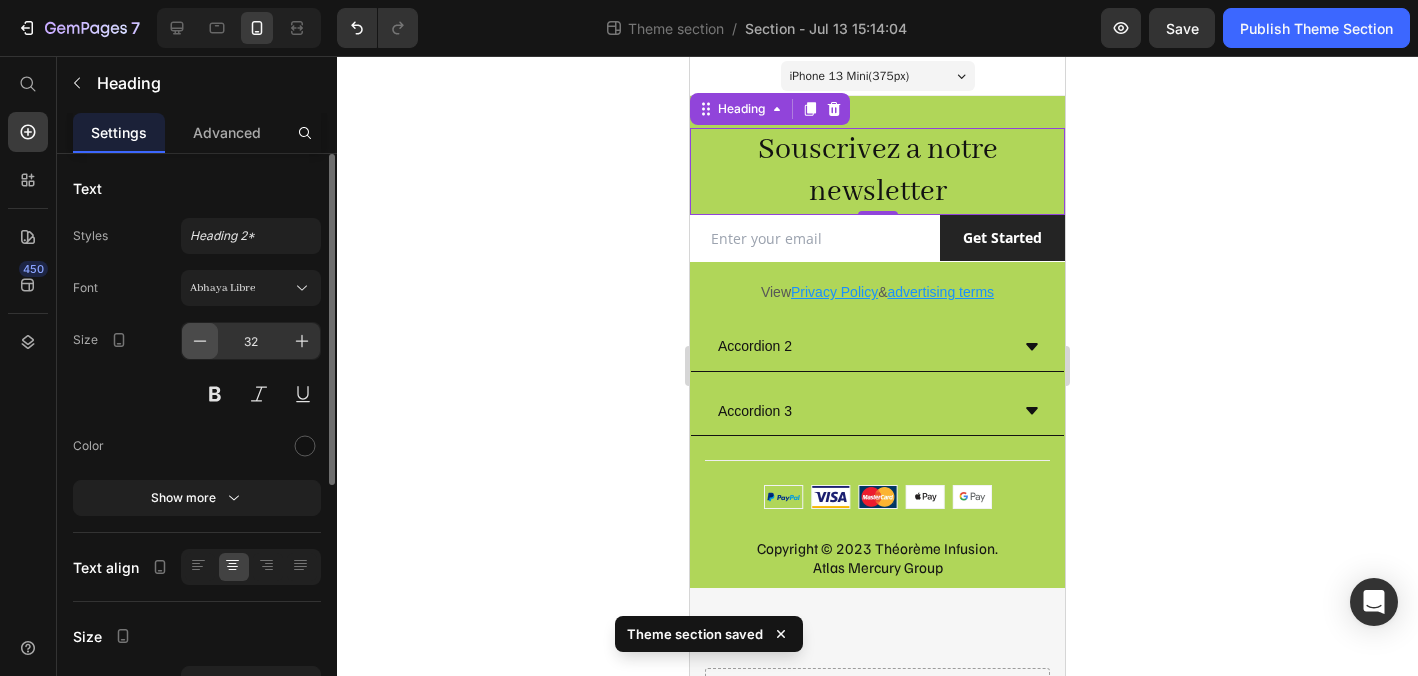click 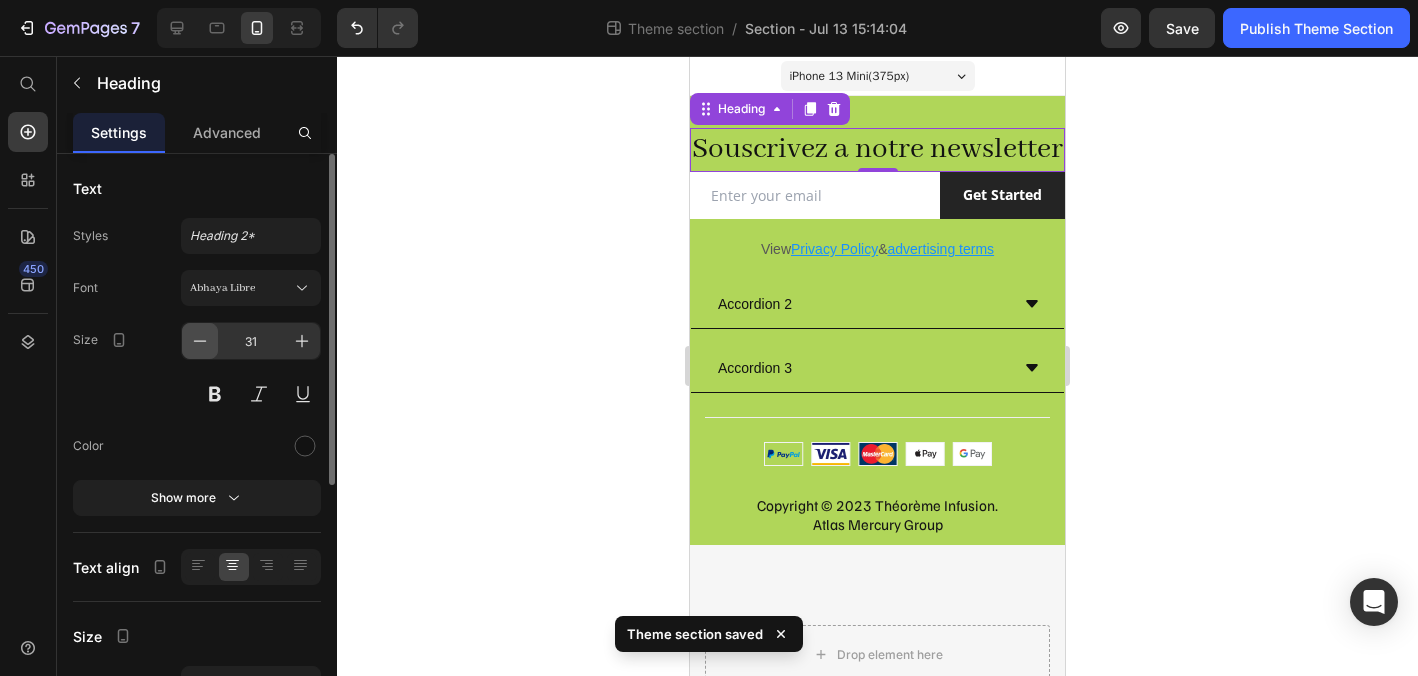 click 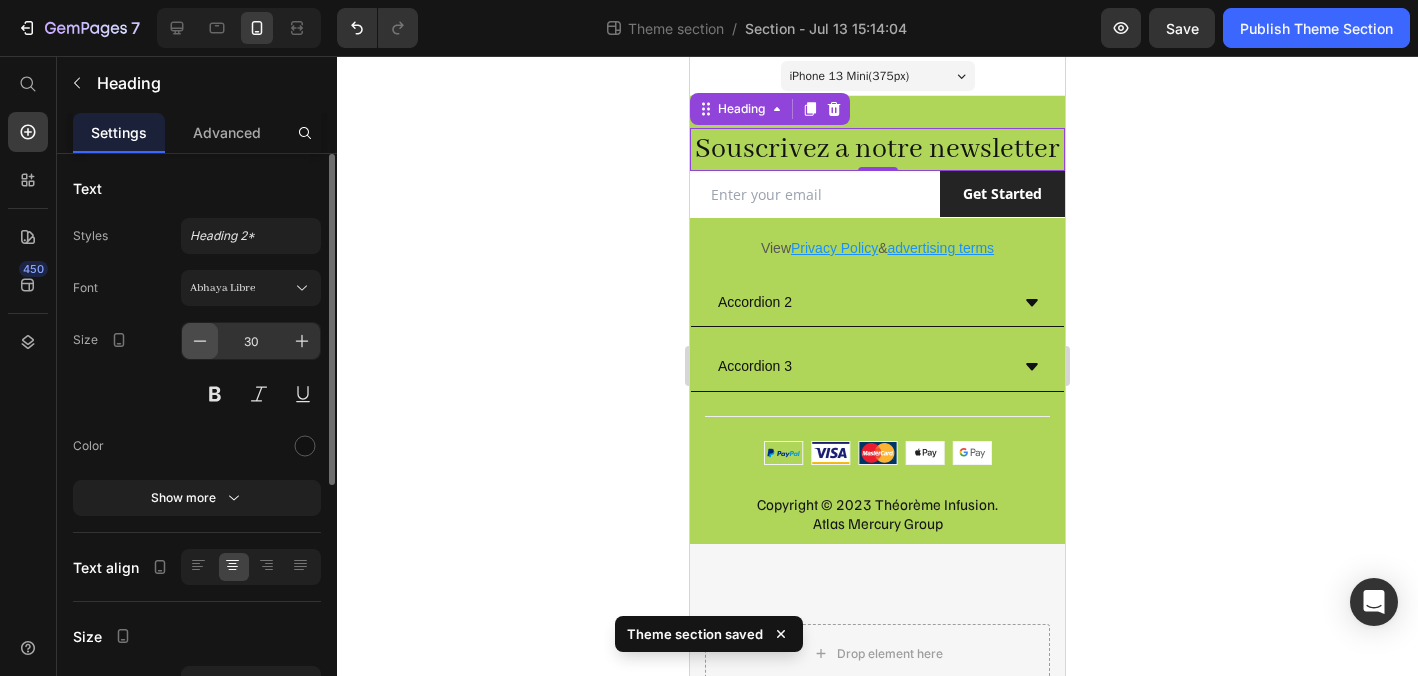 click 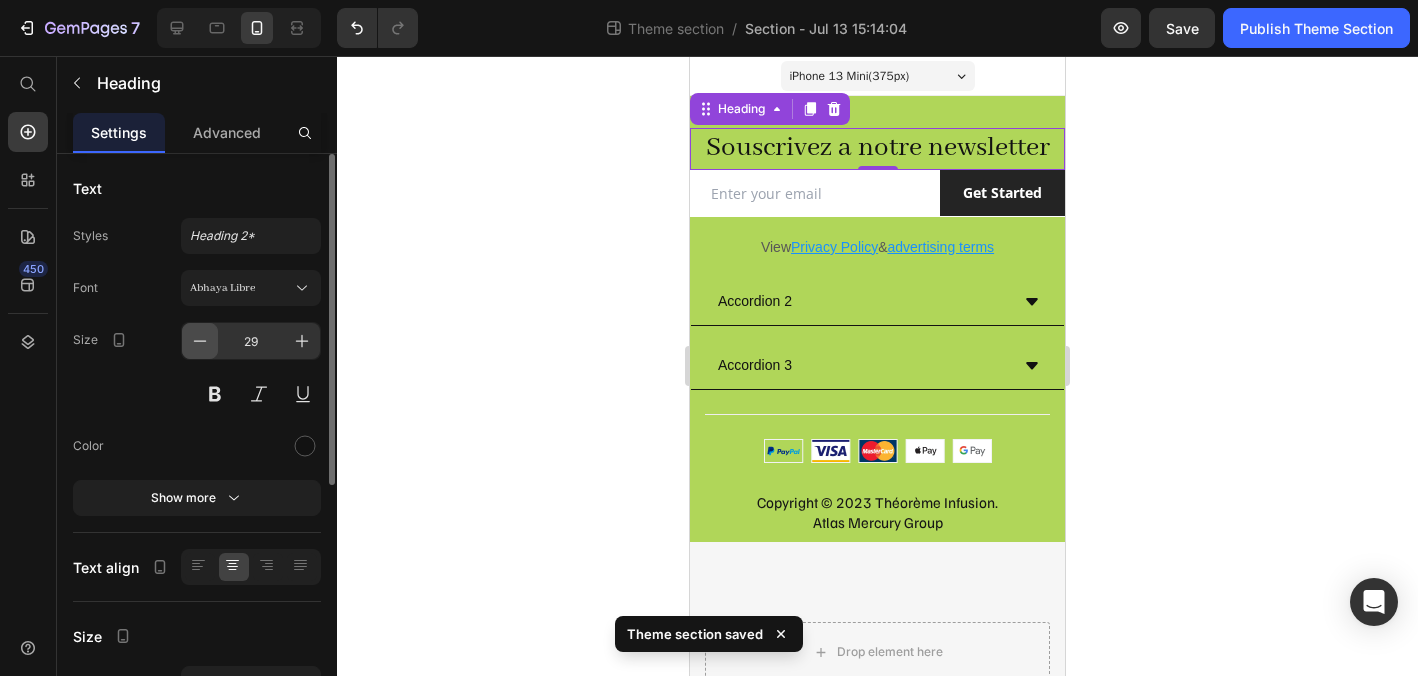 click 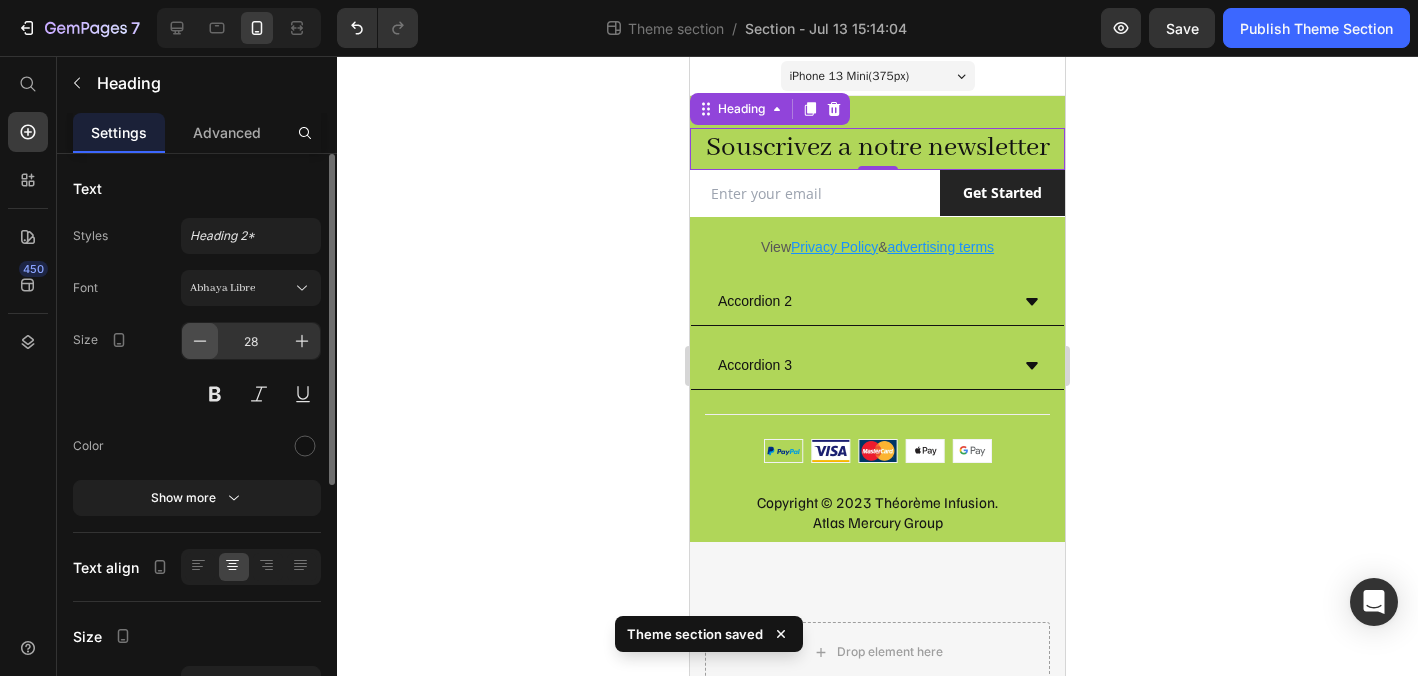 click 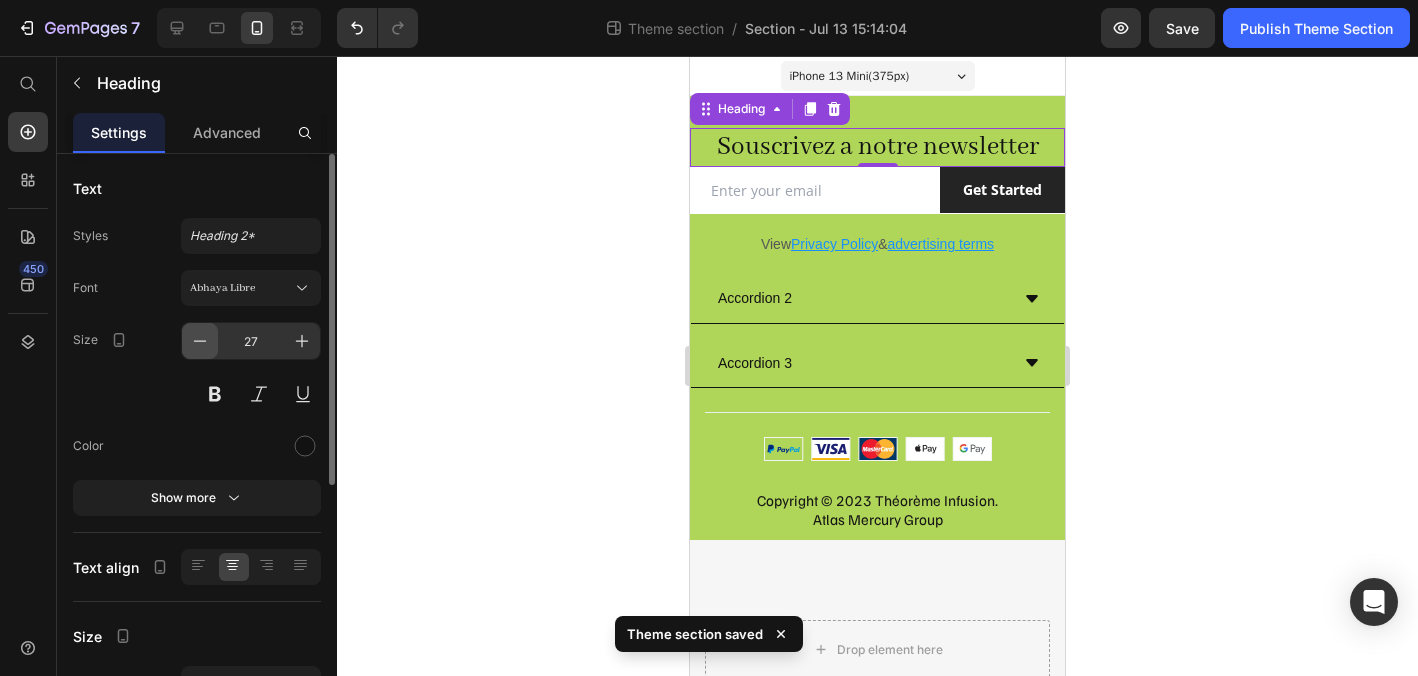 click 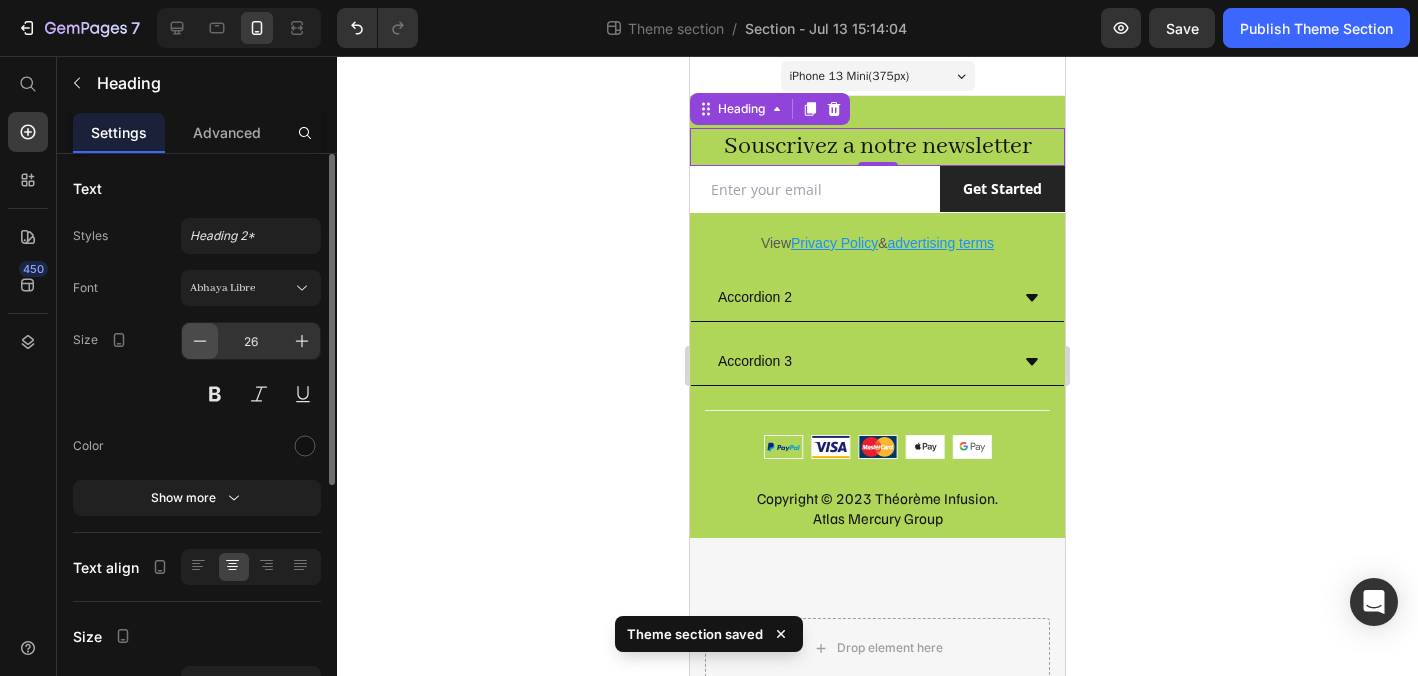 click 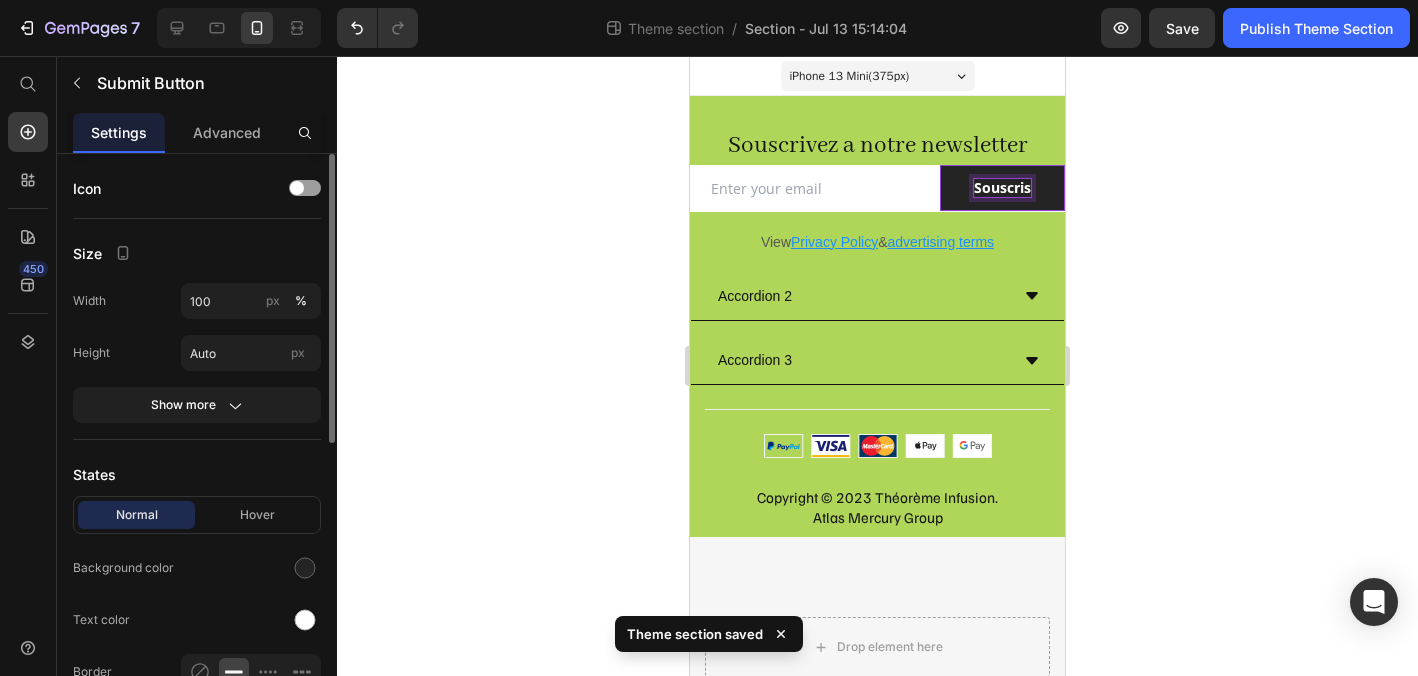 click 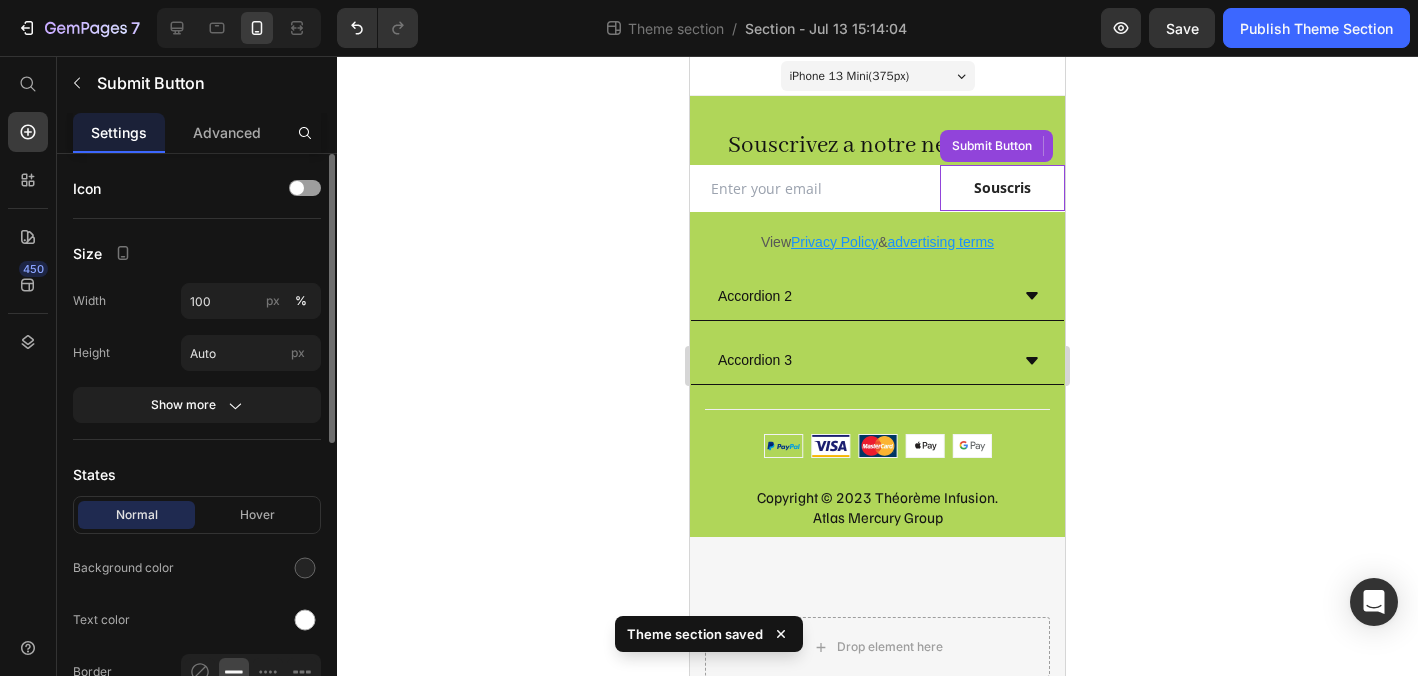 click on "Souscris" at bounding box center (1002, 188) 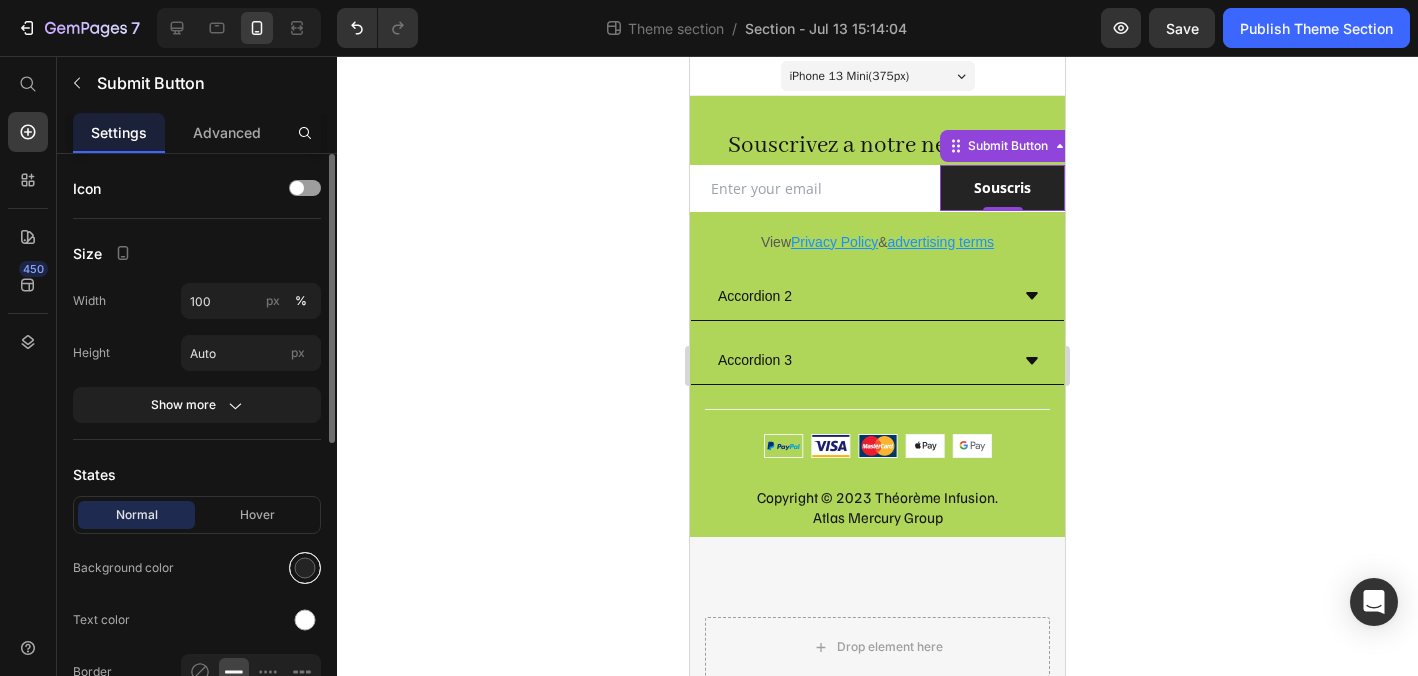 click at bounding box center (305, 568) 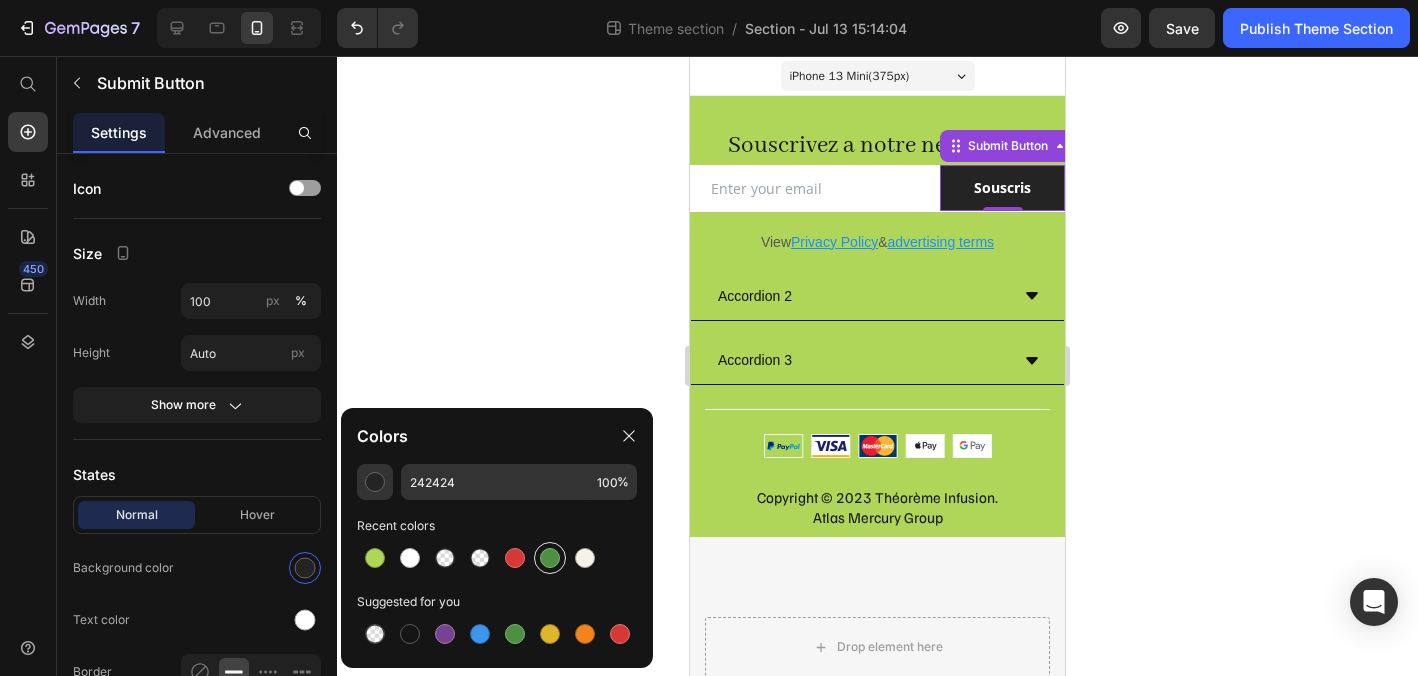 click at bounding box center (550, 558) 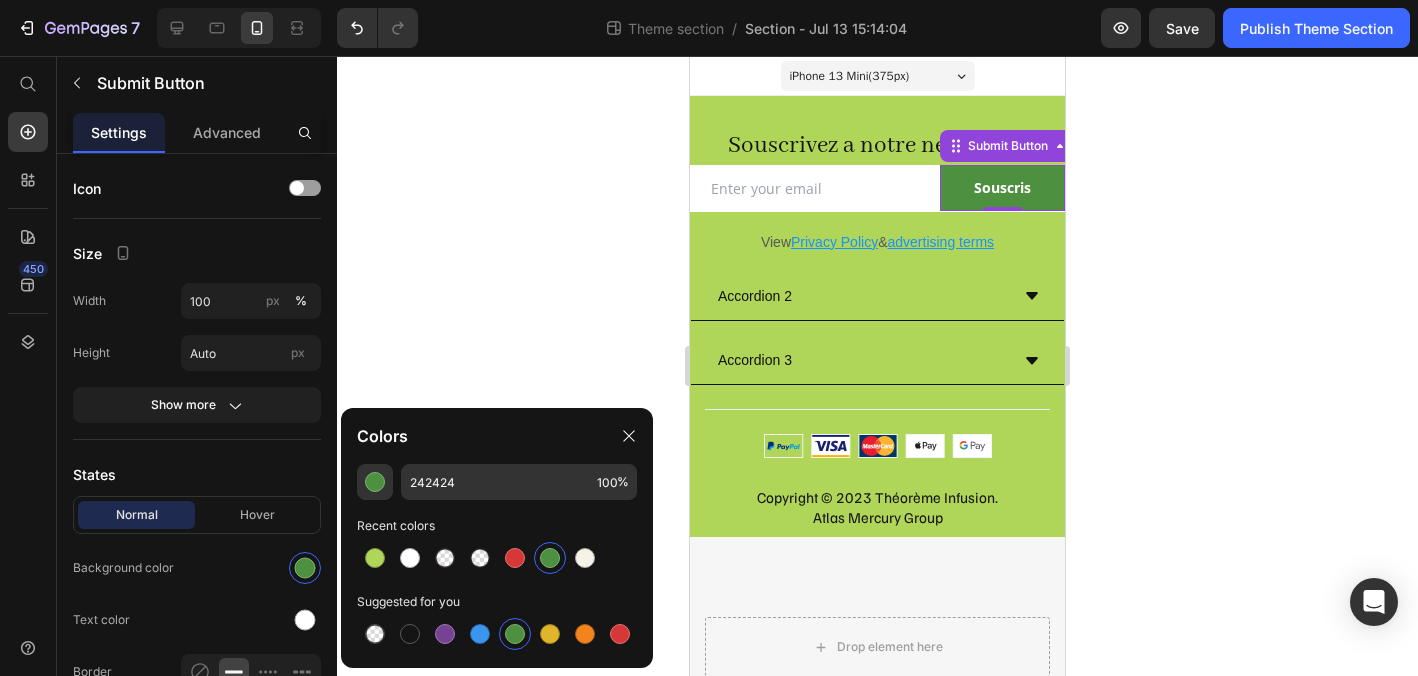 type on "4D903F" 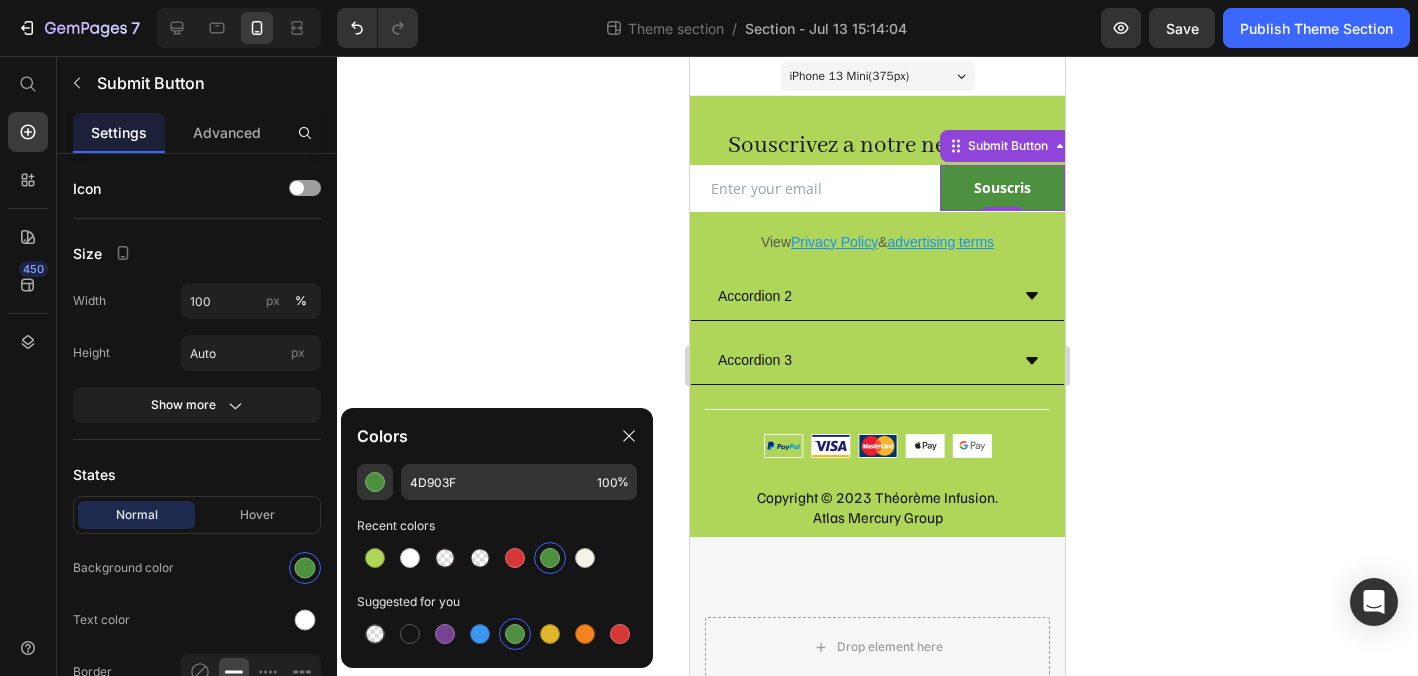 click 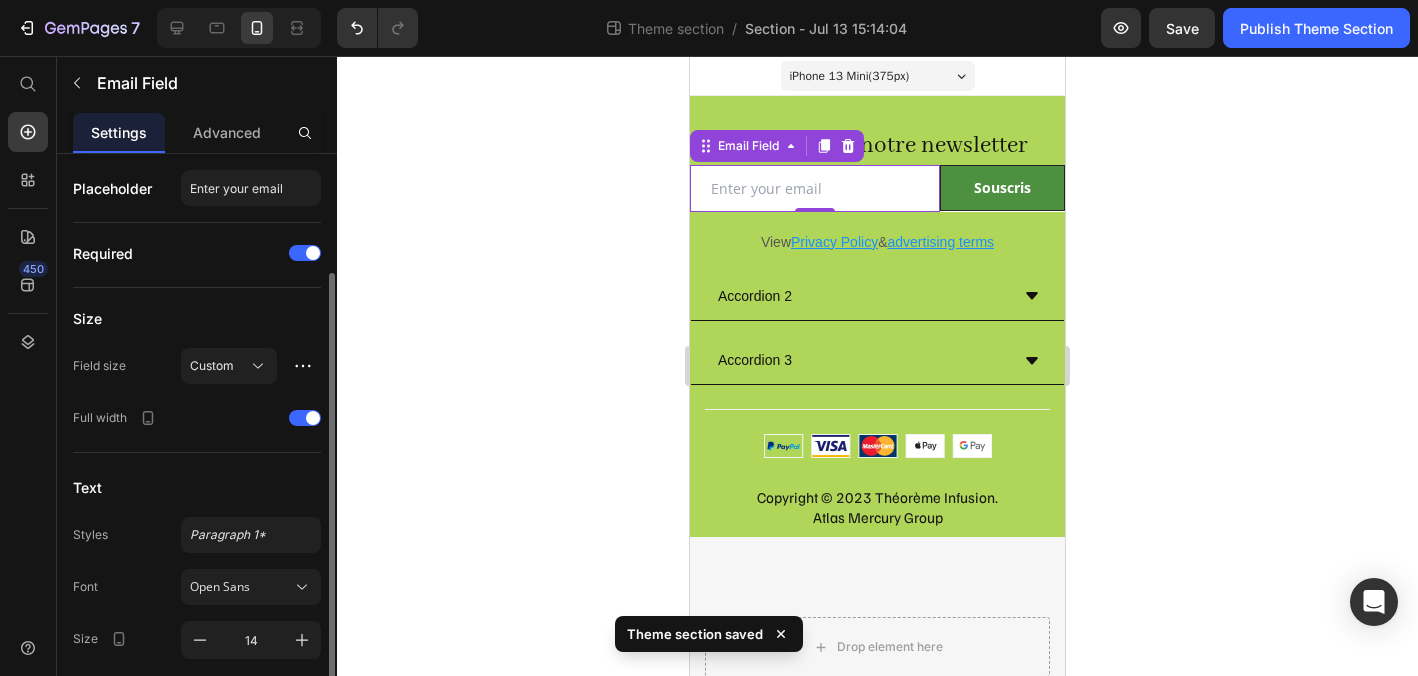 scroll, scrollTop: 243, scrollLeft: 0, axis: vertical 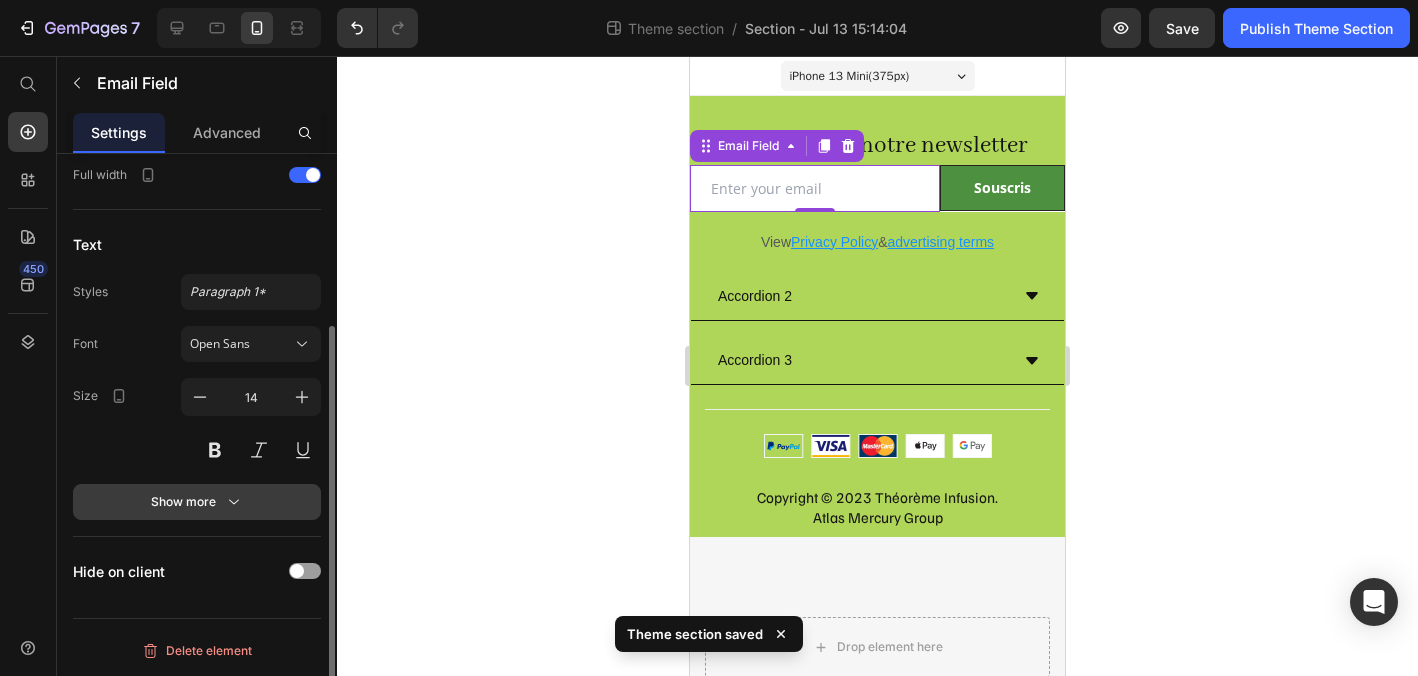 click 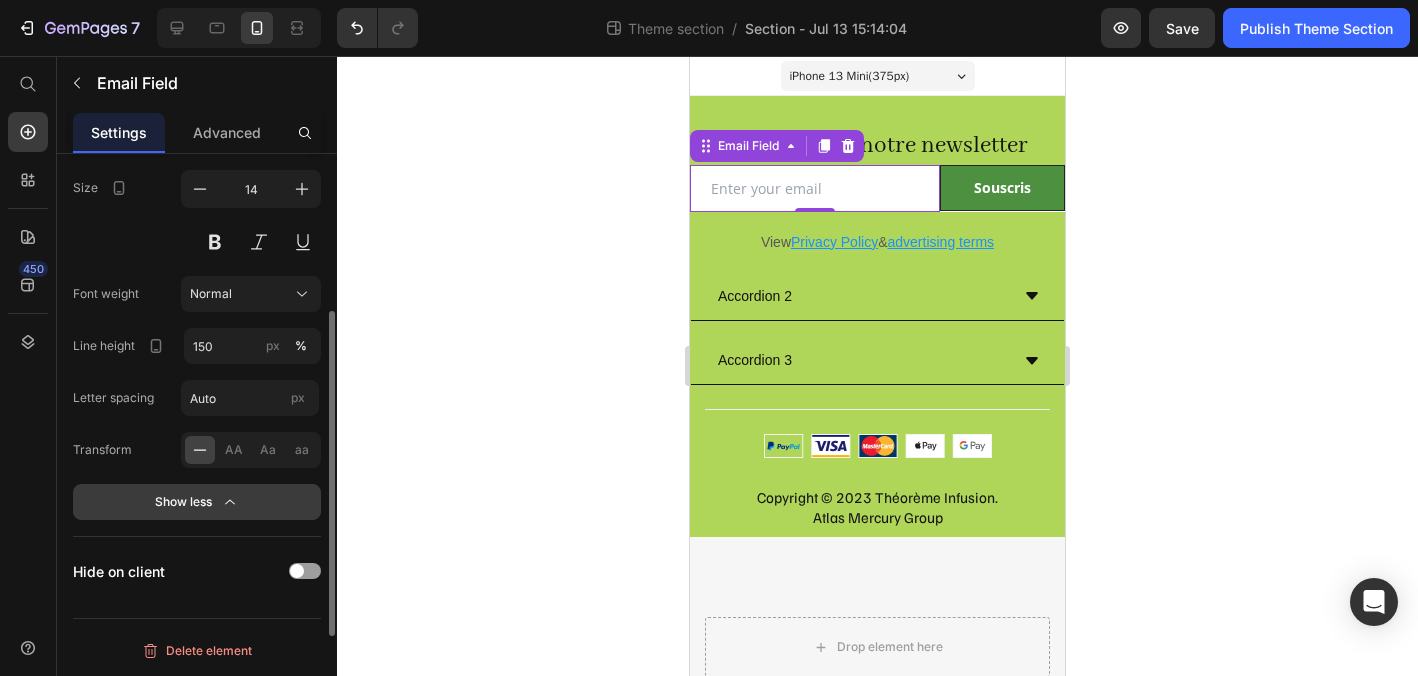 scroll, scrollTop: 0, scrollLeft: 0, axis: both 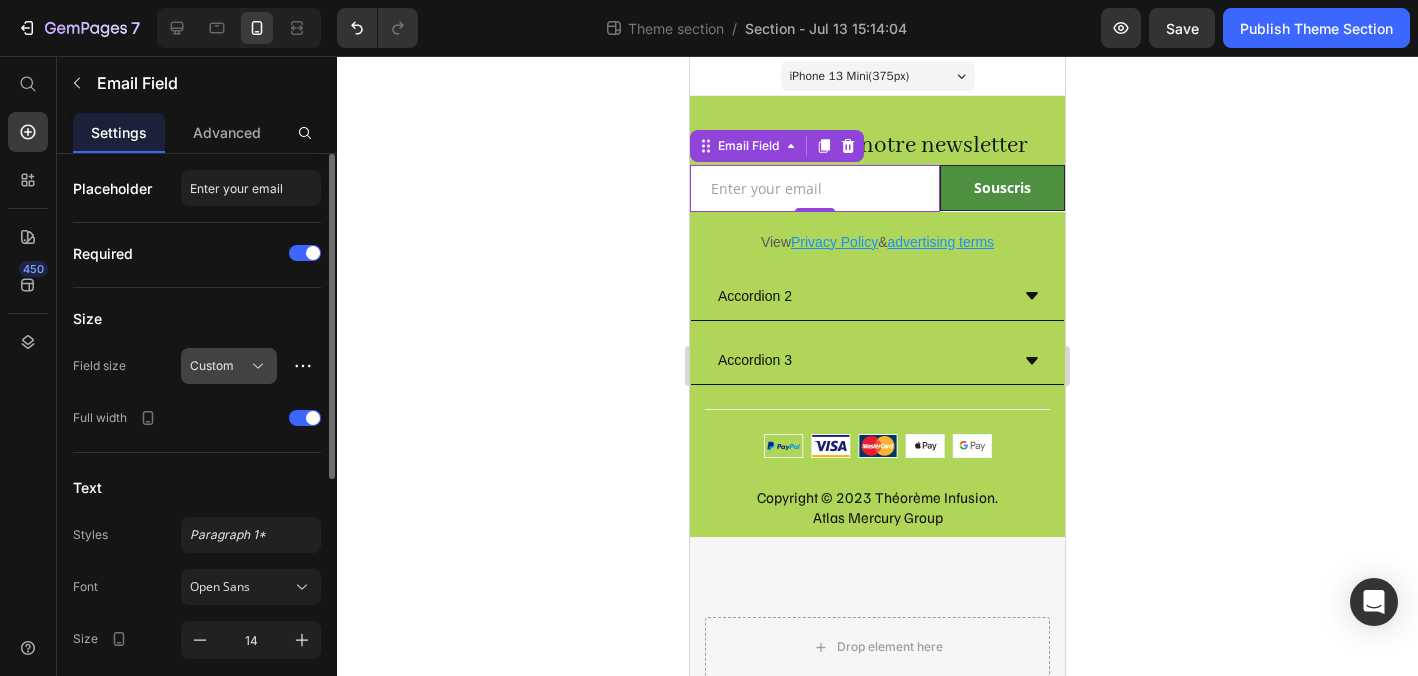 click 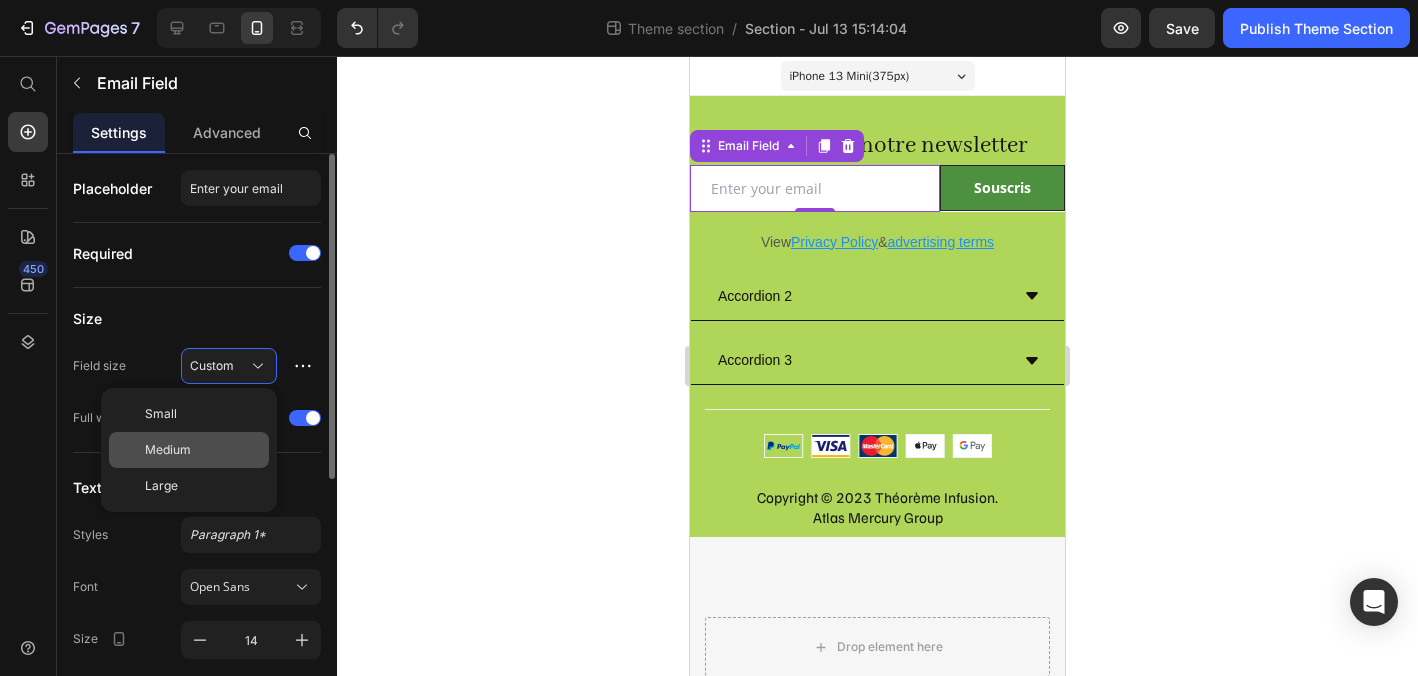 click on "Medium" at bounding box center (203, 450) 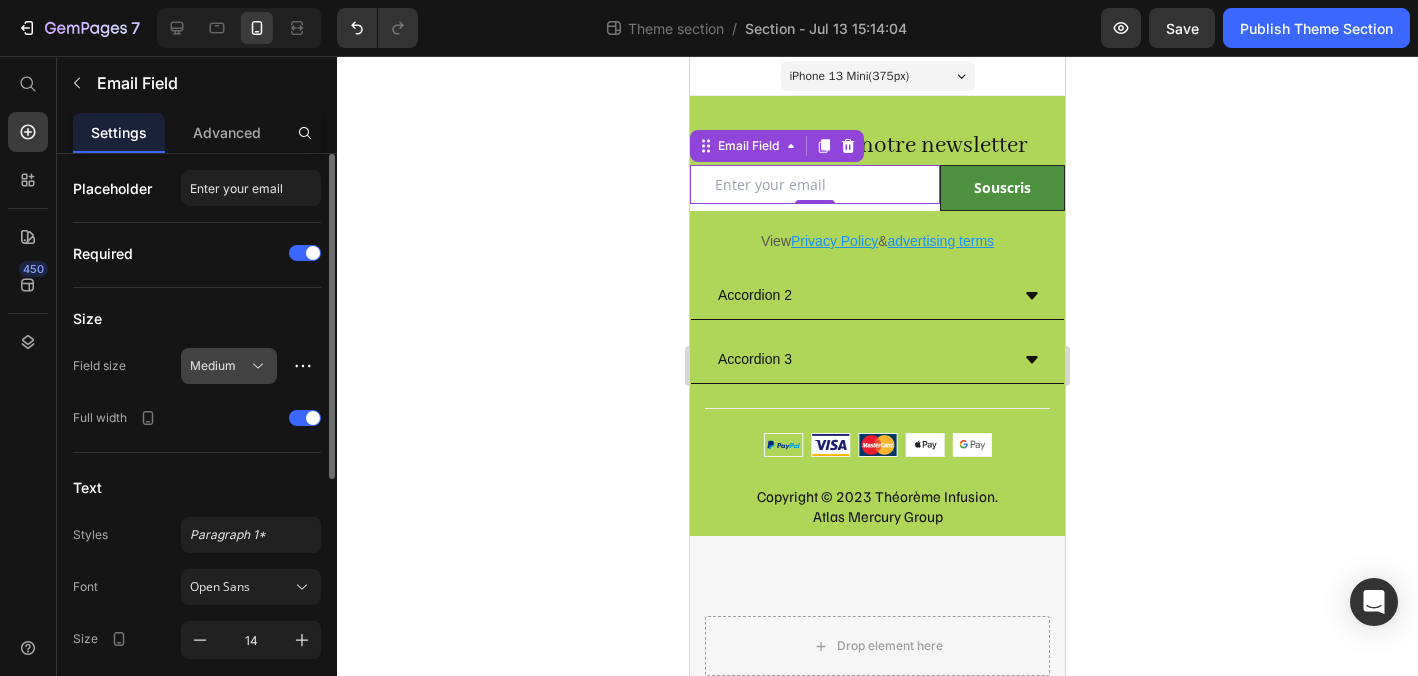 click 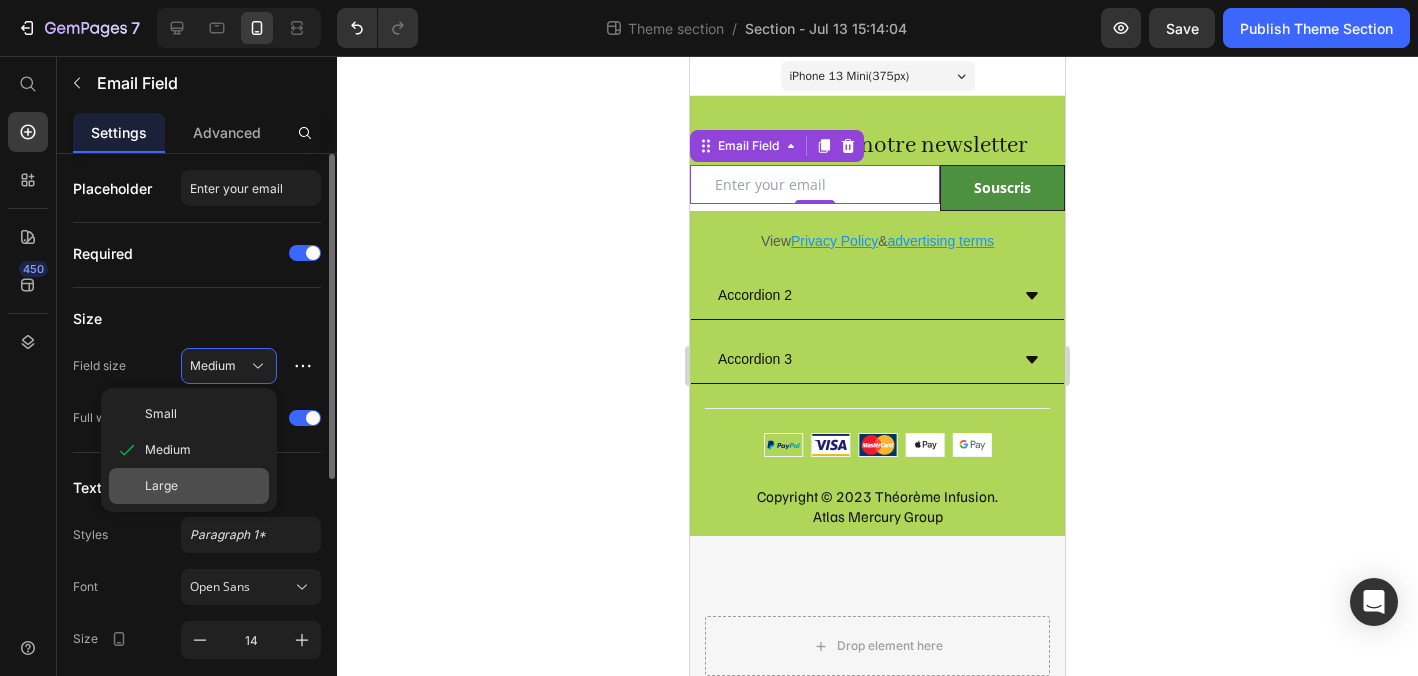 click on "Large" 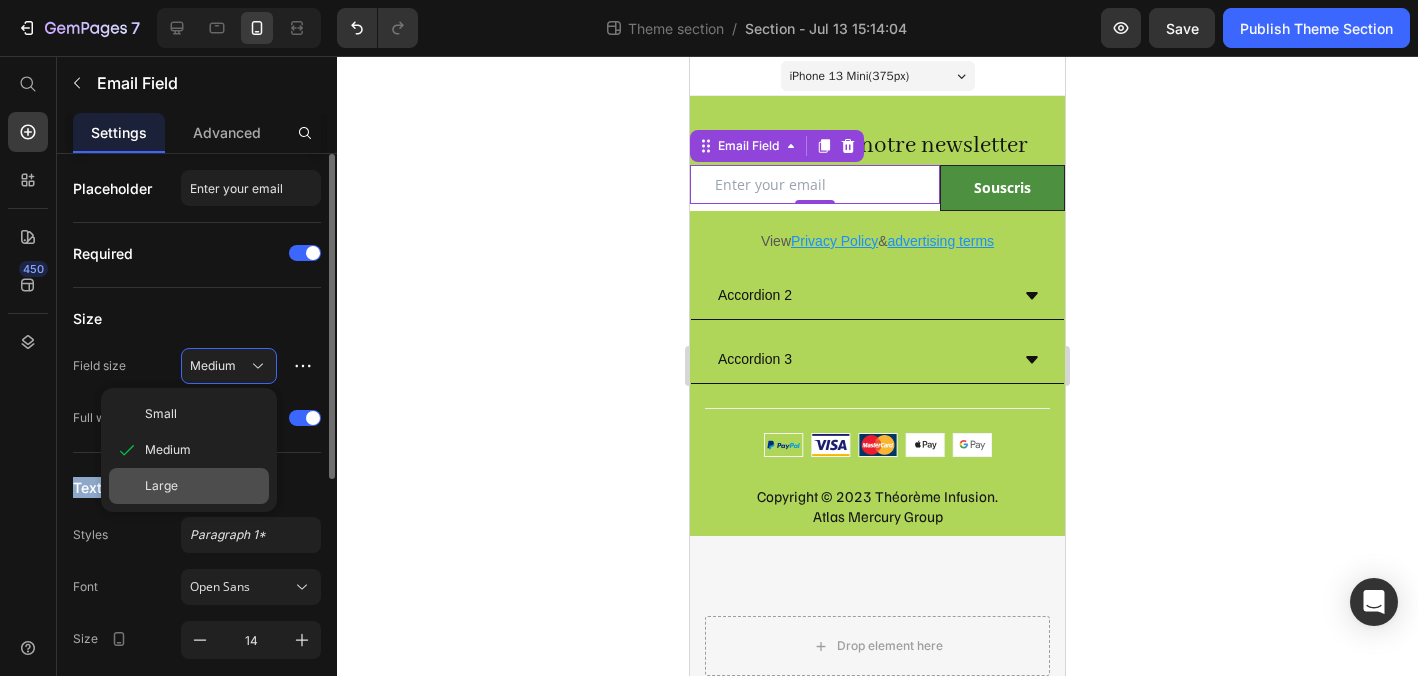 click on "Text" at bounding box center (197, 487) 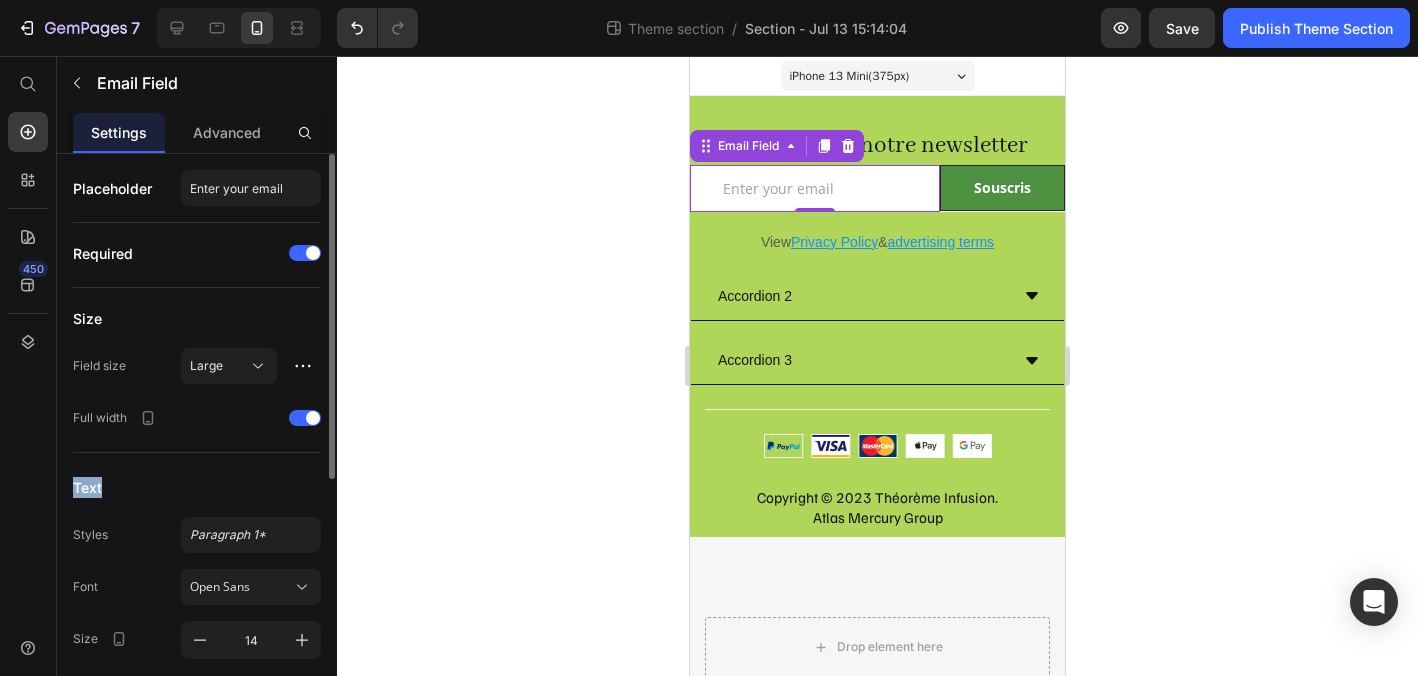 click on "Text" at bounding box center [197, 487] 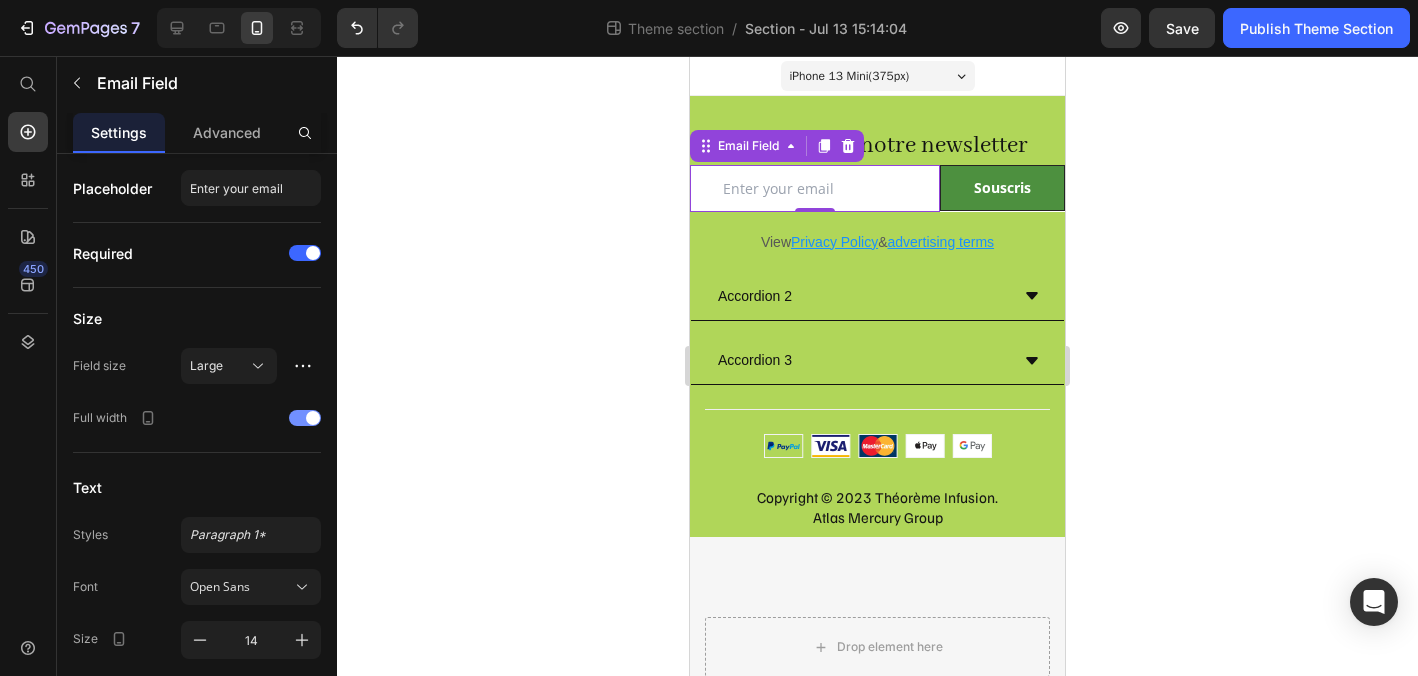 click at bounding box center [305, 418] 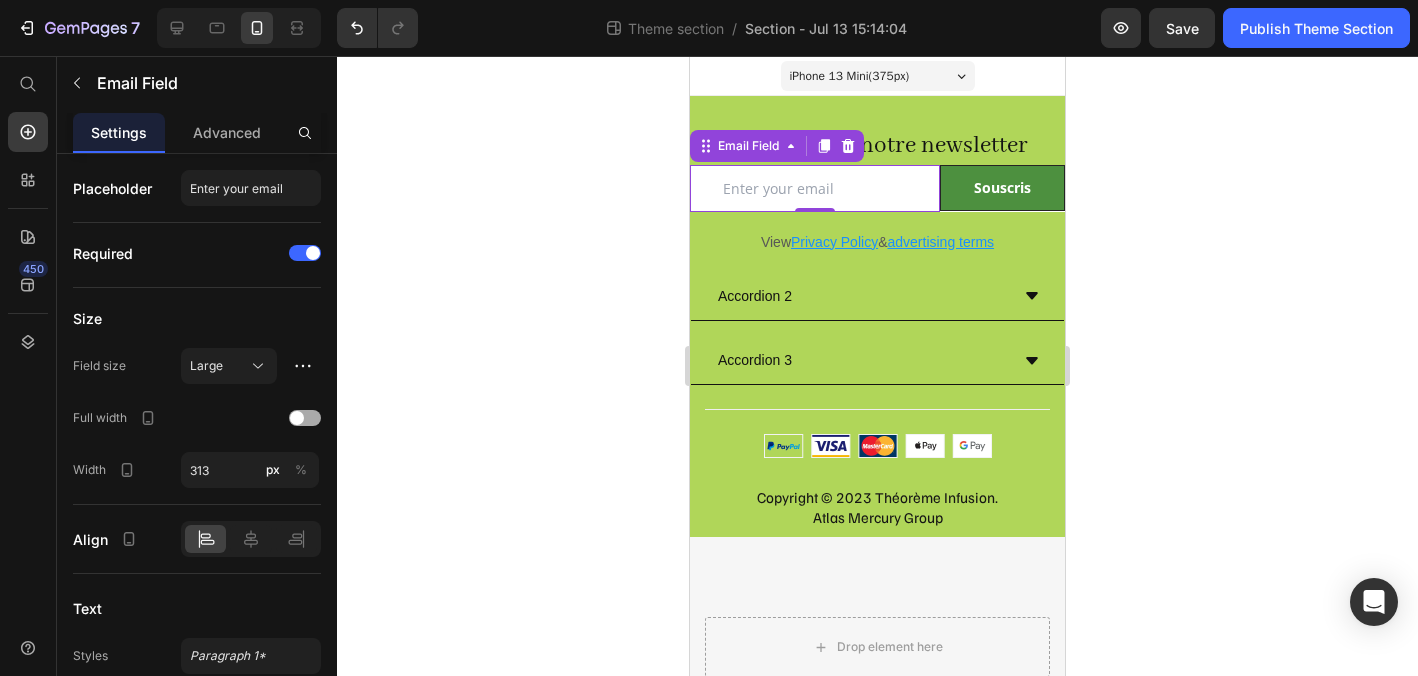 click at bounding box center [305, 418] 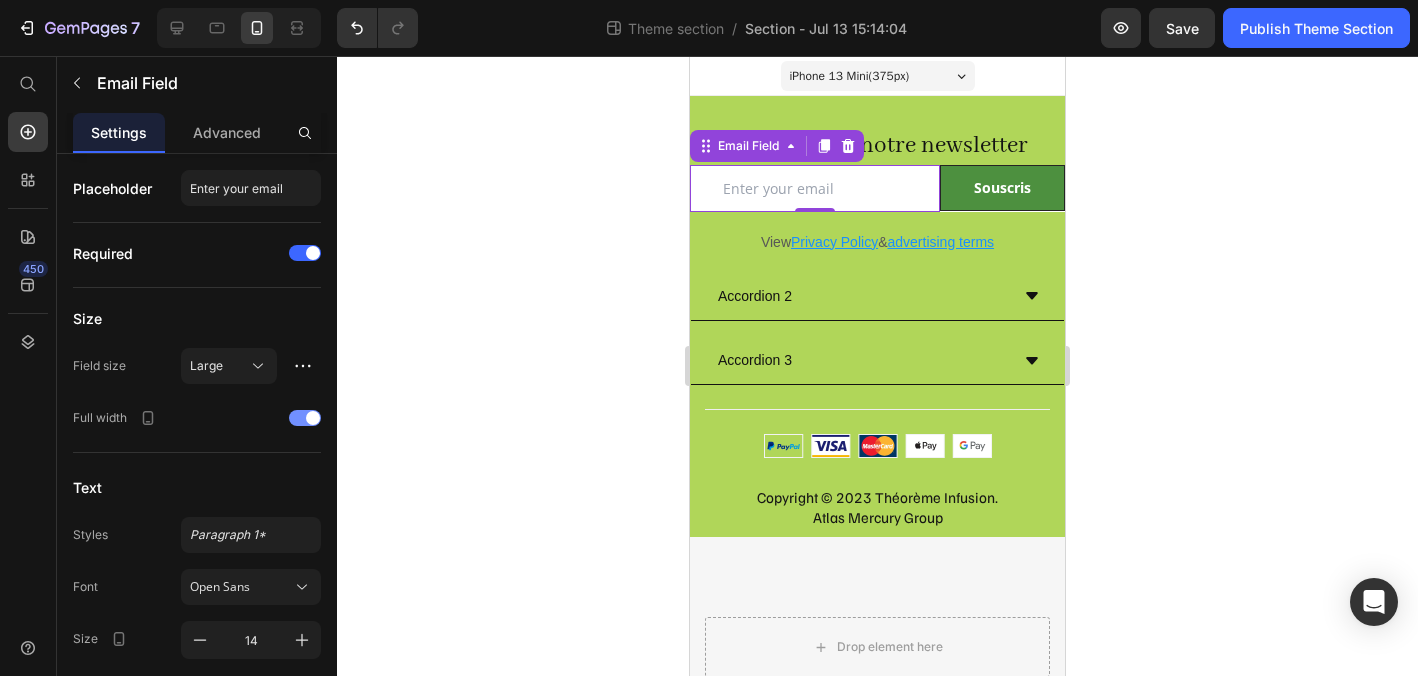 click at bounding box center (313, 418) 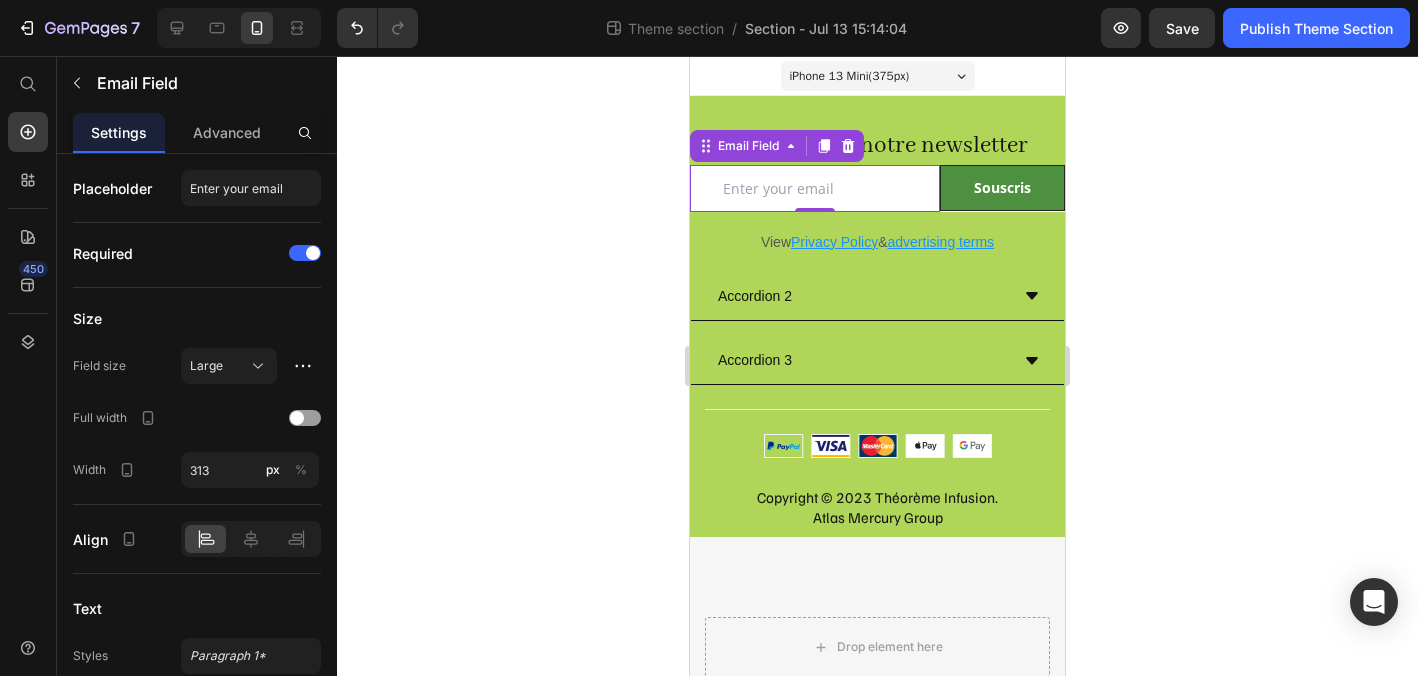 click on "Align" 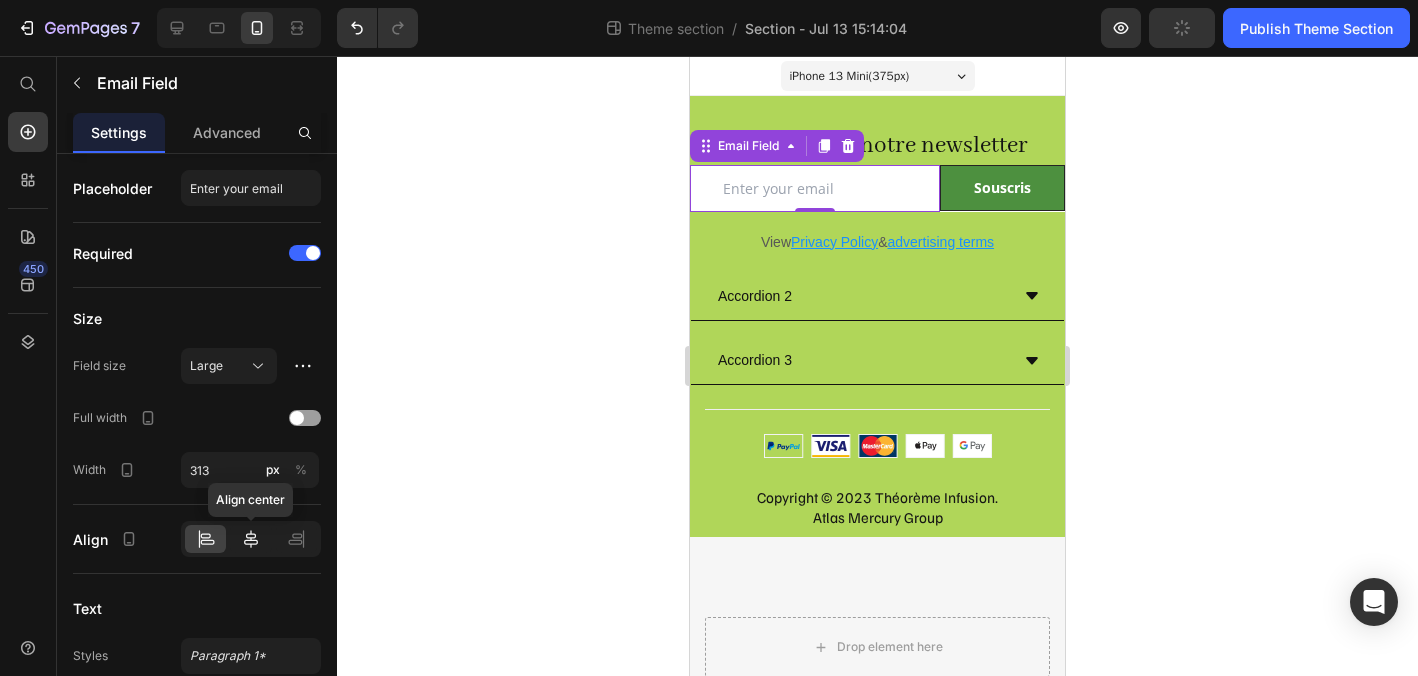 click 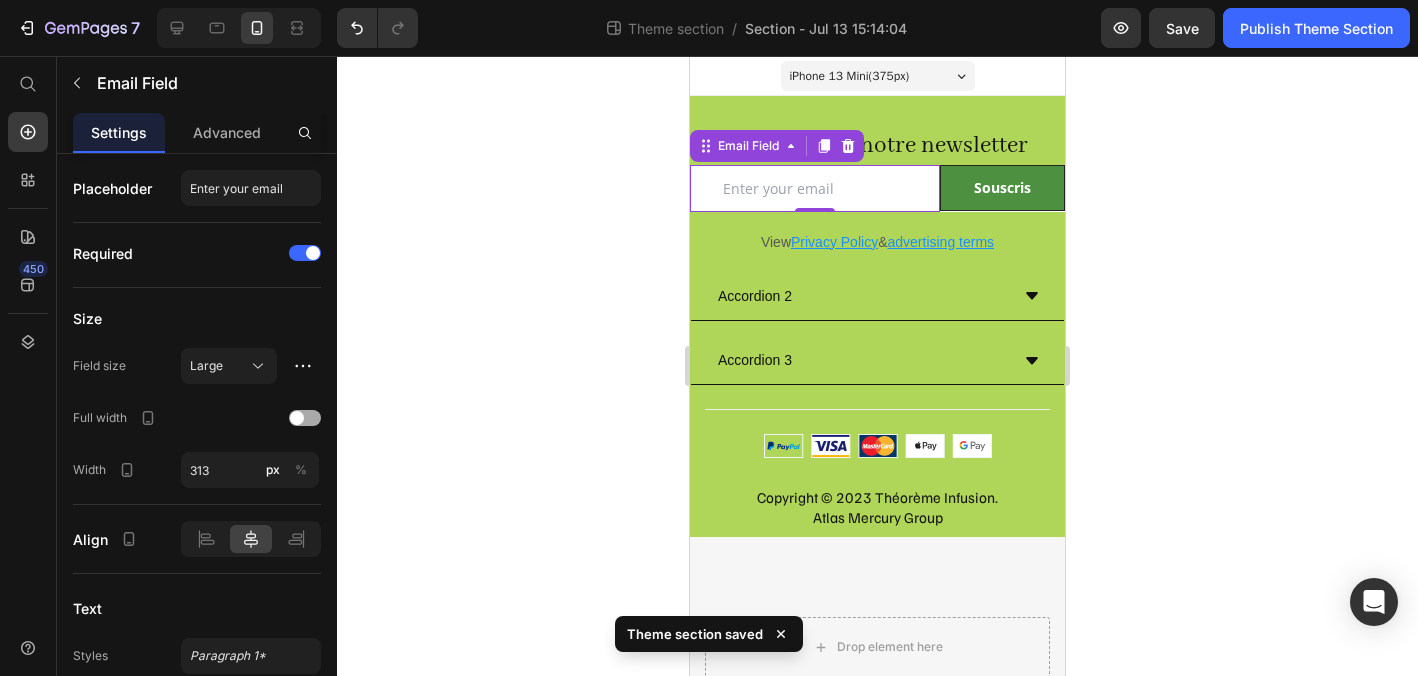 click on "Full width" 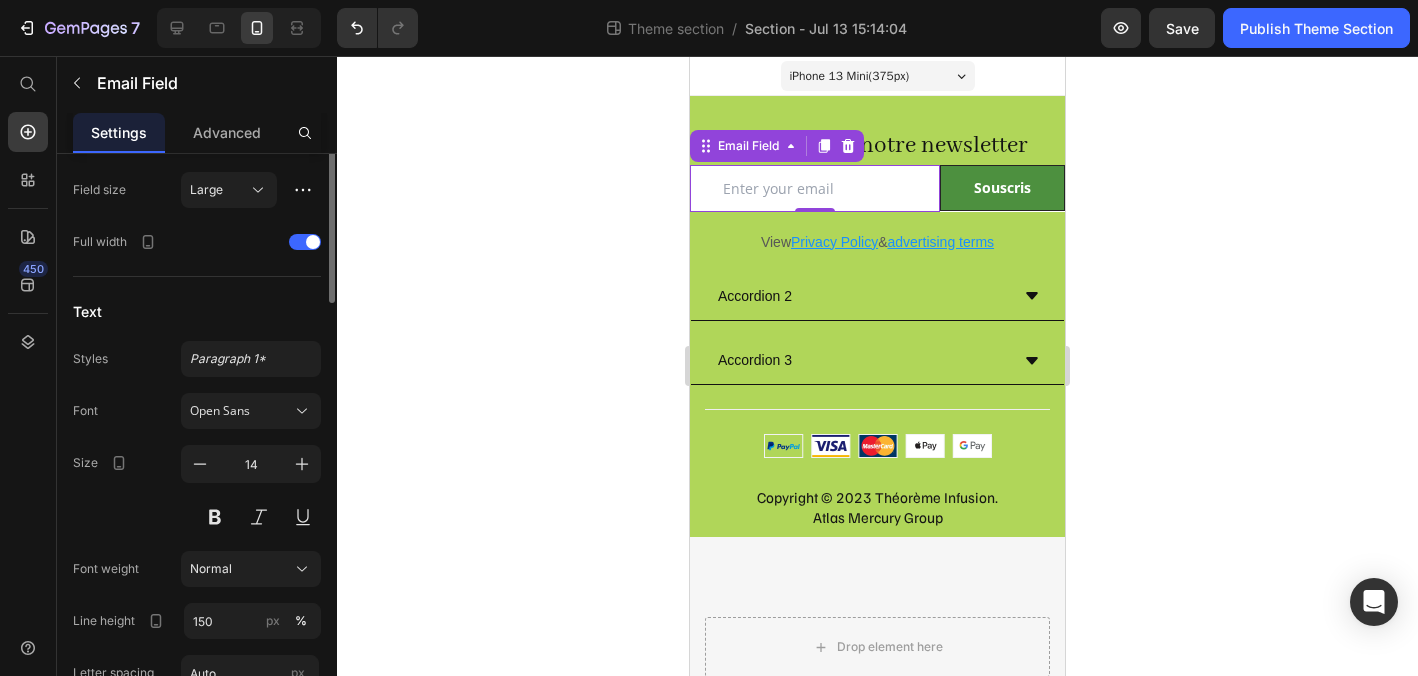 scroll, scrollTop: 0, scrollLeft: 0, axis: both 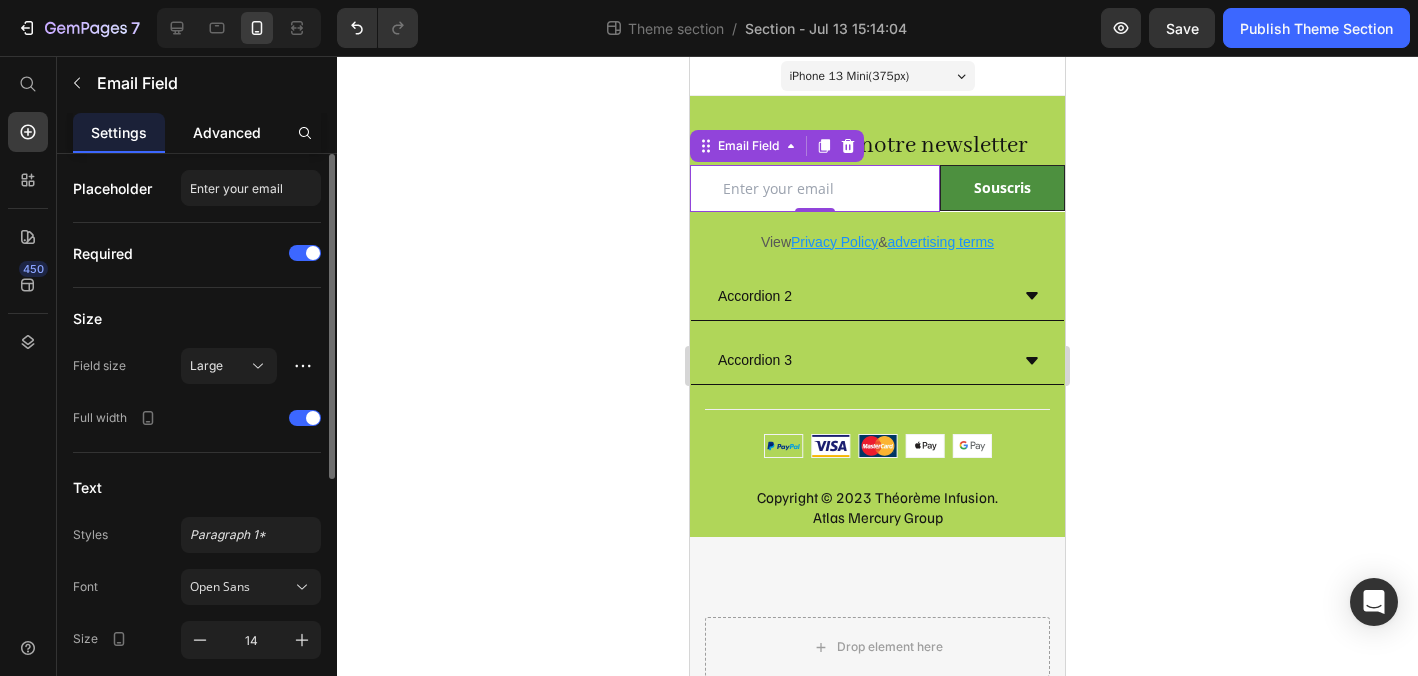 click on "Advanced" at bounding box center [227, 132] 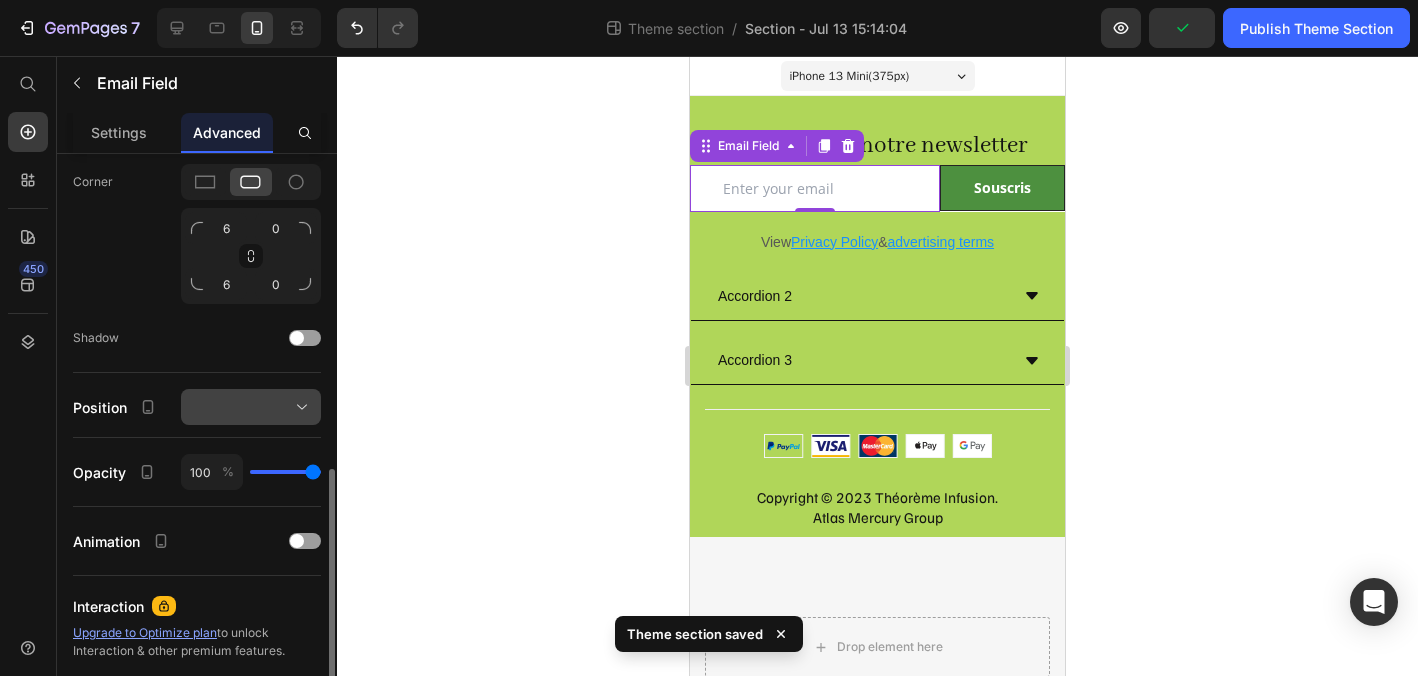 scroll, scrollTop: 699, scrollLeft: 0, axis: vertical 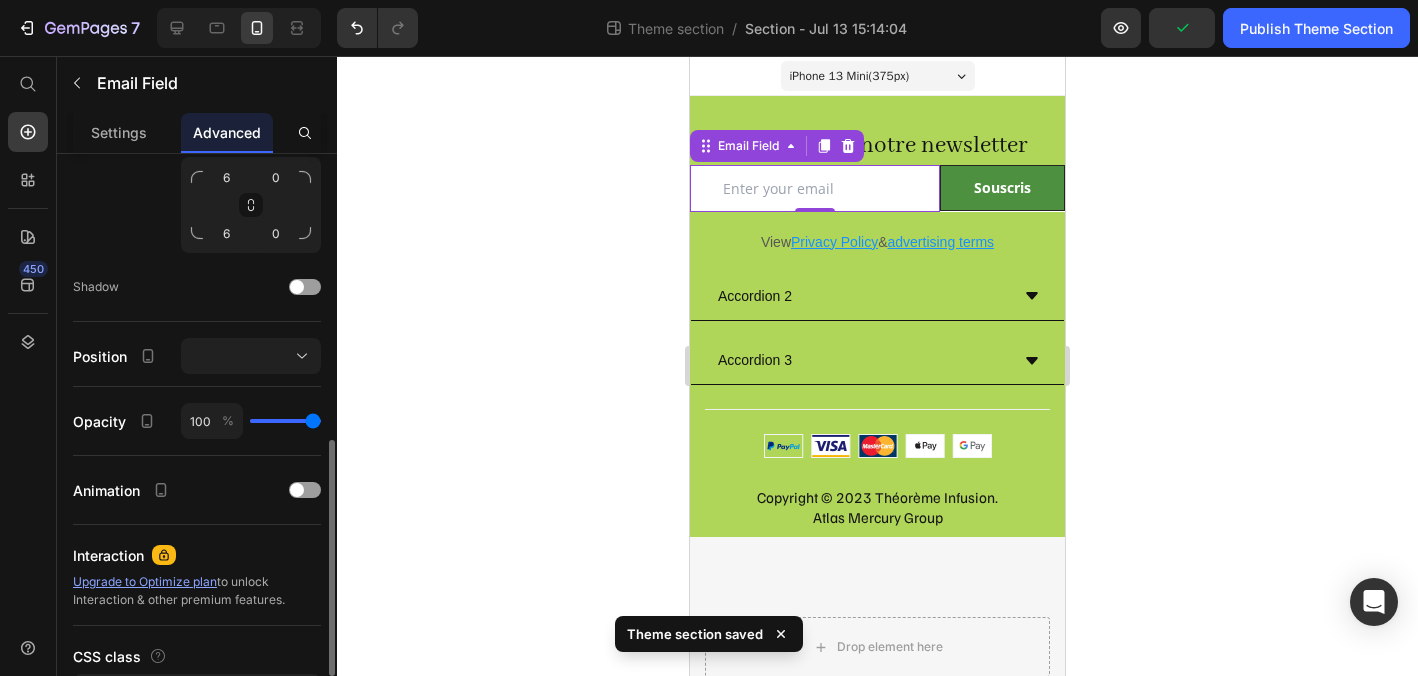 click 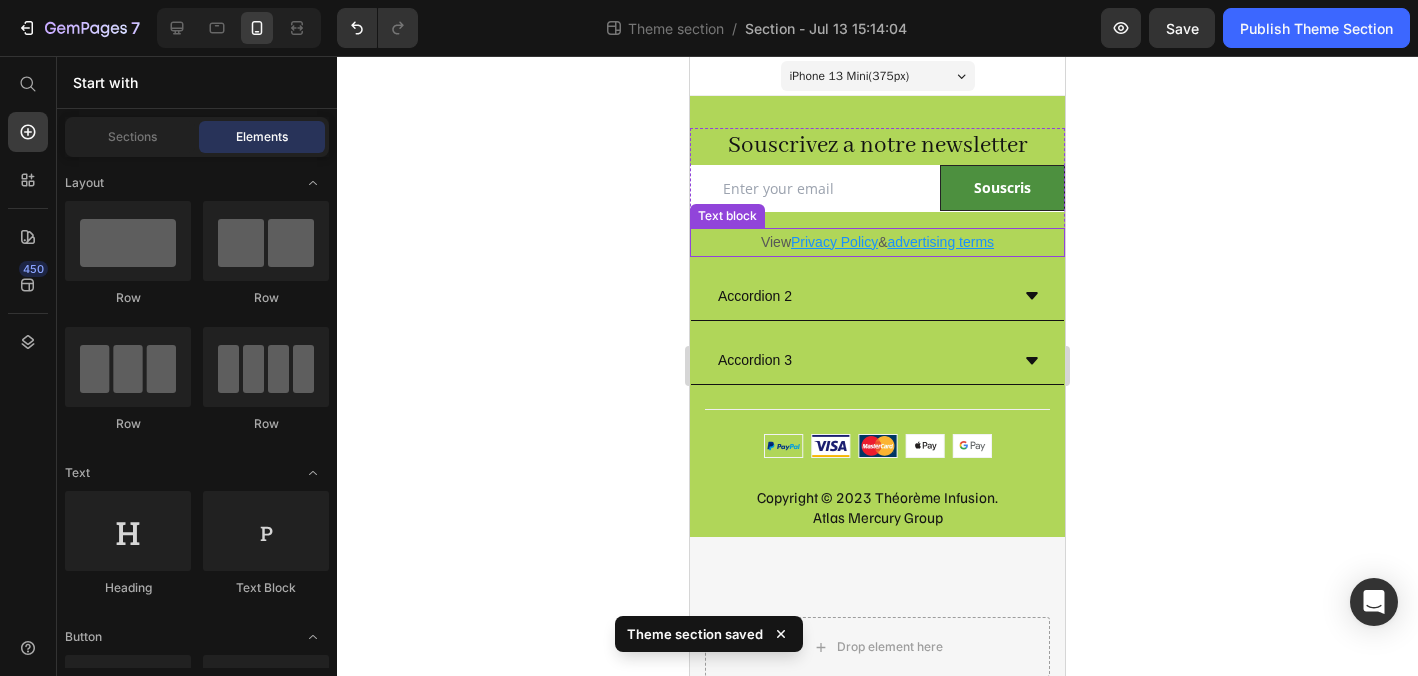 click on "View  Privacy Policy  &  advertising terms" at bounding box center (877, 242) 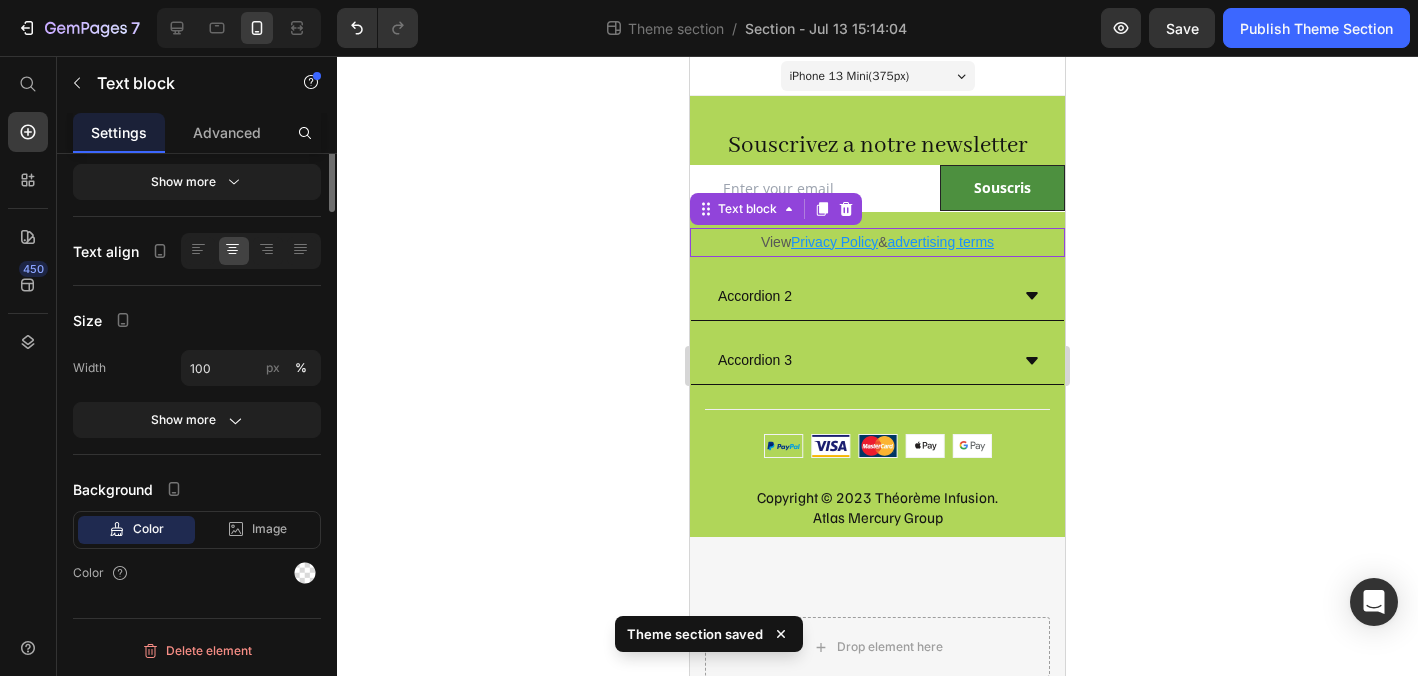 scroll, scrollTop: 0, scrollLeft: 0, axis: both 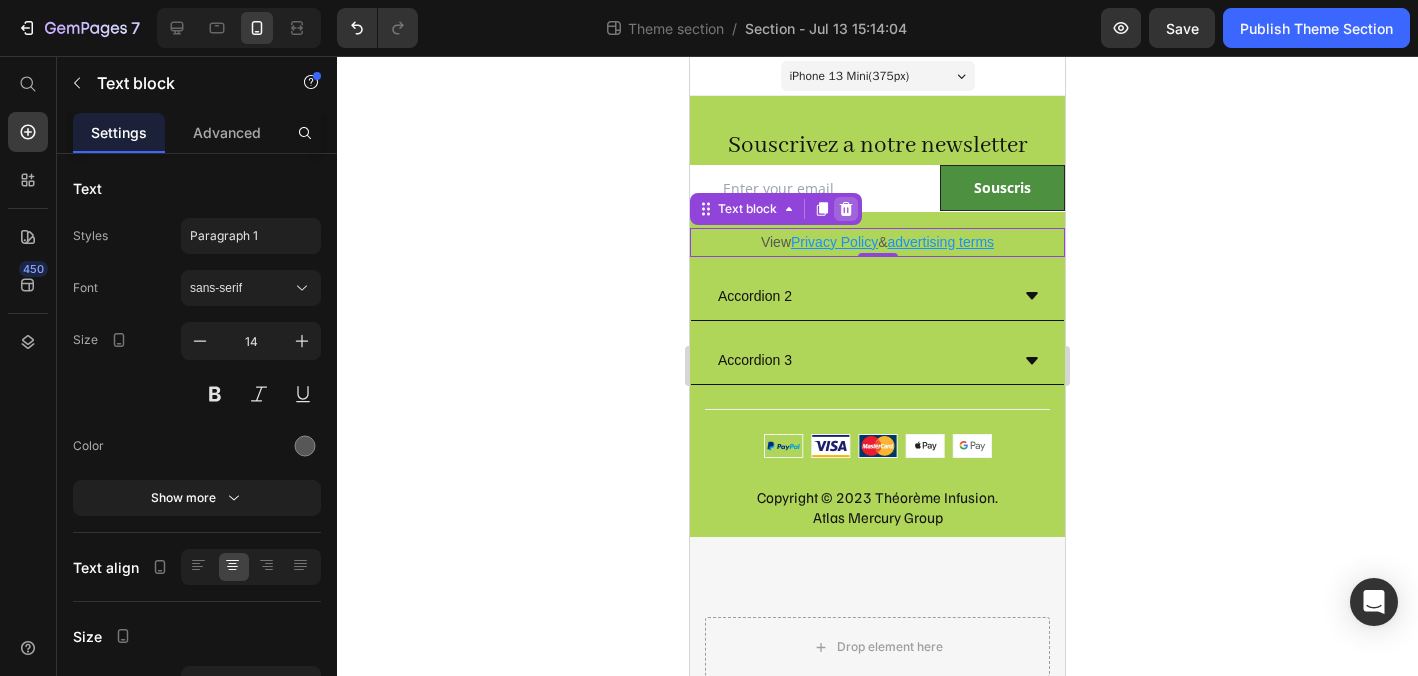 click 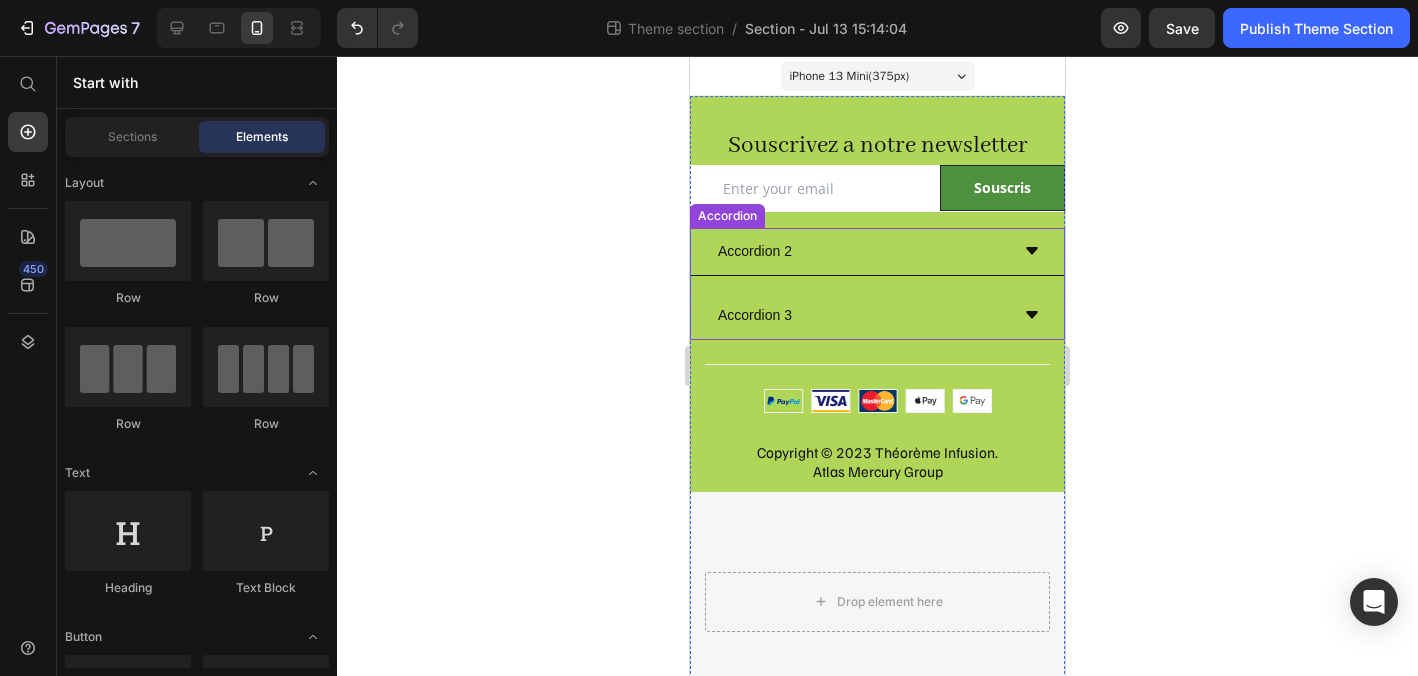 click 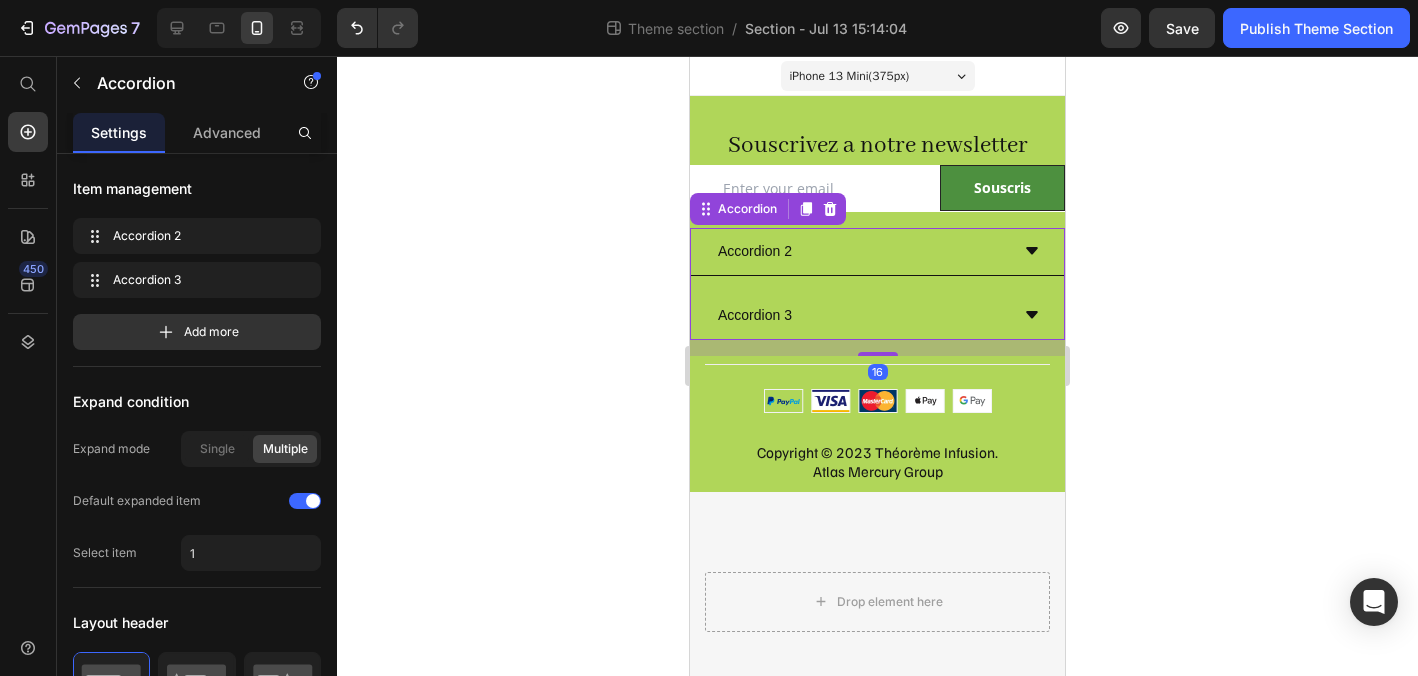click on "Accordion 2" at bounding box center [877, 252] 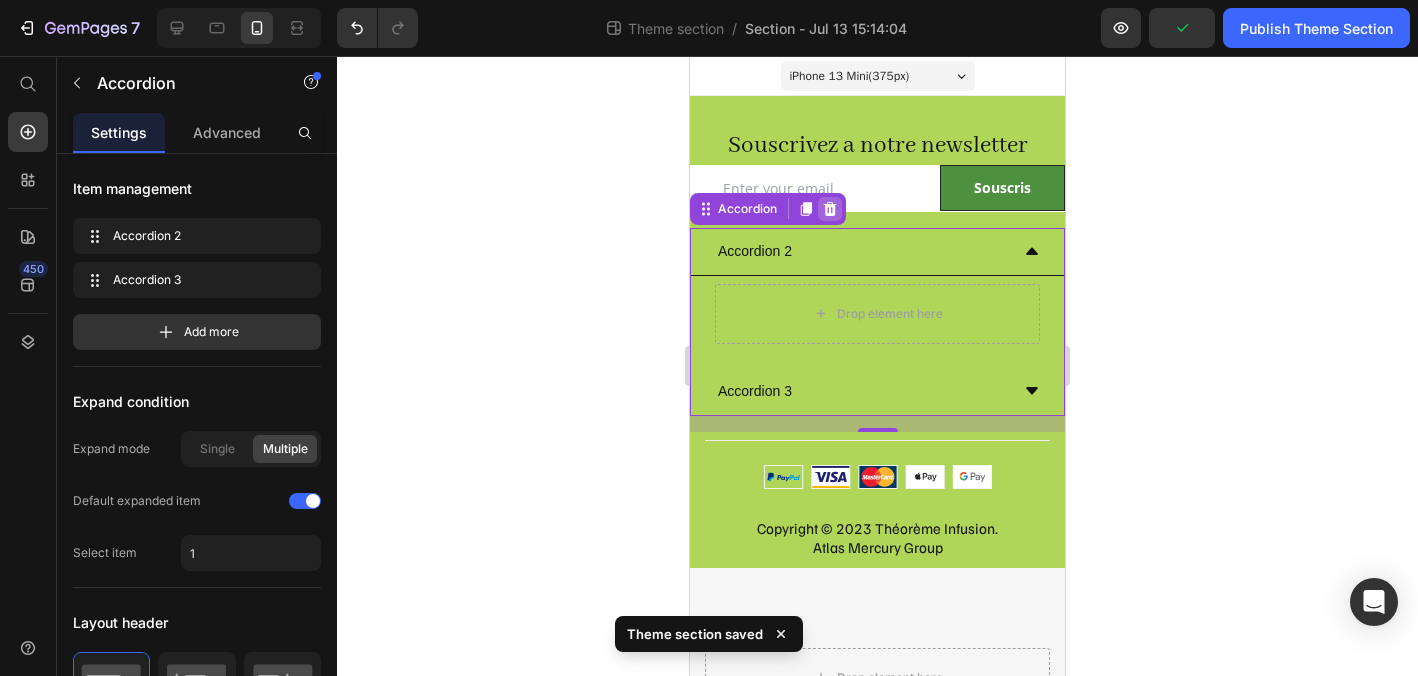 click 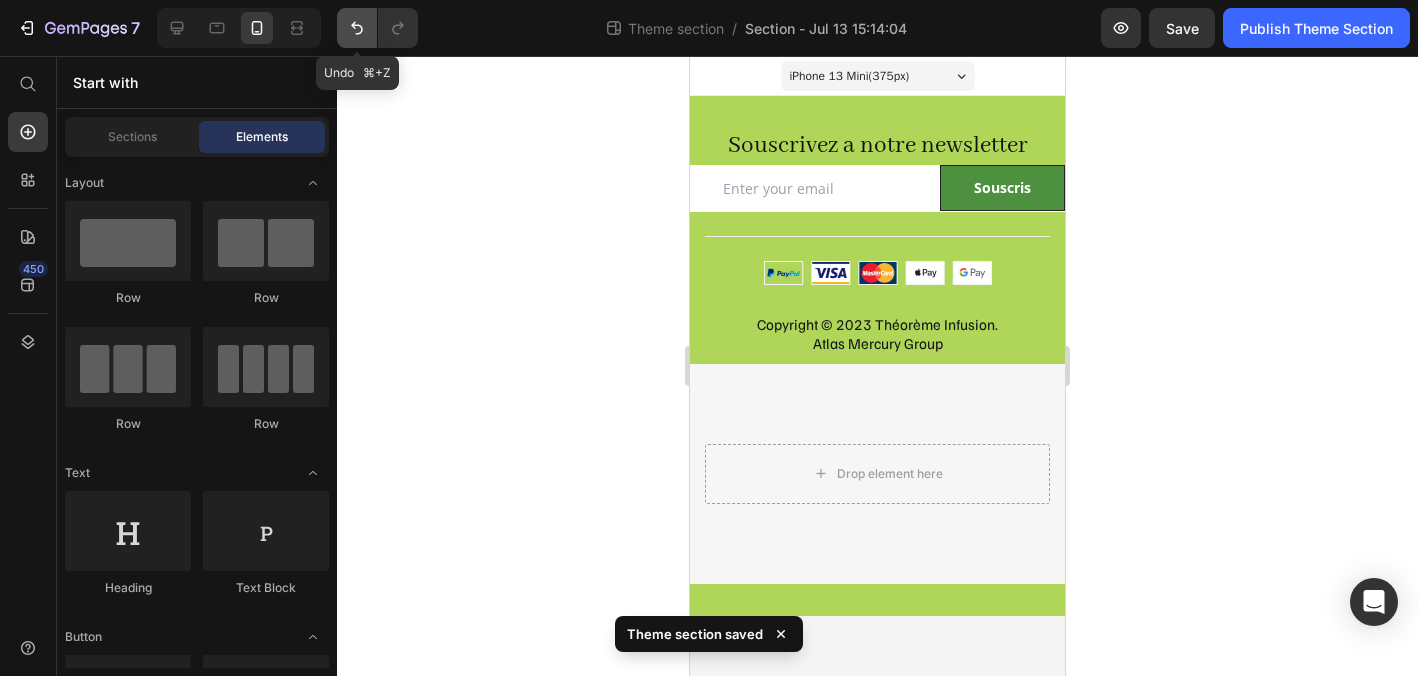 click 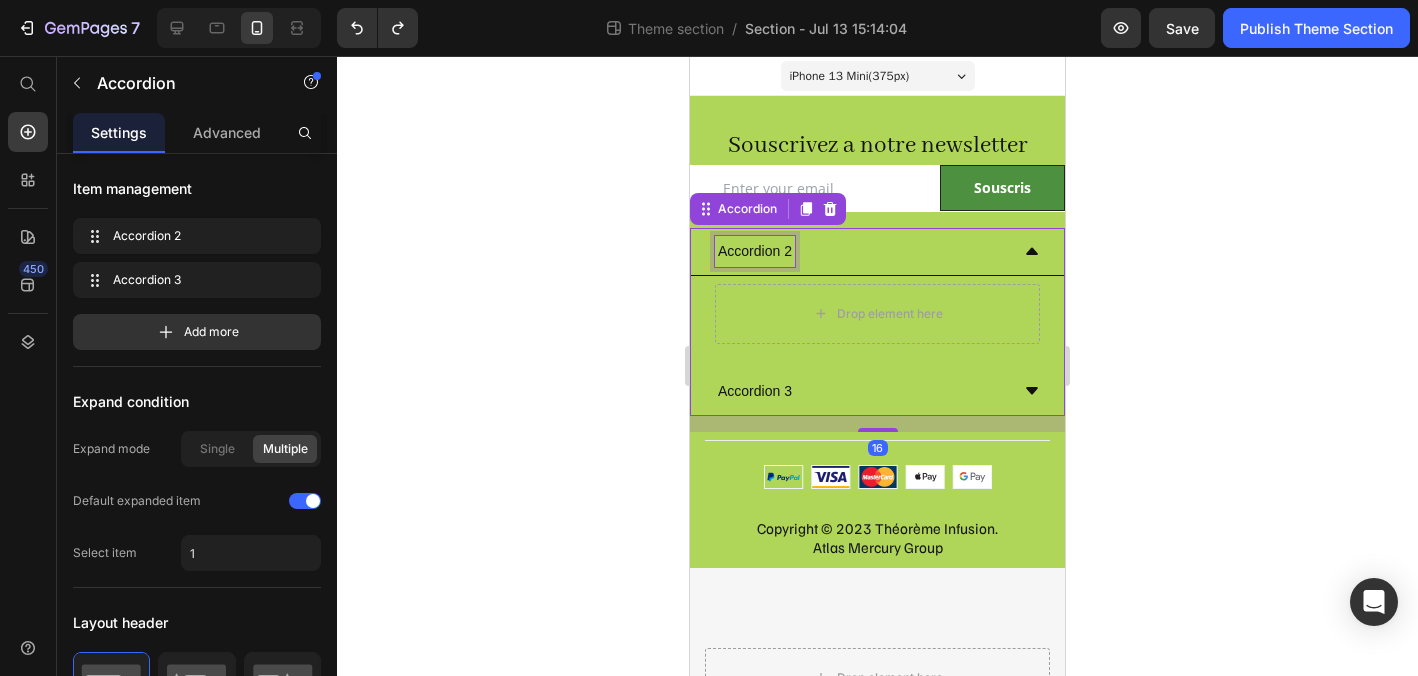 click on "Accordion 2" at bounding box center [755, 251] 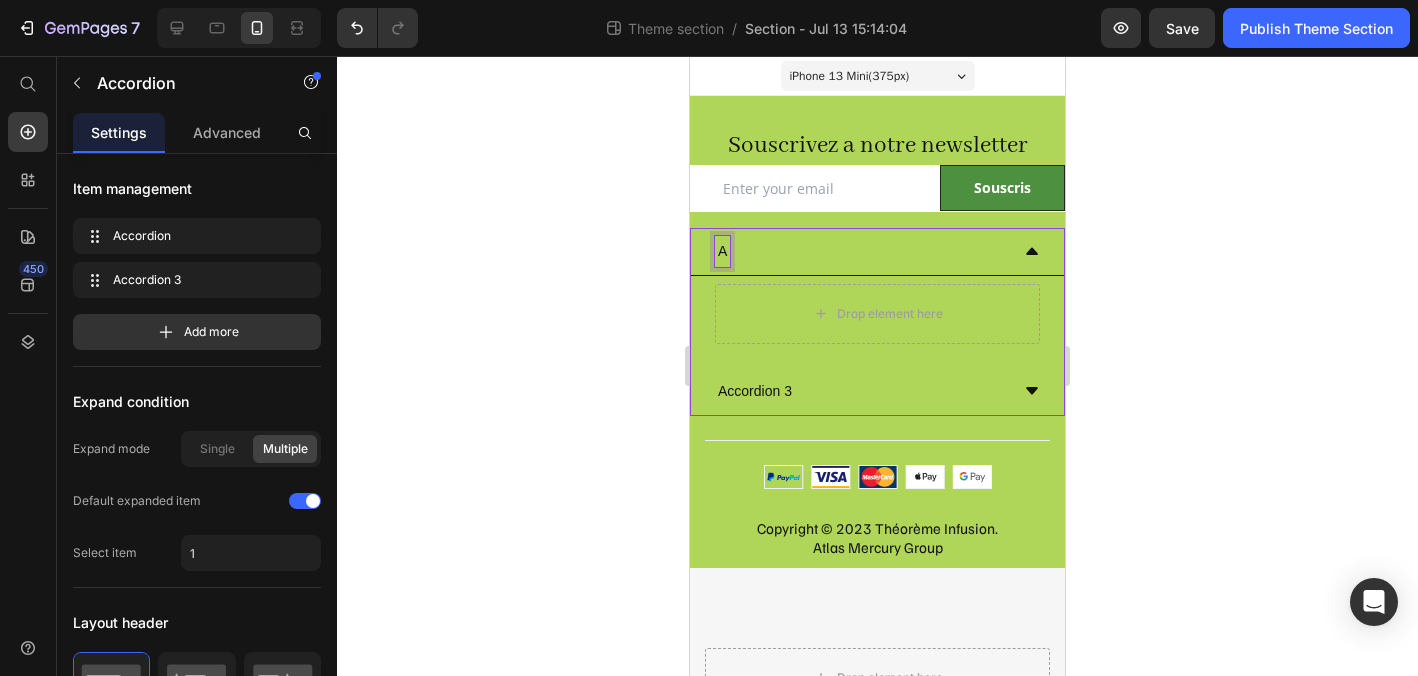 type 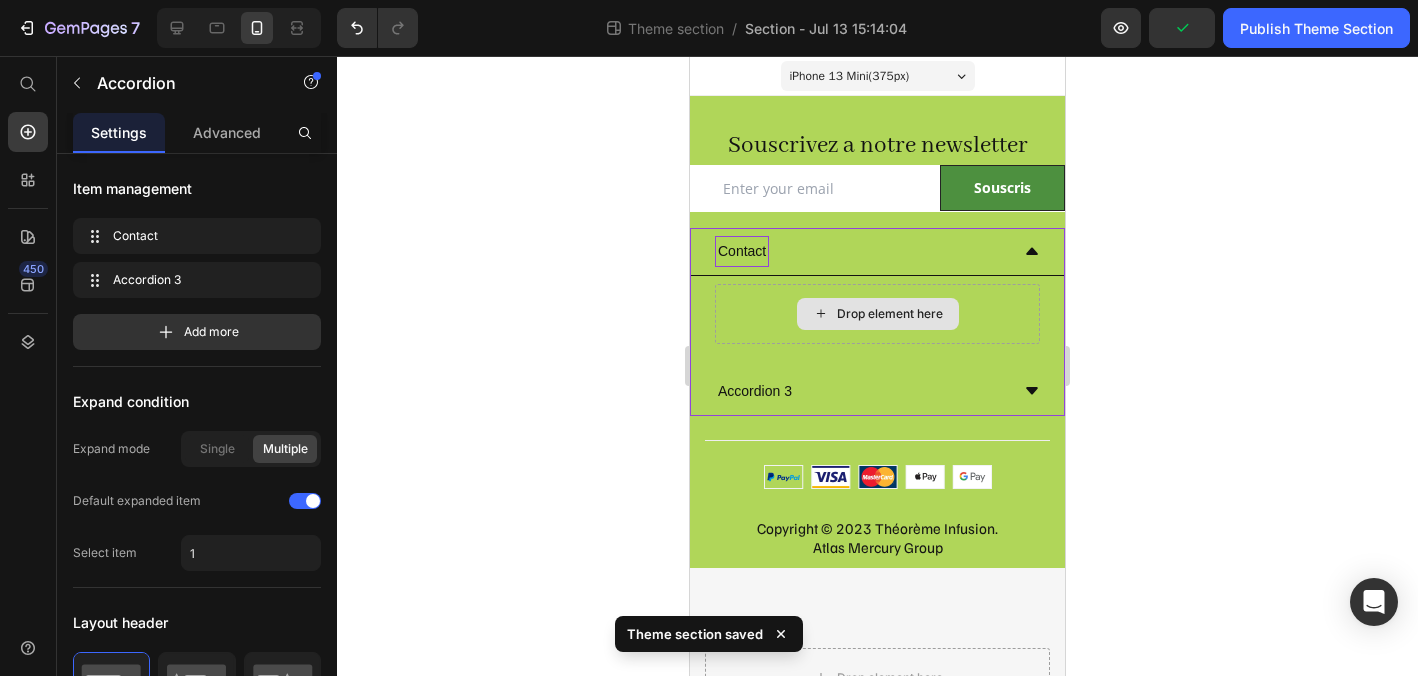 click on "Drop element here" at bounding box center [877, 314] 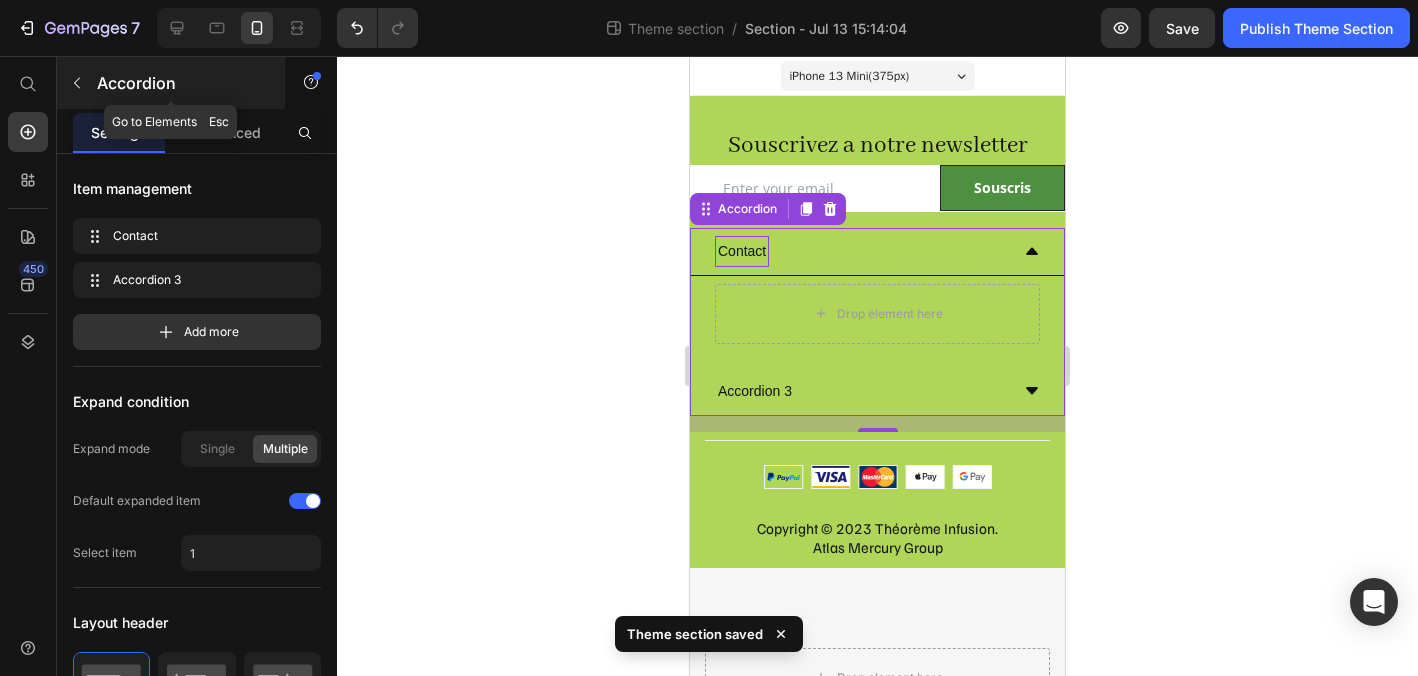 click at bounding box center (77, 83) 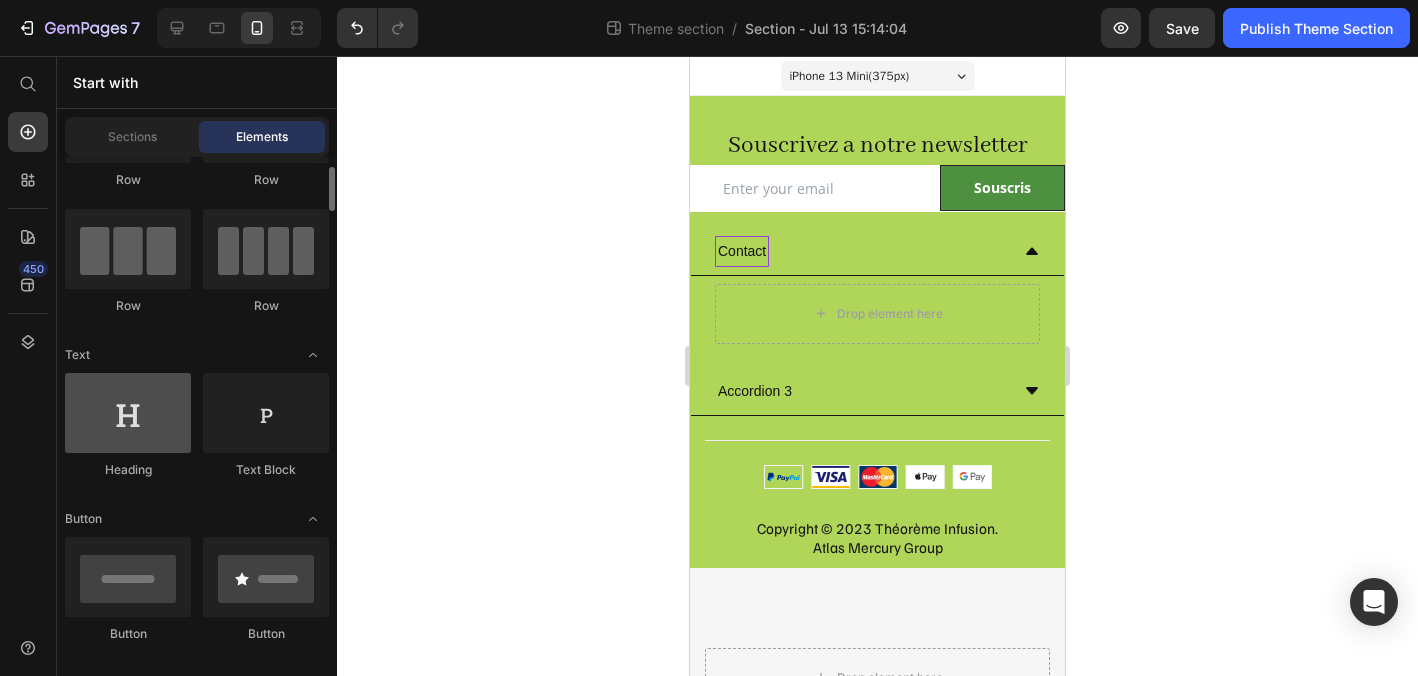 scroll, scrollTop: 117, scrollLeft: 0, axis: vertical 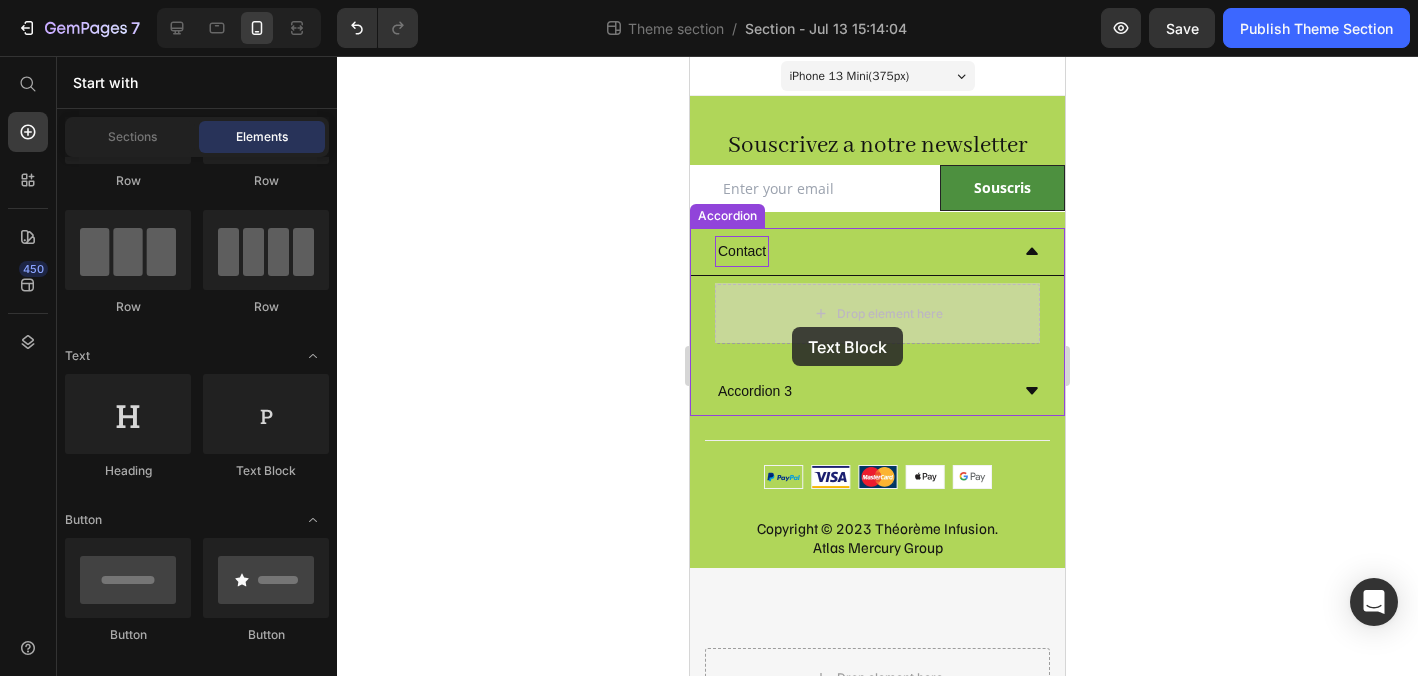 drag, startPoint x: 941, startPoint y: 476, endPoint x: 792, endPoint y: 327, distance: 210.71782 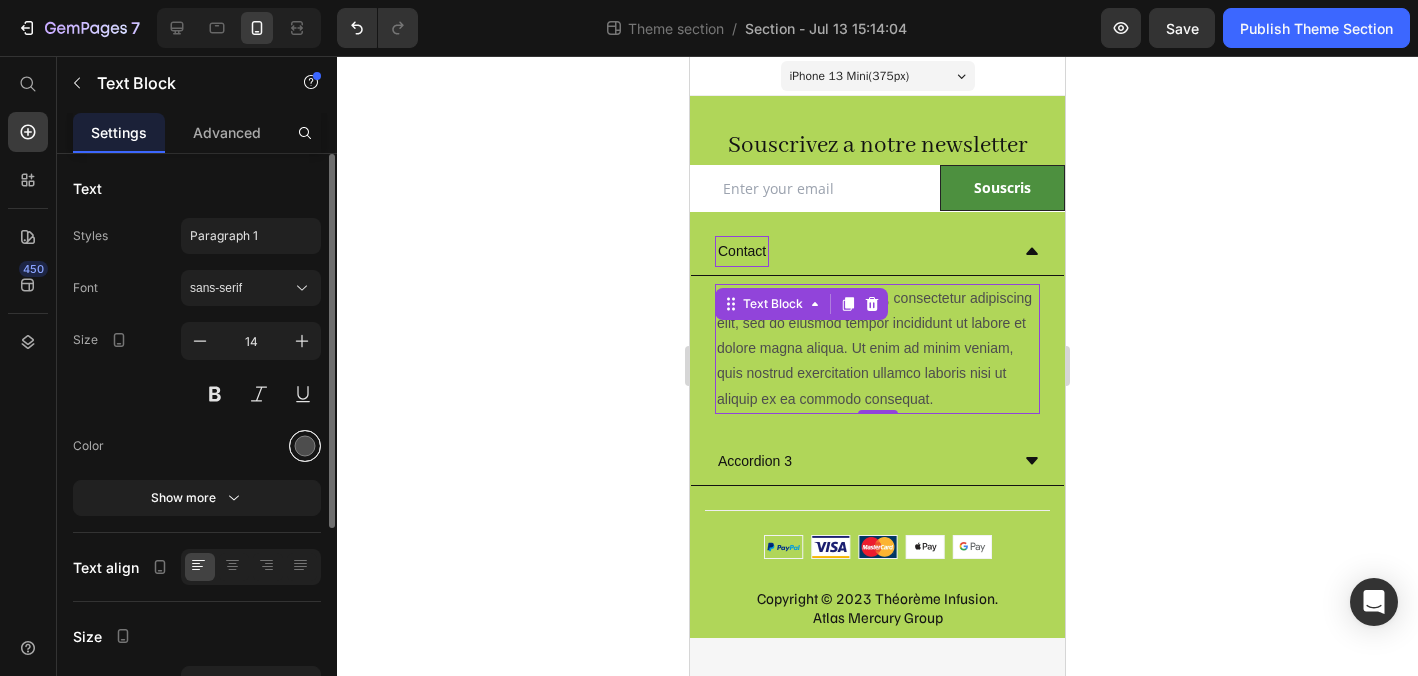 click at bounding box center (305, 446) 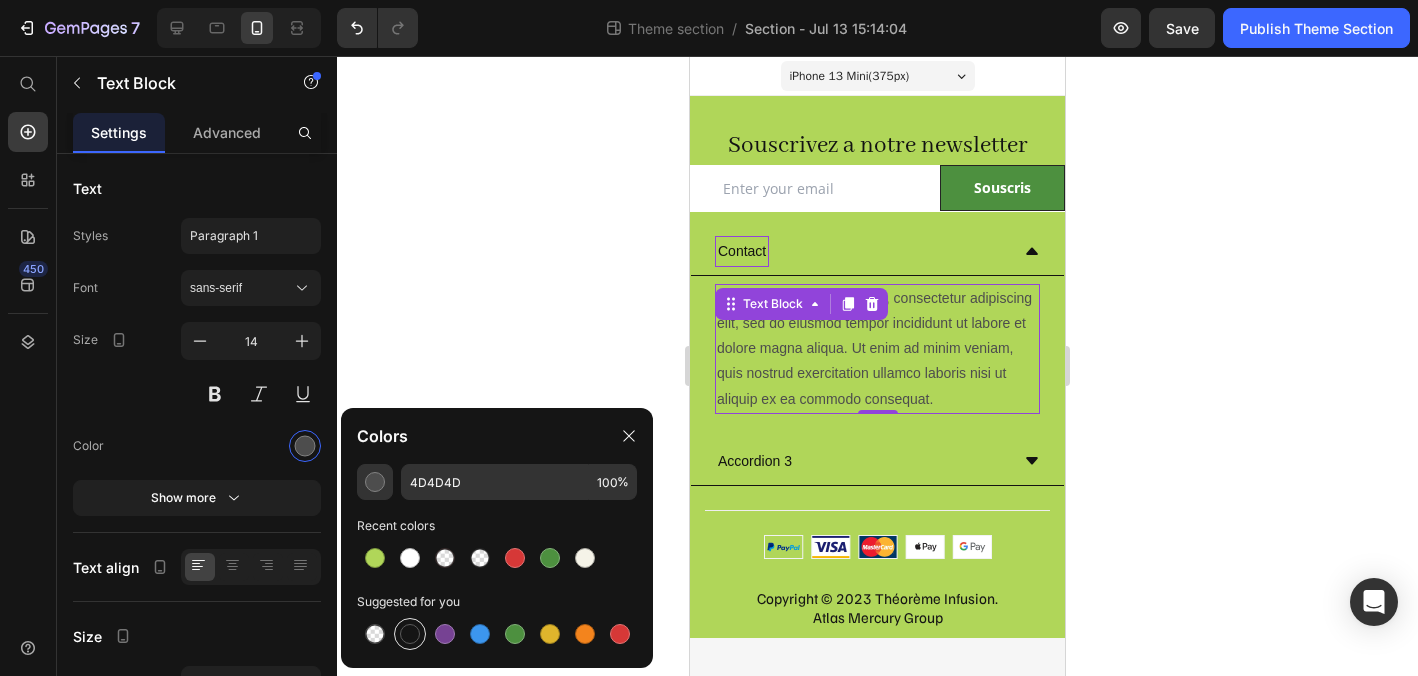 click at bounding box center (410, 634) 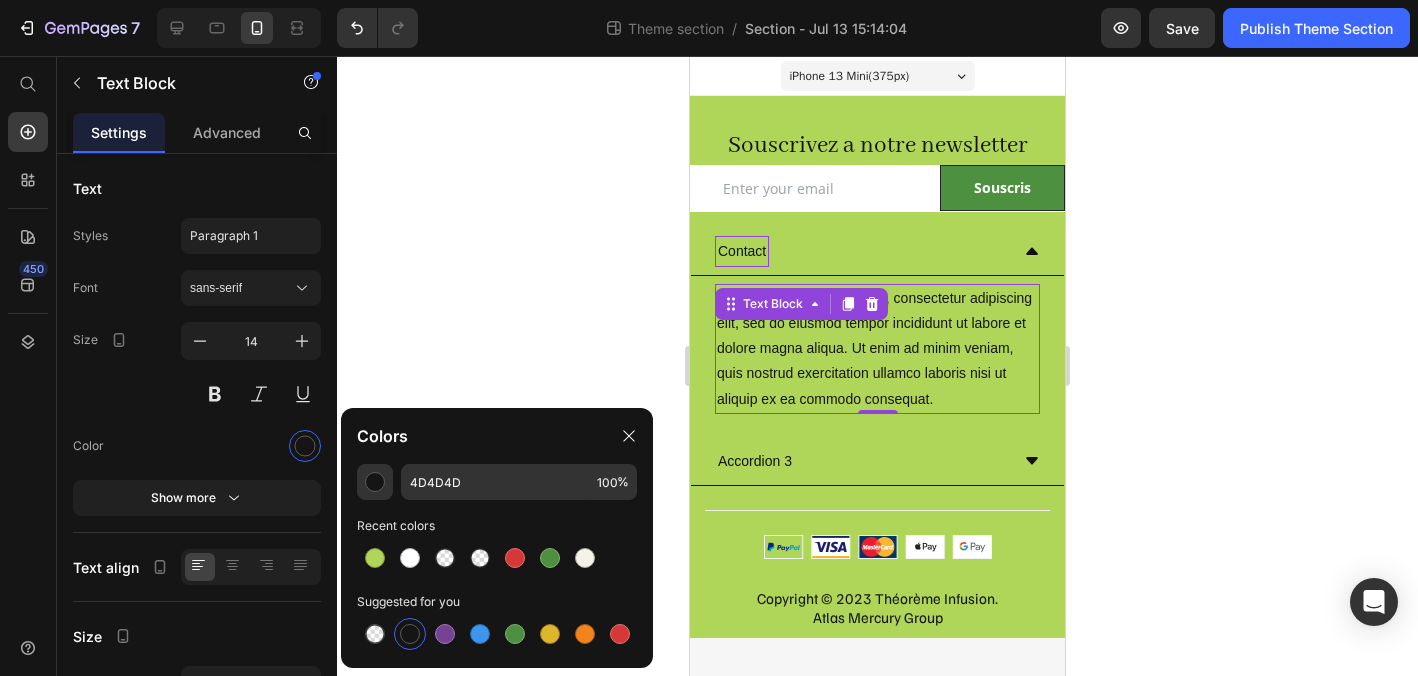 type on "151515" 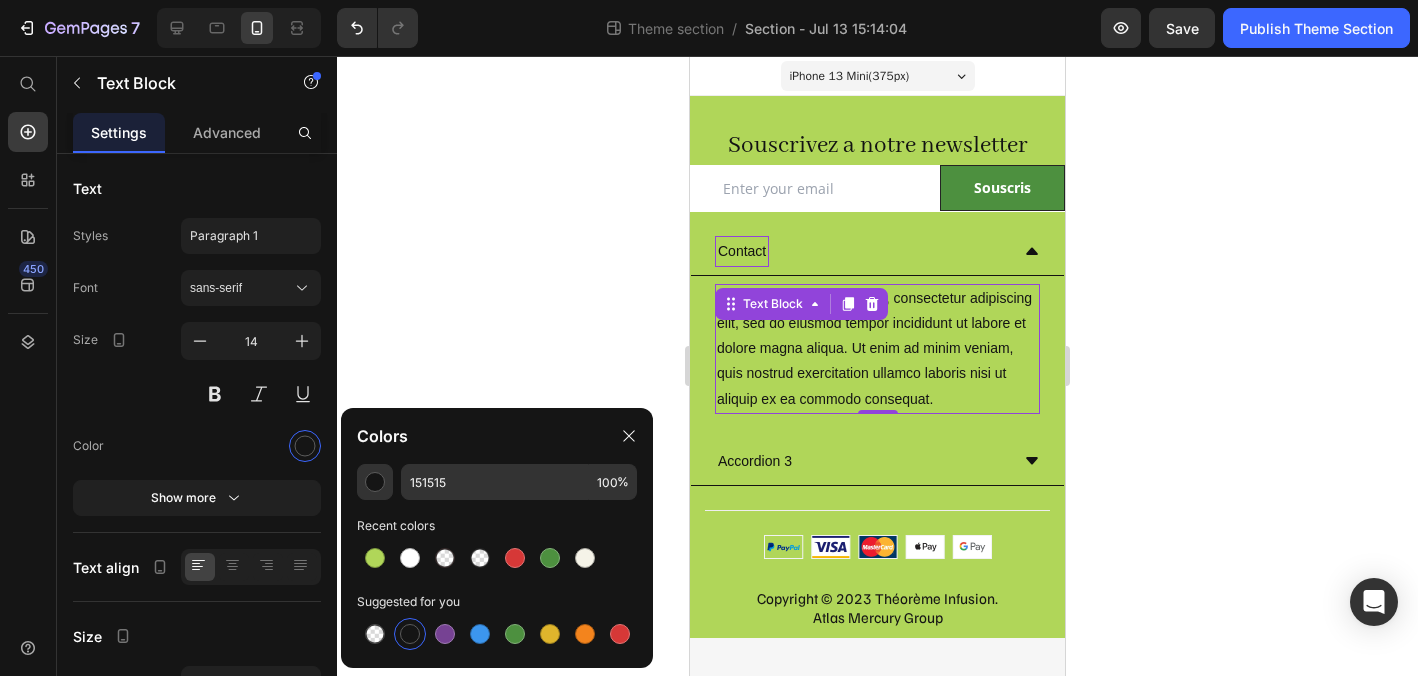 click on "Lorem ipsum dolor sit amet, consectetur adipiscing elit, sed do eiusmod tempor incididunt ut labore et dolore magna aliqua. Ut enim ad minim veniam, quis nostrud exercitation ullamco laboris nisi ut aliquip ex ea commodo consequat." at bounding box center (877, 349) 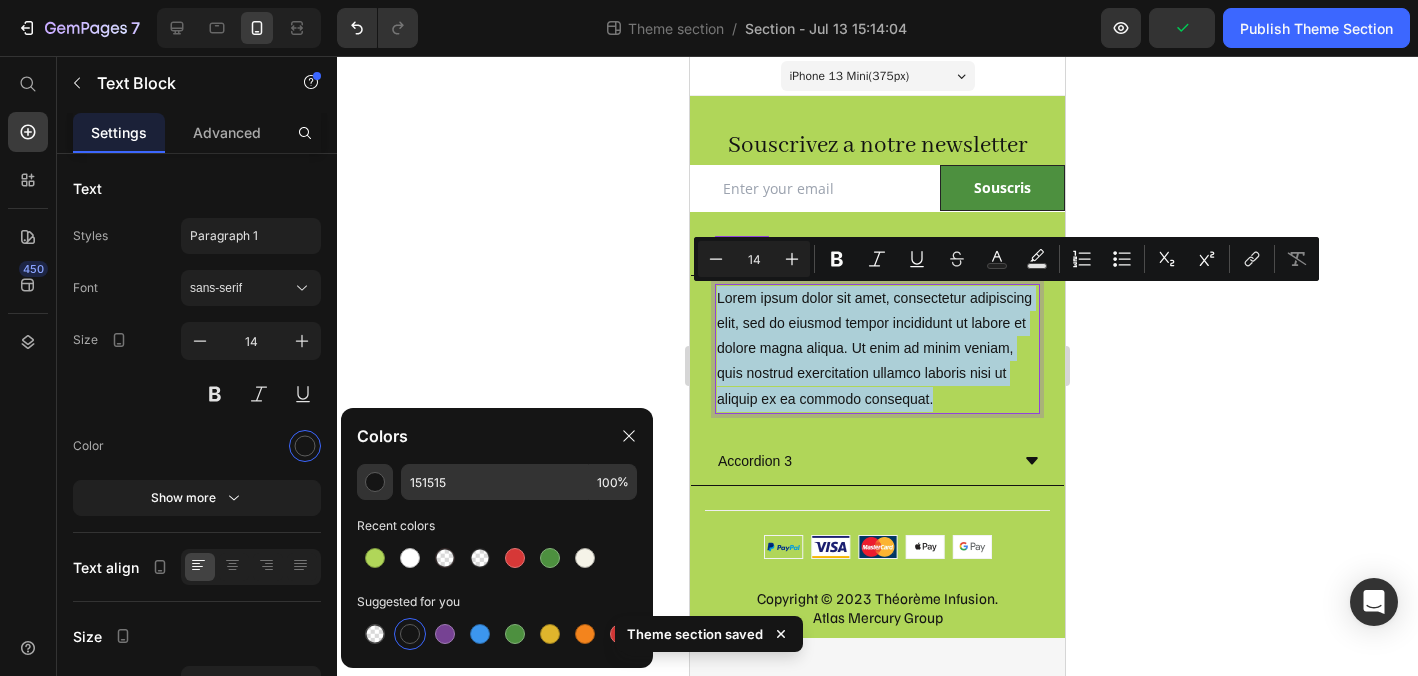 drag, startPoint x: 943, startPoint y: 398, endPoint x: 716, endPoint y: 293, distance: 250.10797 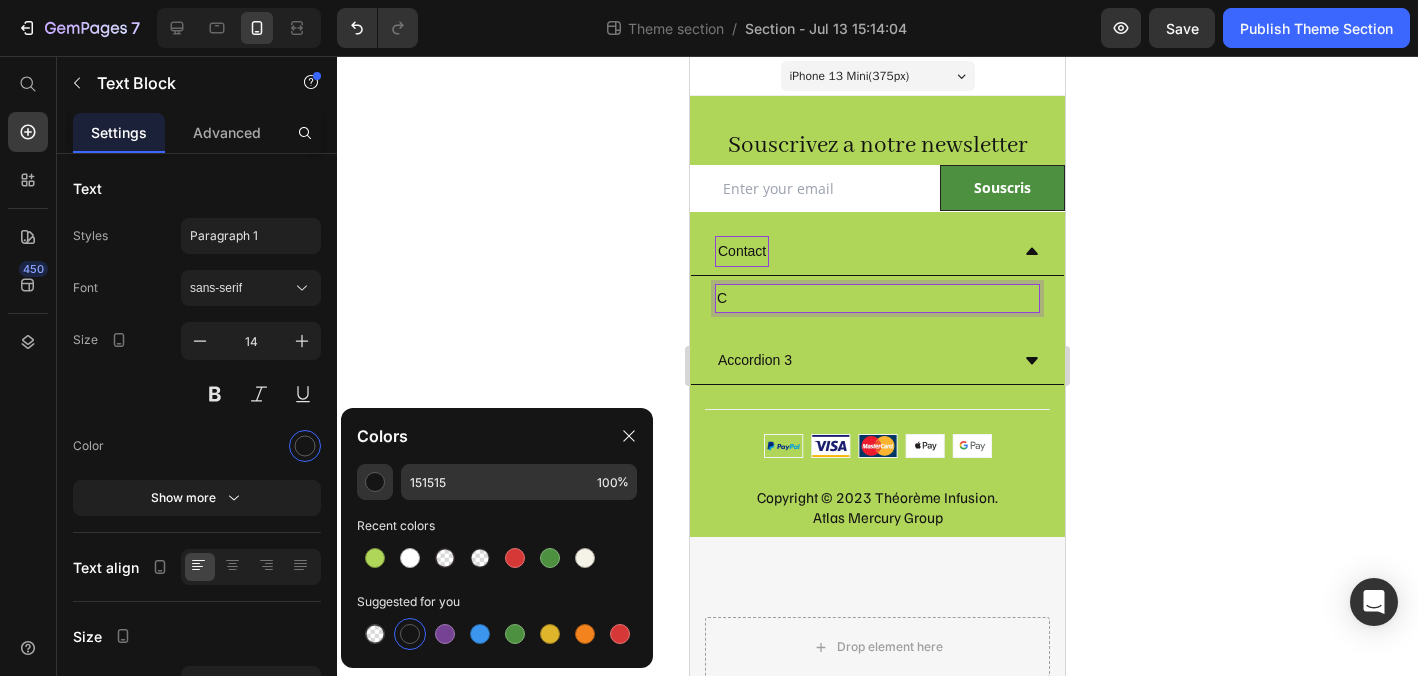 type 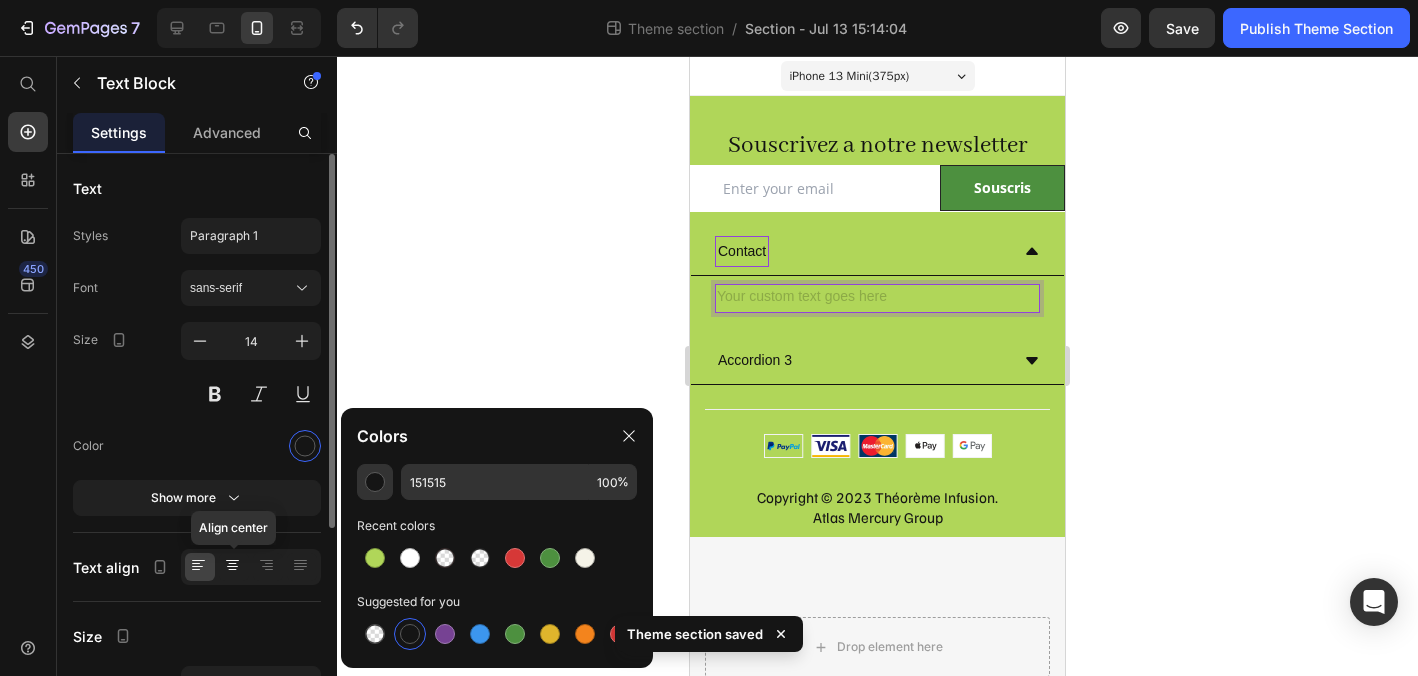 click 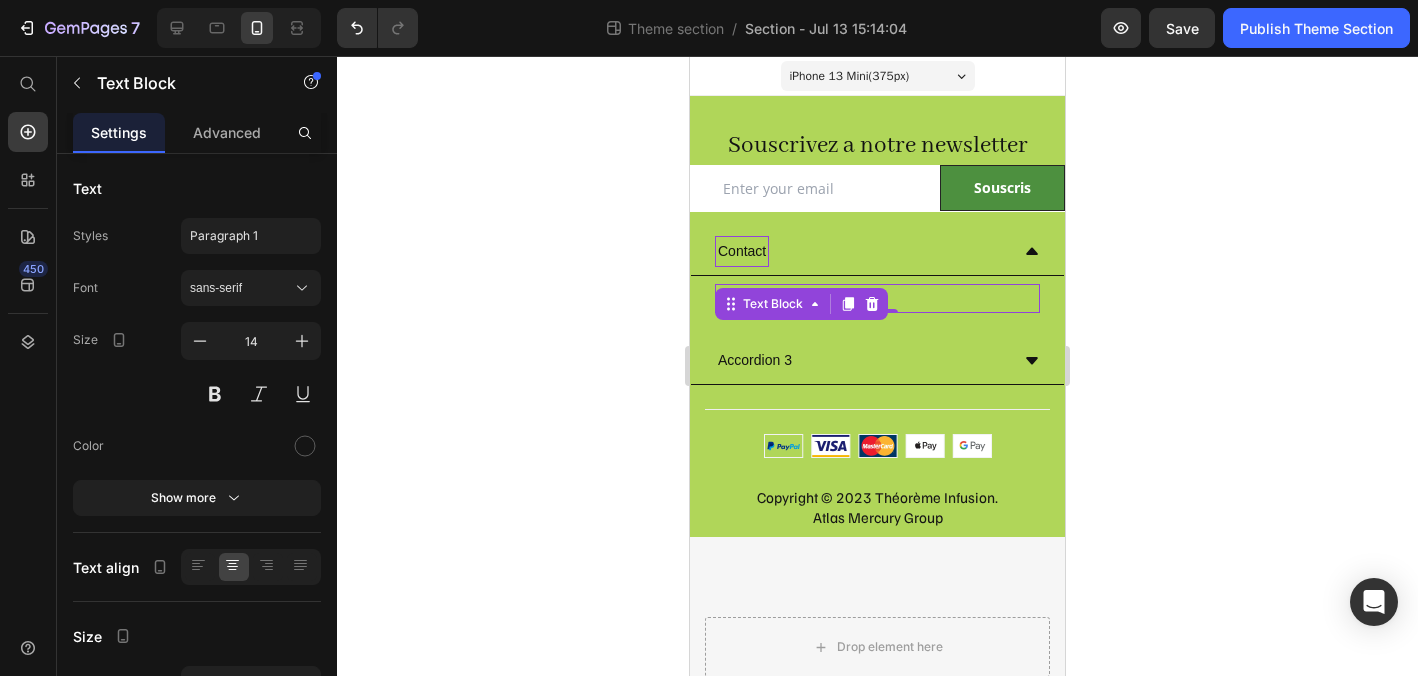 click at bounding box center (877, 298) 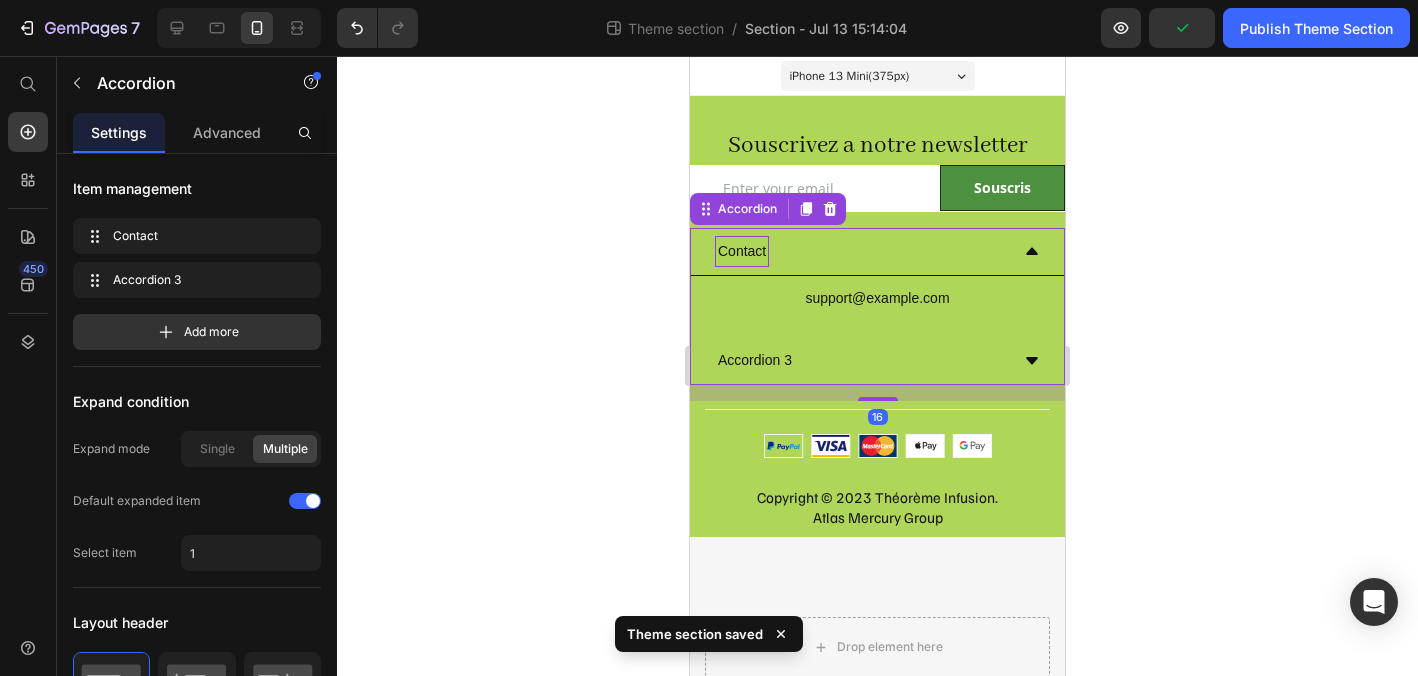 click on "Contact" at bounding box center (861, 251) 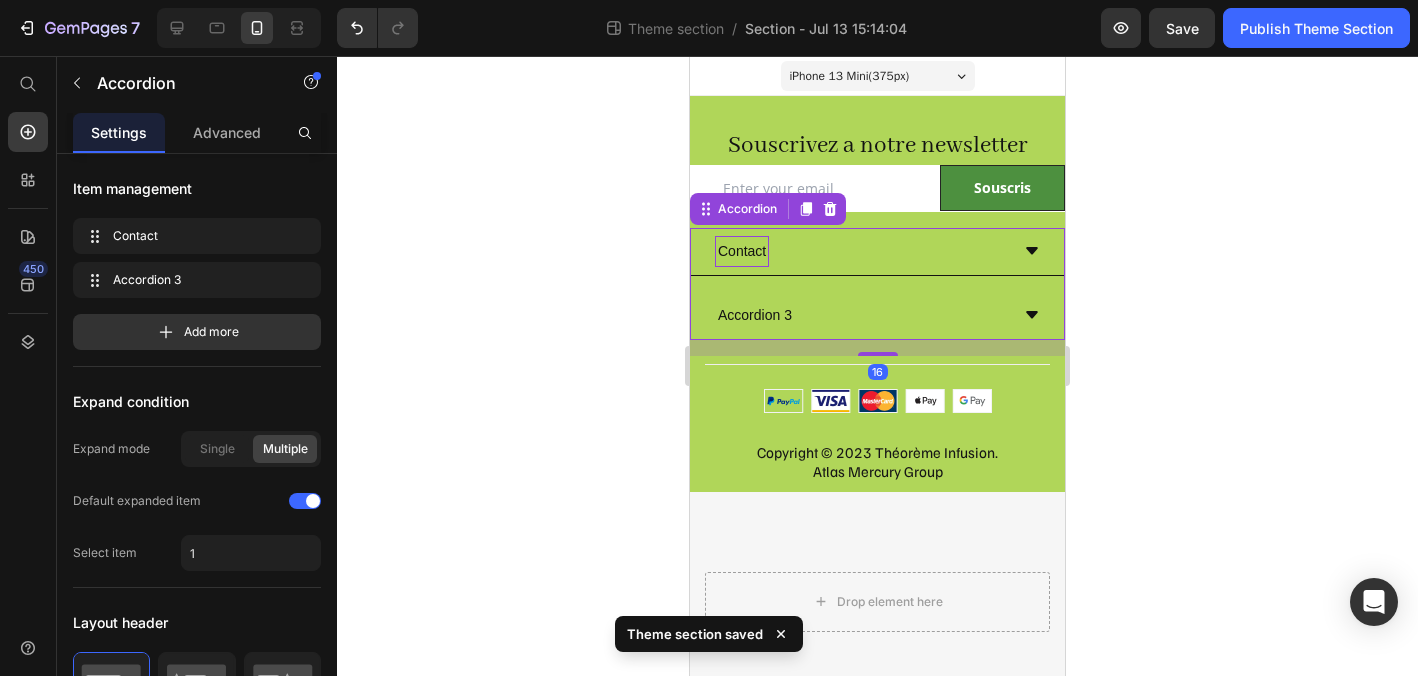 click on "Contact" at bounding box center [861, 251] 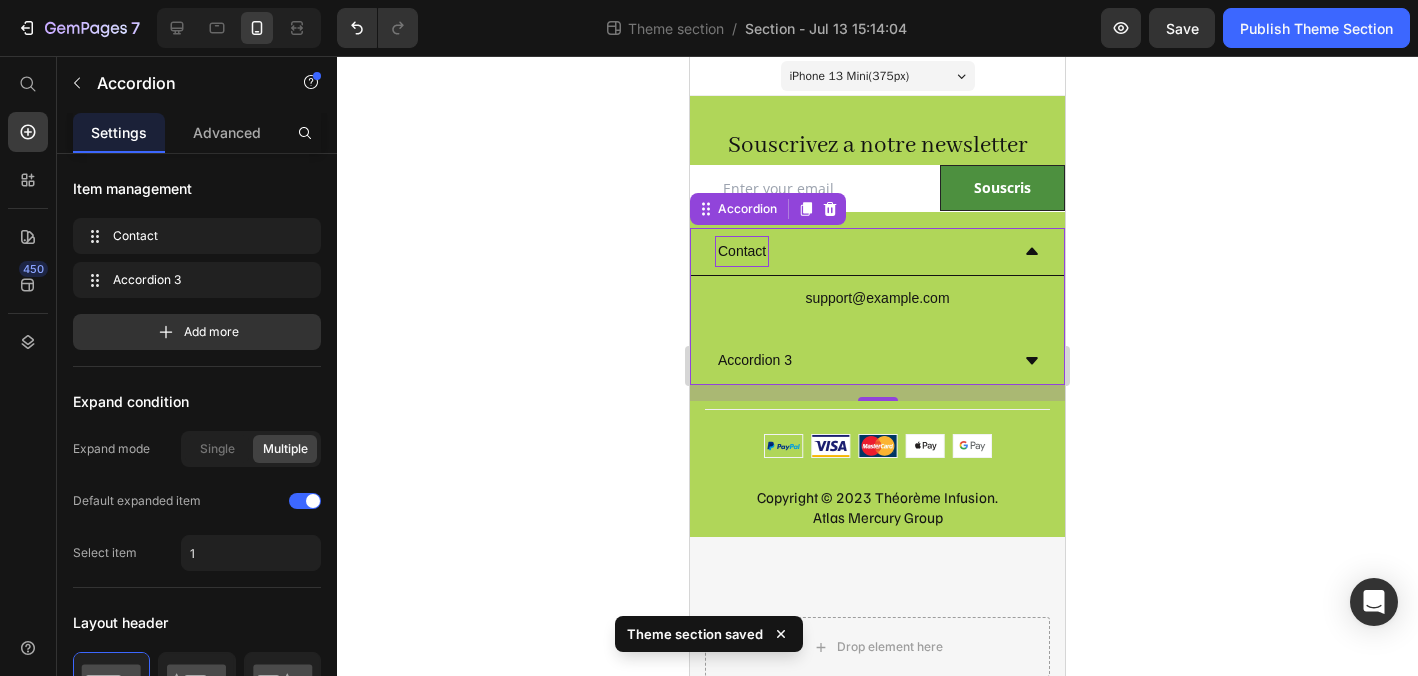 click on "Contact" at bounding box center [861, 251] 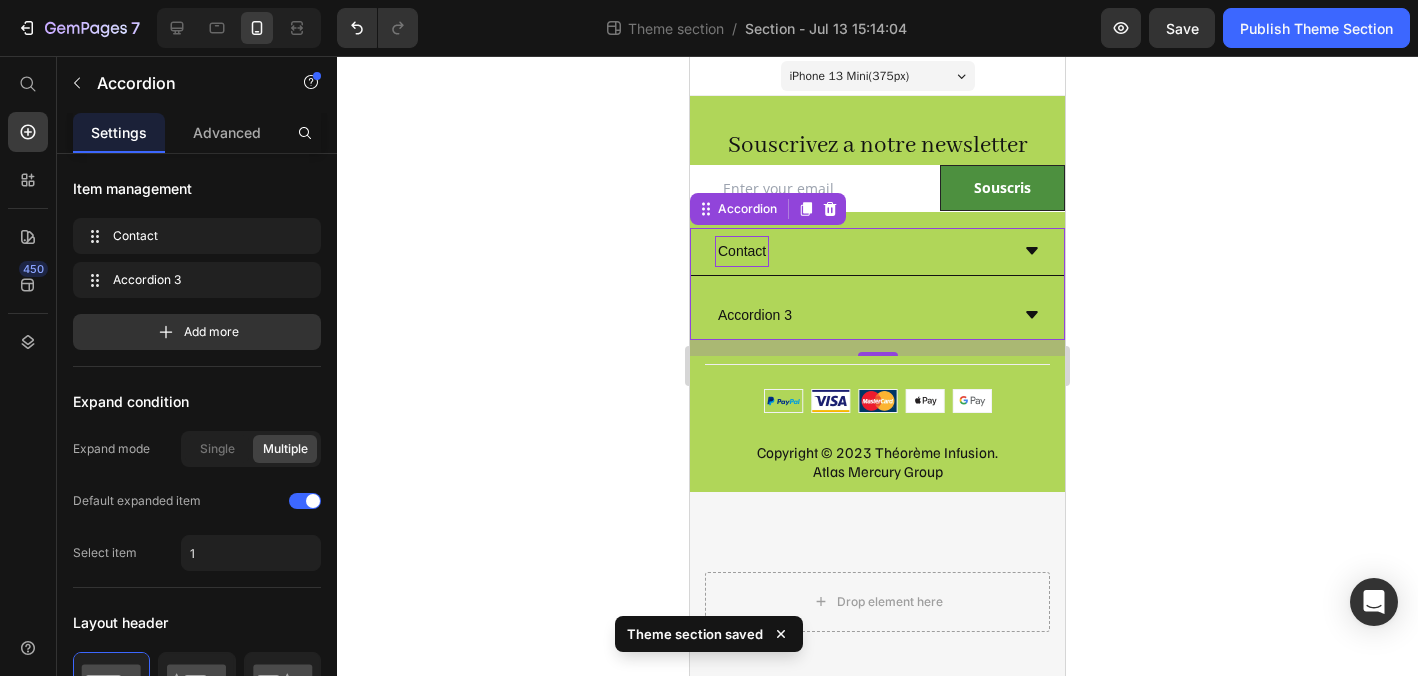 click on "Accordion 3" at bounding box center [861, 315] 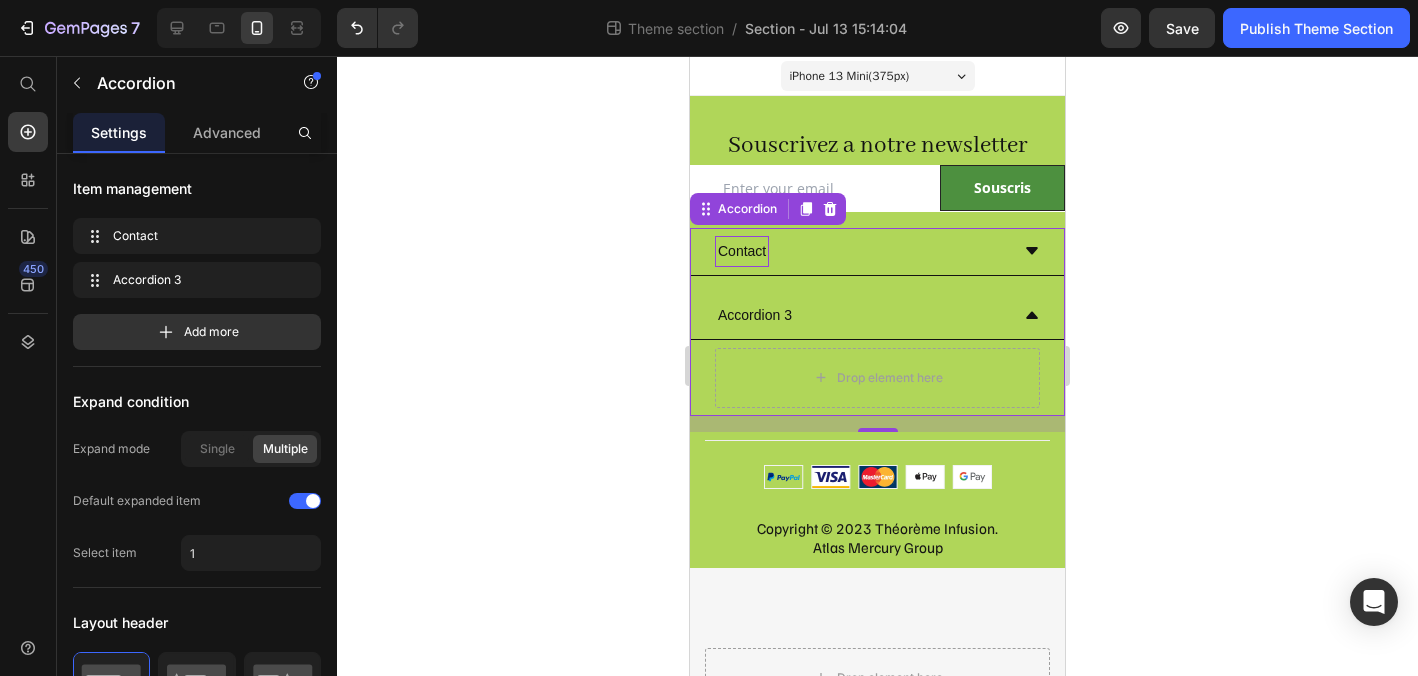click on "Accordion 3" at bounding box center (861, 315) 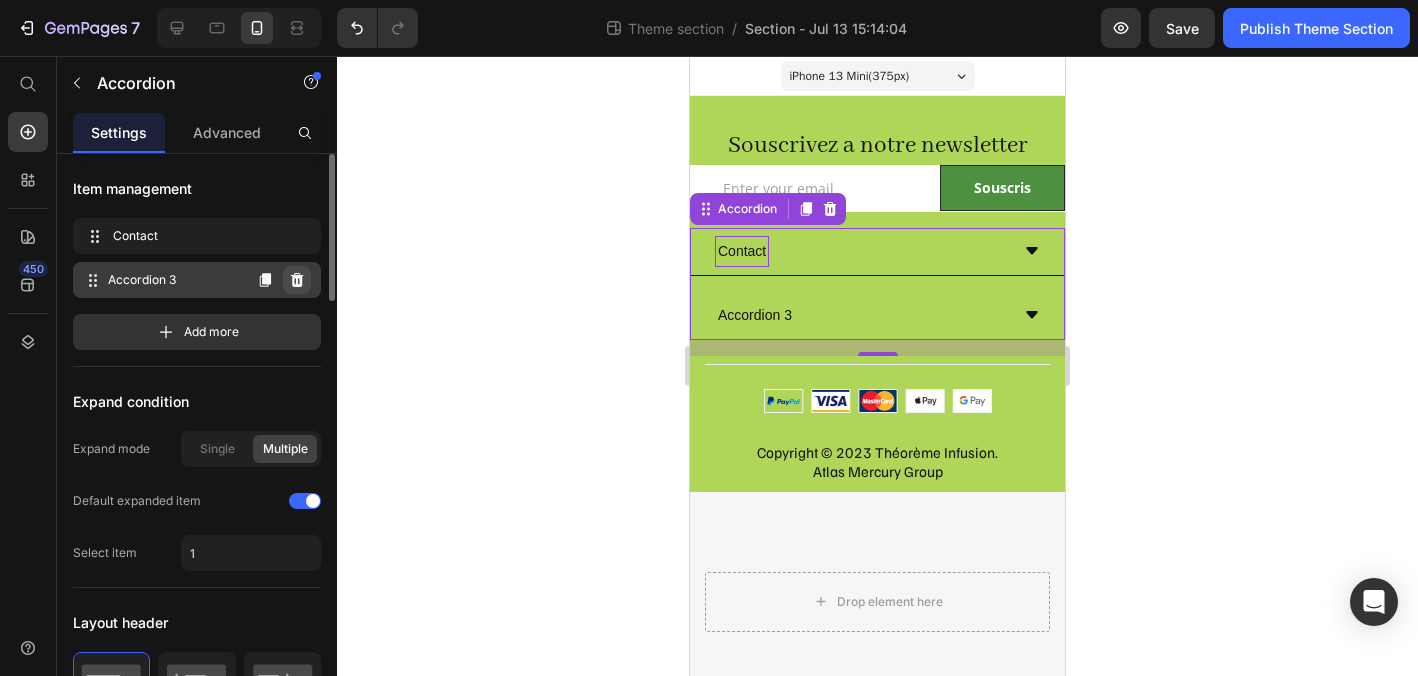 click 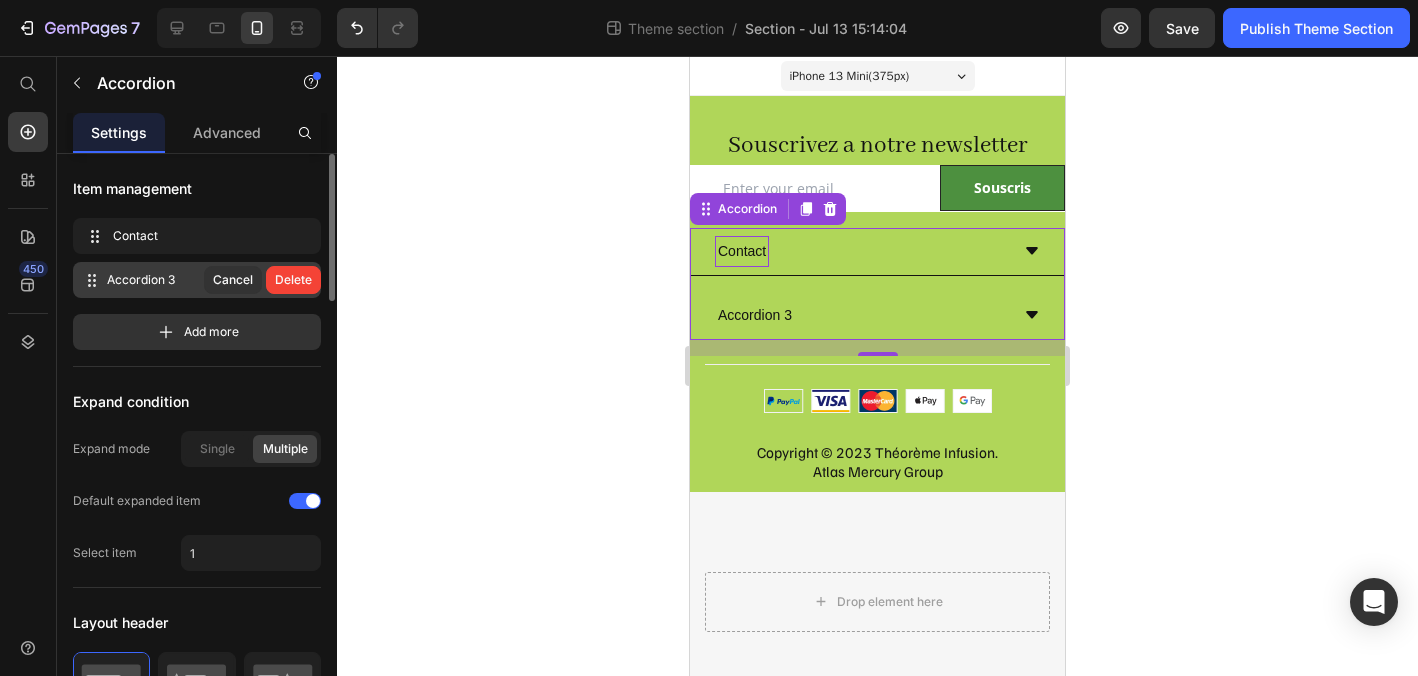 click on "Delete" at bounding box center [293, 280] 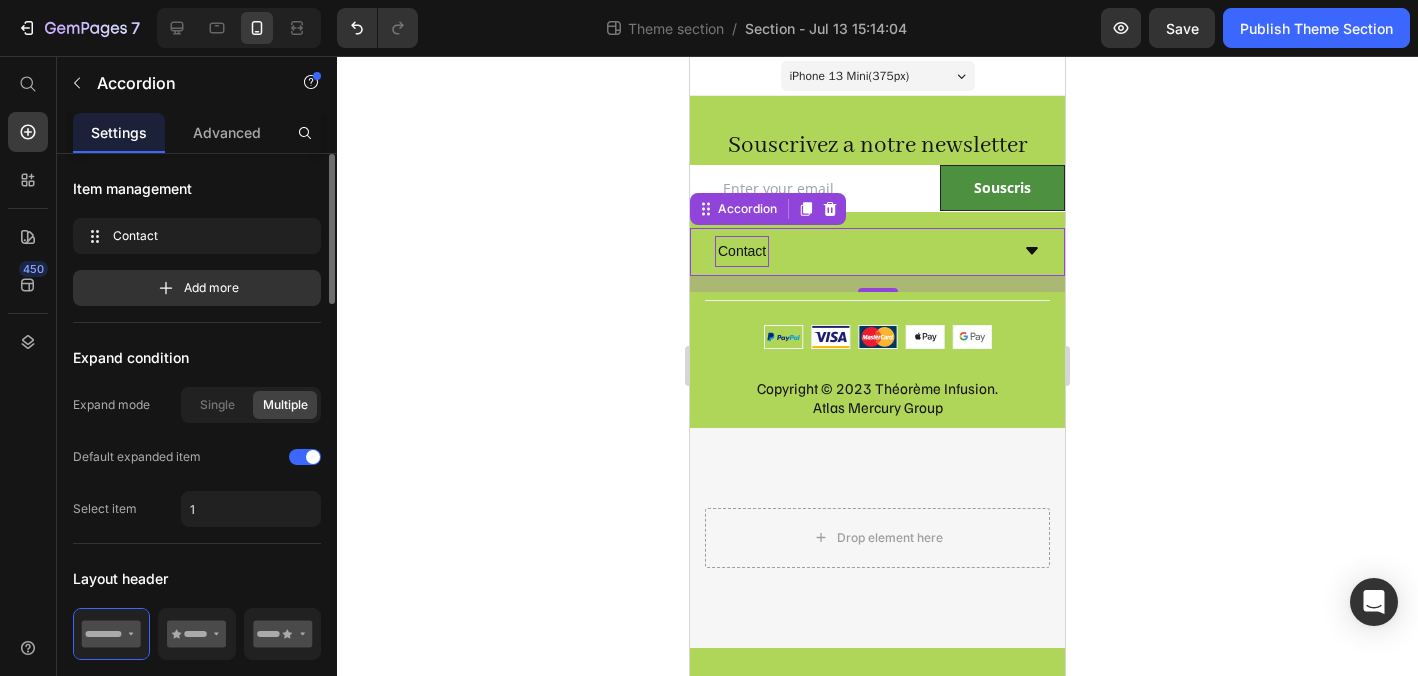 click 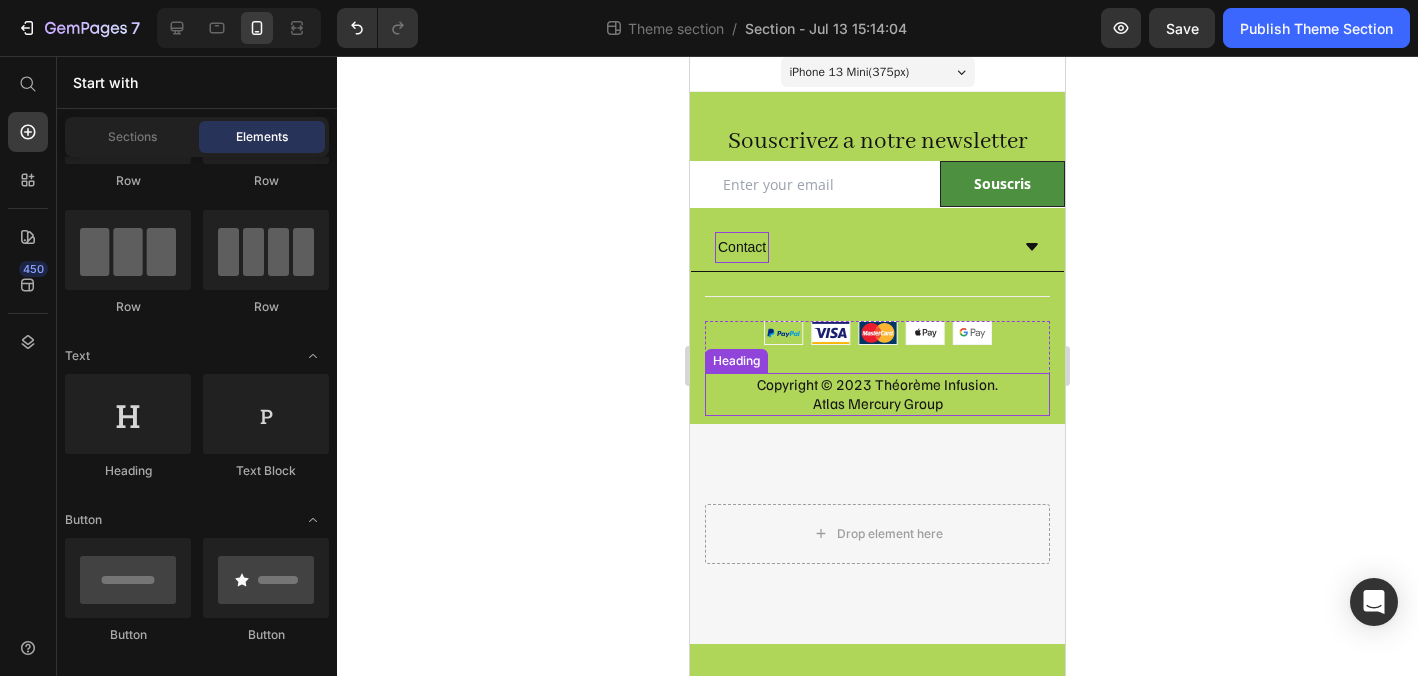 scroll, scrollTop: 2, scrollLeft: 0, axis: vertical 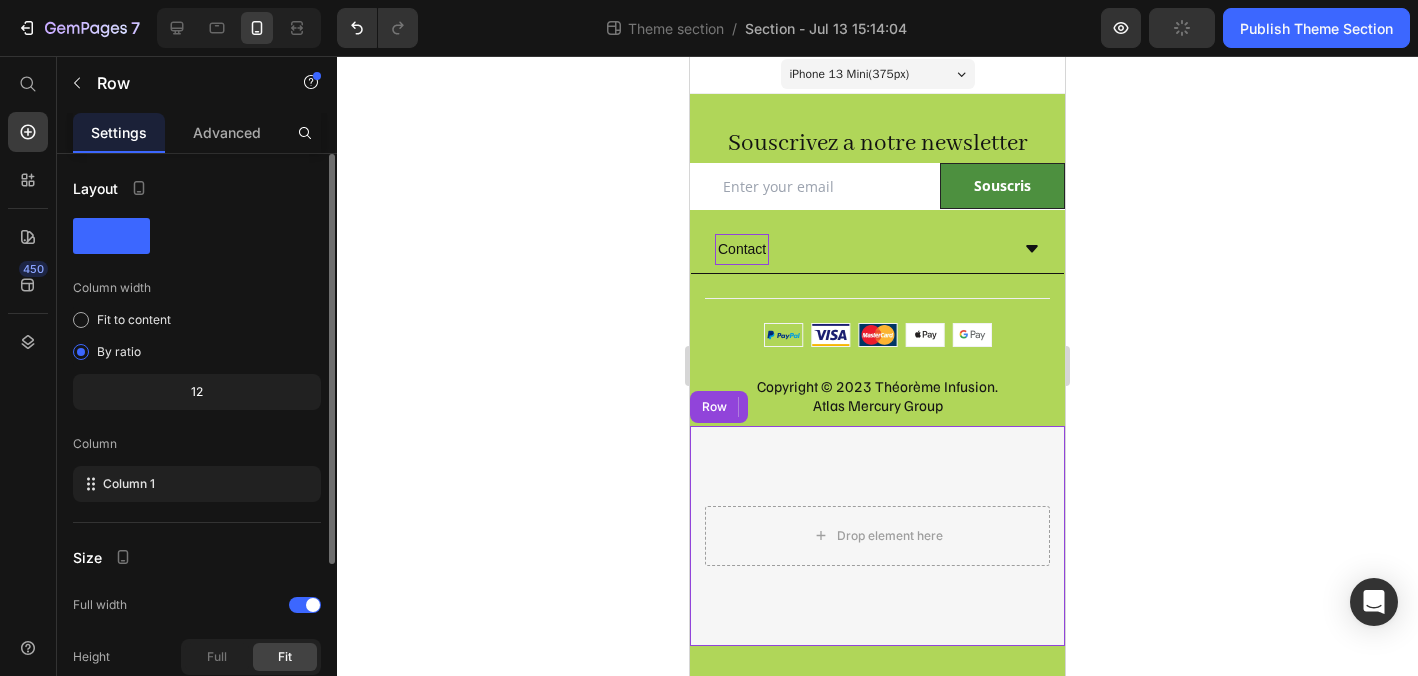 click on "Drop element here Row" at bounding box center (877, 536) 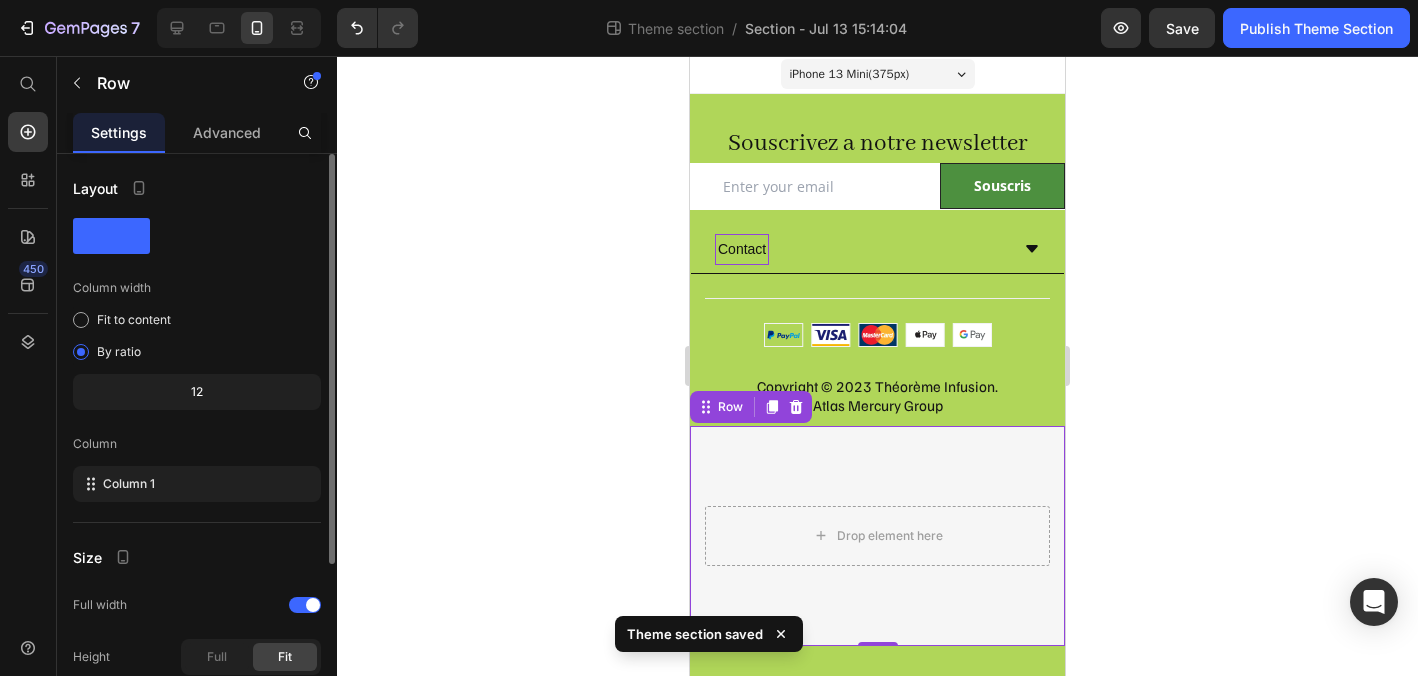 scroll, scrollTop: 237, scrollLeft: 0, axis: vertical 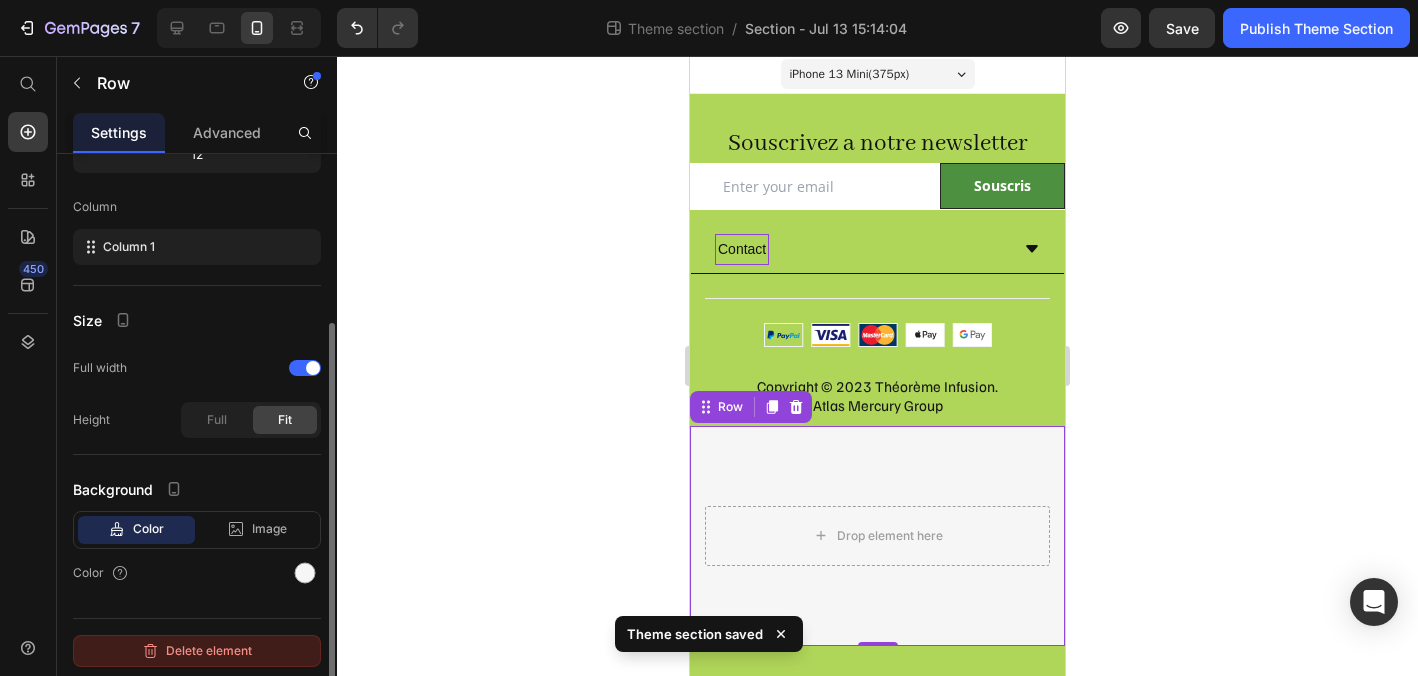click on "Delete element" at bounding box center [197, 651] 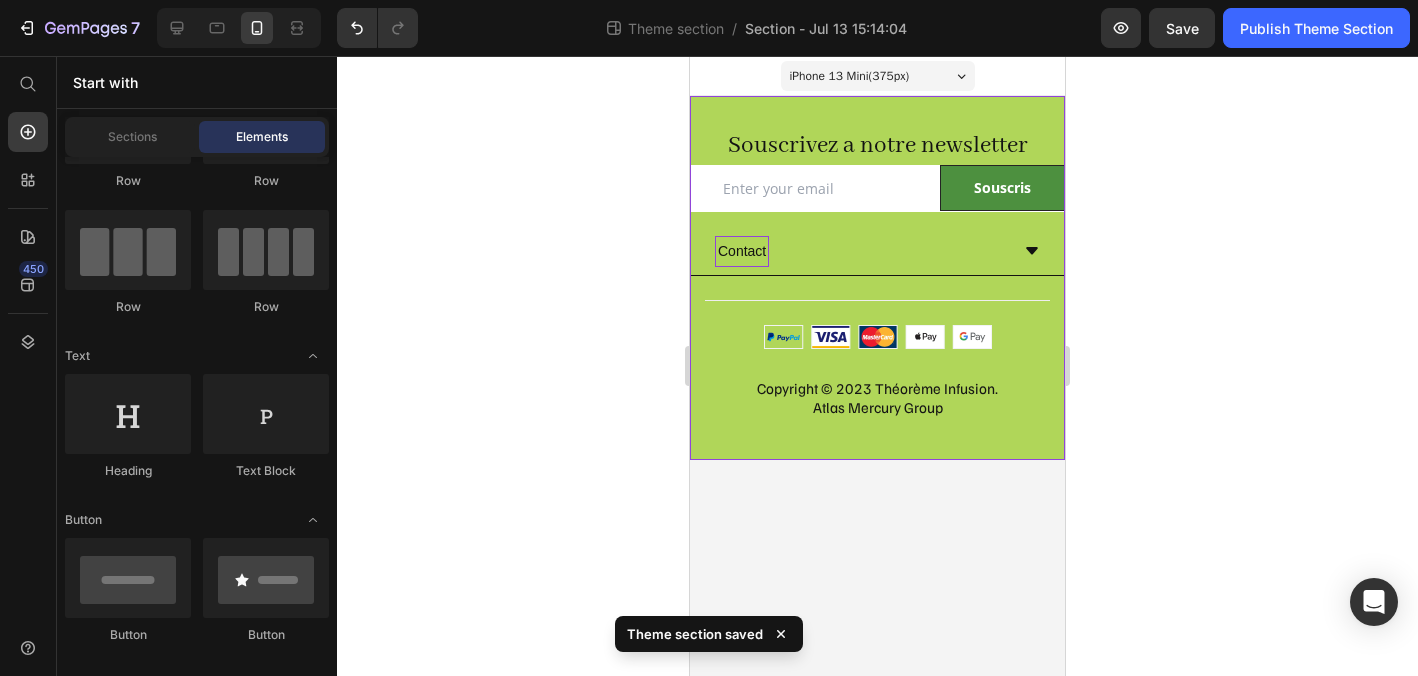 click on "Souscrivez a notre newsletter Heading Row Email Field Souscris Submit Button Row Newsletter Row Row
Contact Accordion                Title Line Row Copyright © 2023 Théorème Infusion.  Atlas Mercury Group Heading Image Row Row" at bounding box center [877, 278] 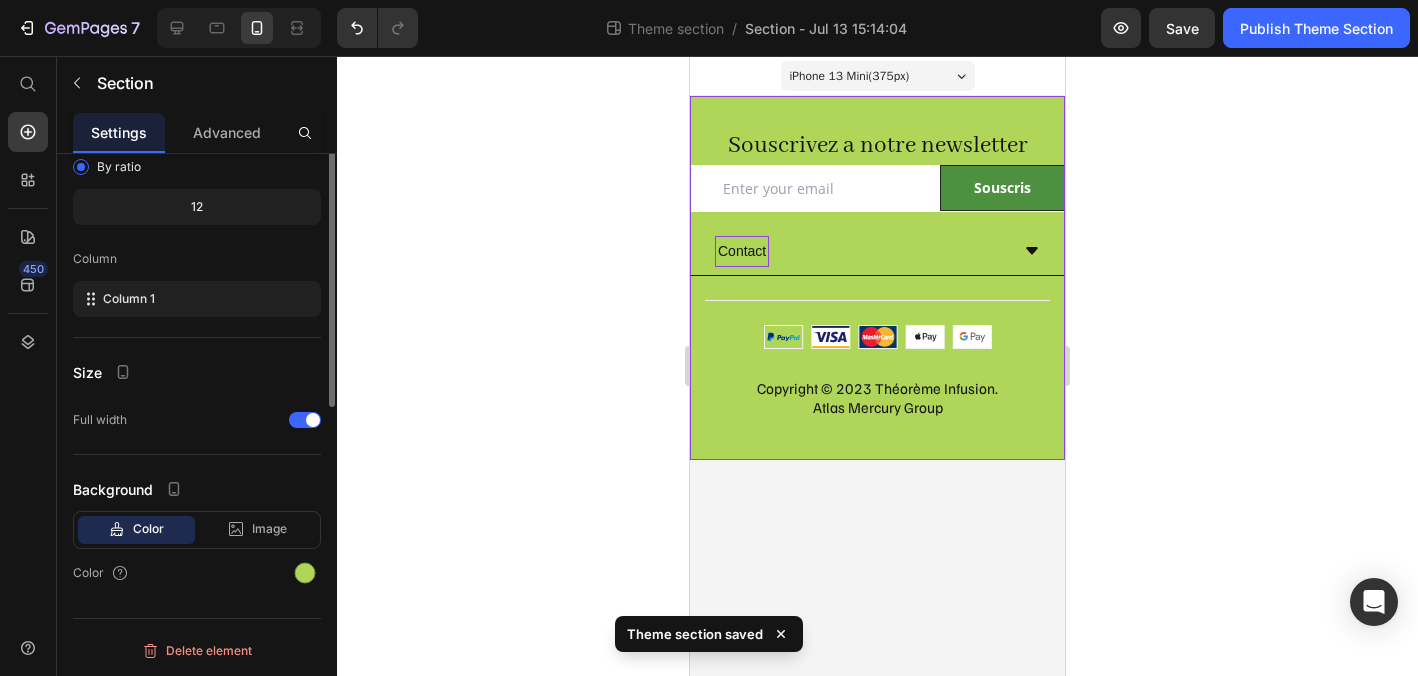 scroll, scrollTop: 0, scrollLeft: 0, axis: both 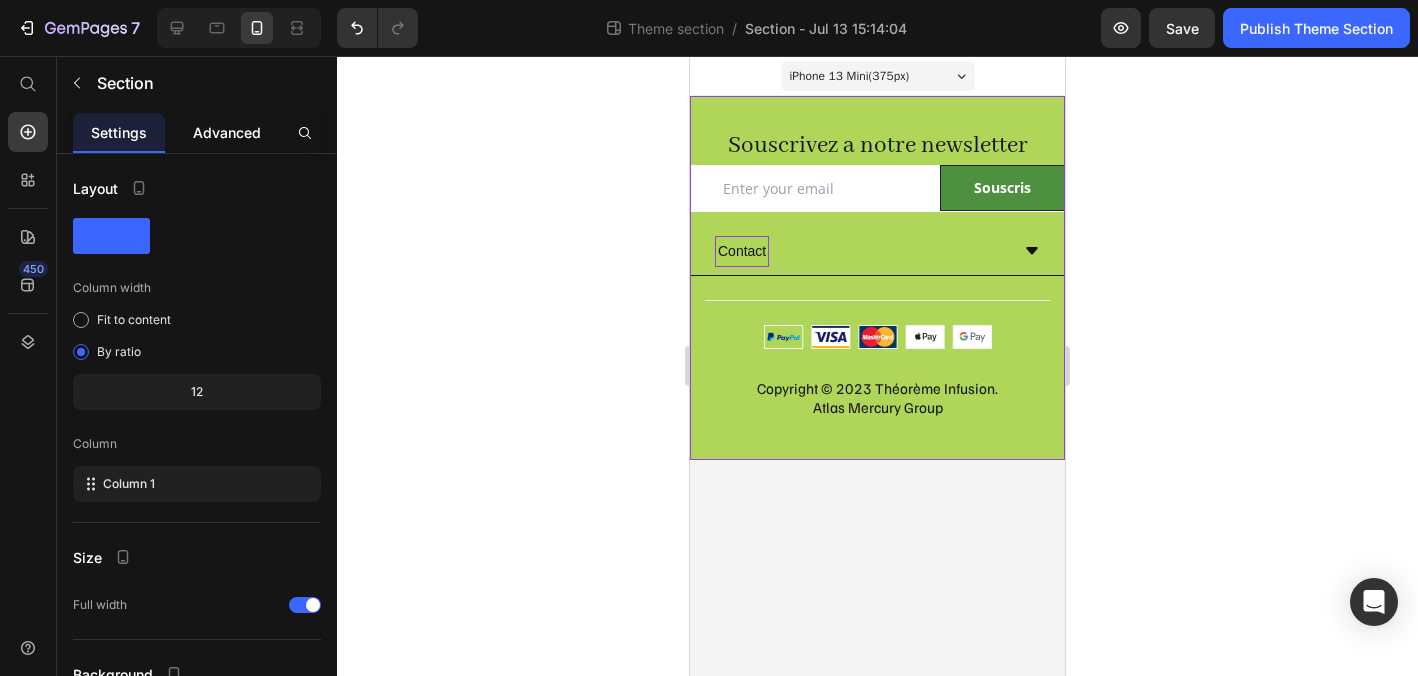 click on "Advanced" 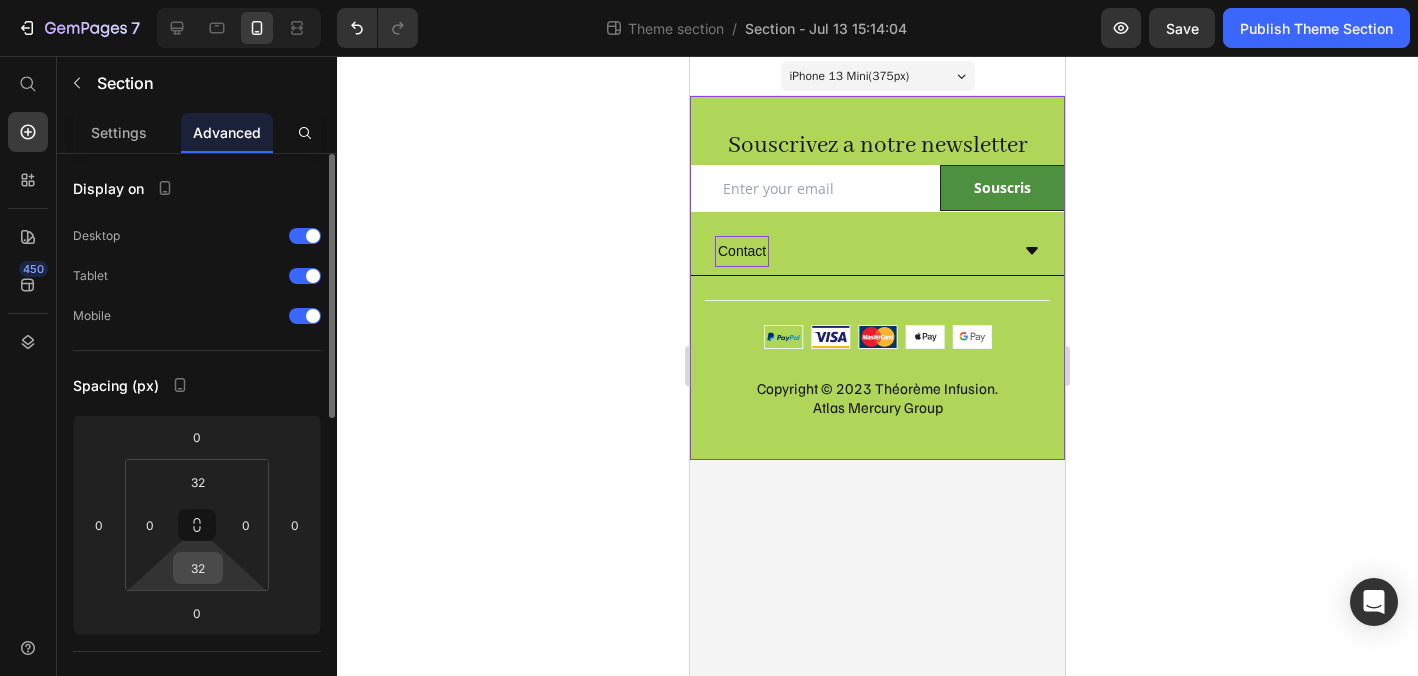 click on "32" at bounding box center (198, 568) 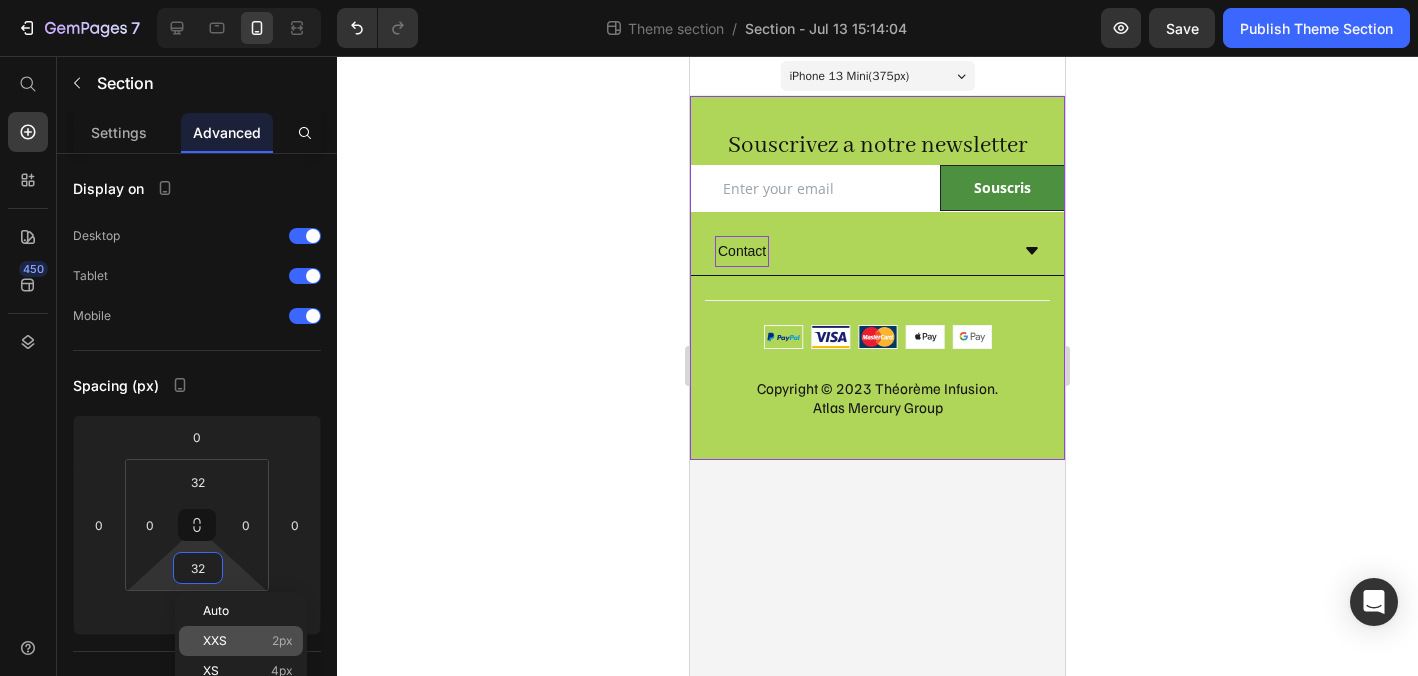 type on "2" 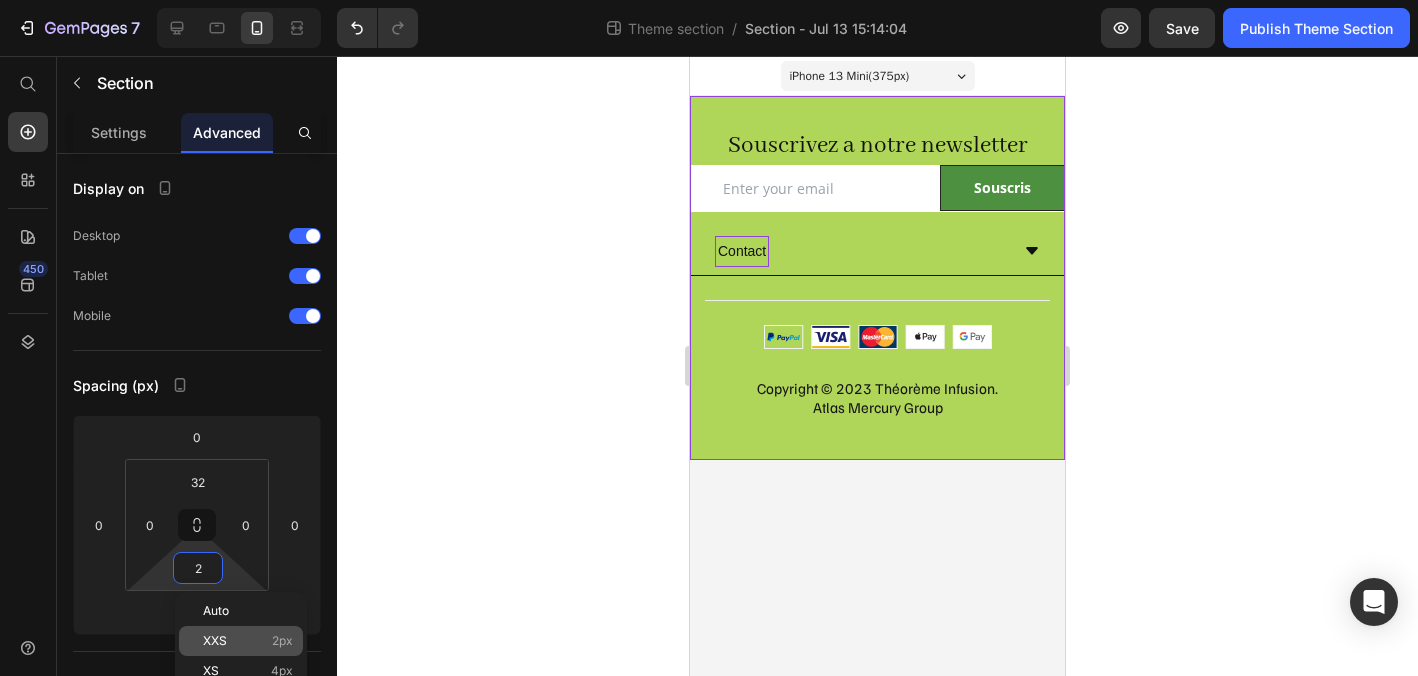 click on "XXS 2px" 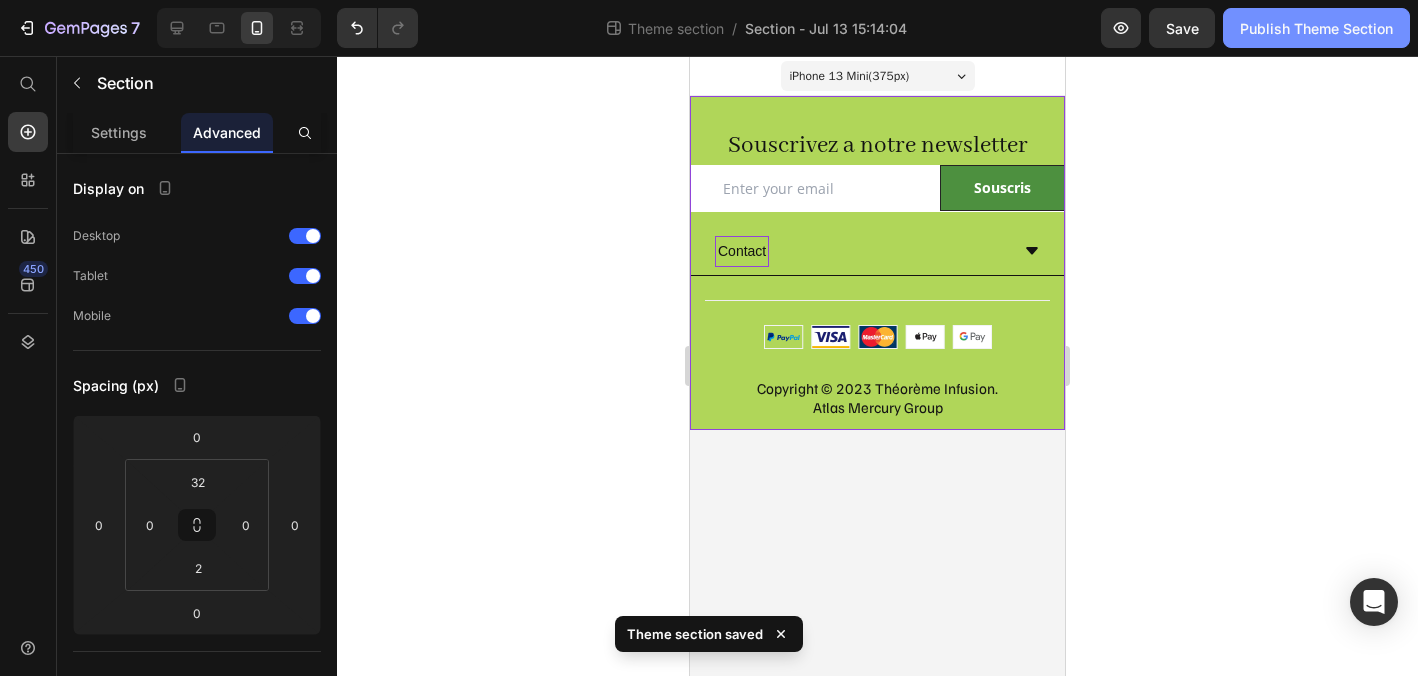 click on "Publish Theme Section" at bounding box center [1316, 28] 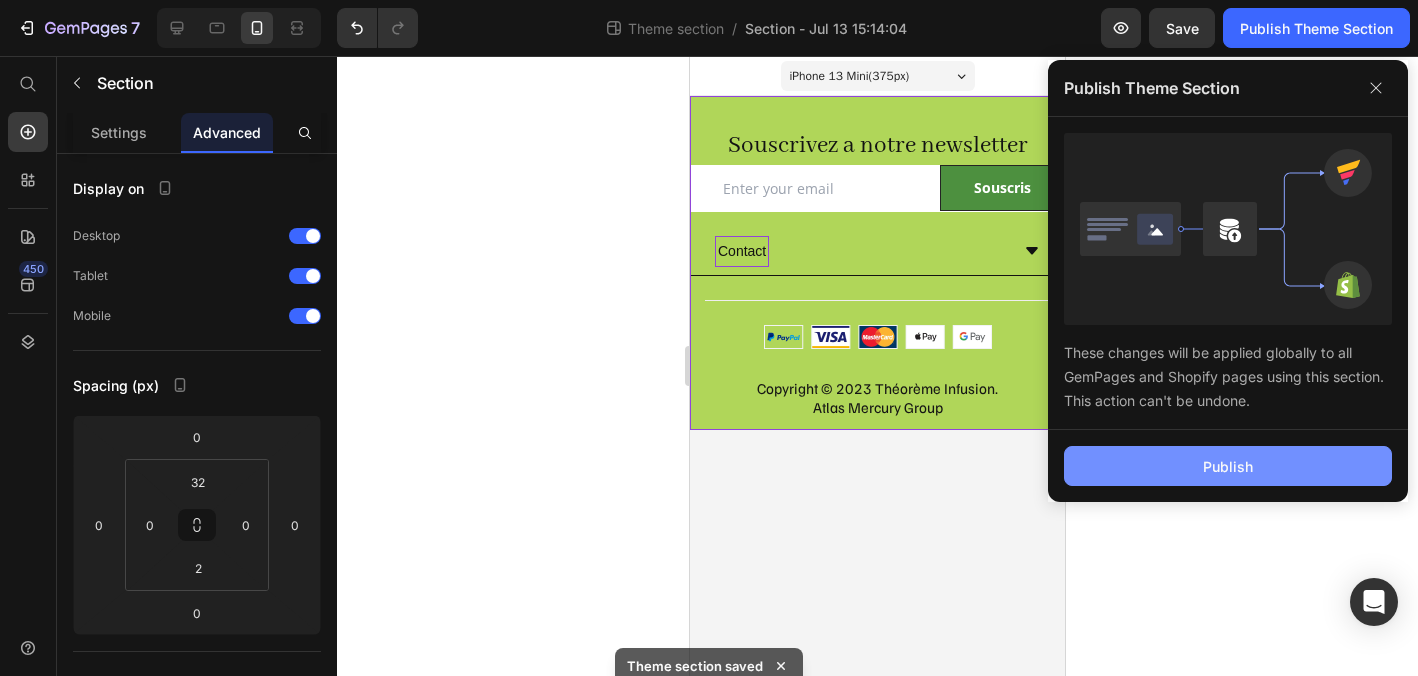click on "Publish" 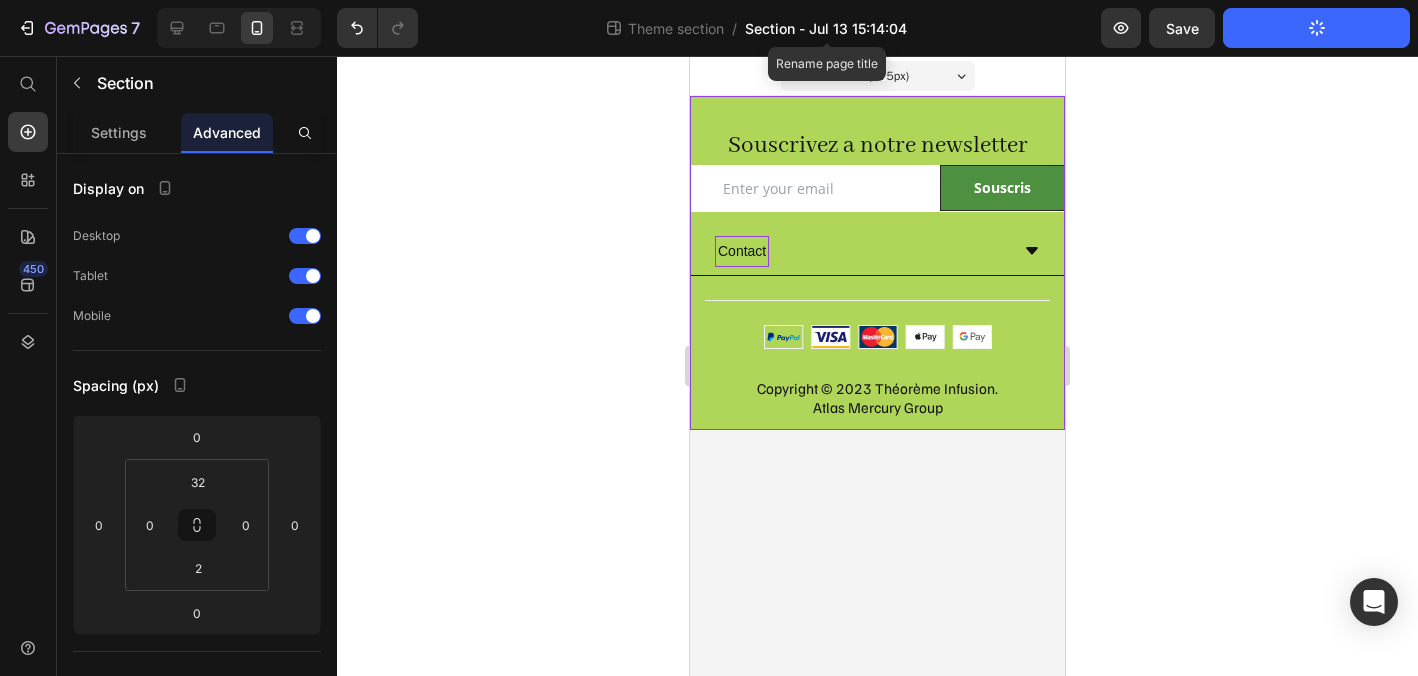 click on "Section - Jul 13 15:14:04" 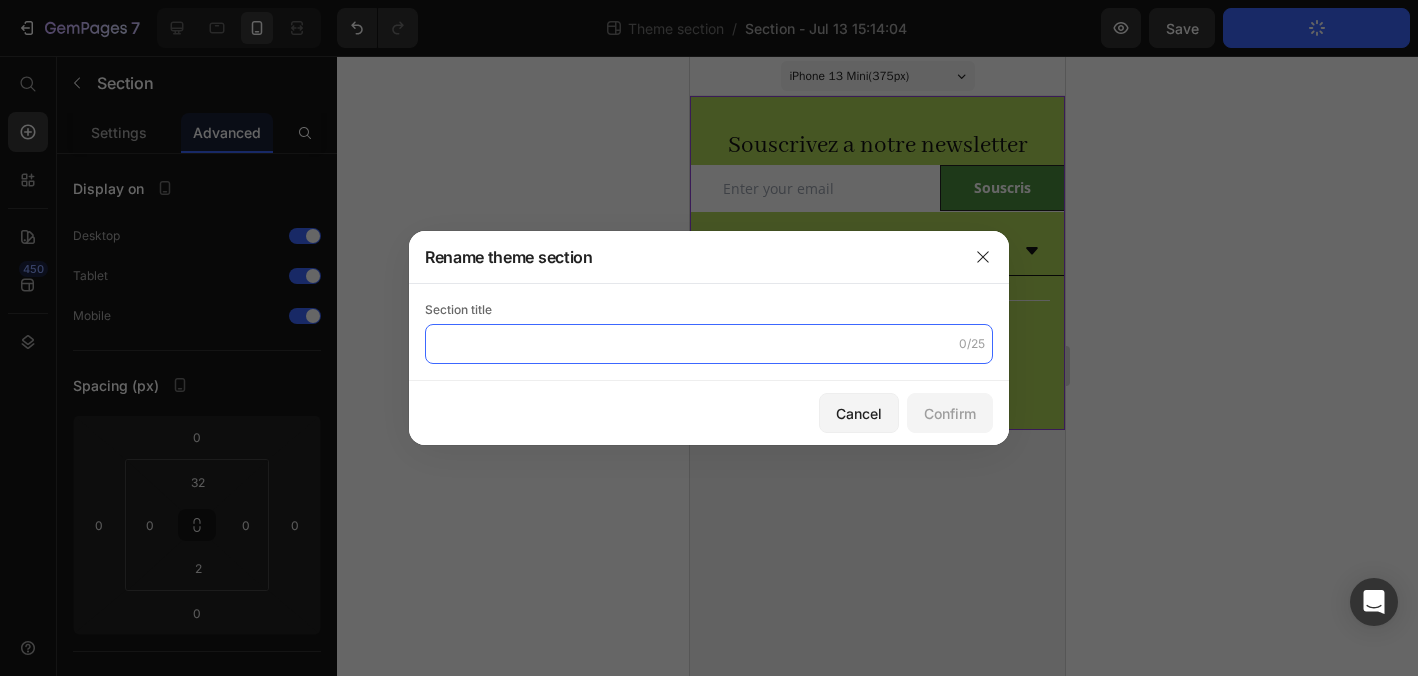 click 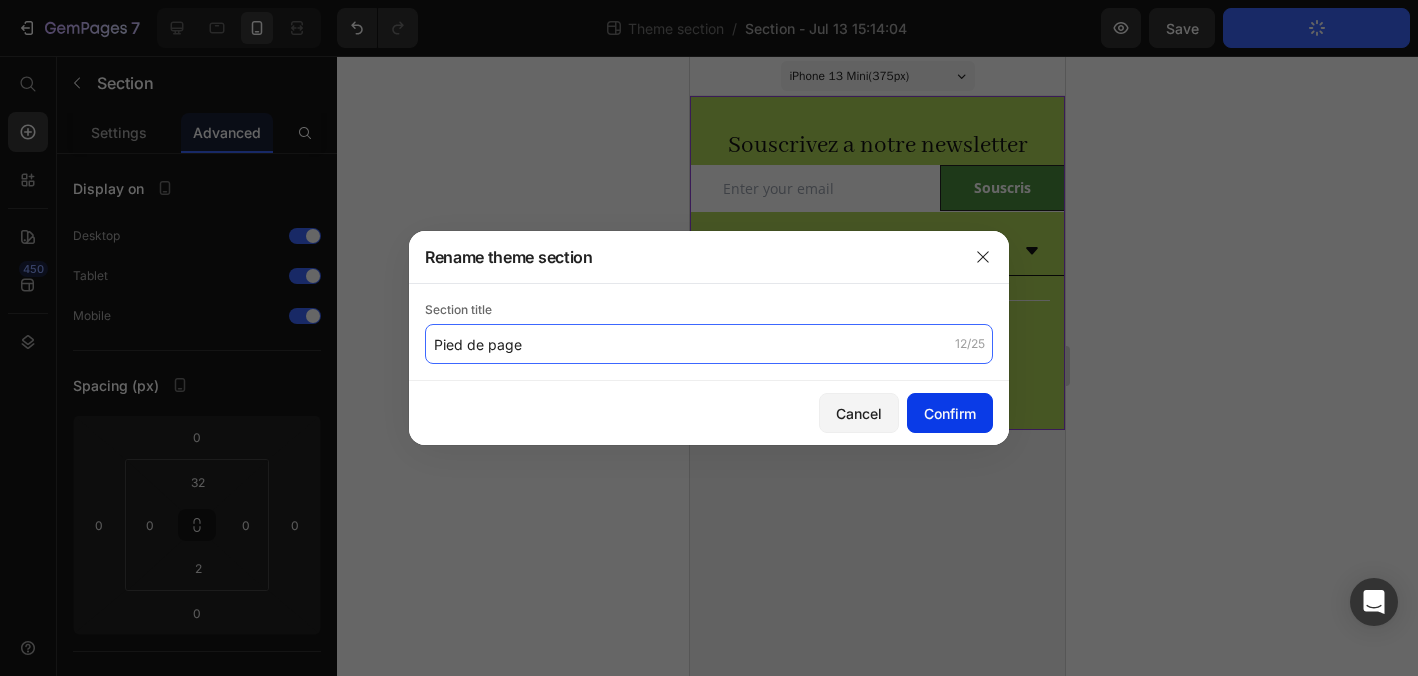 type on "Pied de page" 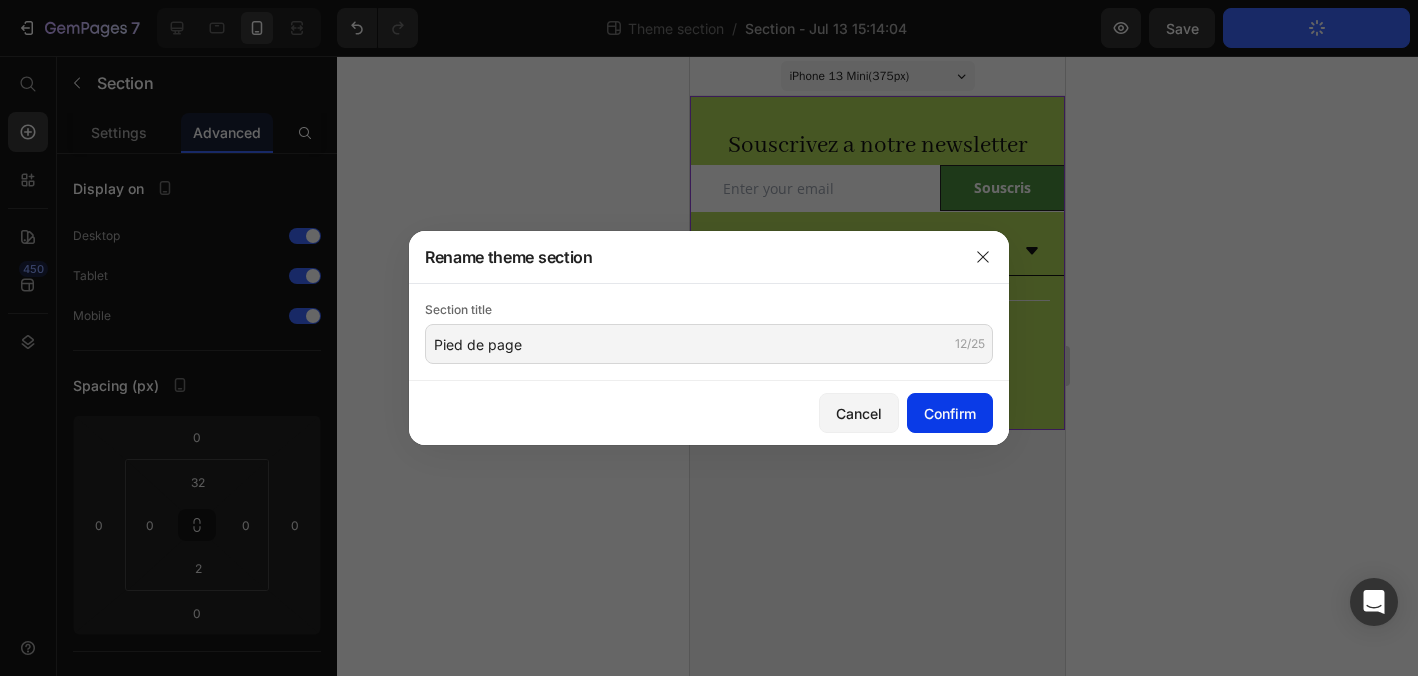 click on "Confirm" at bounding box center (950, 413) 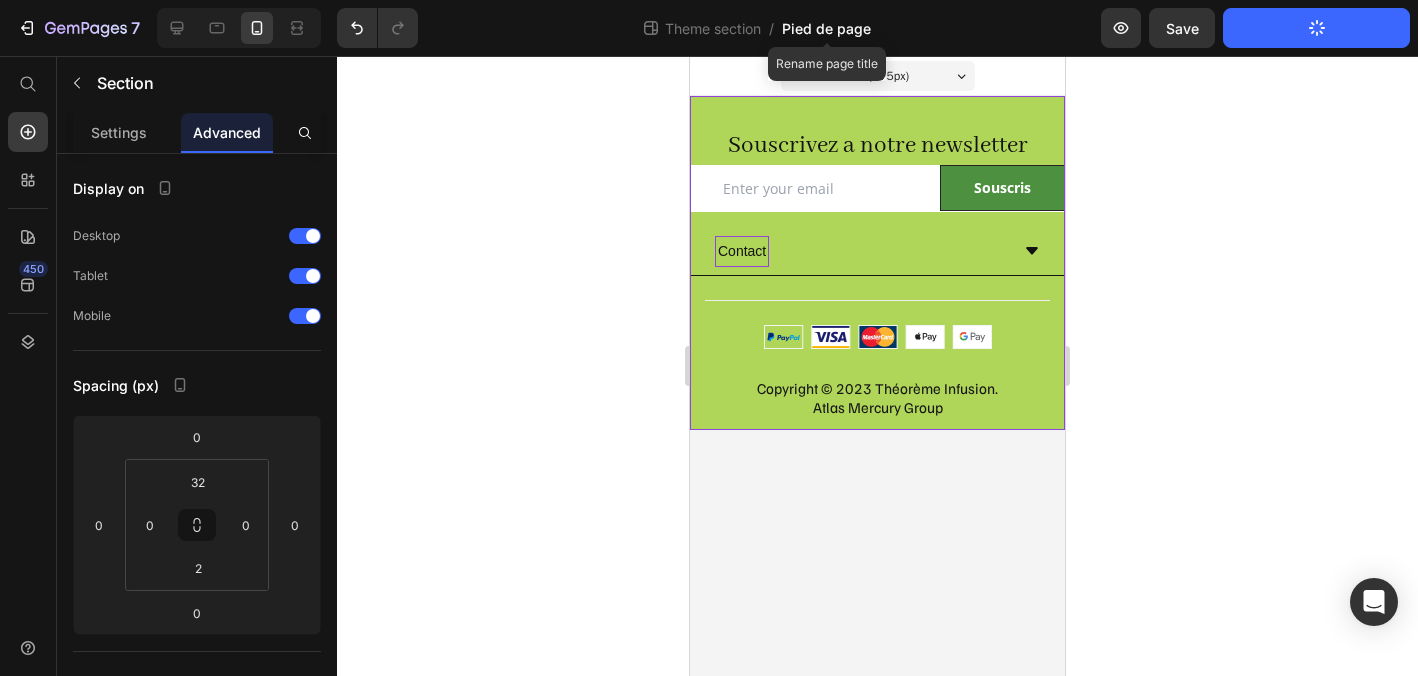 click on "Pied de page" 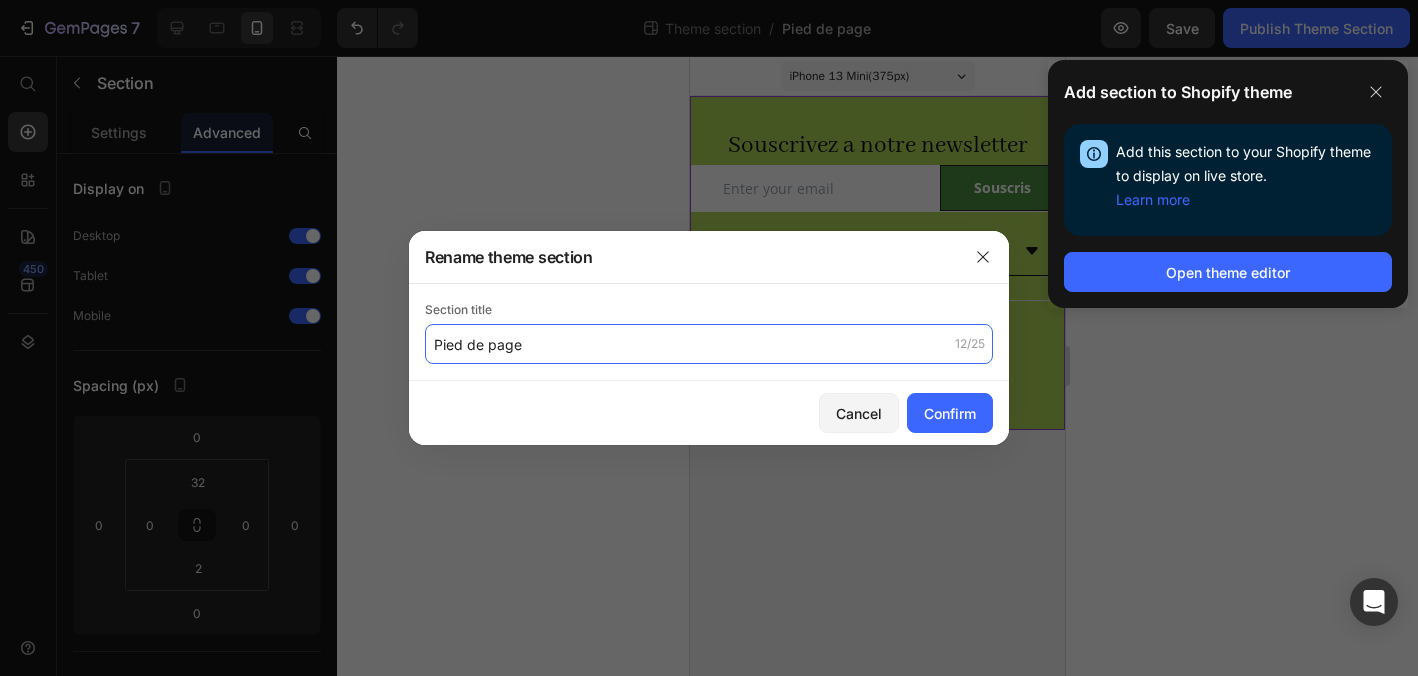 click on "Pied de page" 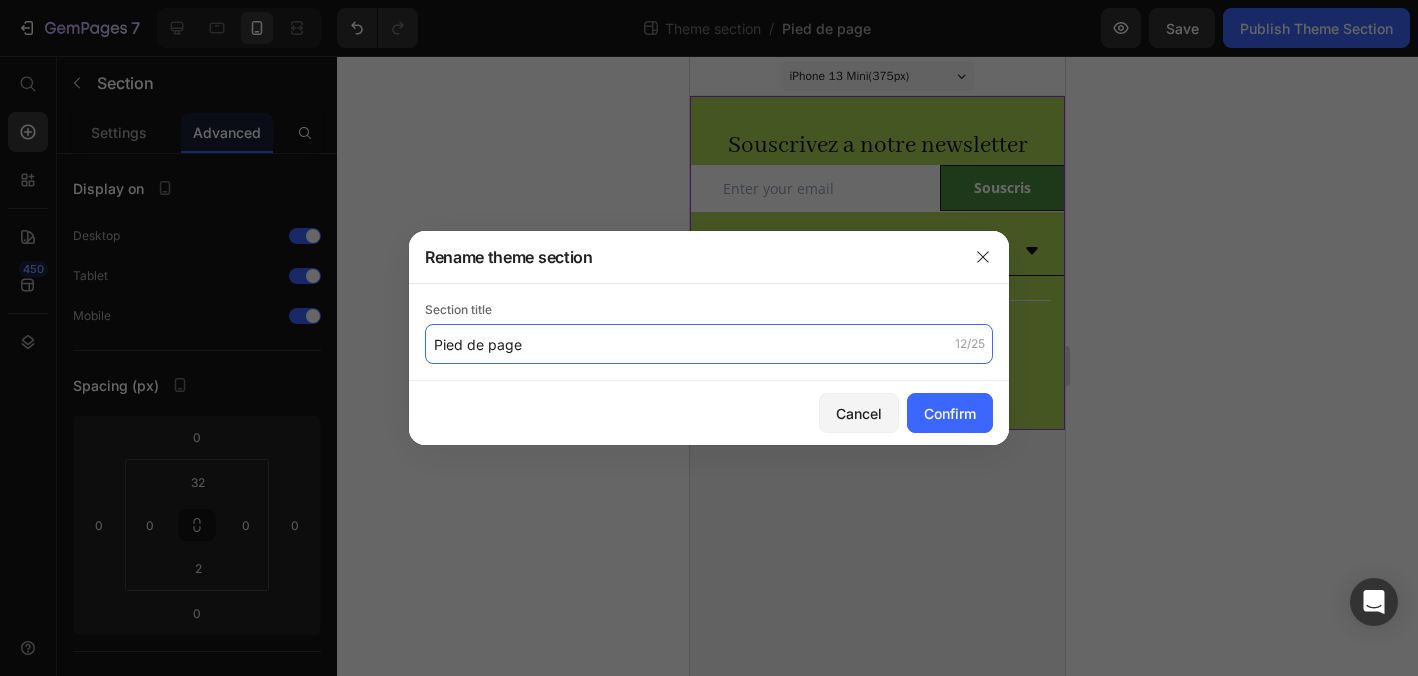 click on "Pied de page" 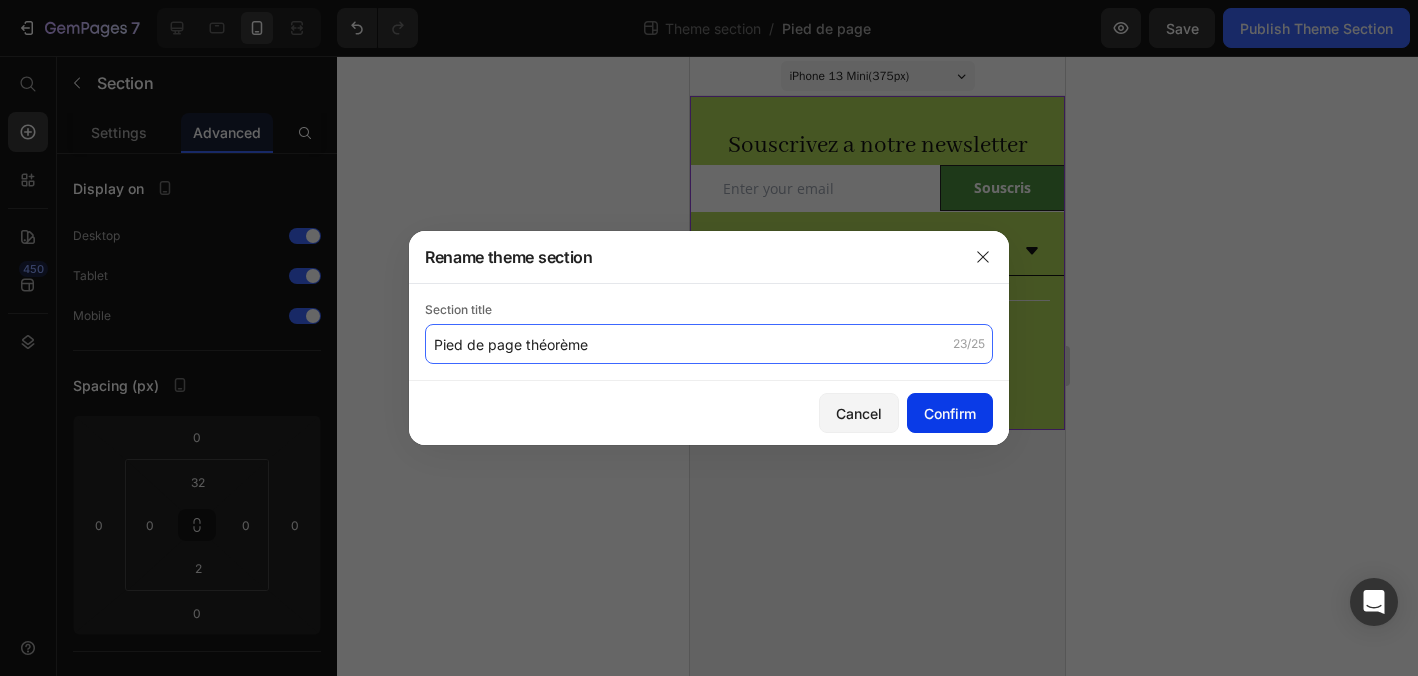 type on "Pied de page théorème" 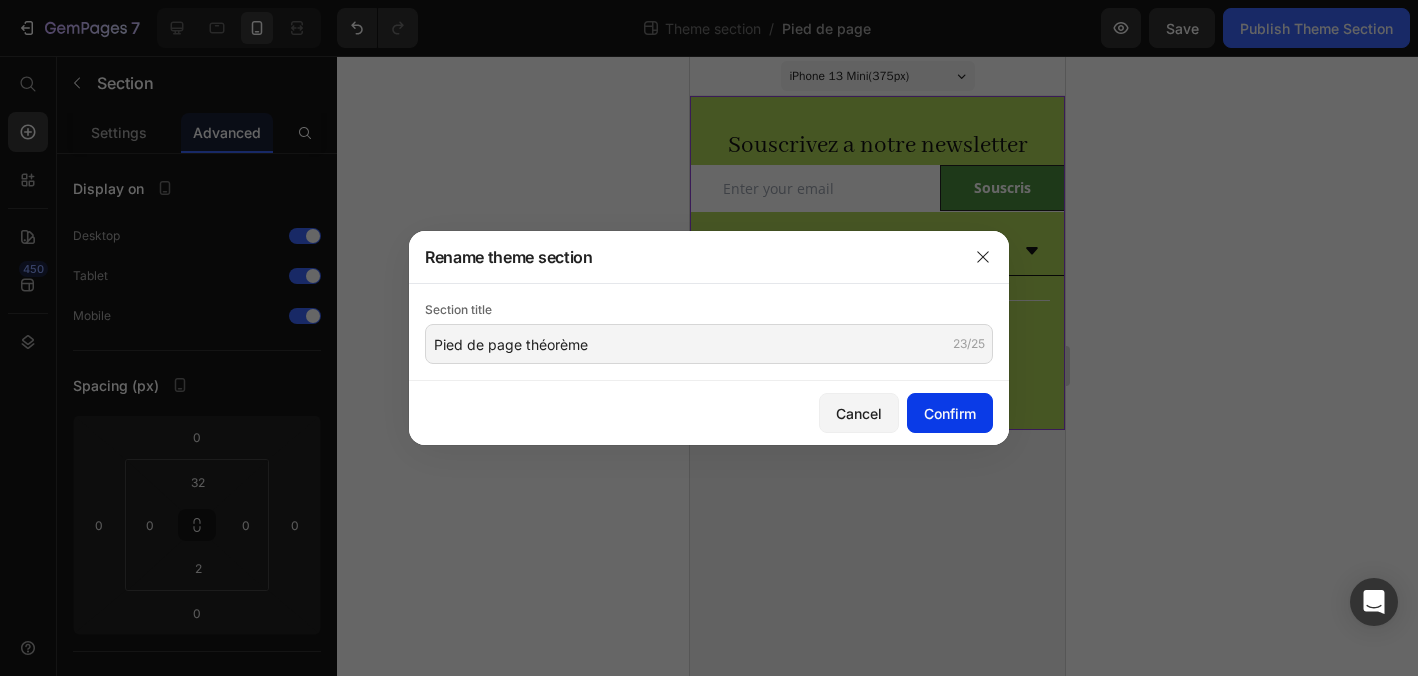 click on "Confirm" at bounding box center (950, 413) 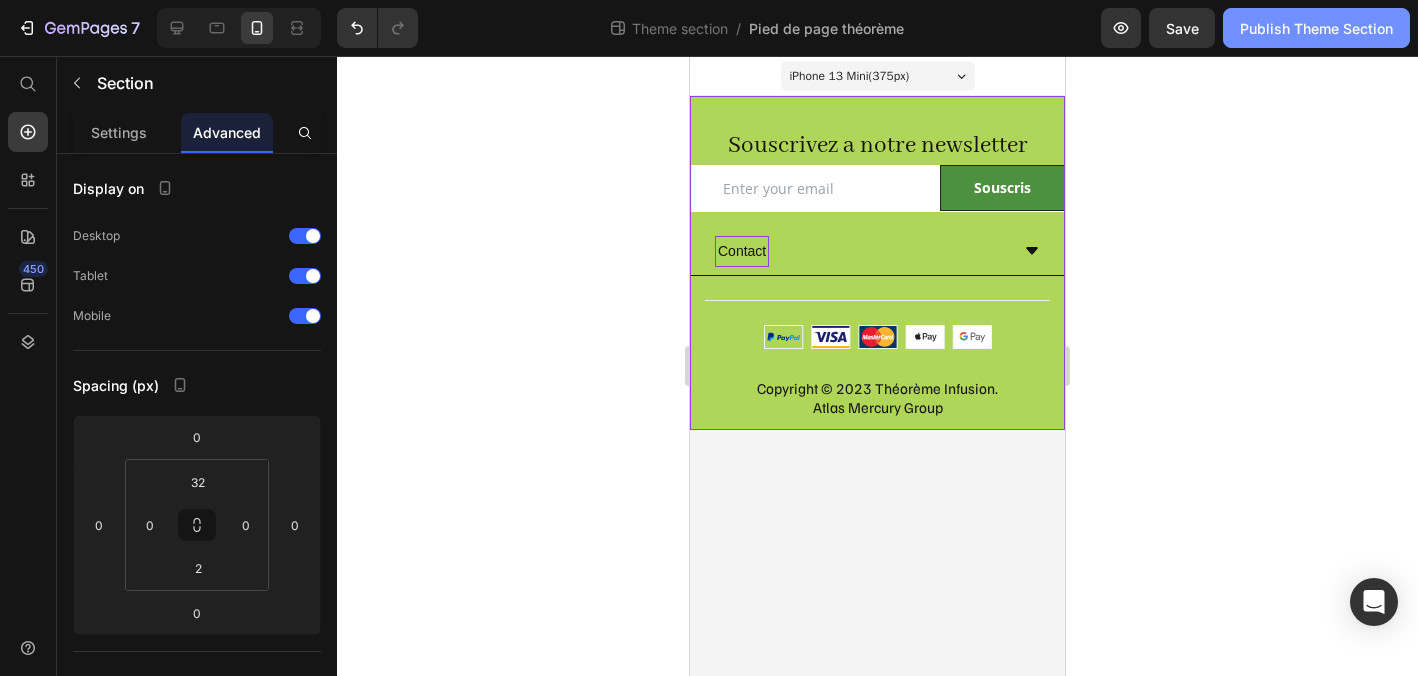 click on "Publish Theme Section" at bounding box center [1316, 28] 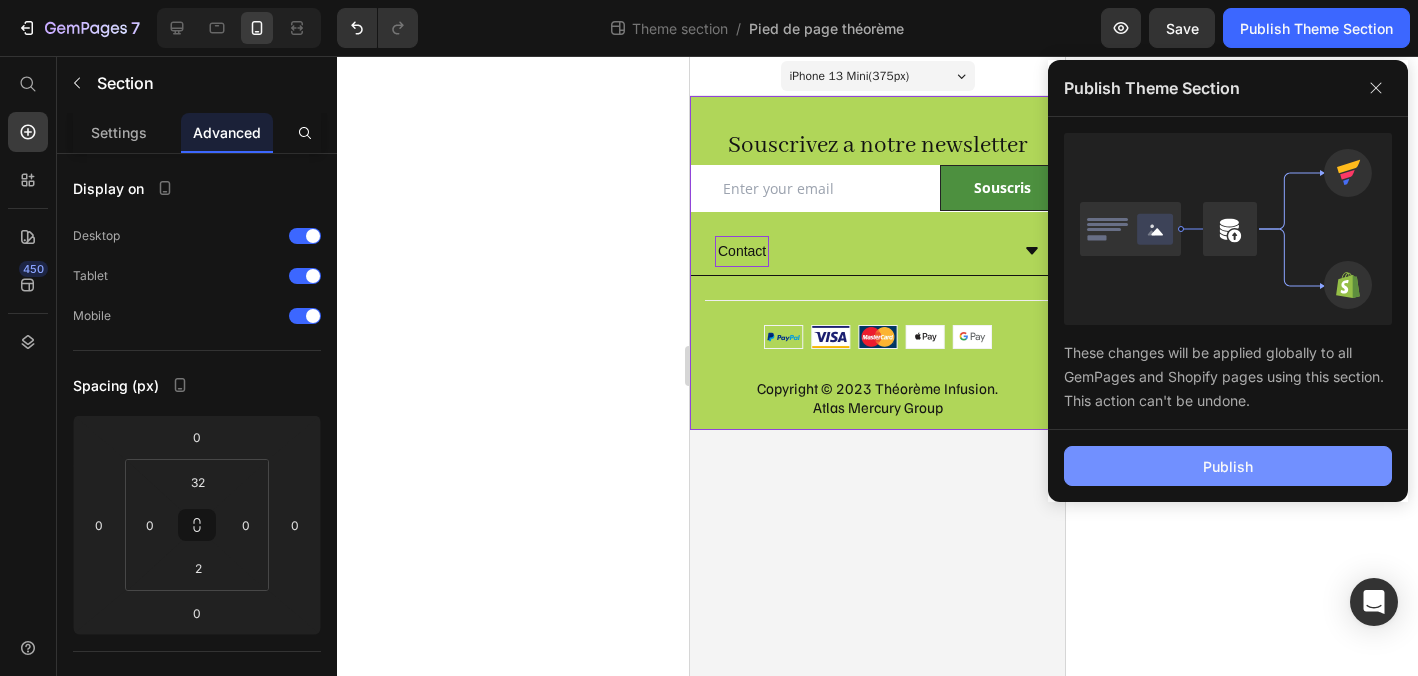 click on "Publish" 